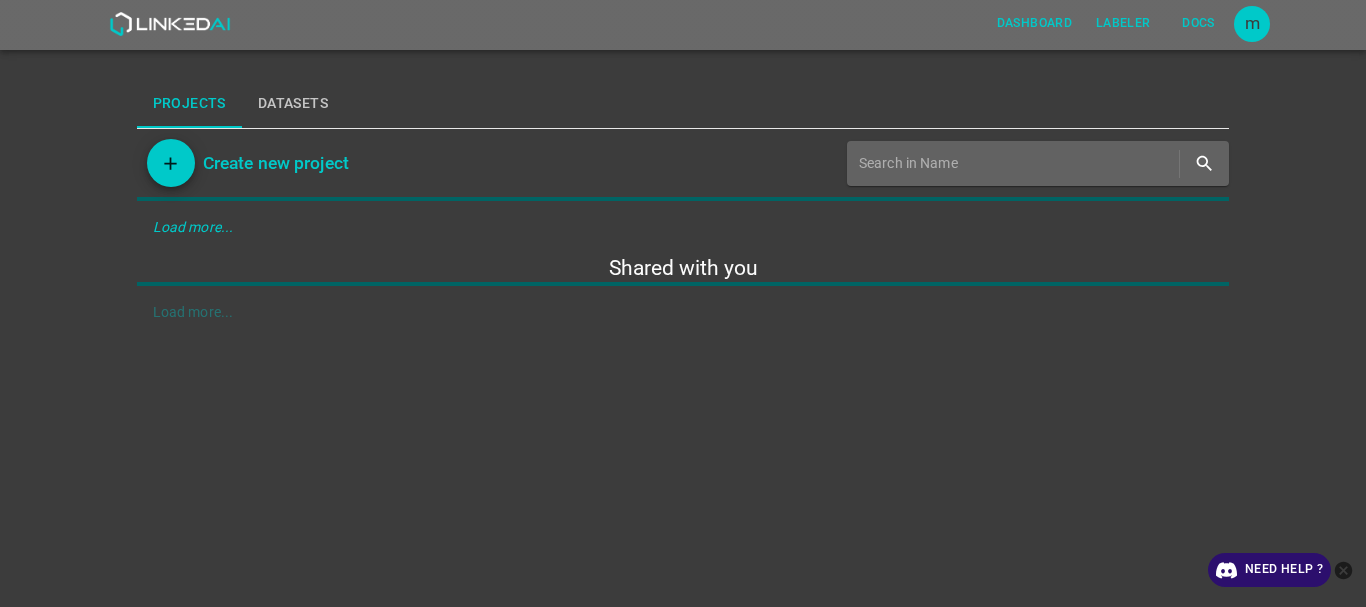 scroll, scrollTop: 0, scrollLeft: 0, axis: both 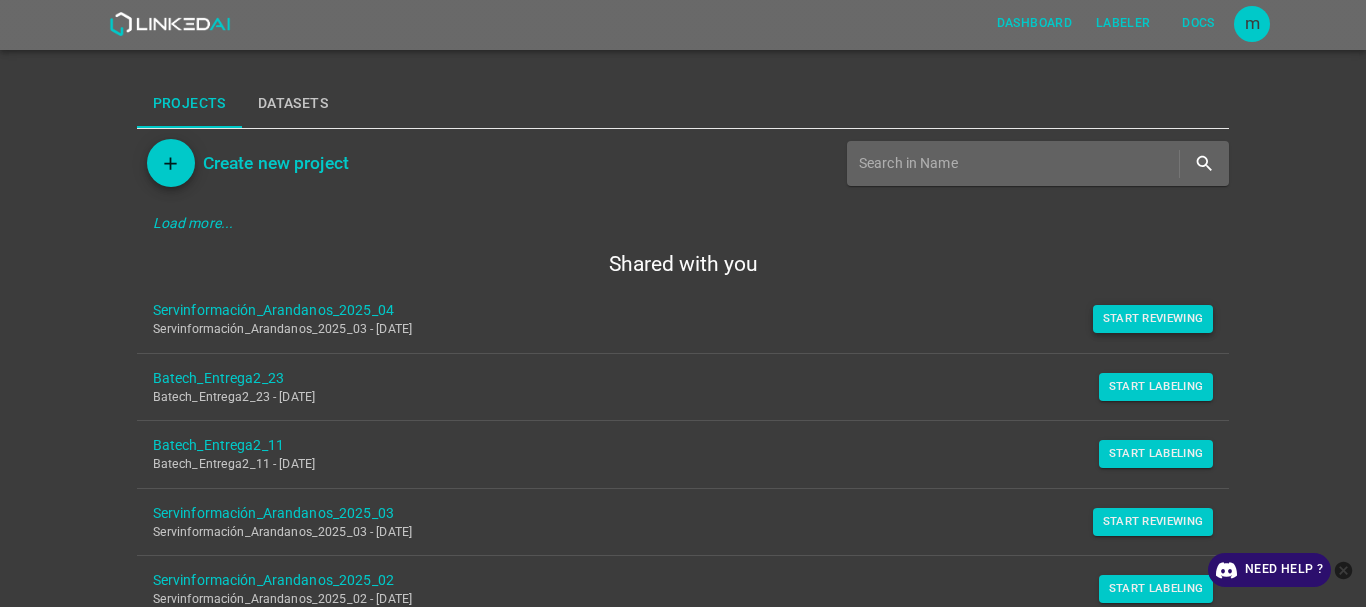 click on "Start Reviewing" at bounding box center [1153, 319] 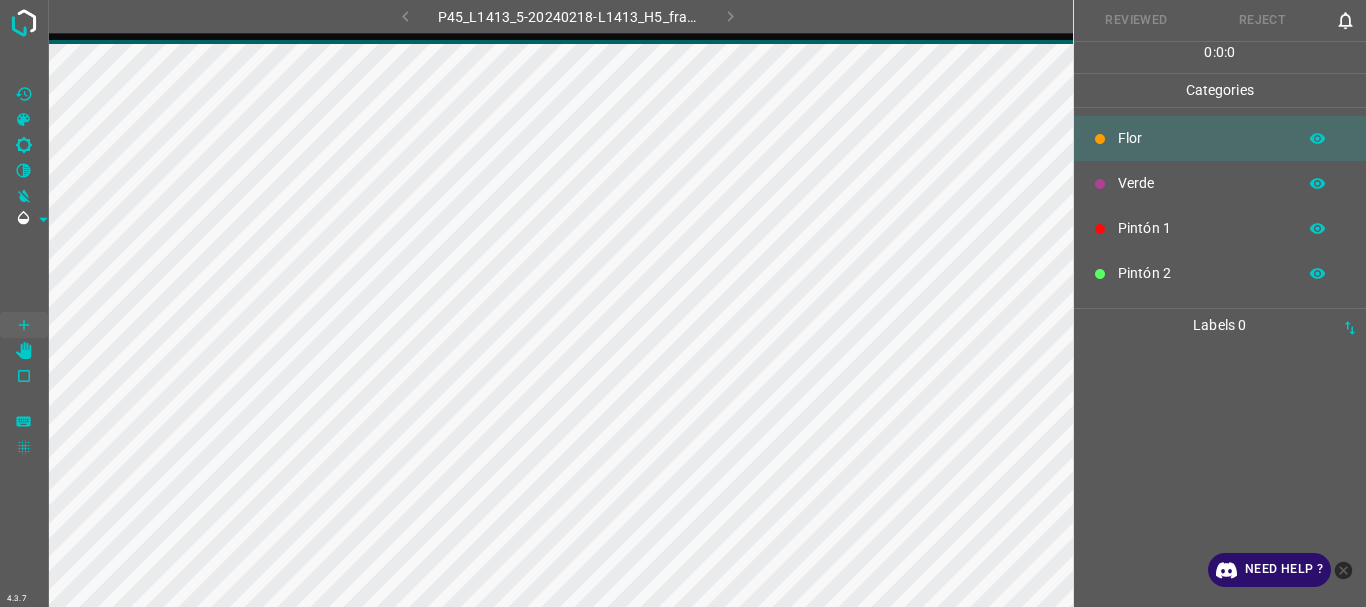 scroll, scrollTop: 0, scrollLeft: 0, axis: both 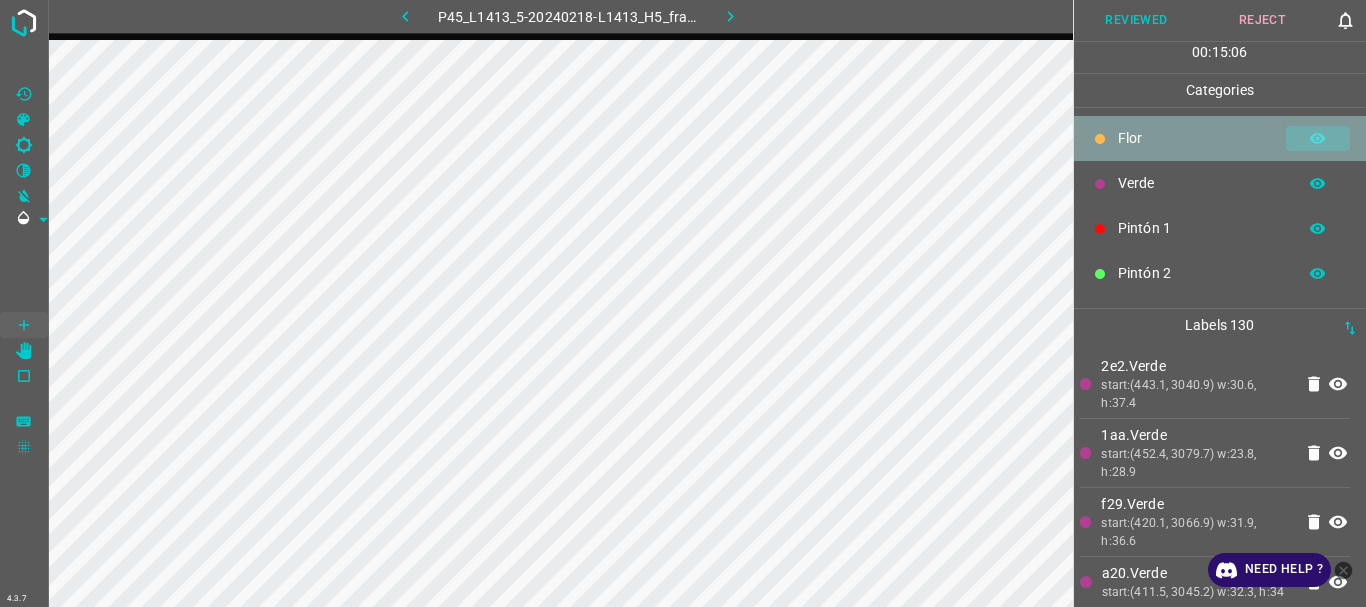 click 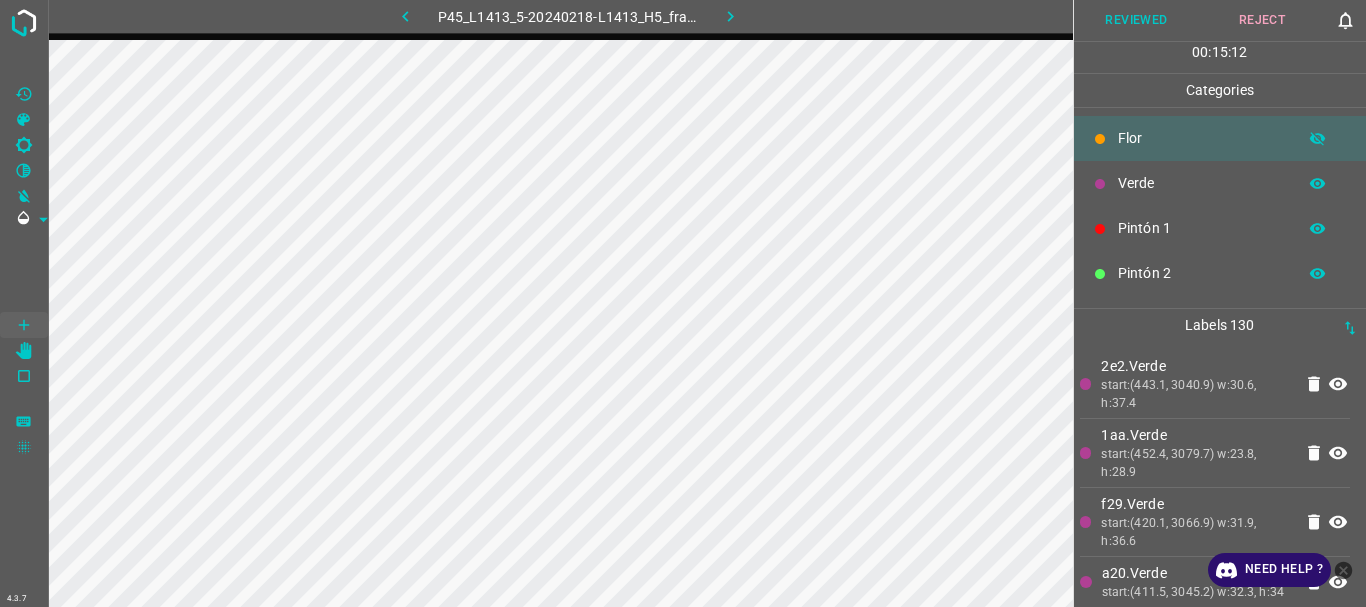 click 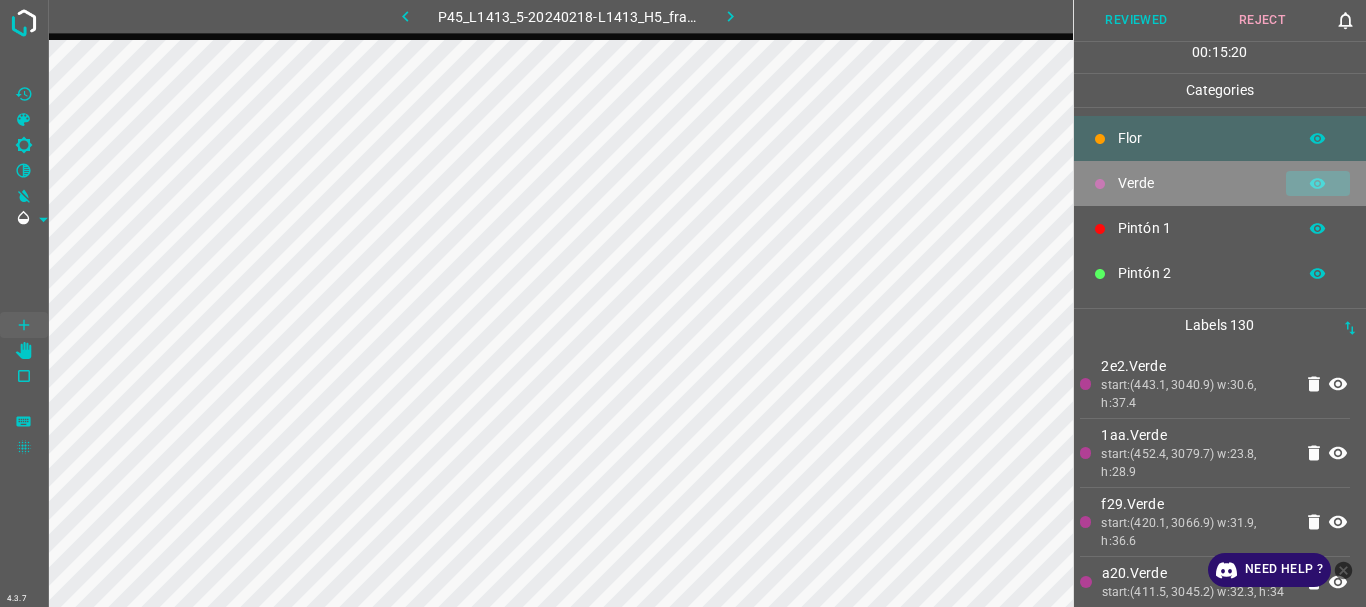 click 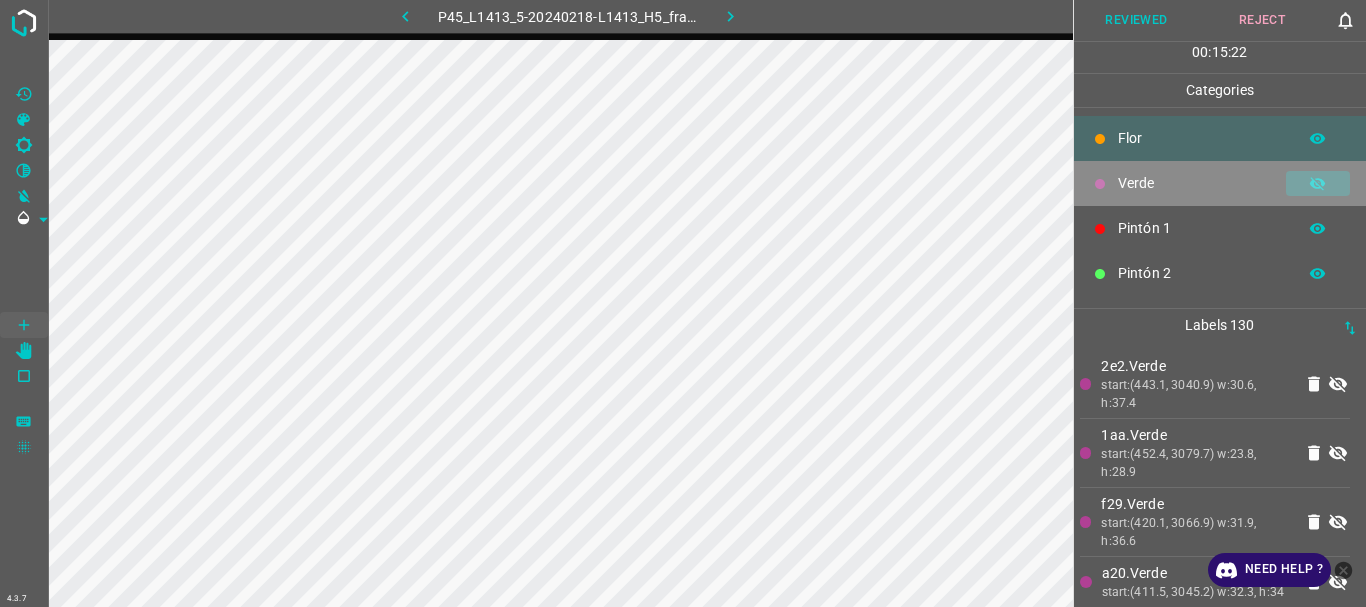 click 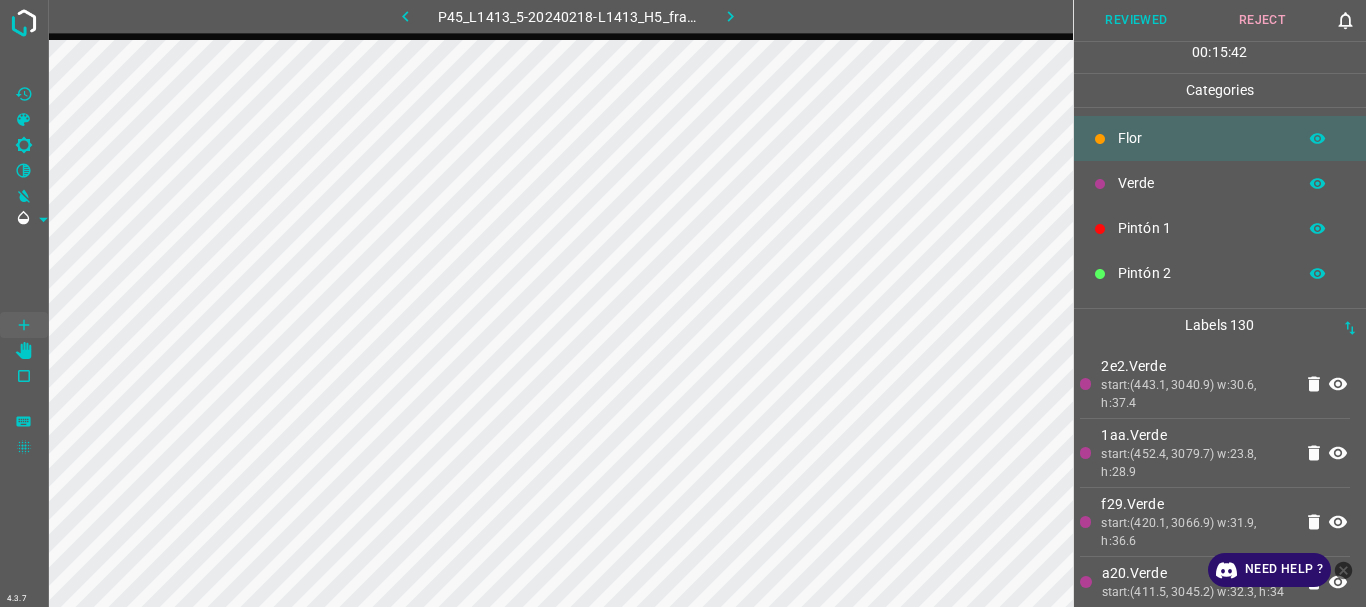 click 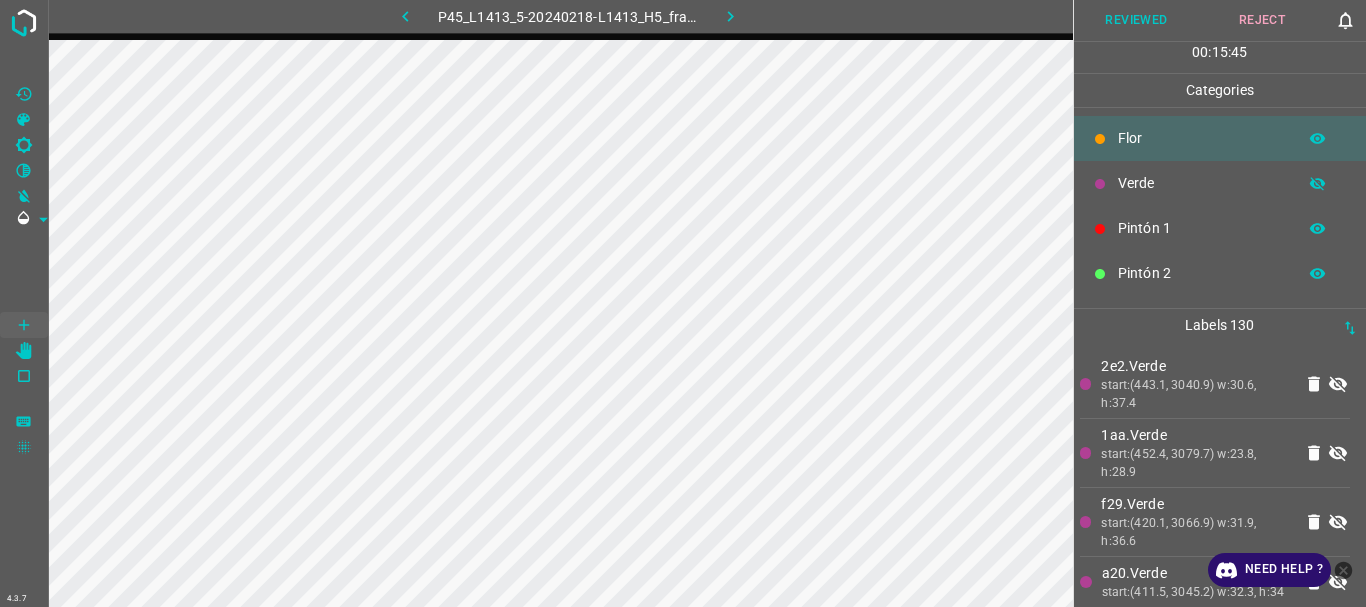 click 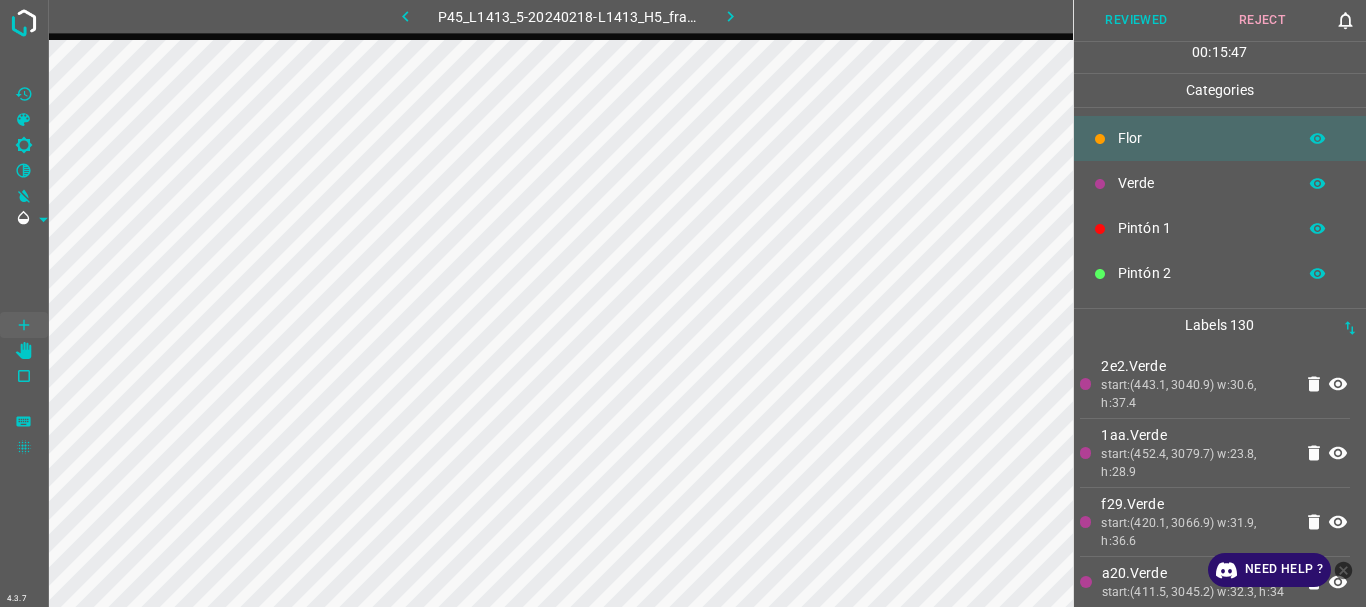 click on "Verde" at bounding box center [1202, 183] 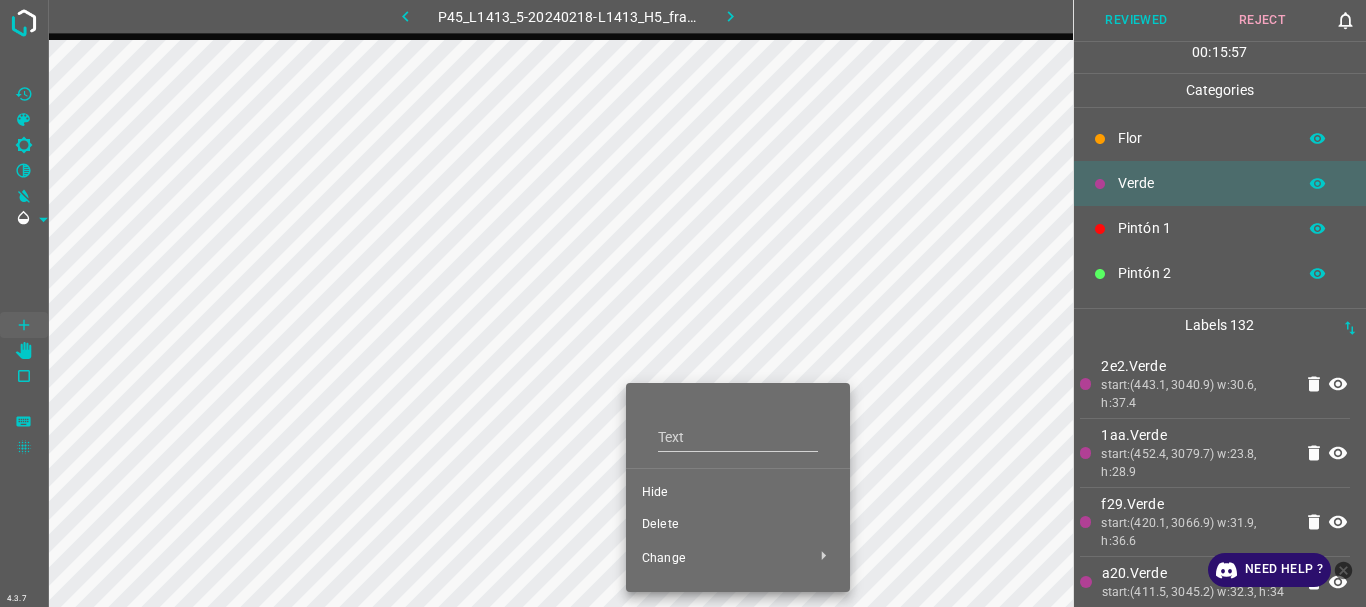 click on "Delete" at bounding box center [738, 525] 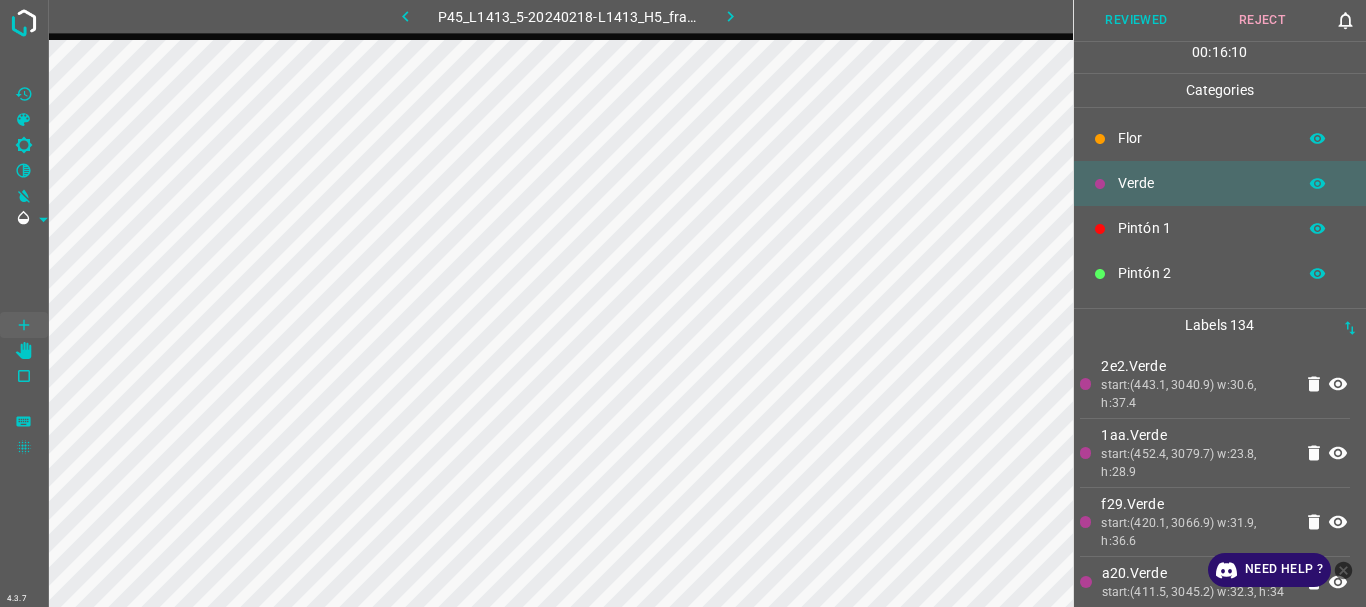 click 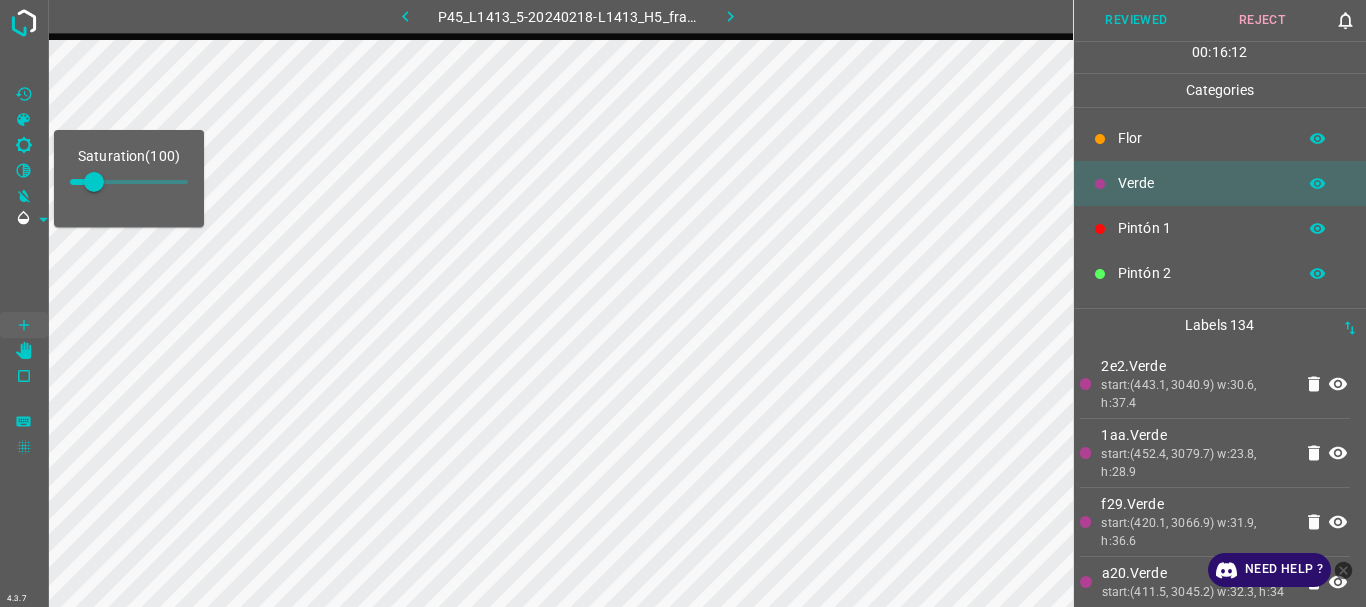 click at bounding box center (129, 182) 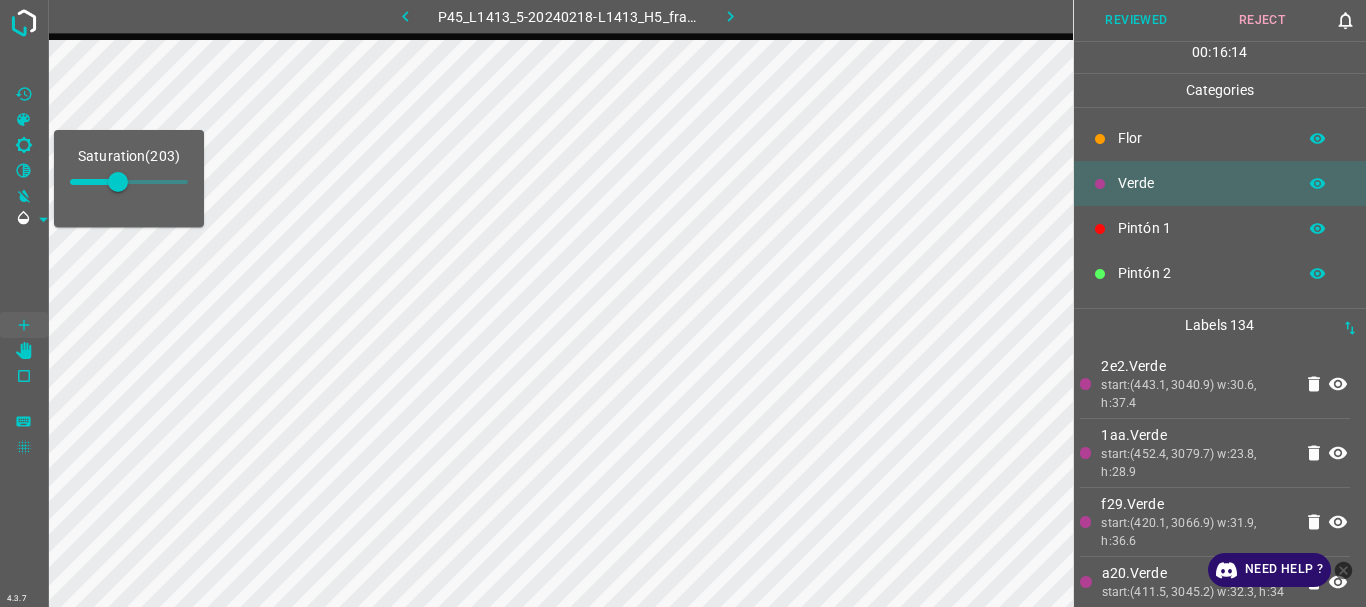 click at bounding box center [24, 272] 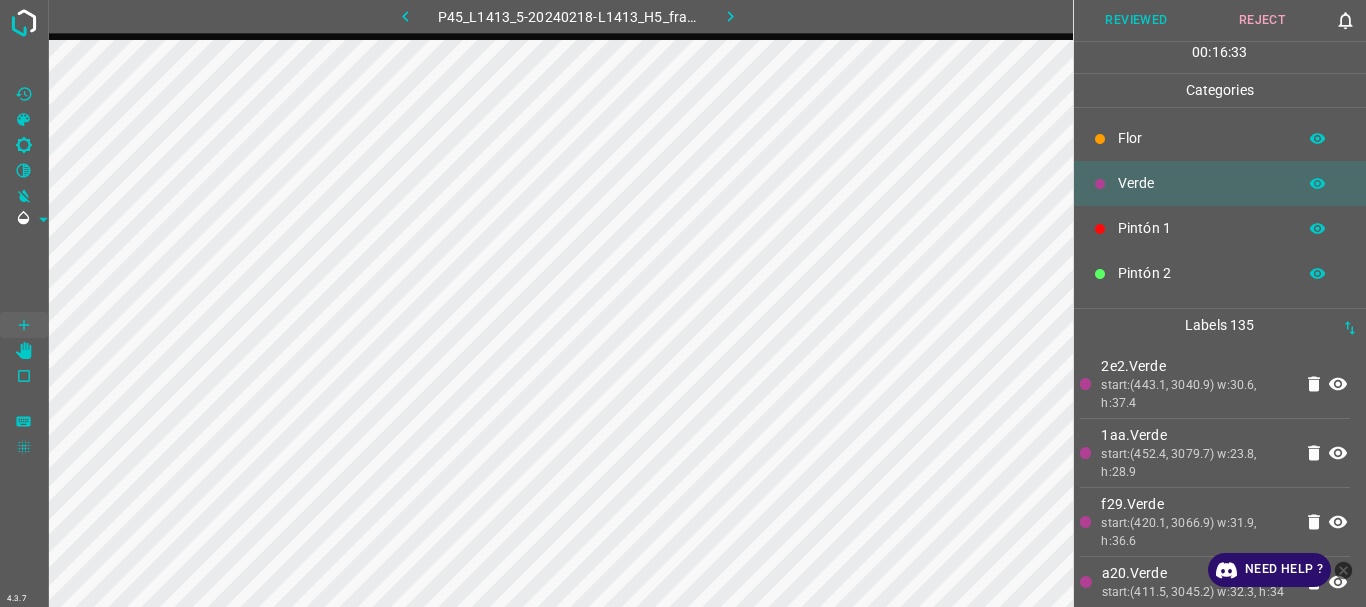 scroll, scrollTop: 176, scrollLeft: 0, axis: vertical 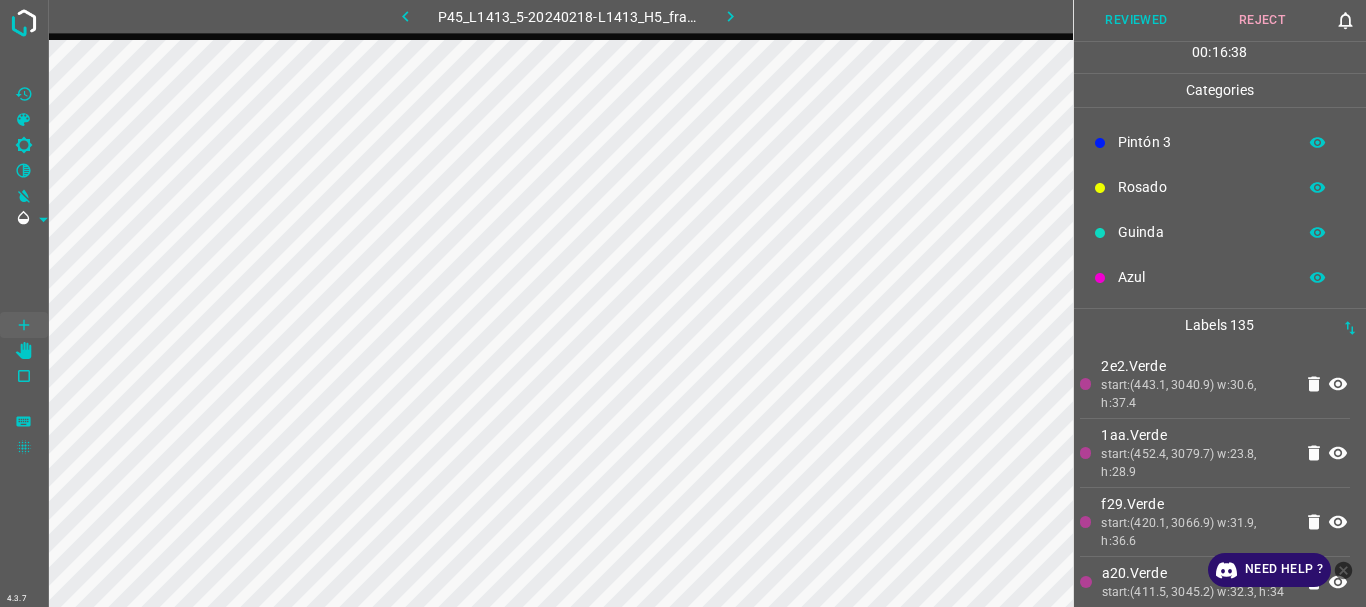 click 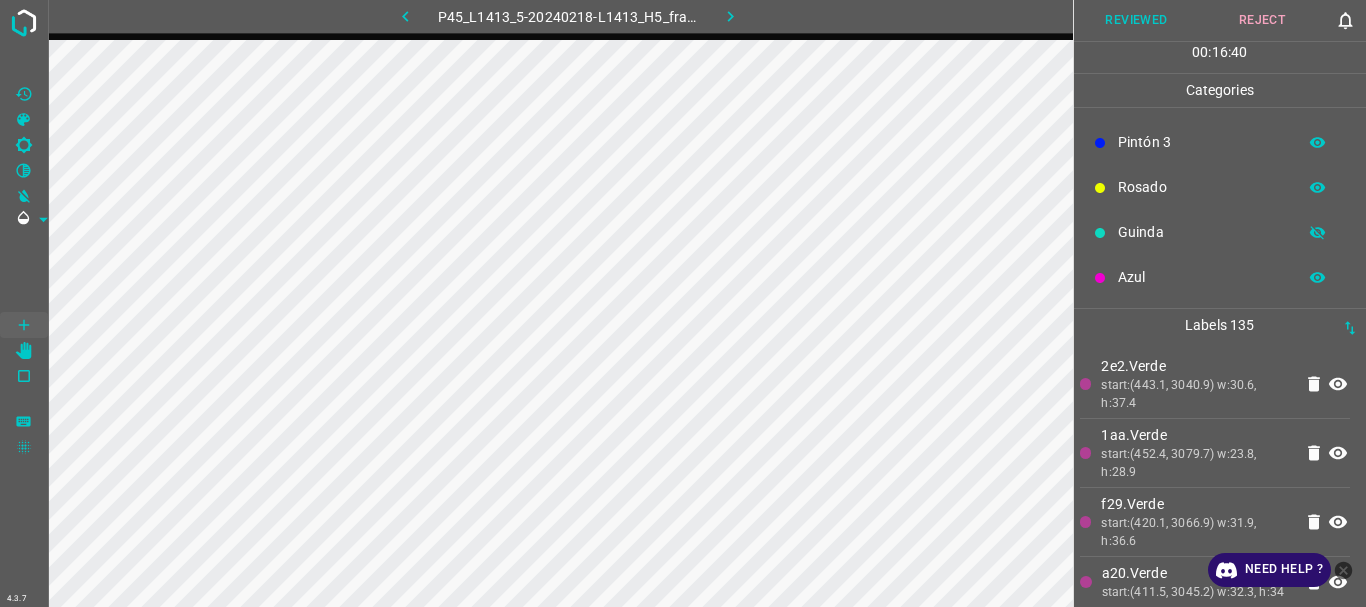 click 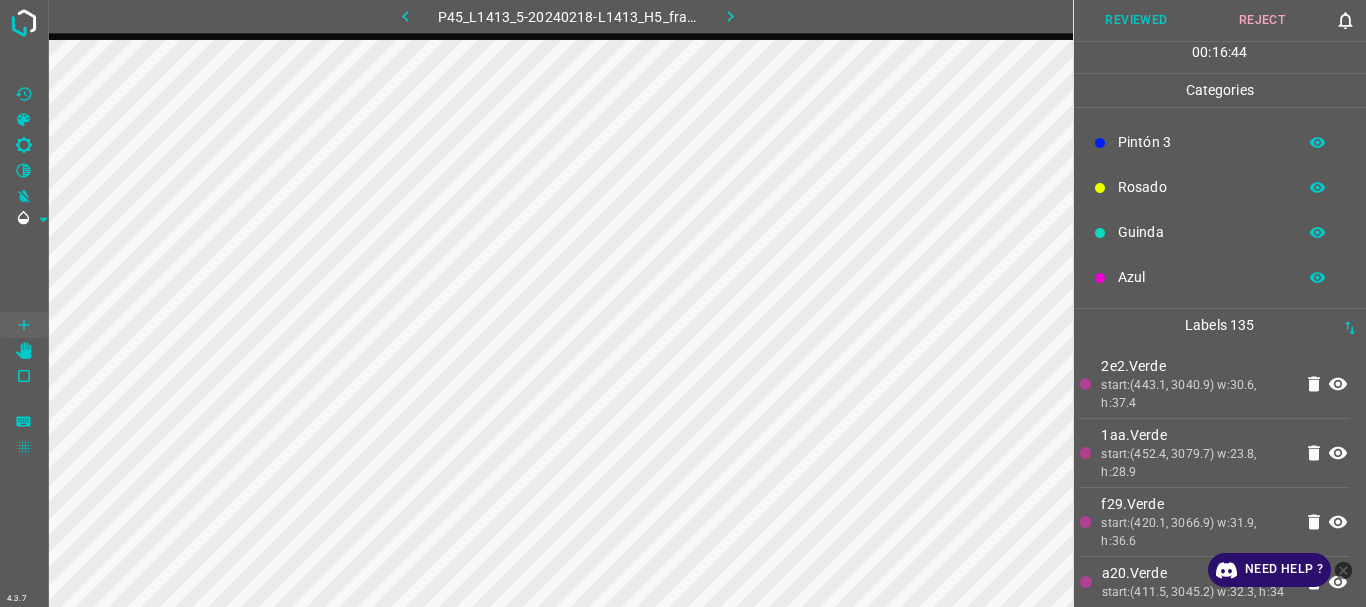 click 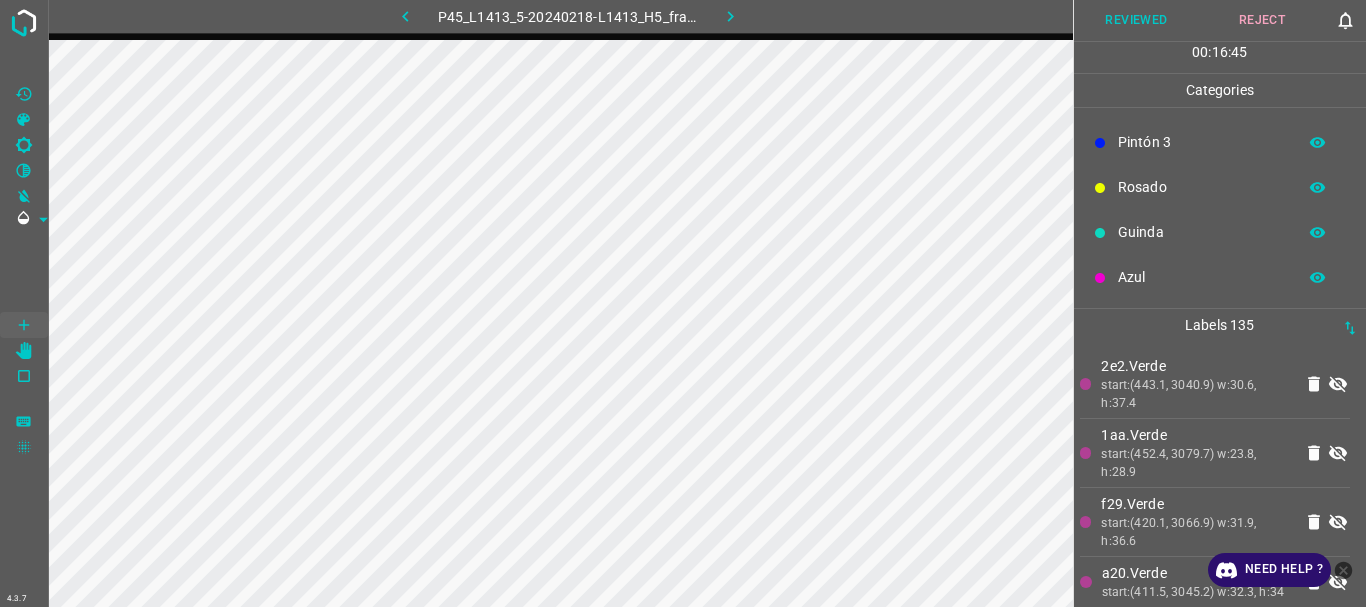 scroll, scrollTop: 0, scrollLeft: 0, axis: both 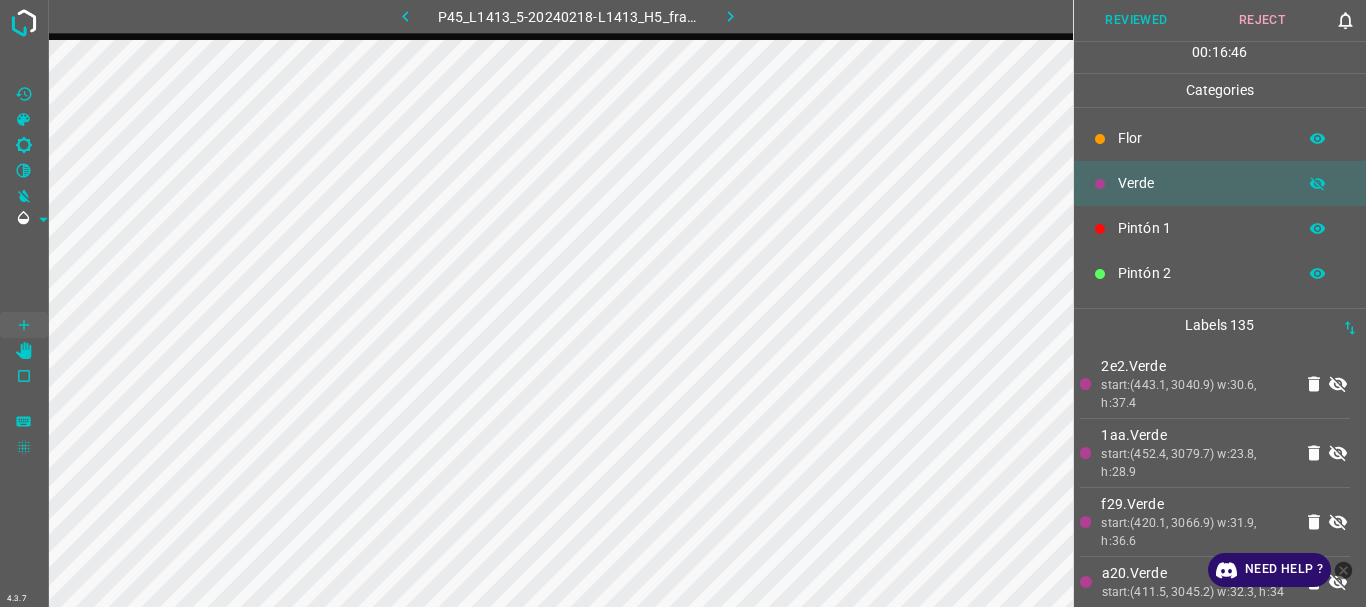 click 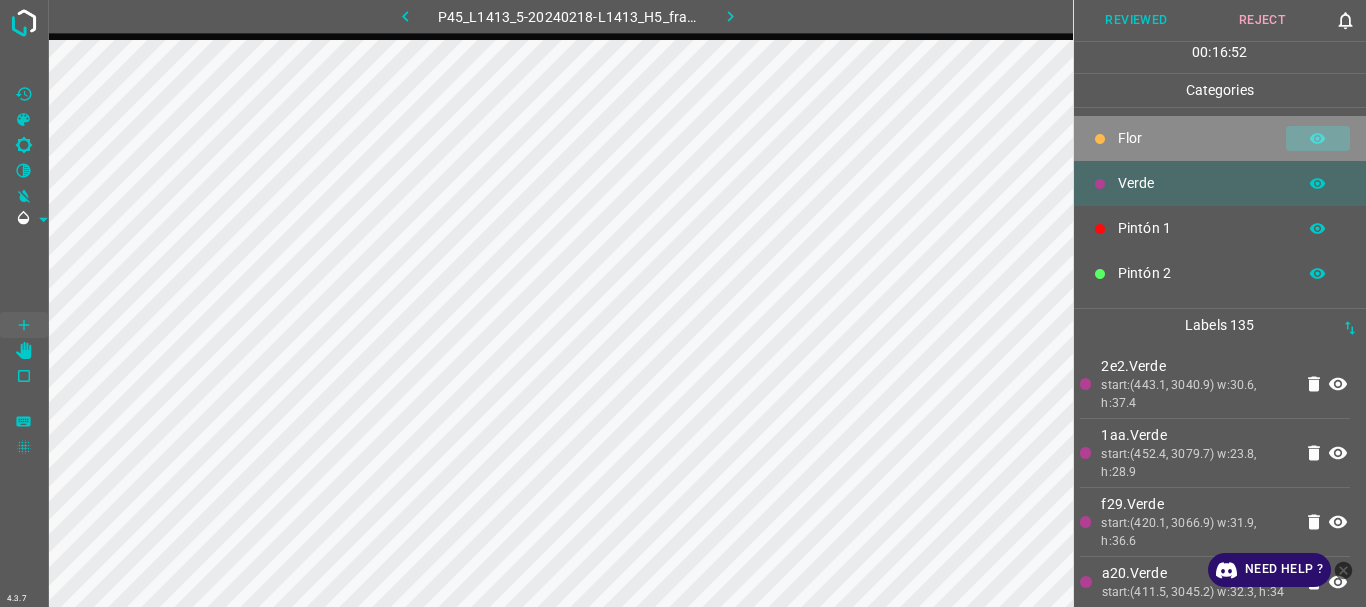 click 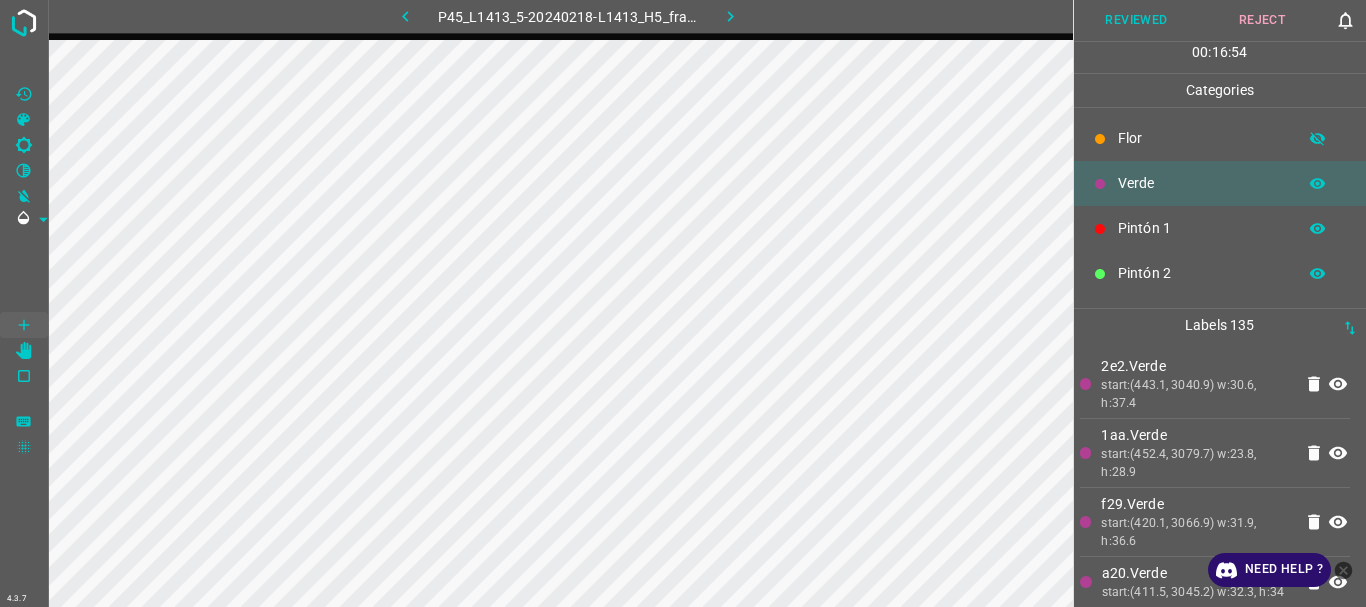 click 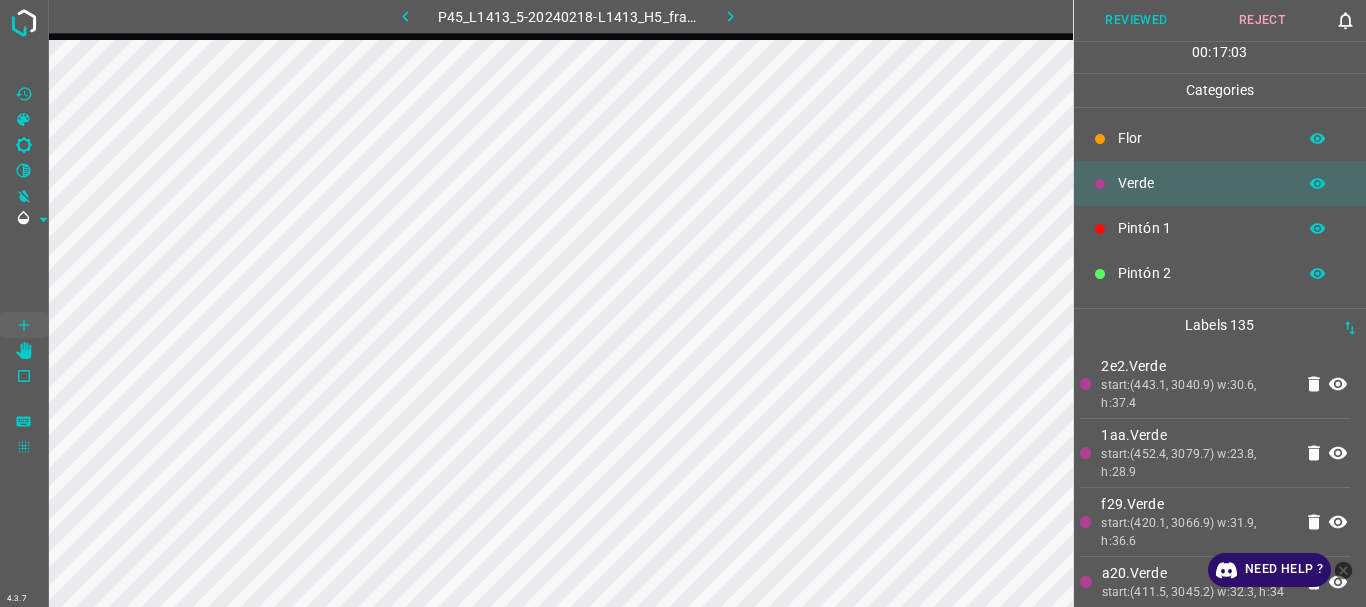 click 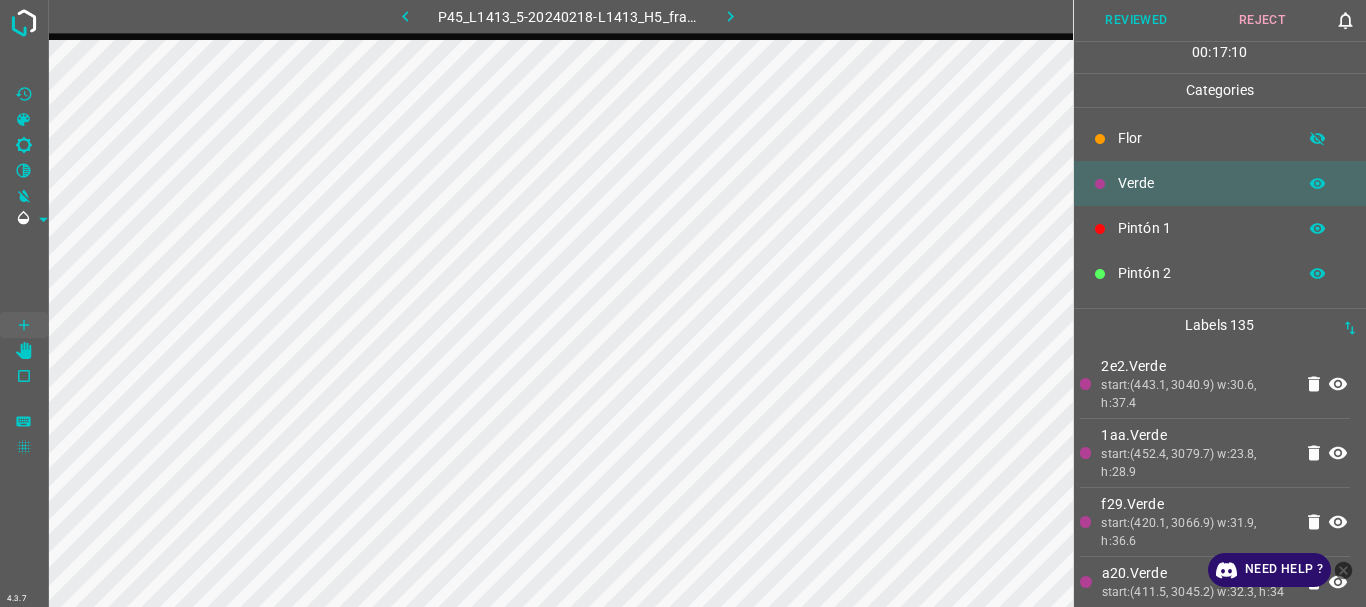 click 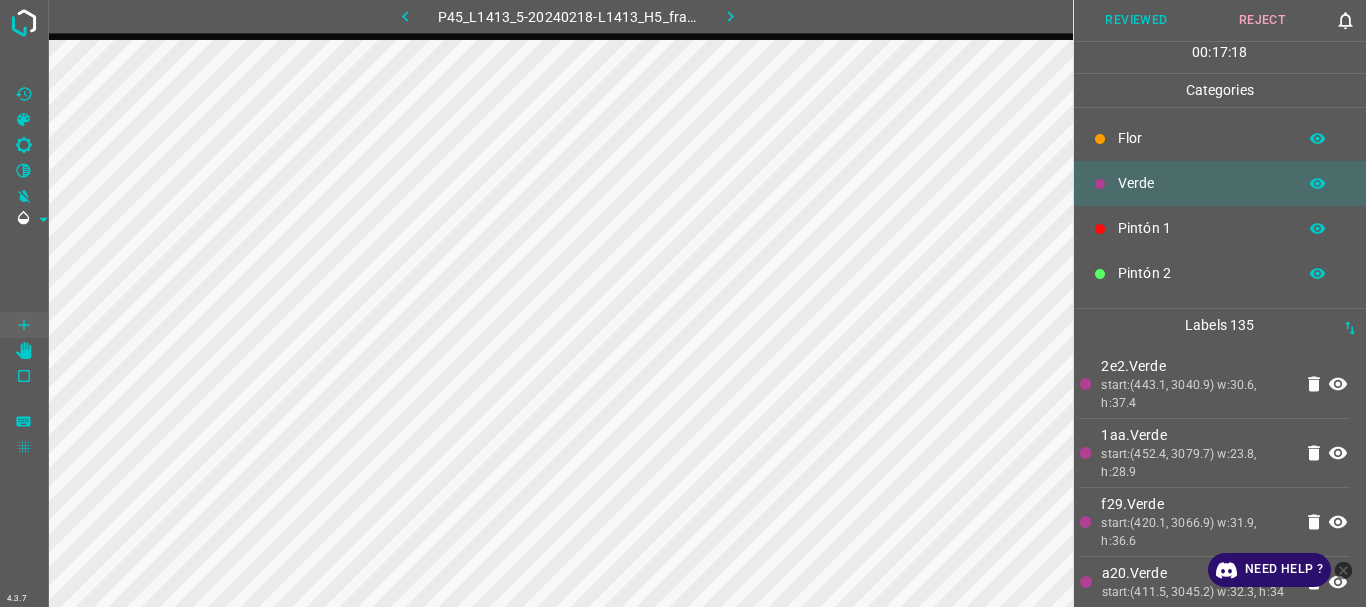 click on "Verde" at bounding box center [1202, 183] 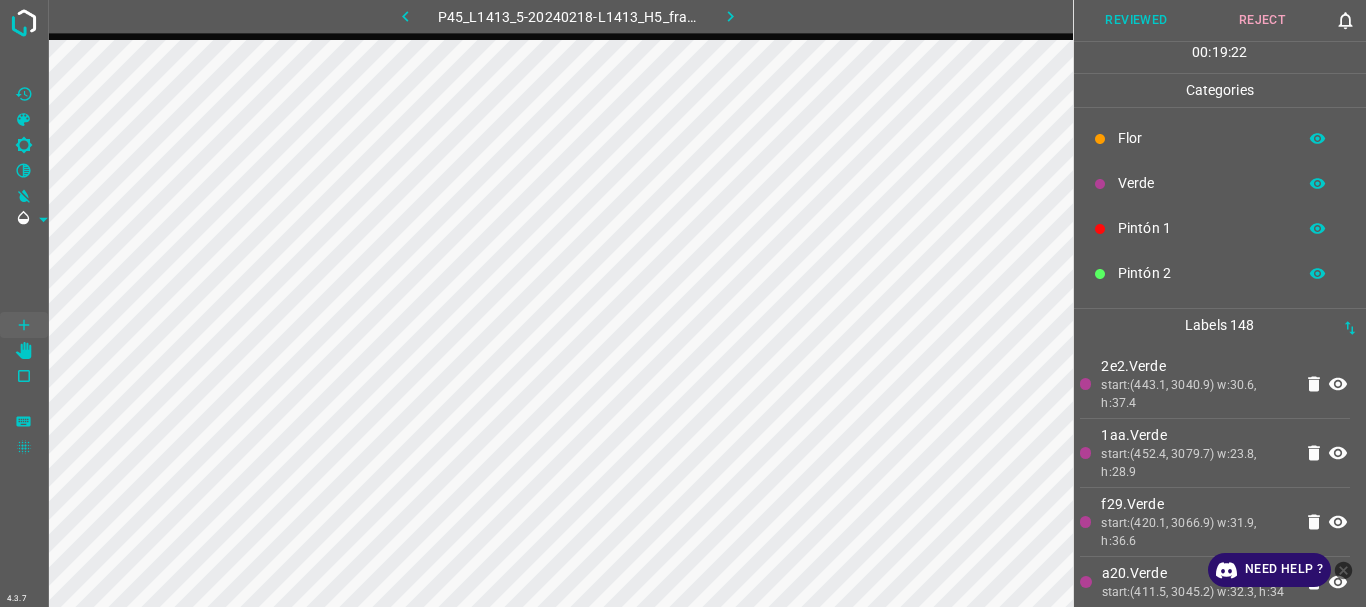 scroll, scrollTop: 176, scrollLeft: 0, axis: vertical 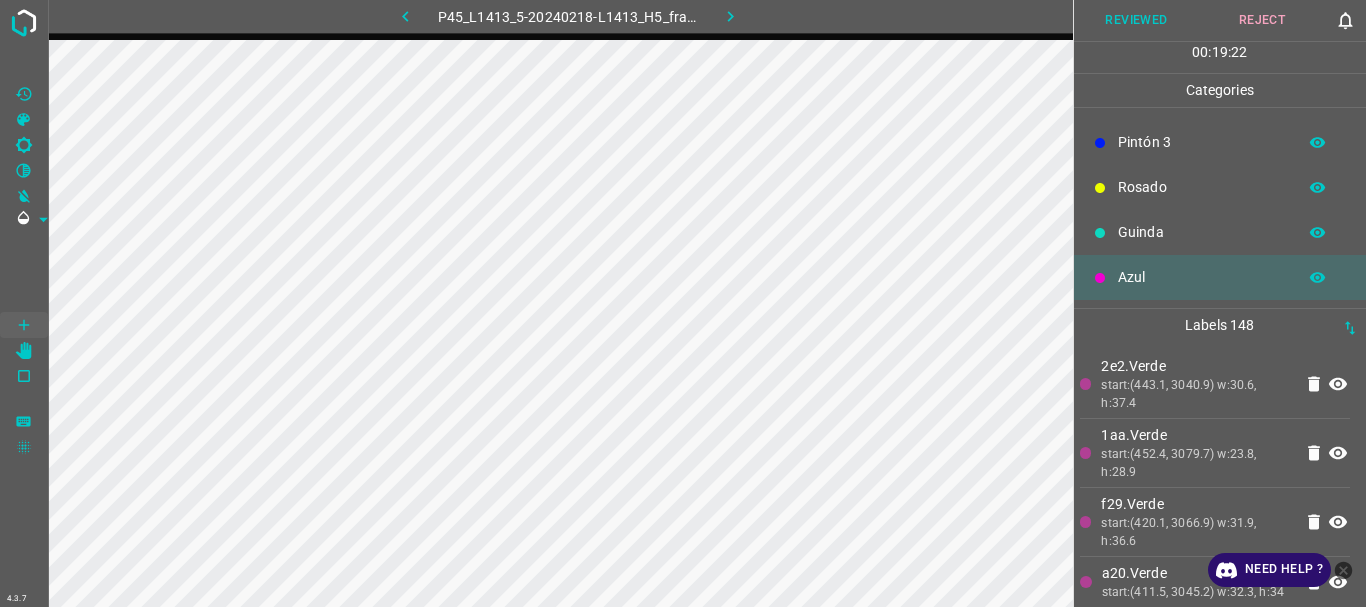 click 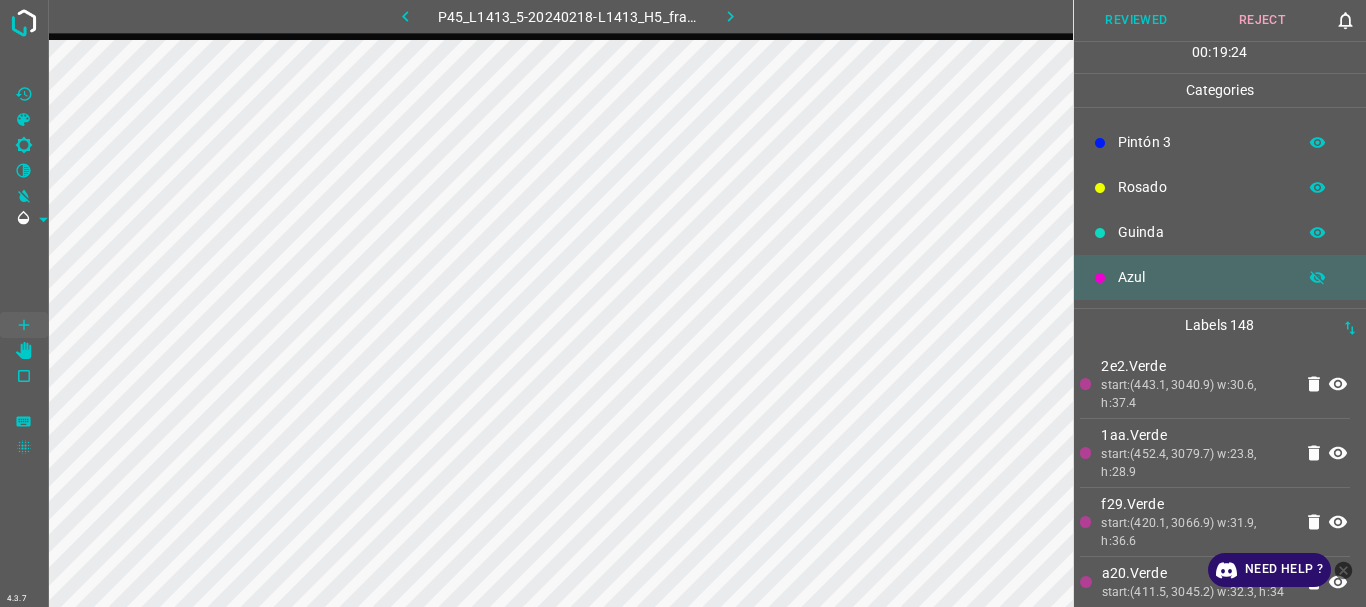 click 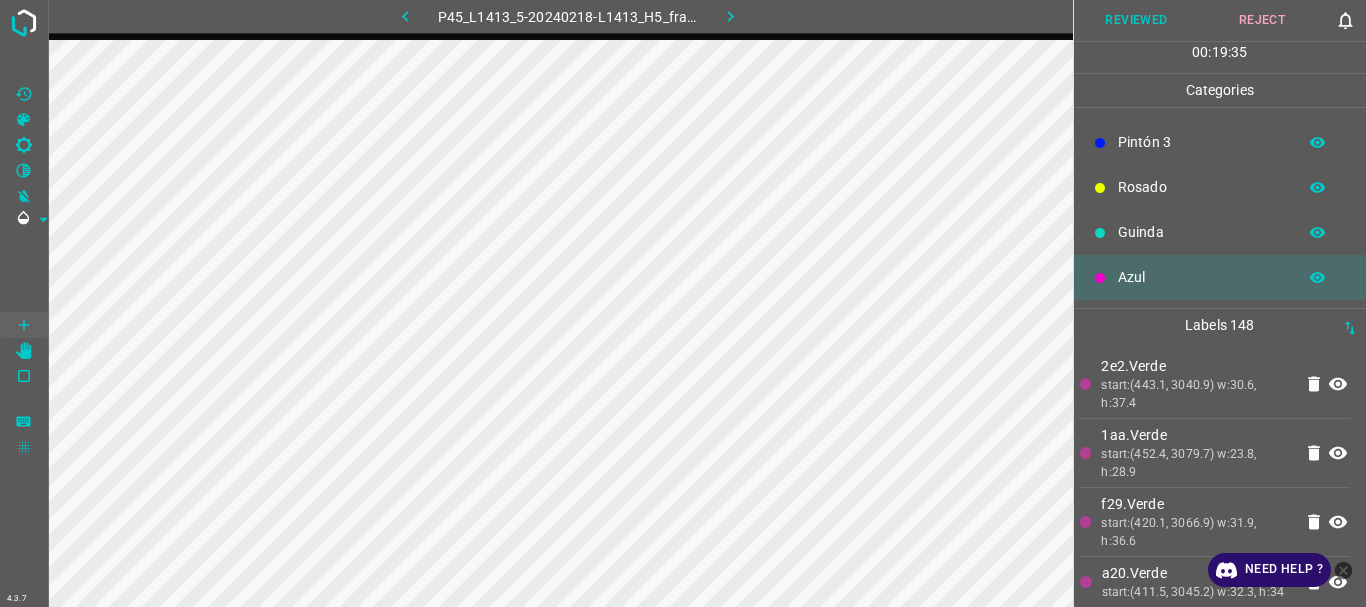 type 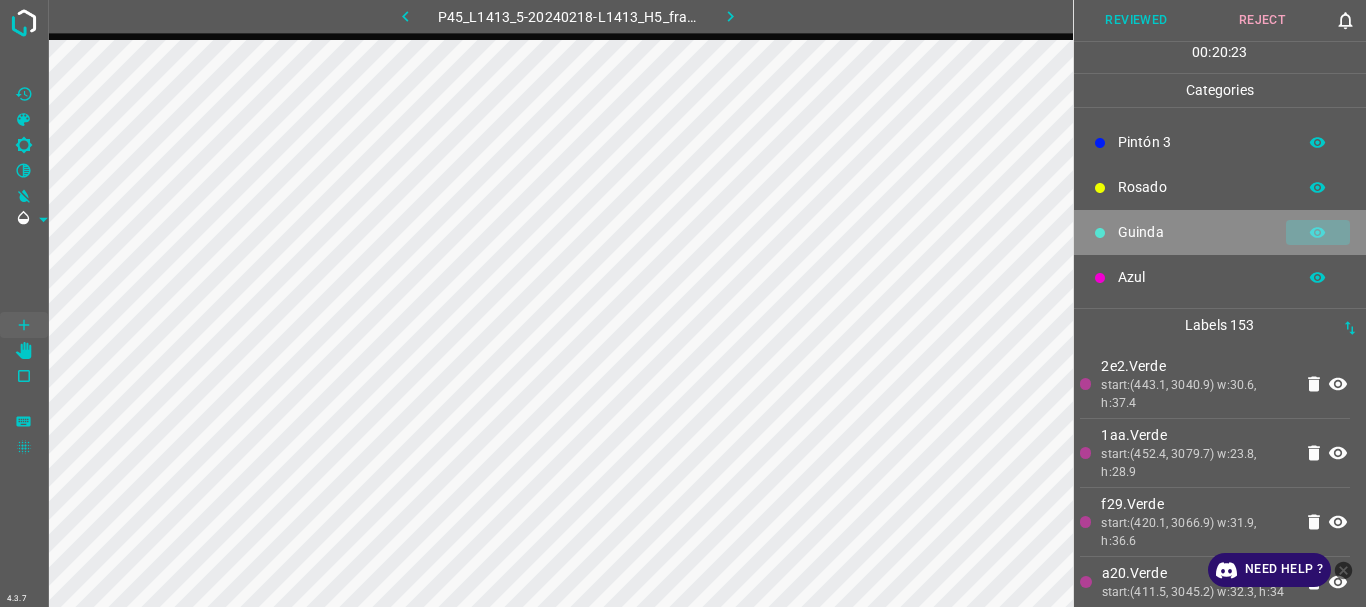 click 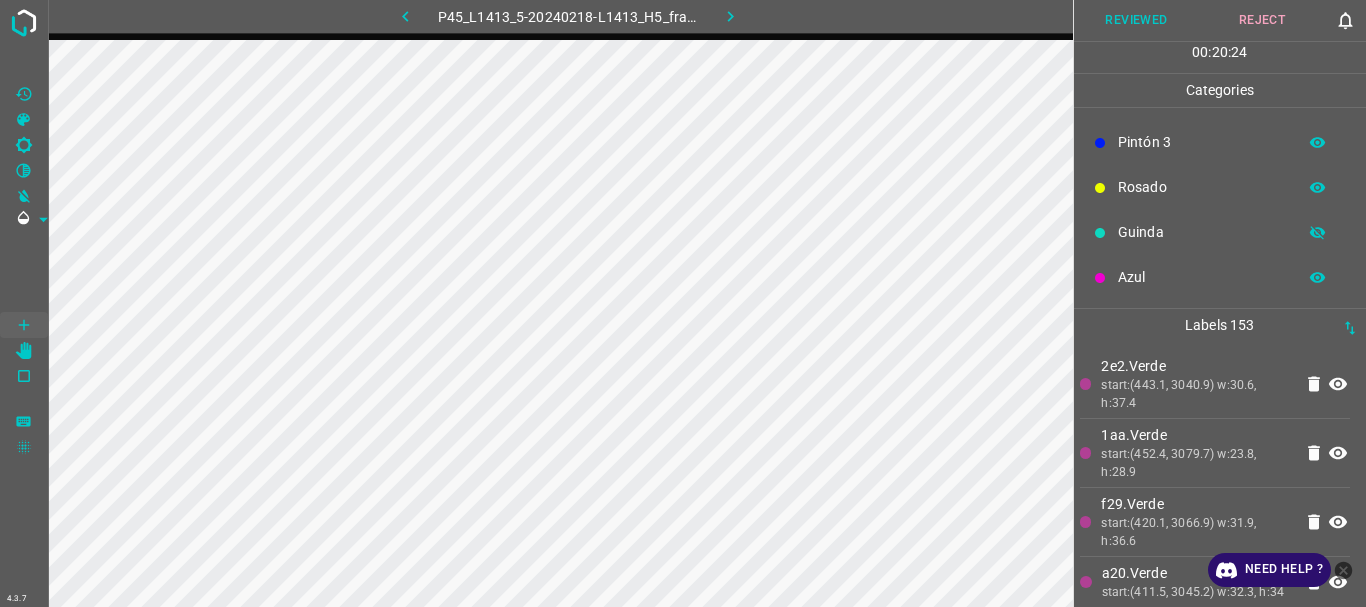 click 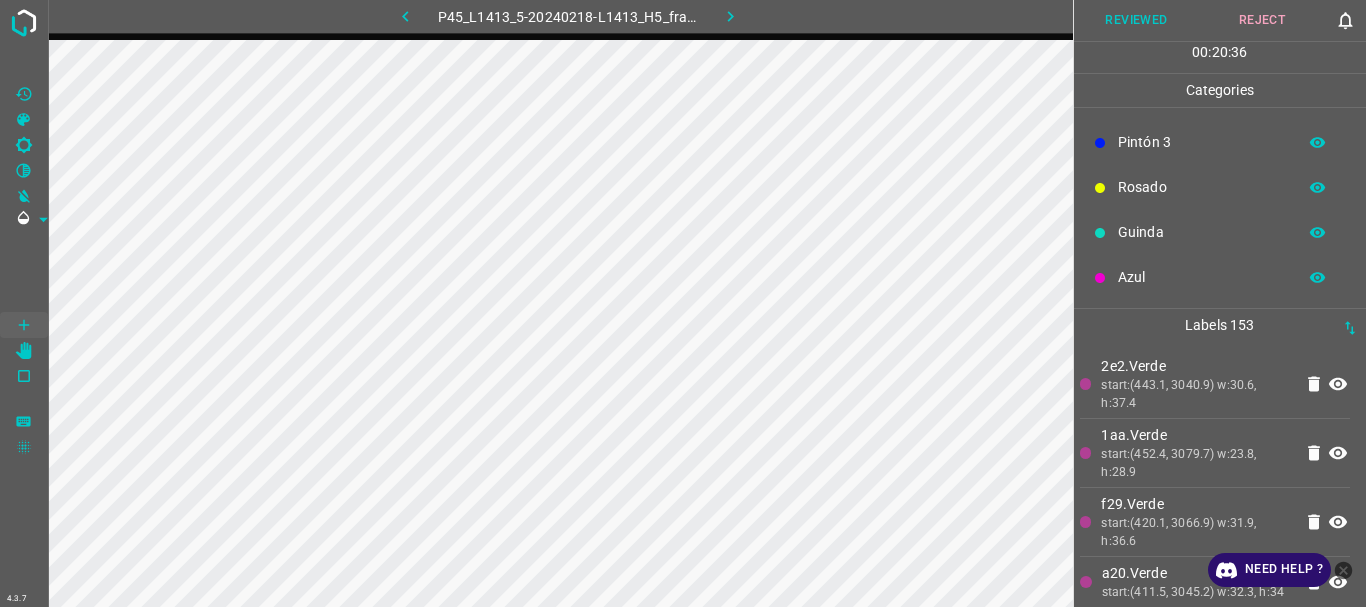 scroll, scrollTop: 0, scrollLeft: 0, axis: both 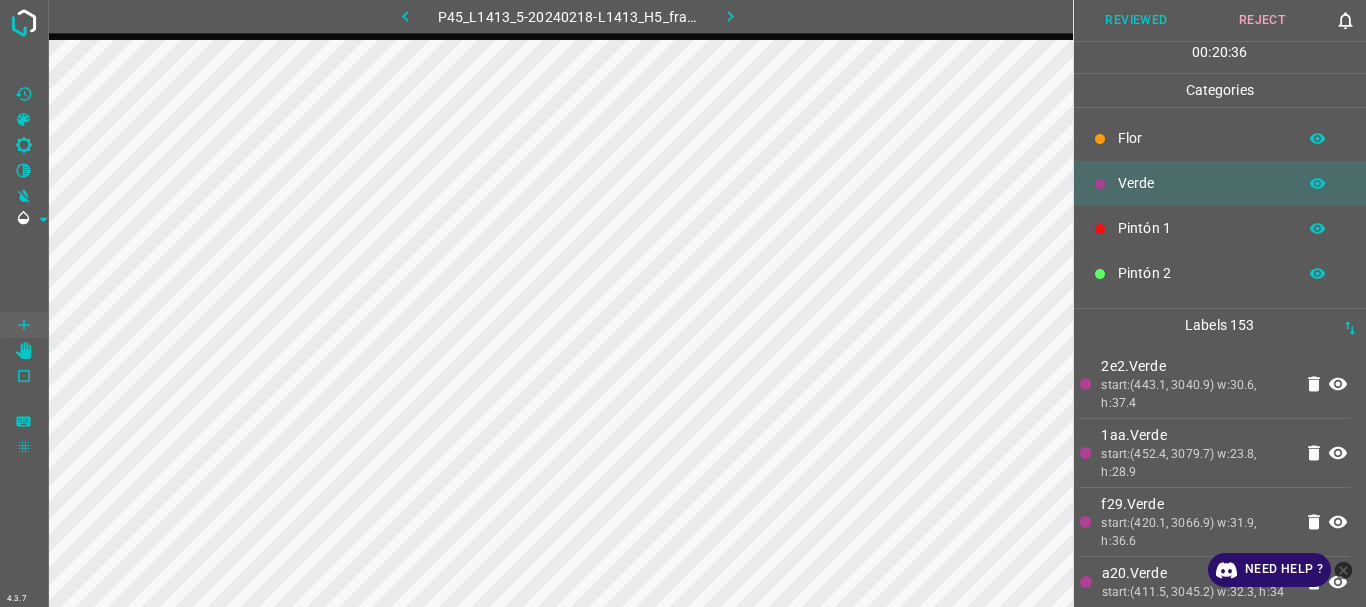 click on "Flor" at bounding box center (1202, 138) 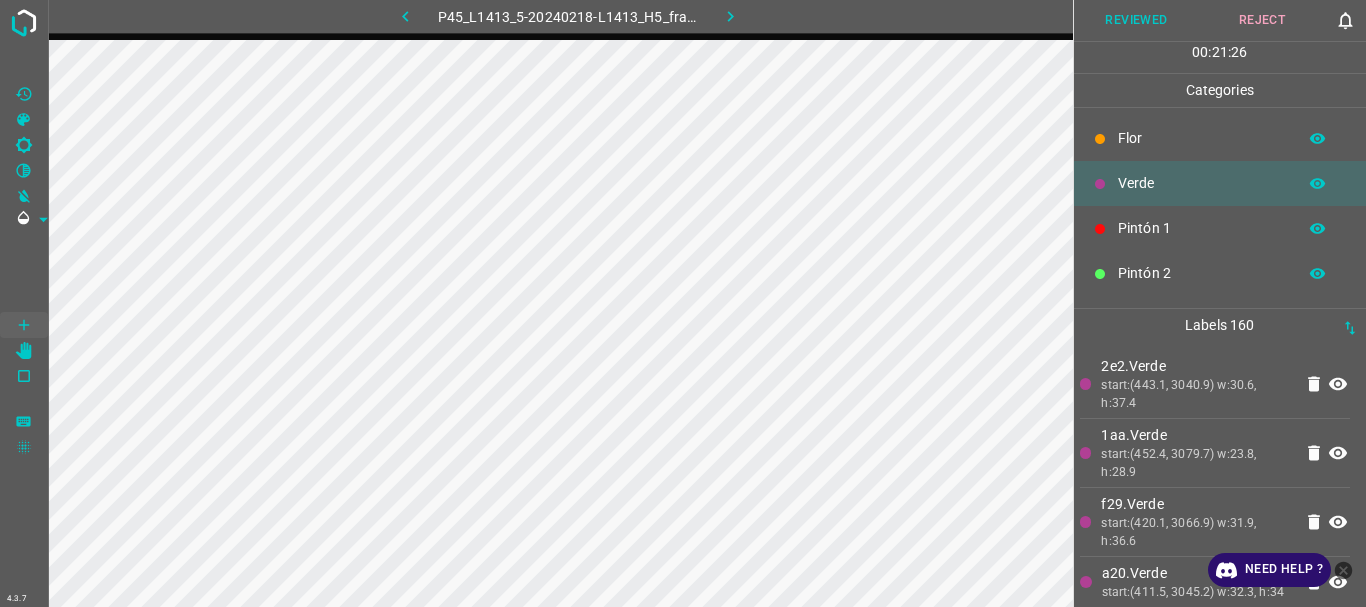 click 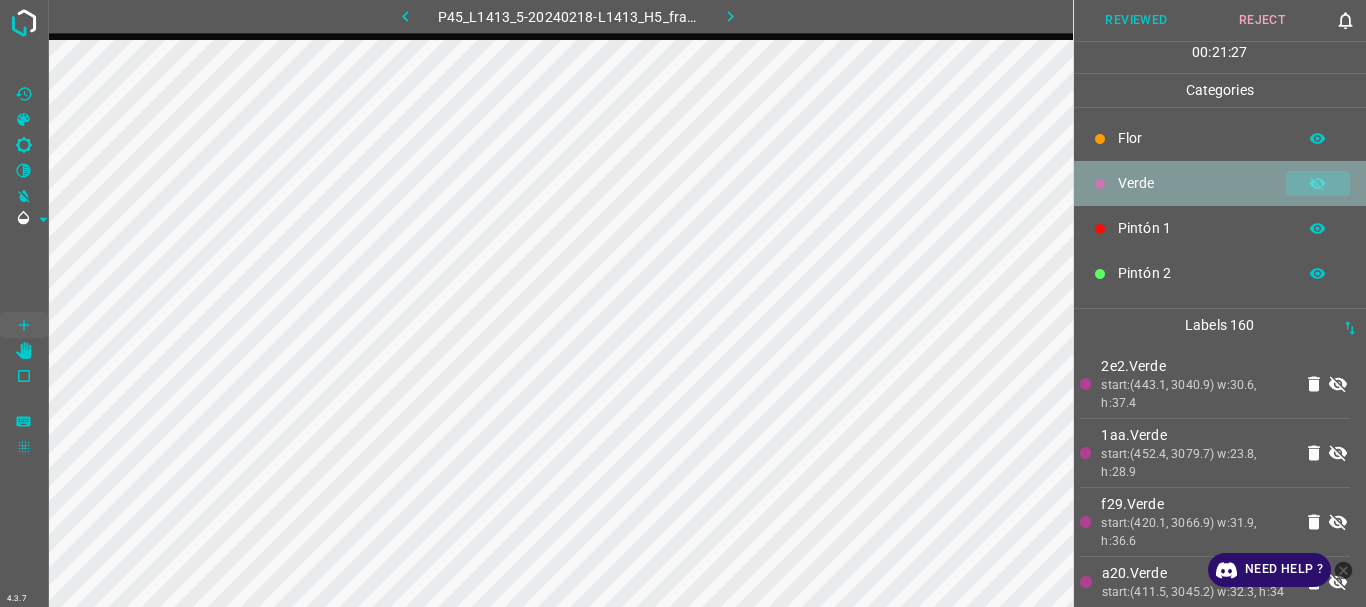click 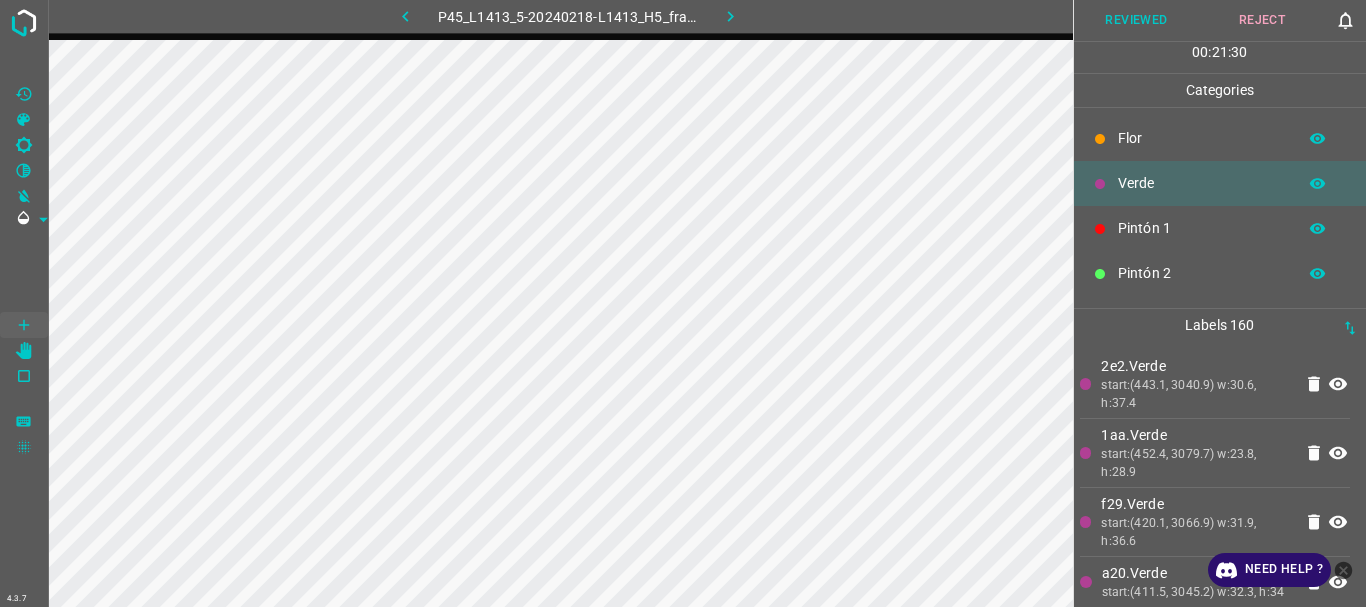 type 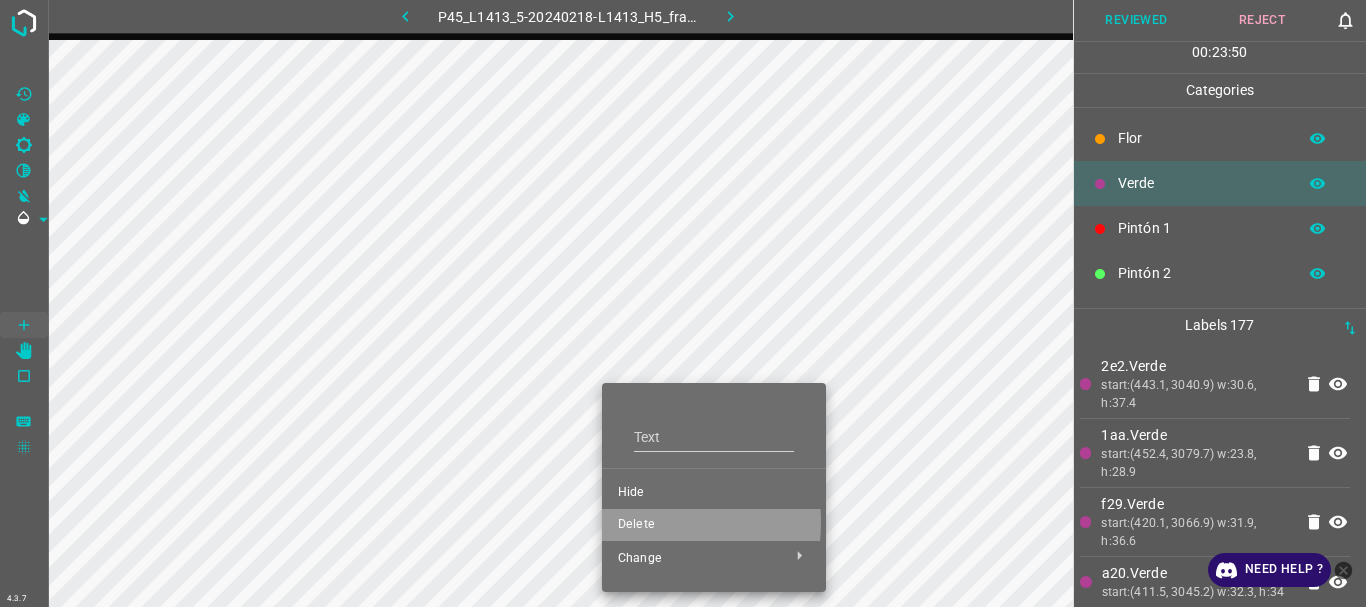 click on "Delete" at bounding box center [714, 525] 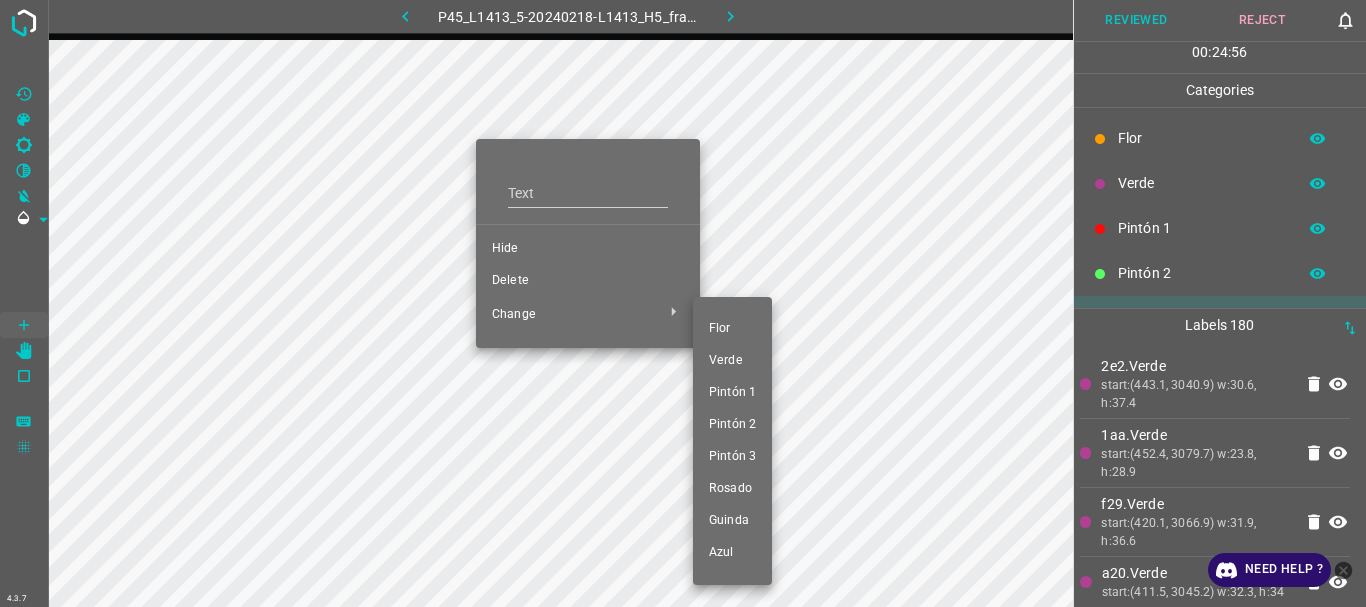 click at bounding box center (683, 303) 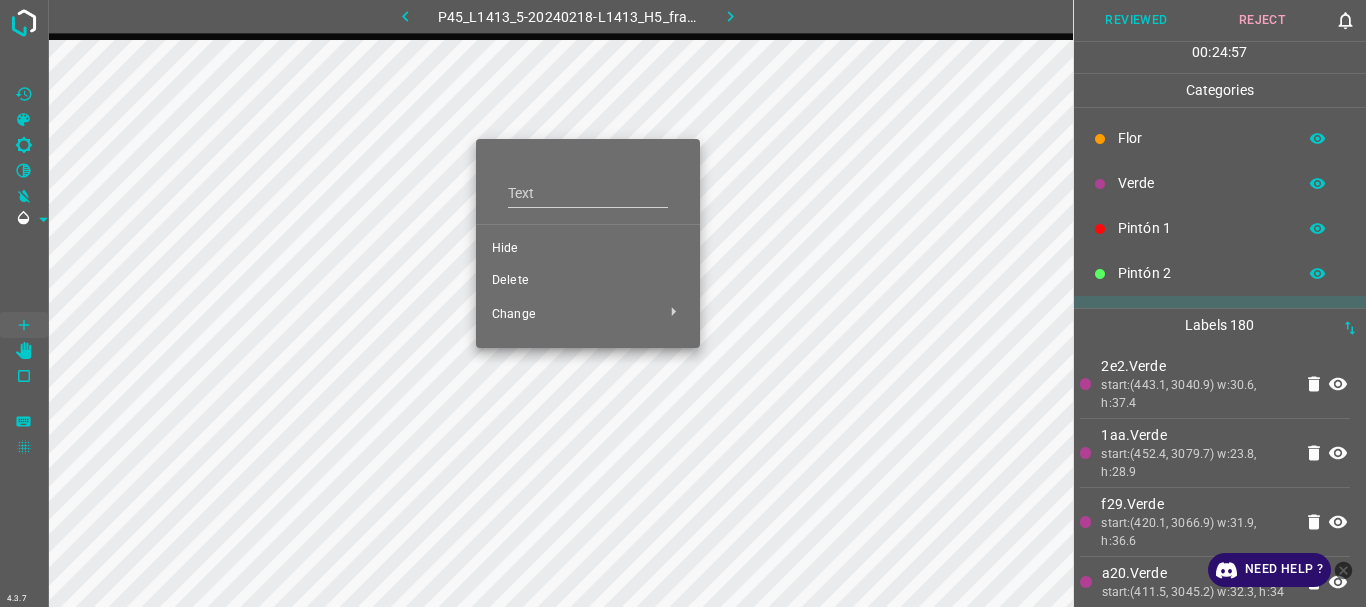 click on "Delete" at bounding box center [588, 281] 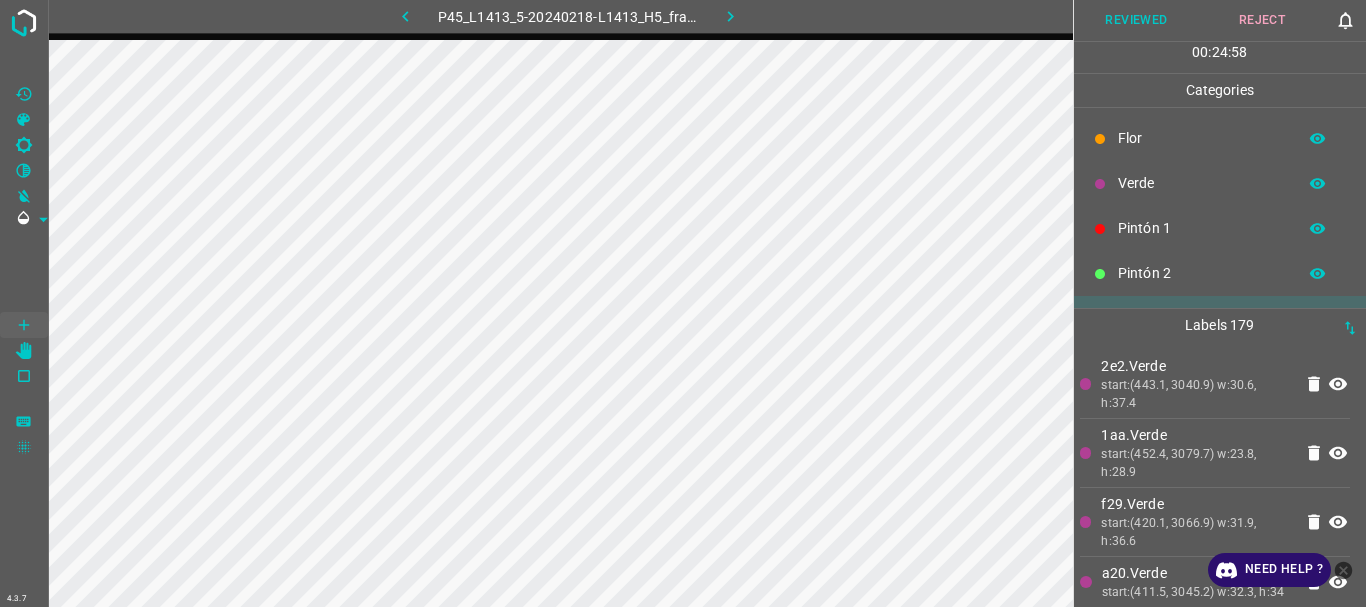 click on "Delete" at bounding box center (560, 219) 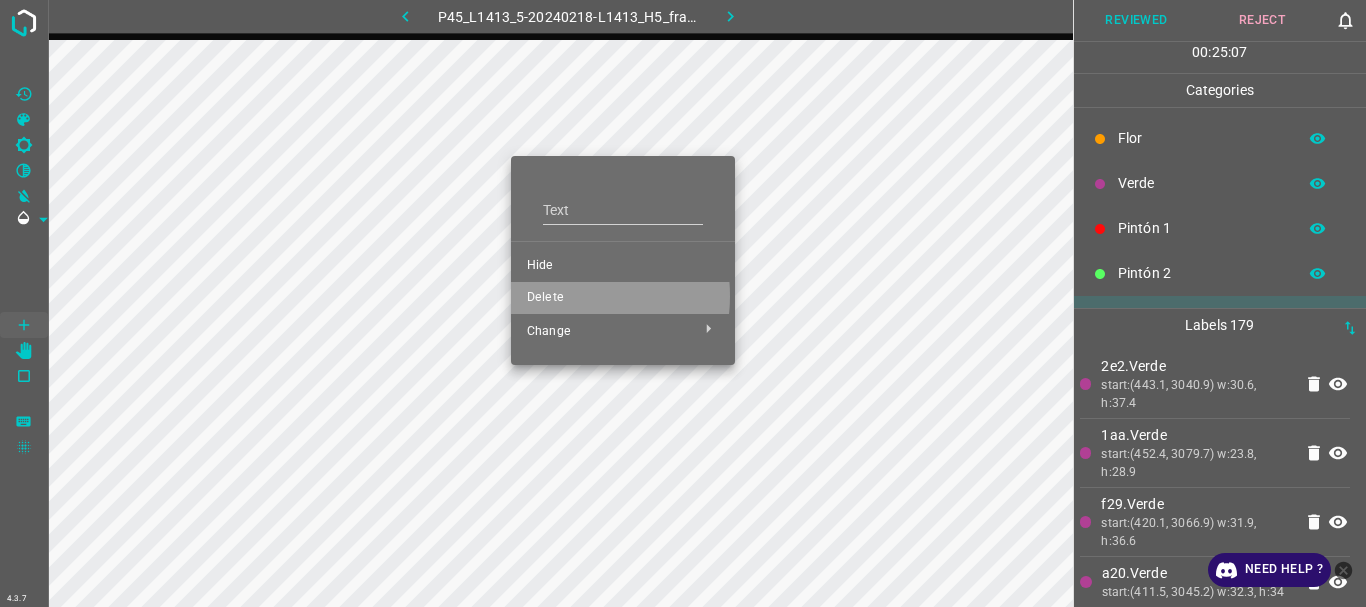click on "Delete" at bounding box center (623, 298) 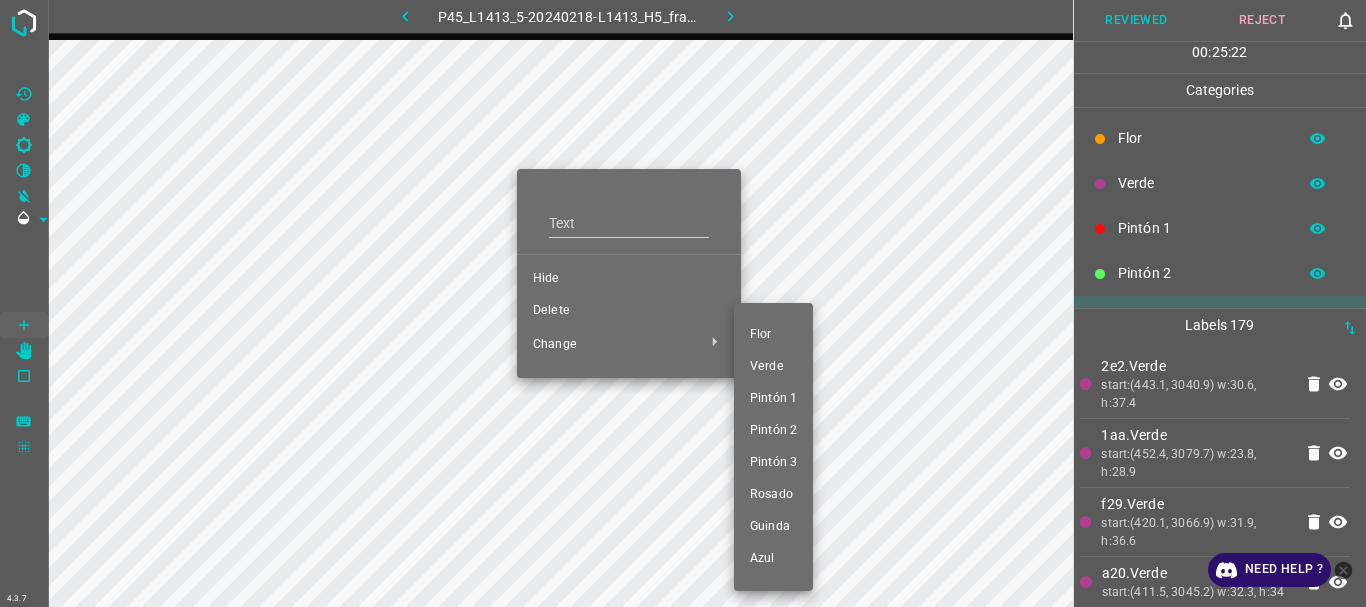 click on "Verde" at bounding box center [773, 367] 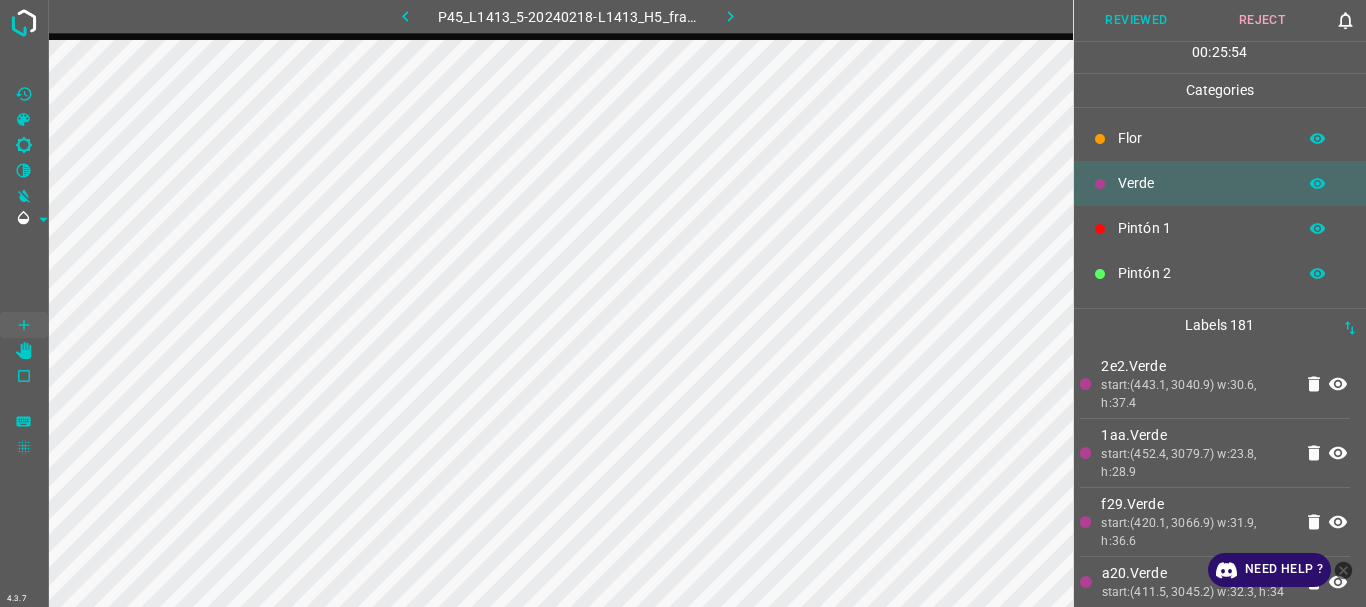 drag, startPoint x: 437, startPoint y: 14, endPoint x: 397, endPoint y: 12, distance: 40.04997 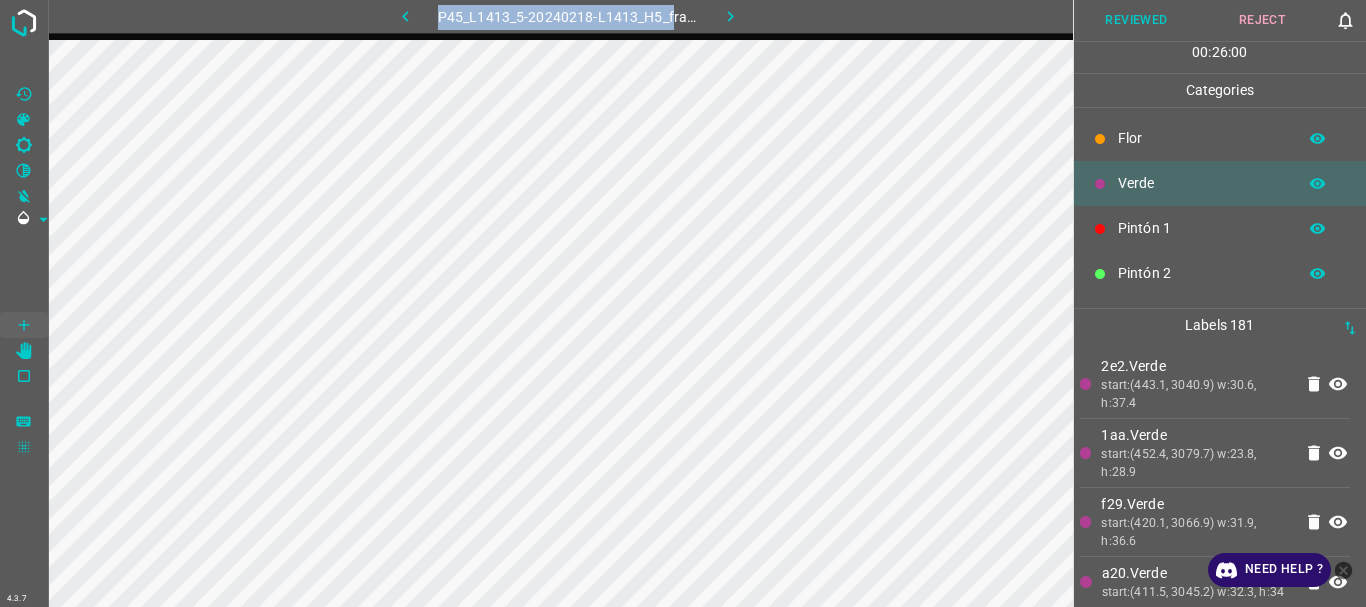 drag, startPoint x: 438, startPoint y: 17, endPoint x: 725, endPoint y: 34, distance: 287.50305 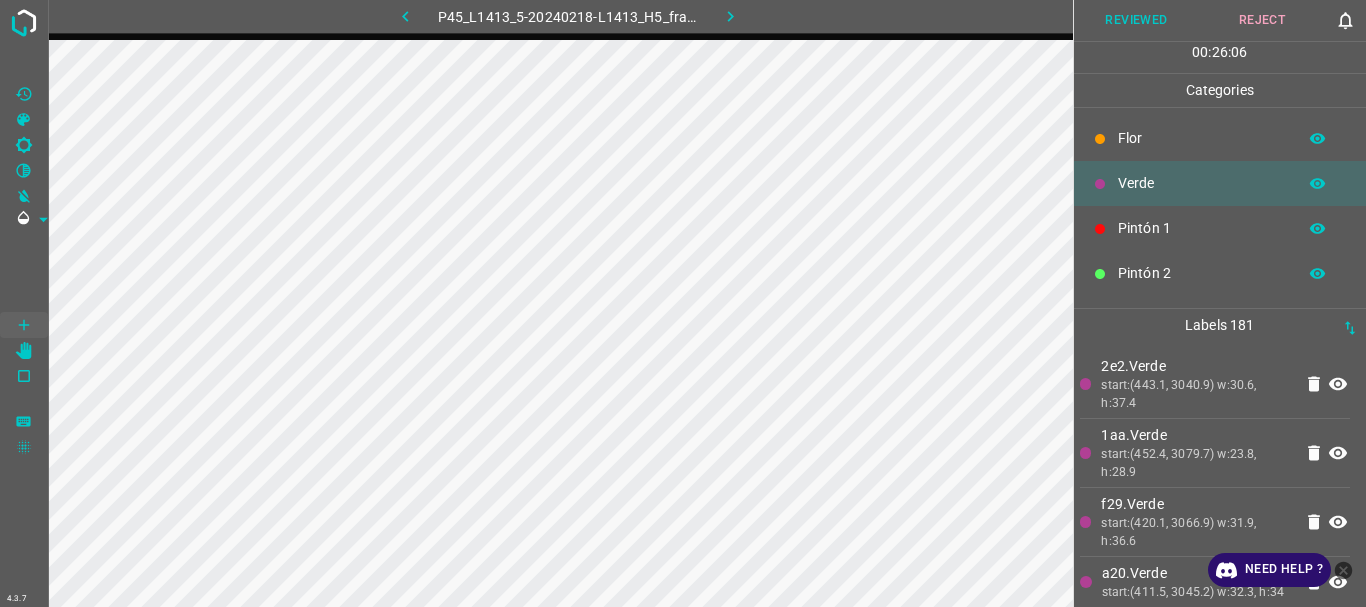 click on "Reviewed" at bounding box center [1137, 20] 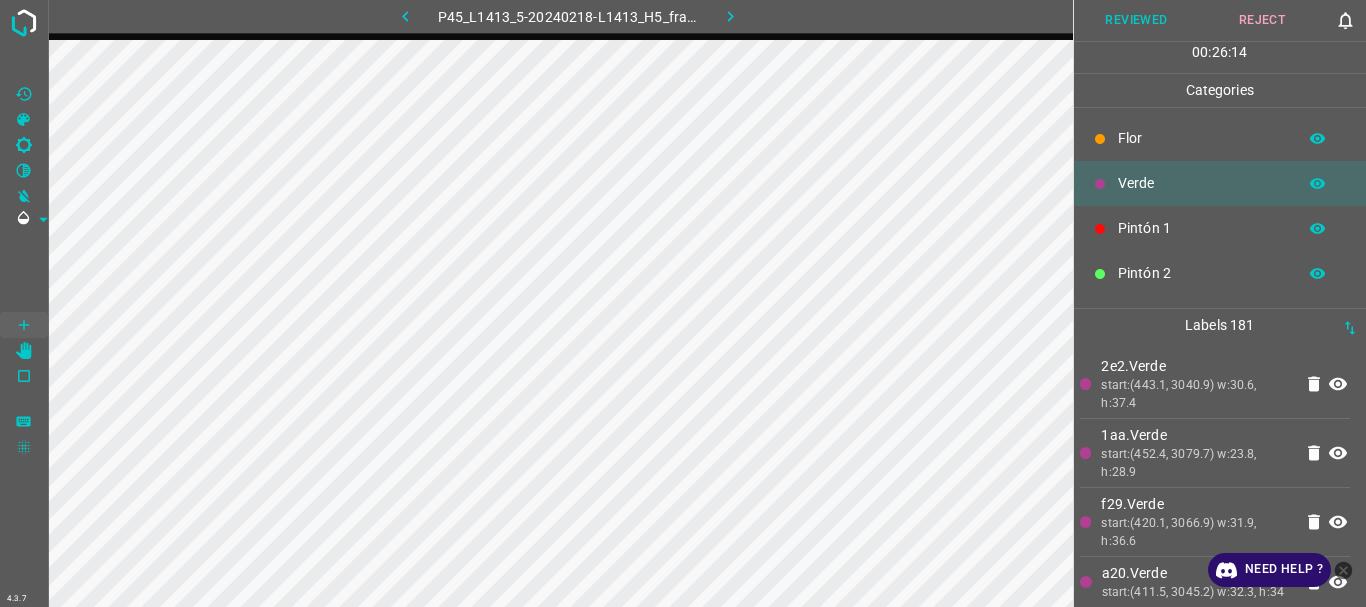 click on "Reviewed" at bounding box center [1137, 20] 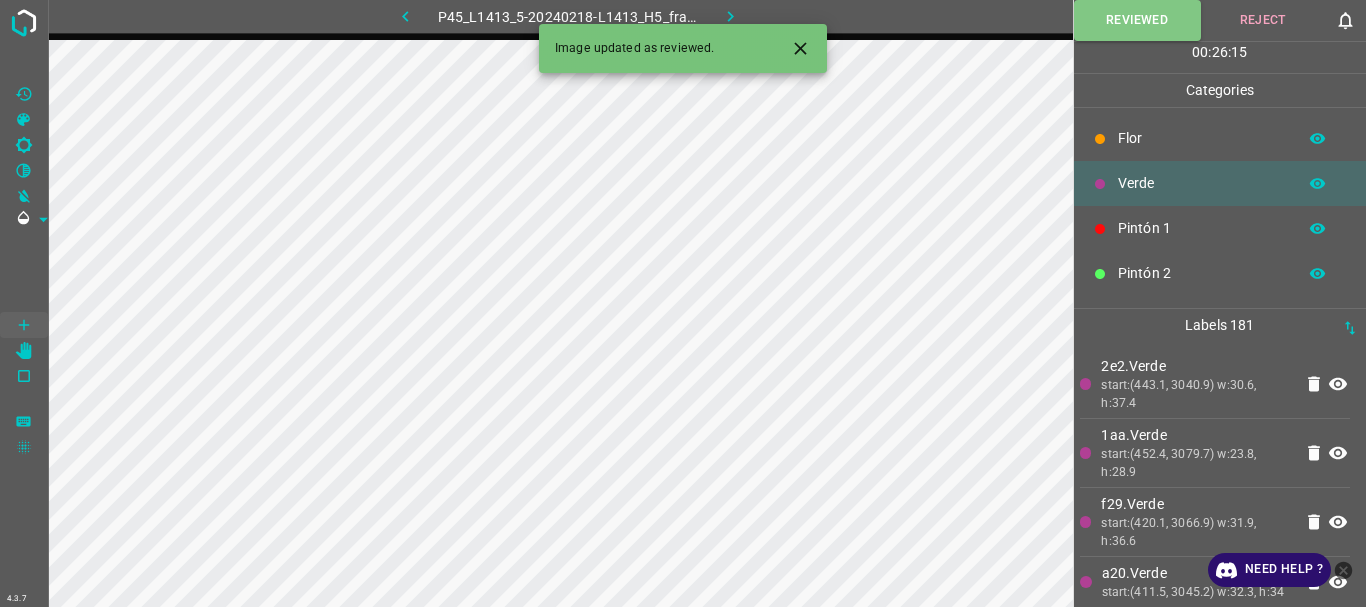 click 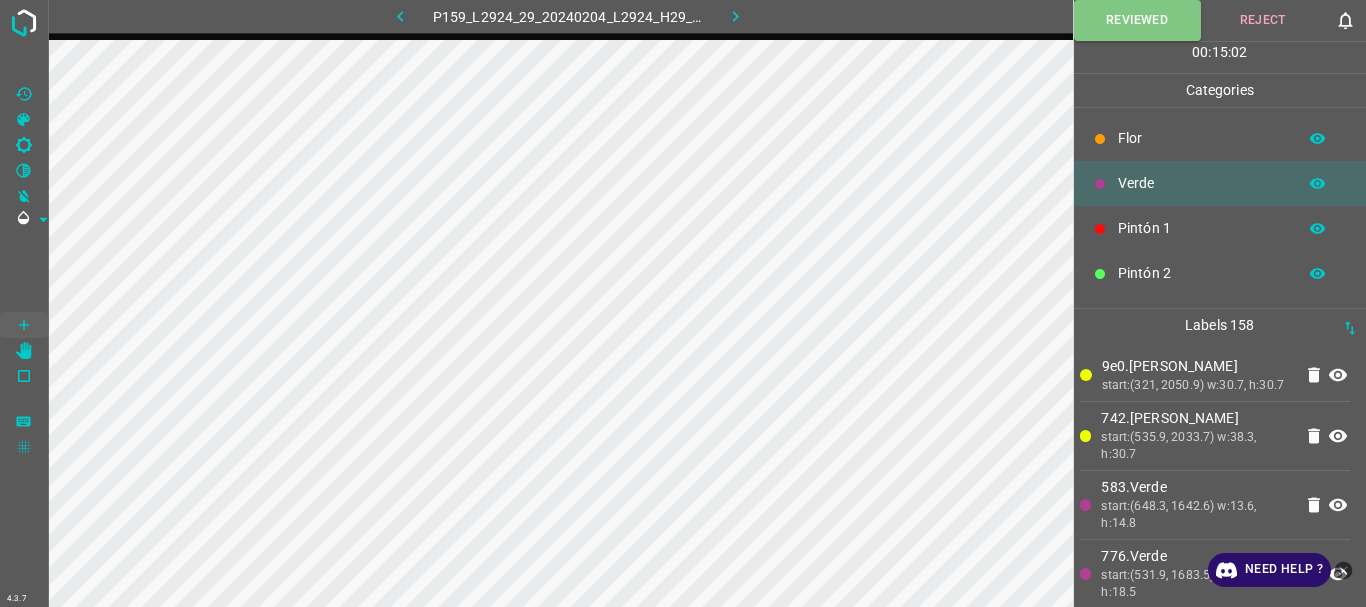 click on "P159_L2924_29_20240204_L2924_H29_frame_00051_49315.jpg" at bounding box center (568, 16) 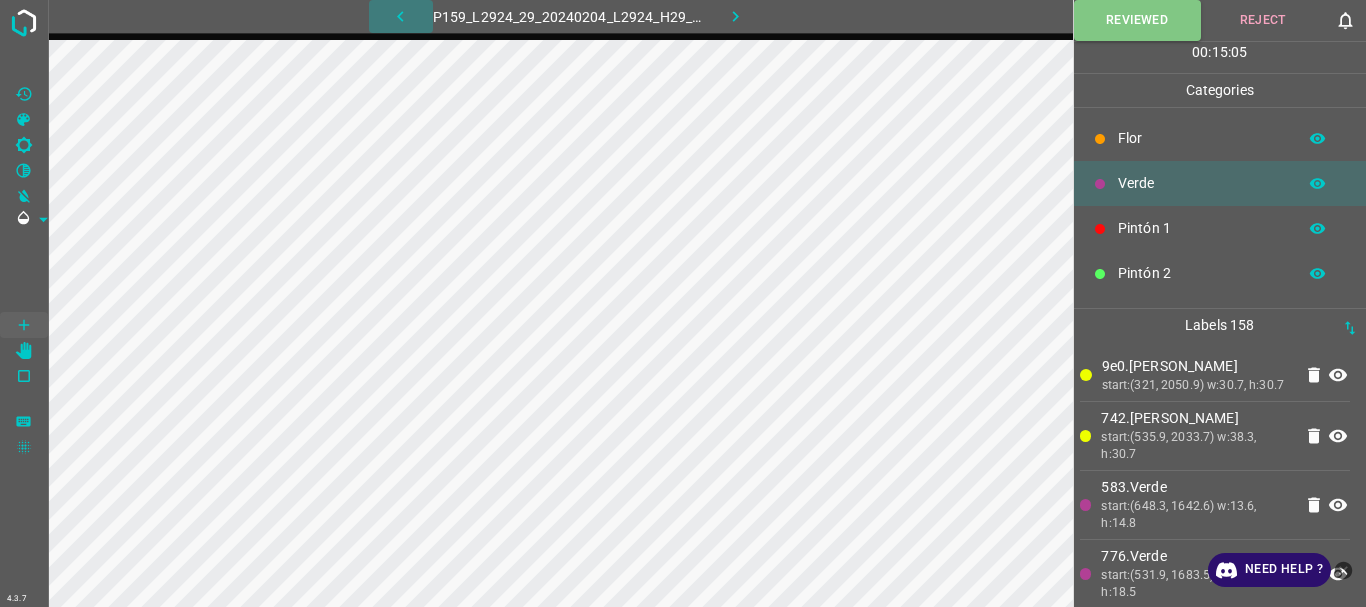 click at bounding box center (401, 16) 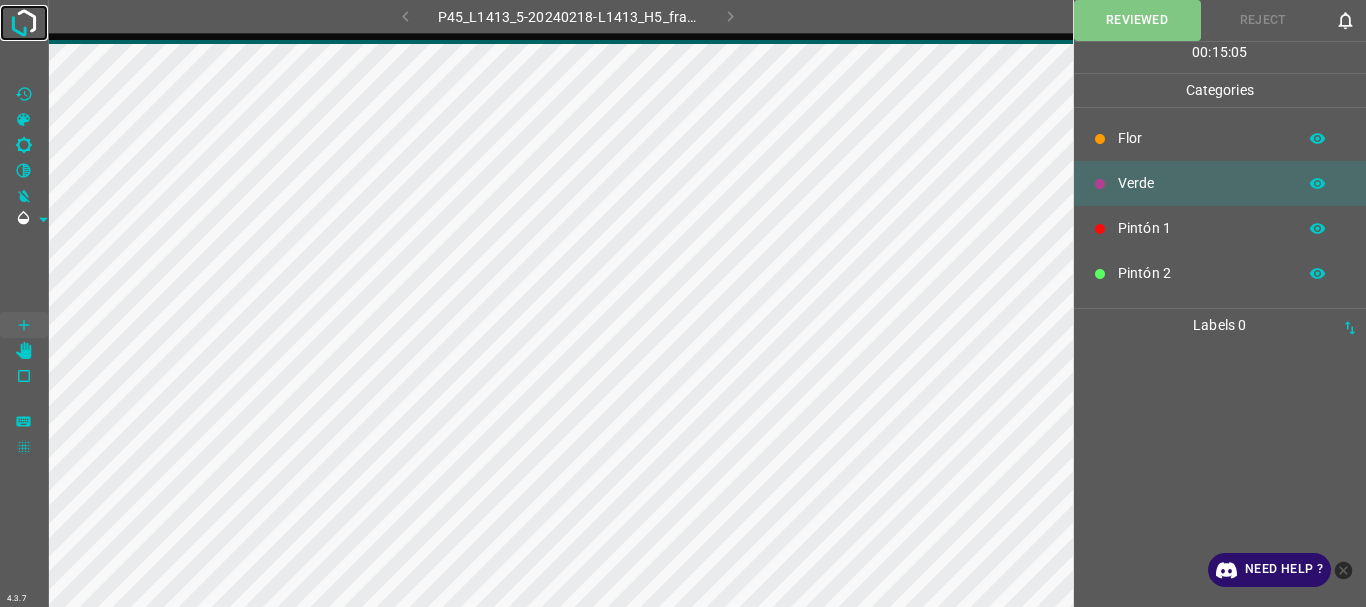 click at bounding box center (24, 23) 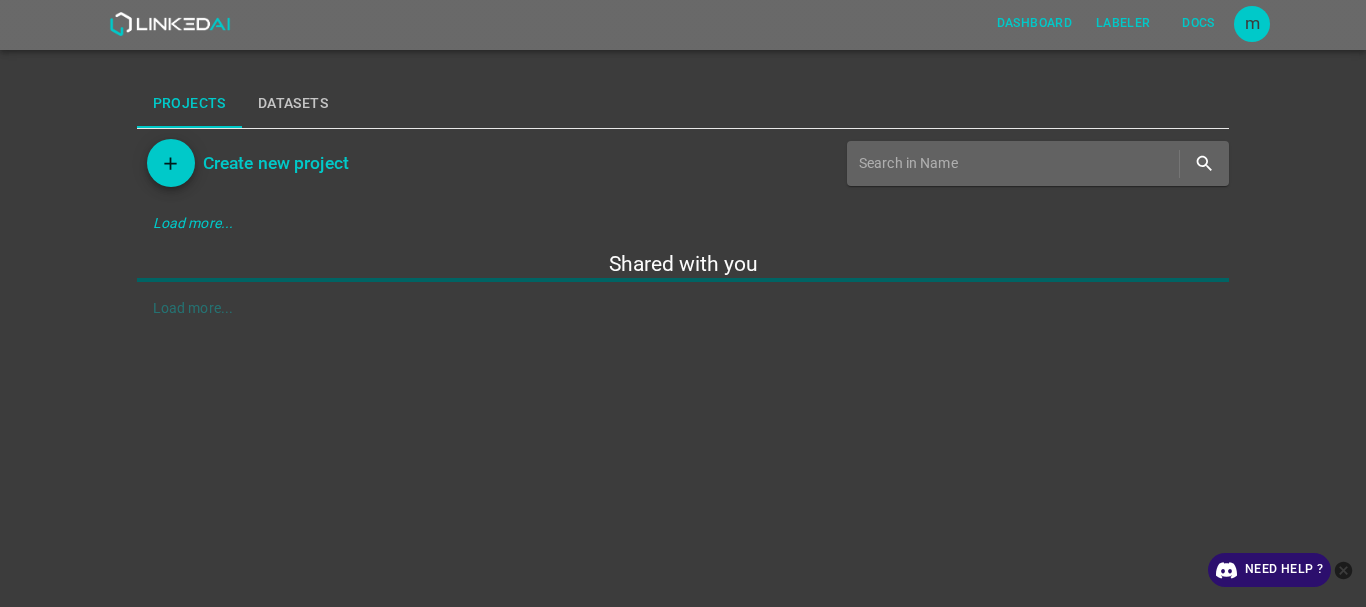 scroll, scrollTop: 0, scrollLeft: 0, axis: both 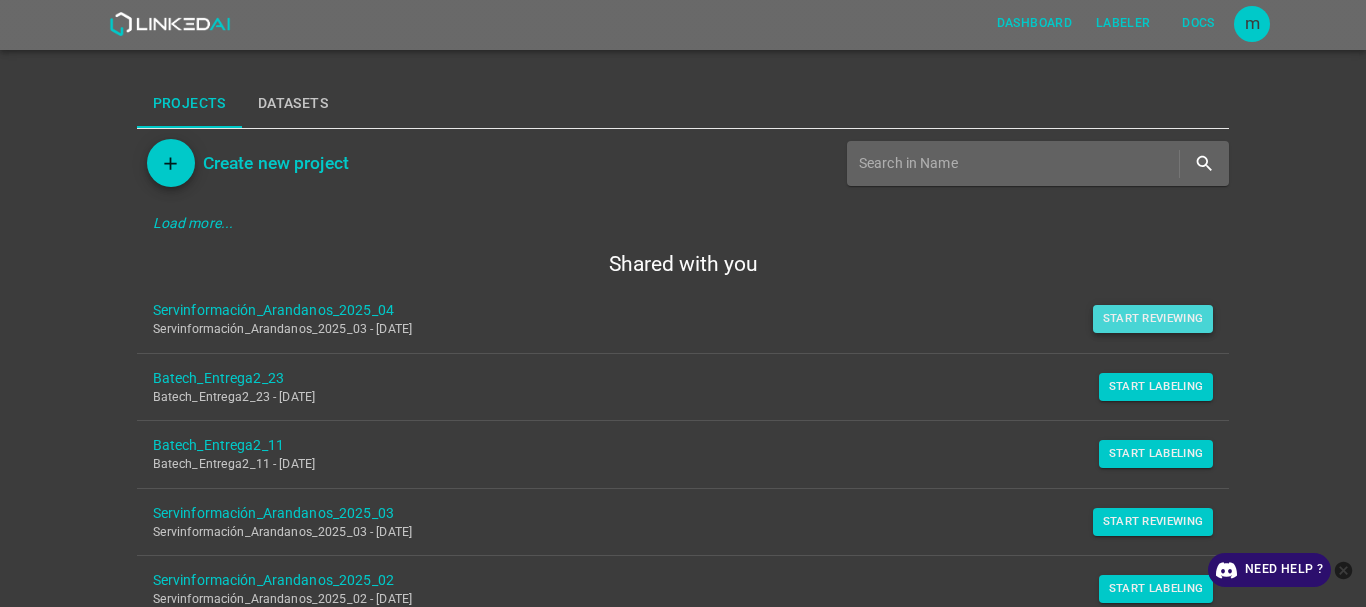 click on "Start Reviewing" at bounding box center [1153, 319] 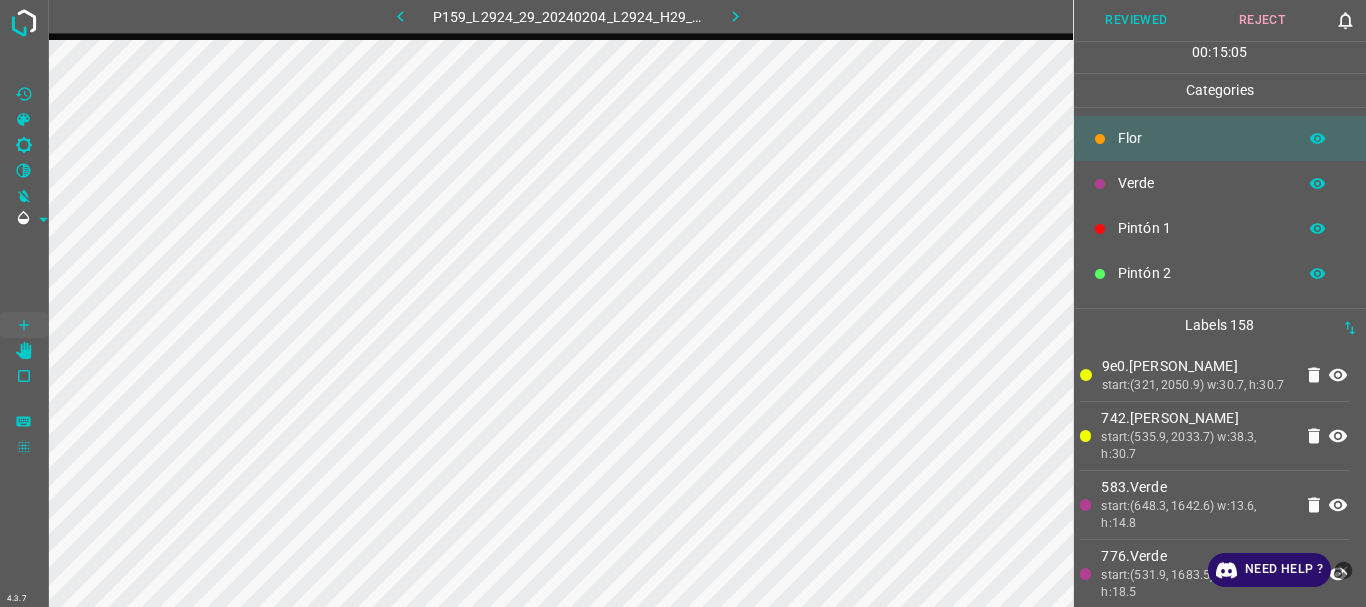 scroll, scrollTop: 176, scrollLeft: 0, axis: vertical 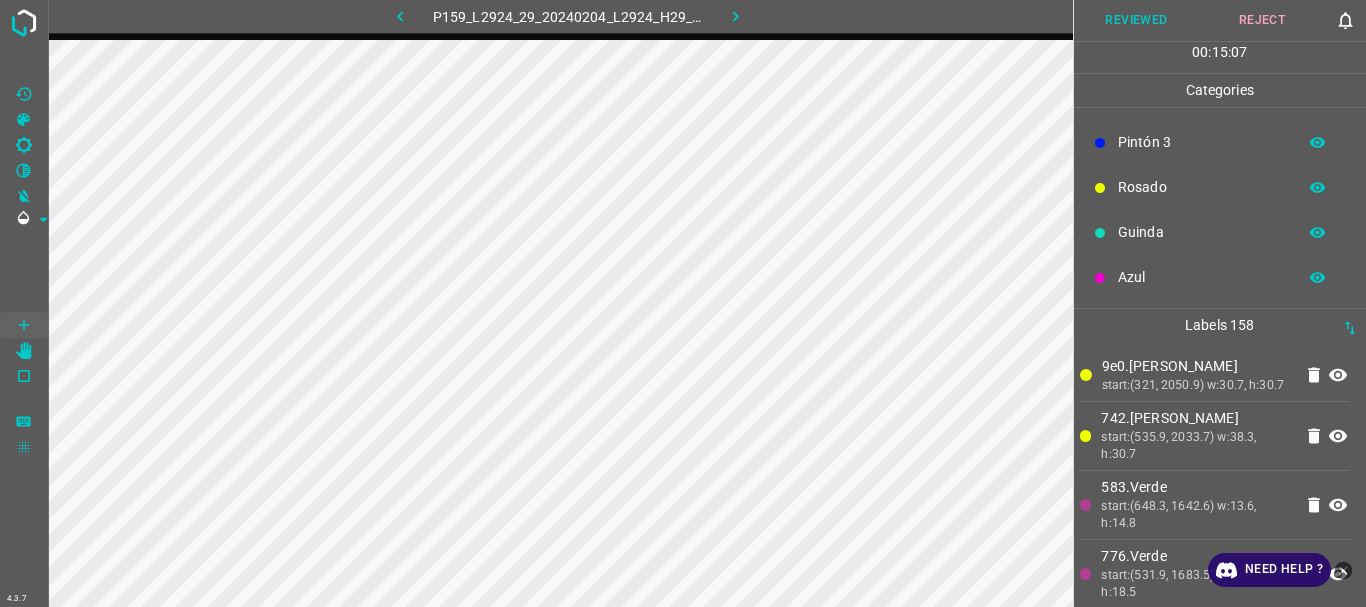 click 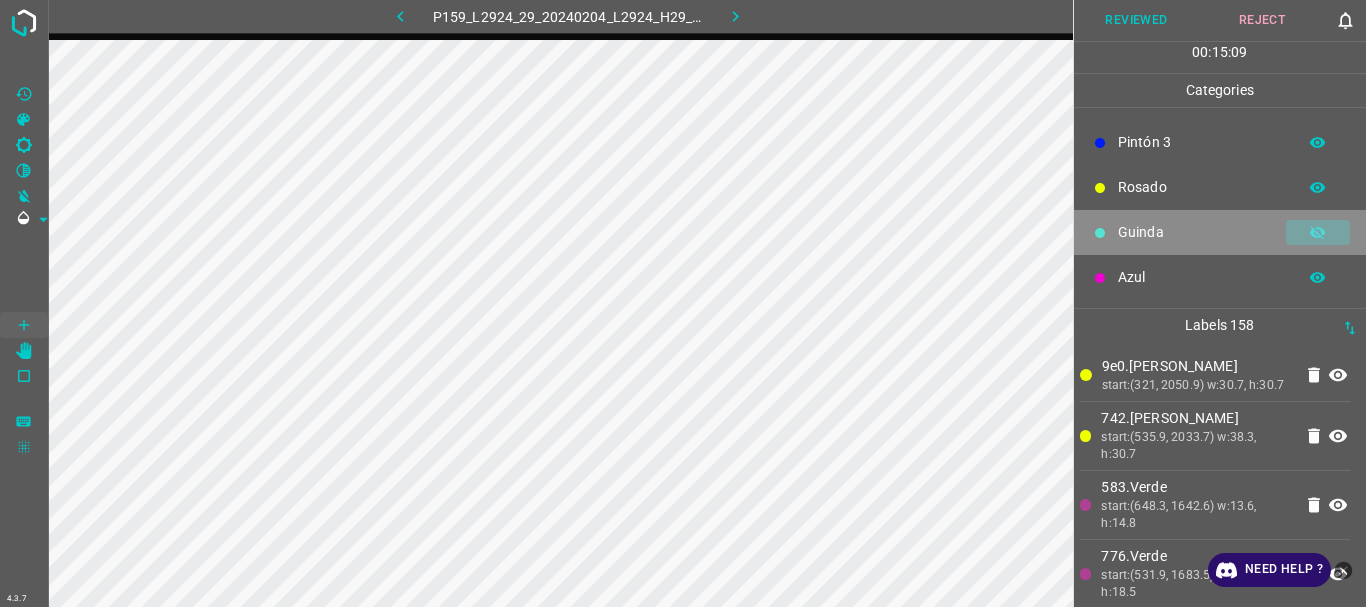 click 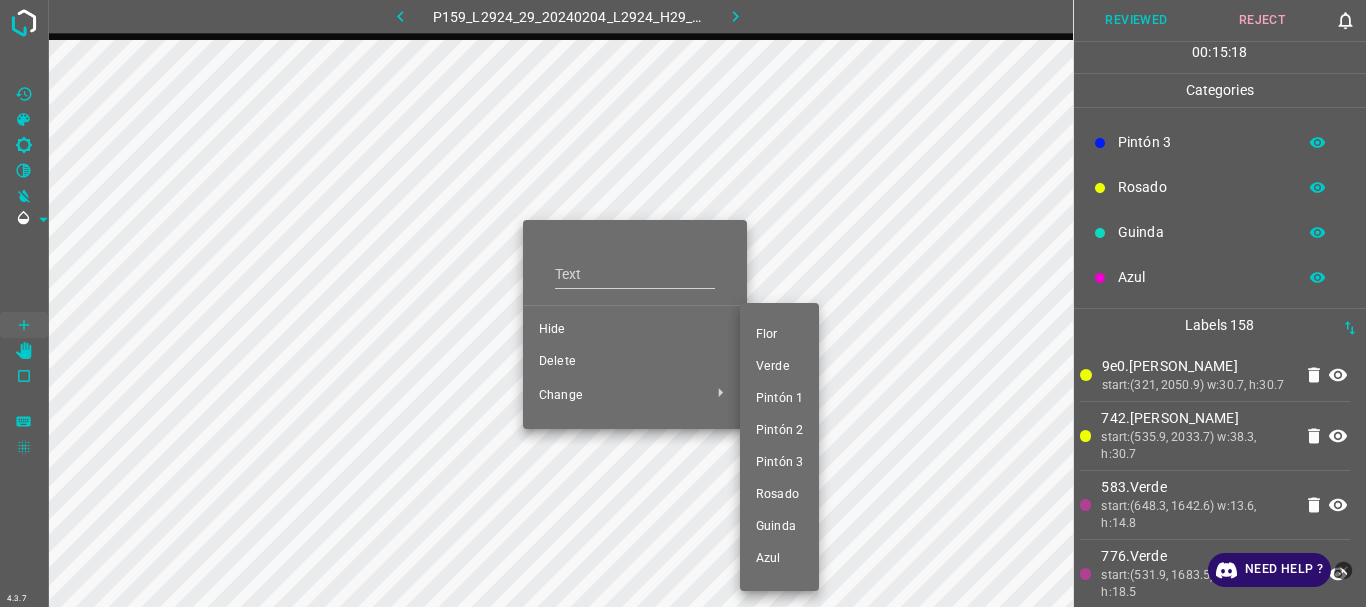 click on "Azul" at bounding box center (779, 559) 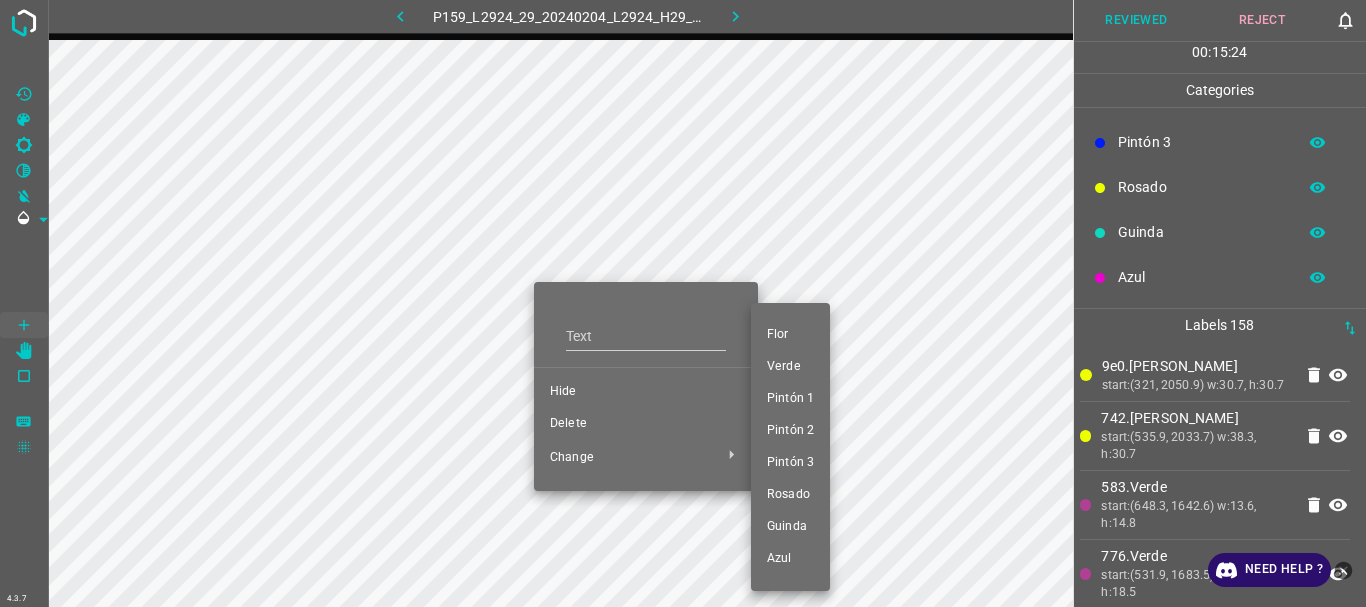 click on "Azul" at bounding box center (790, 559) 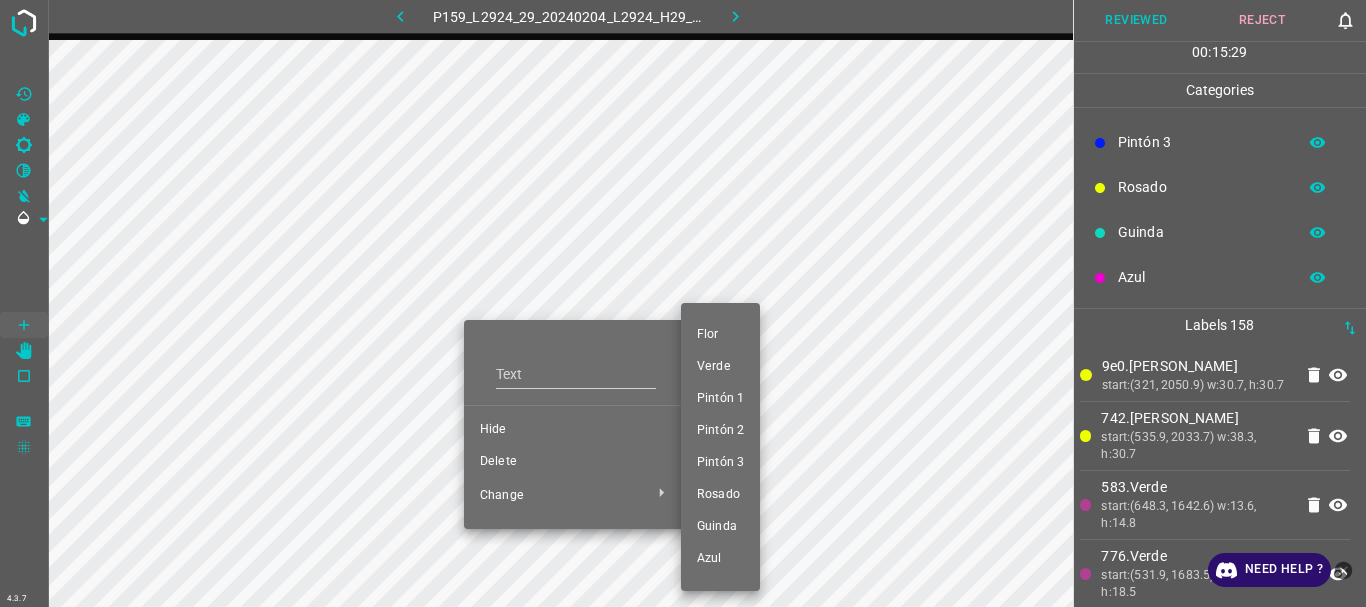 click on "Azul" at bounding box center [720, 559] 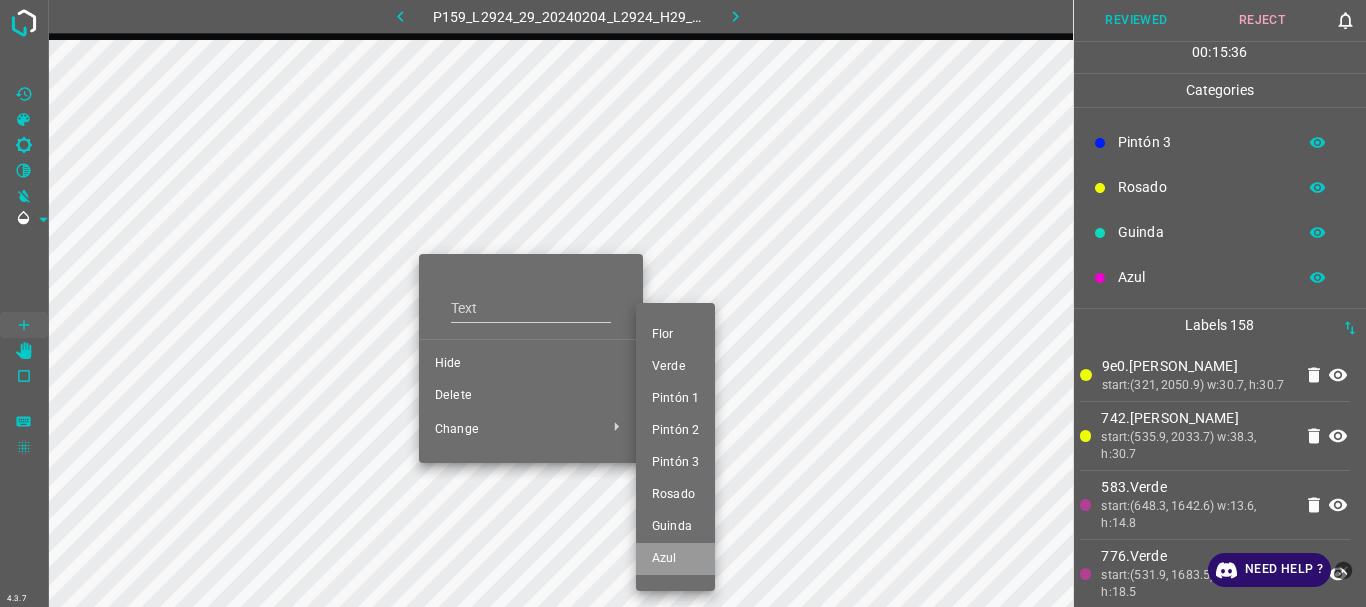 click on "Azul" at bounding box center (675, 559) 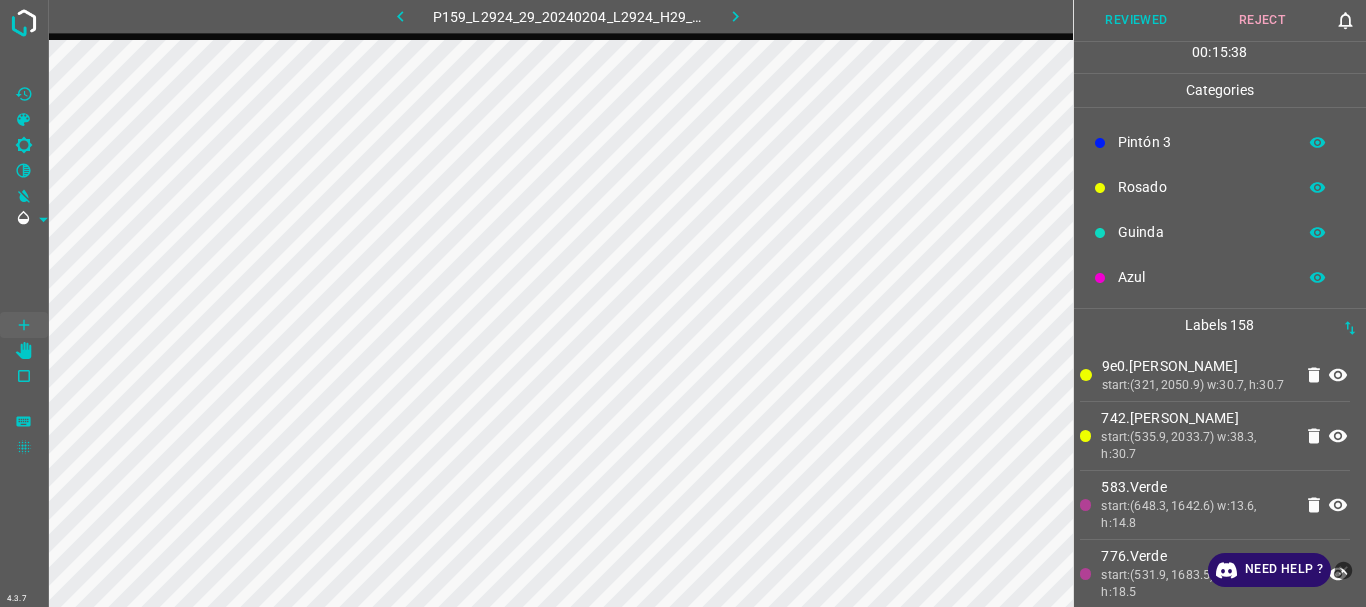 click 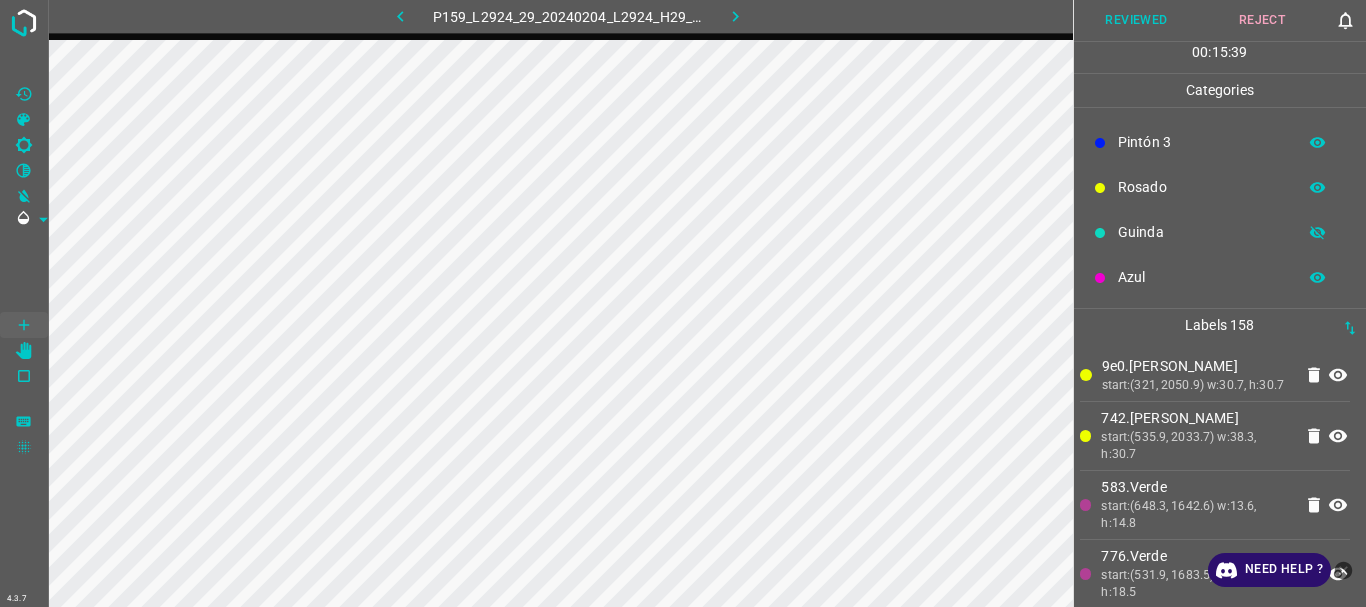 click 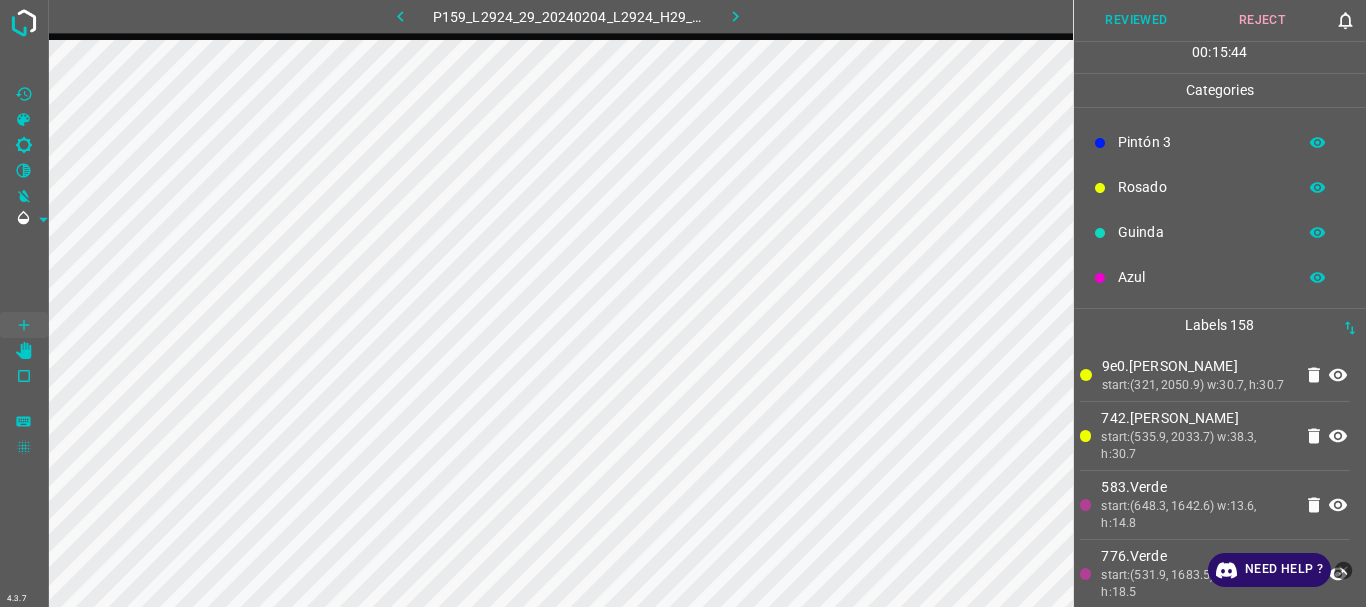 click 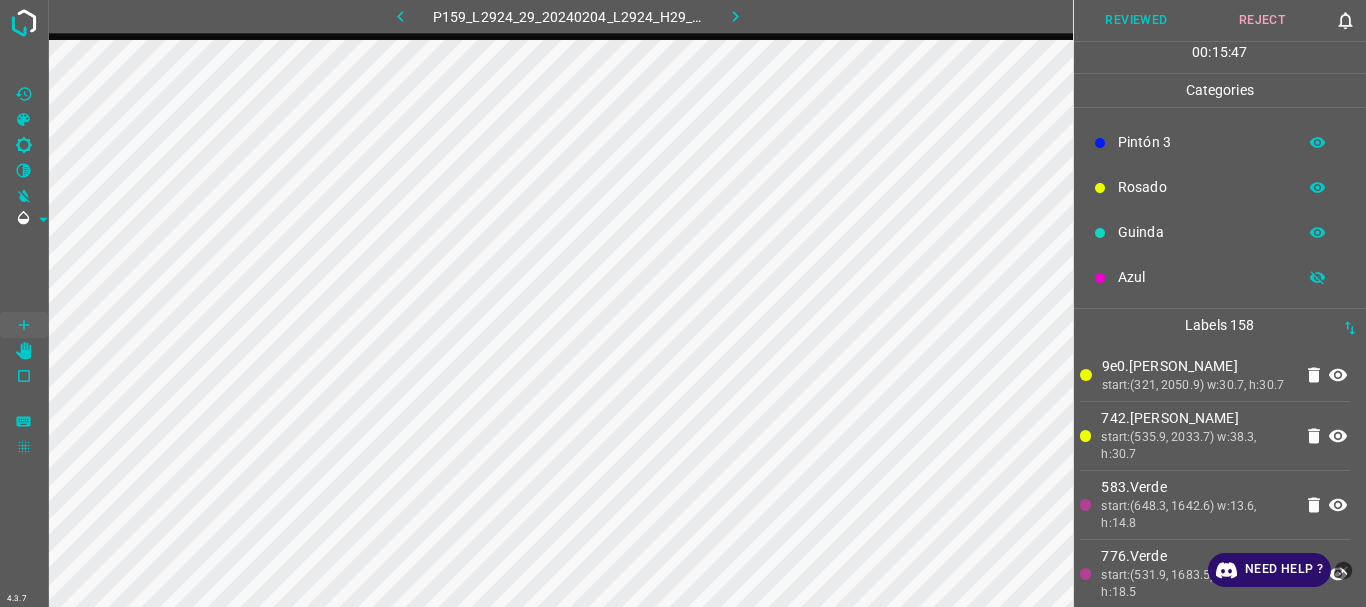 click 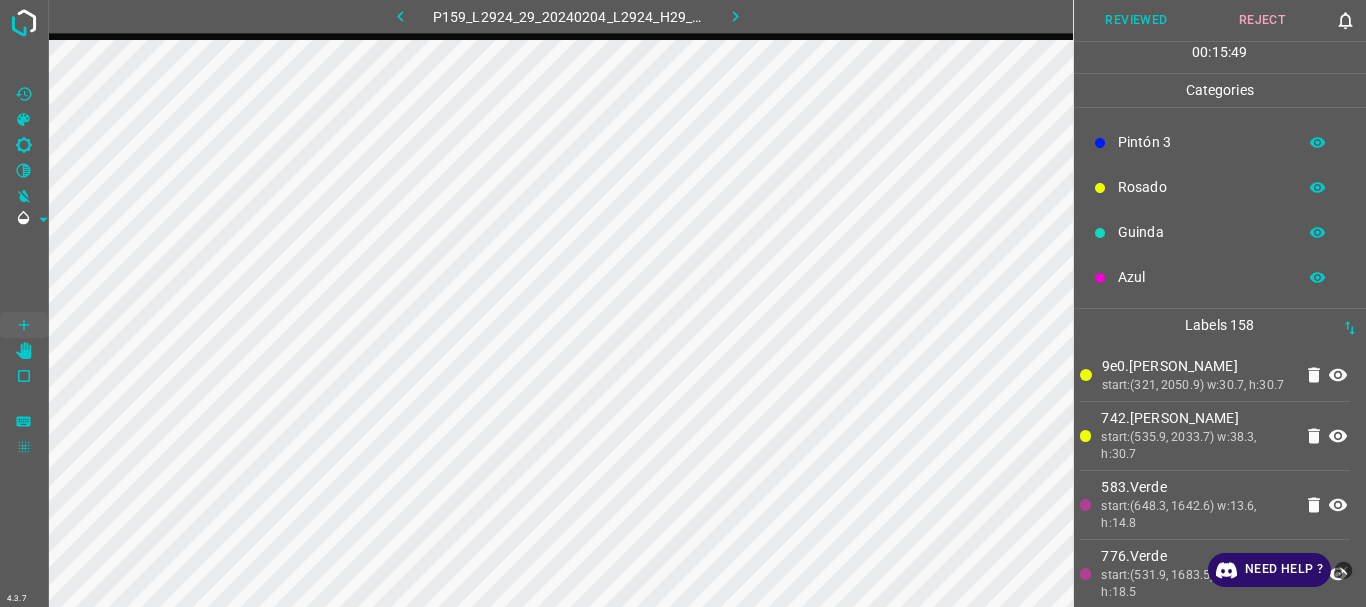 click 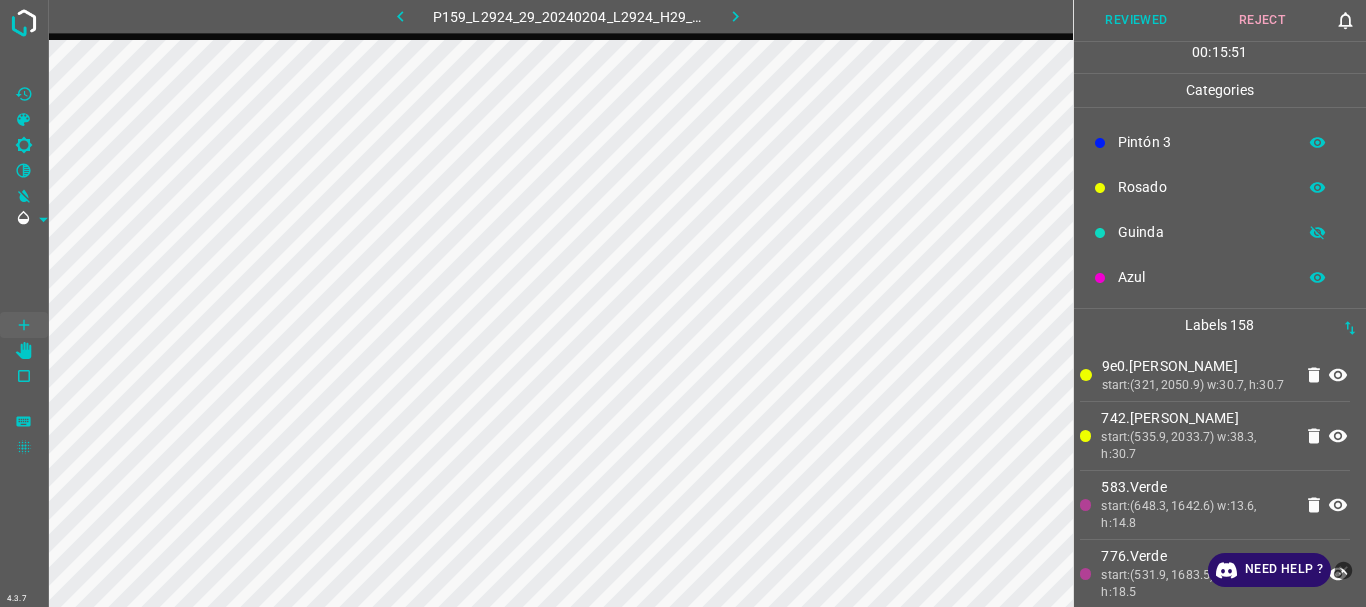 click 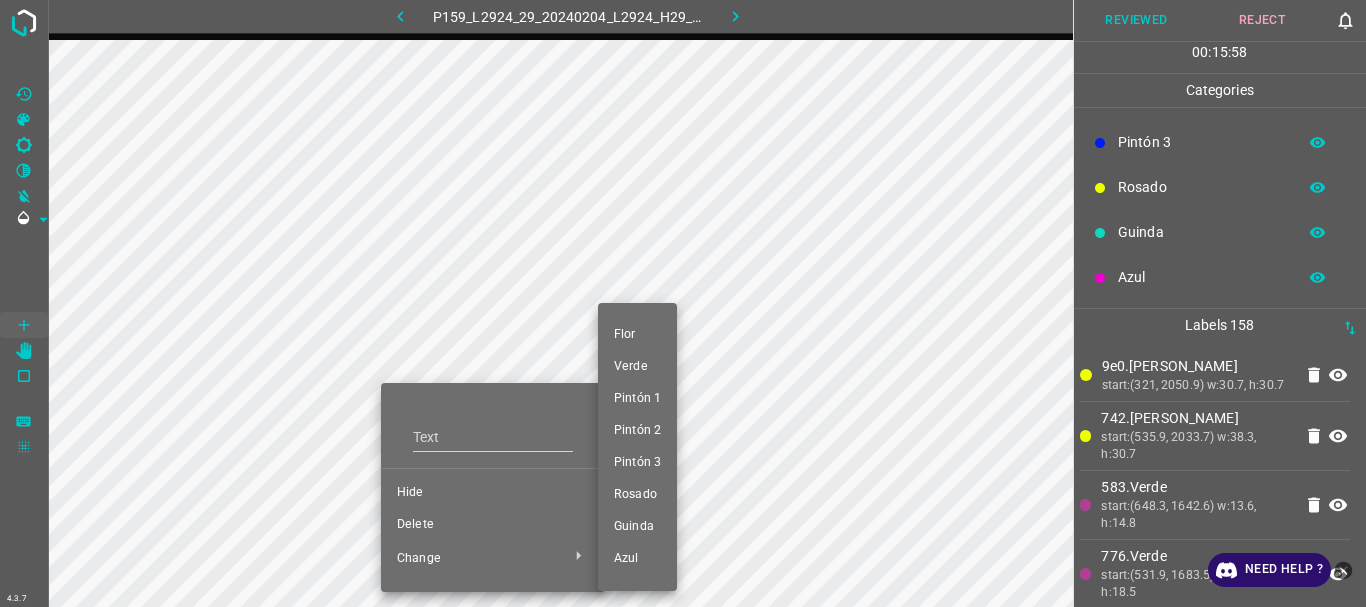 click on "Azul" at bounding box center [637, 559] 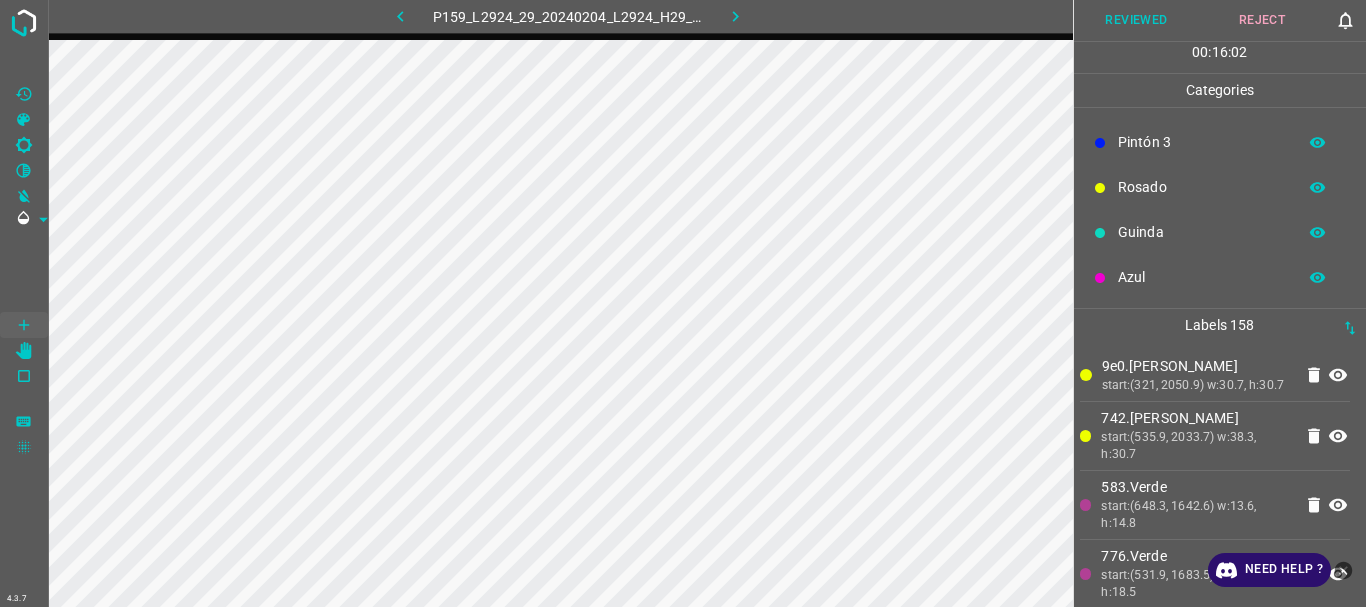 click 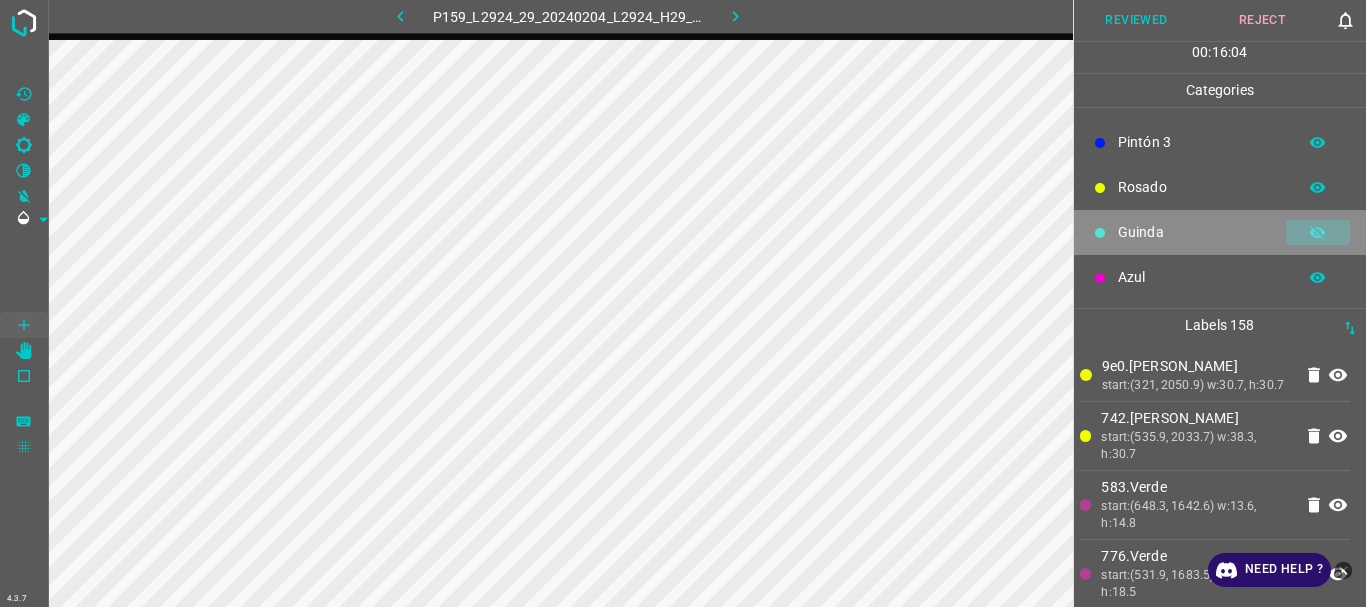 click 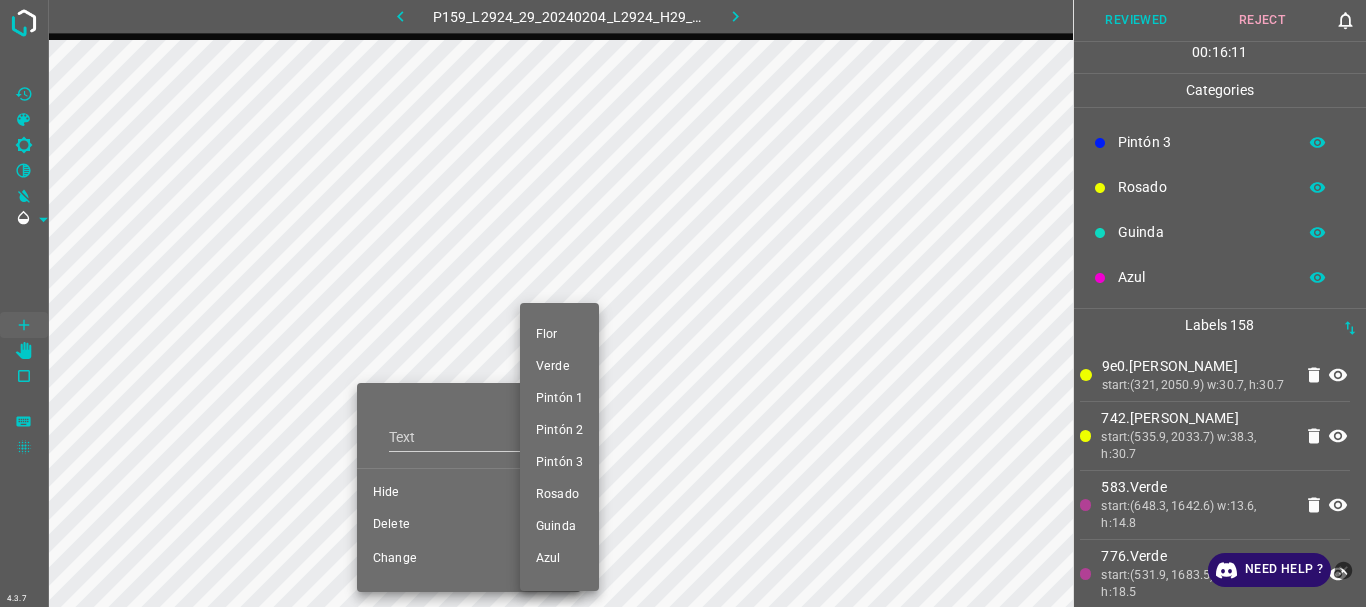 click on "Pintón 3" at bounding box center (559, 463) 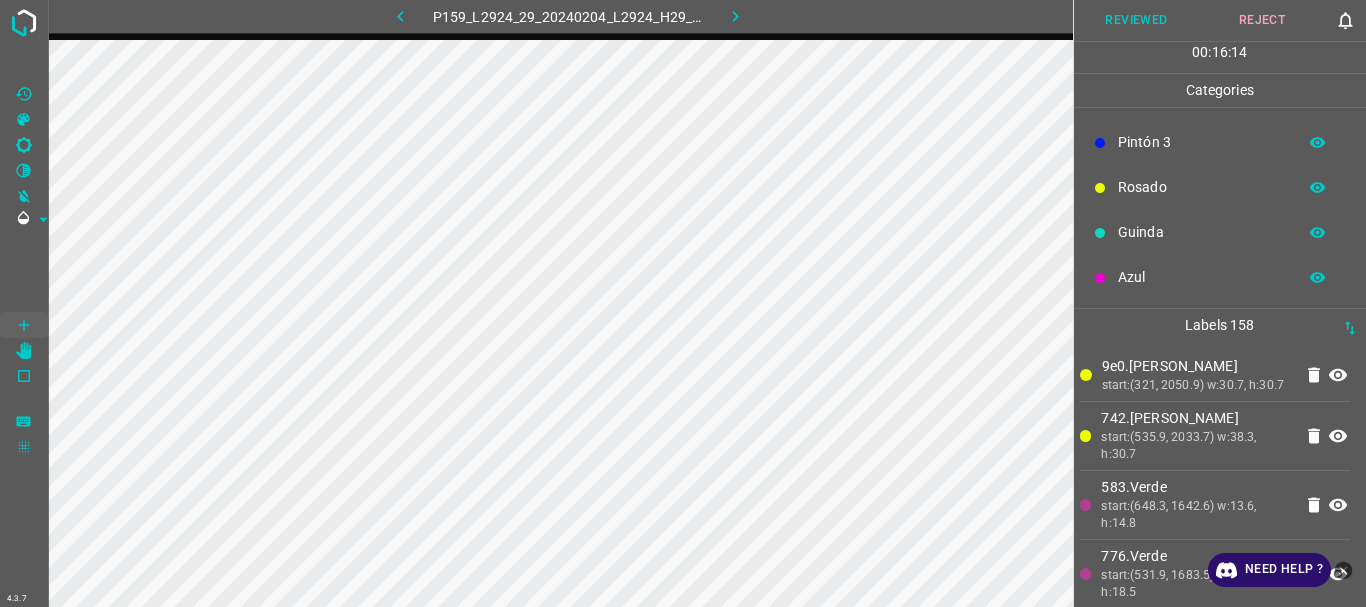 click at bounding box center (1318, 143) 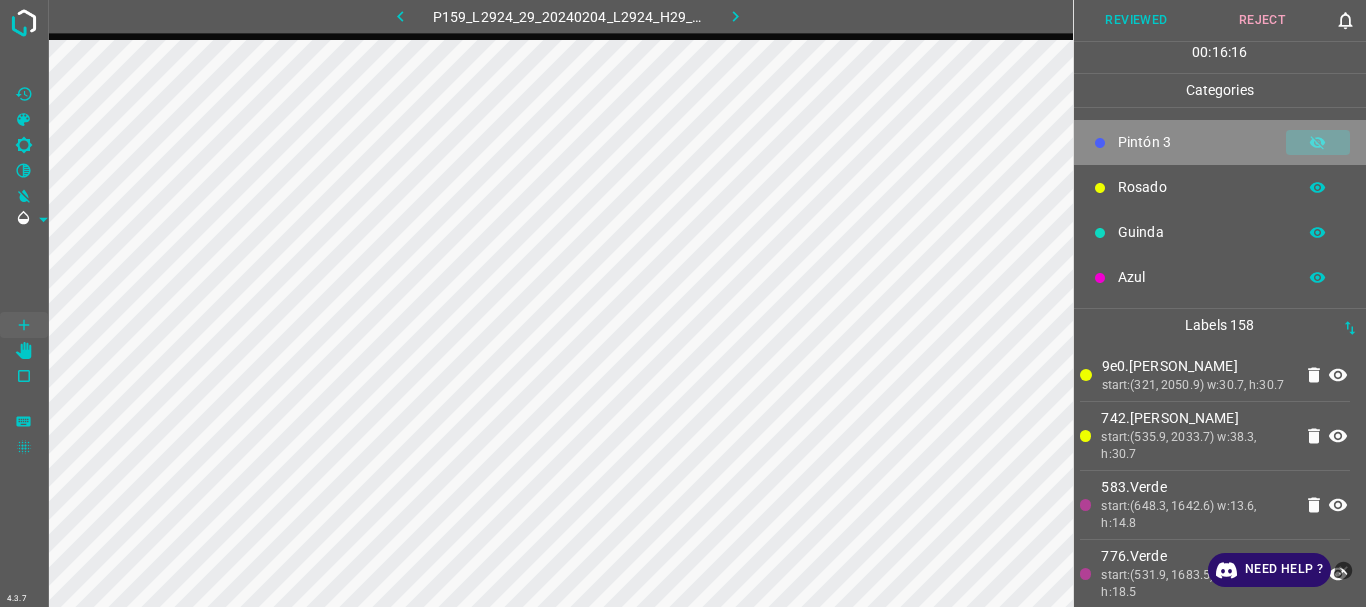 click at bounding box center [1318, 143] 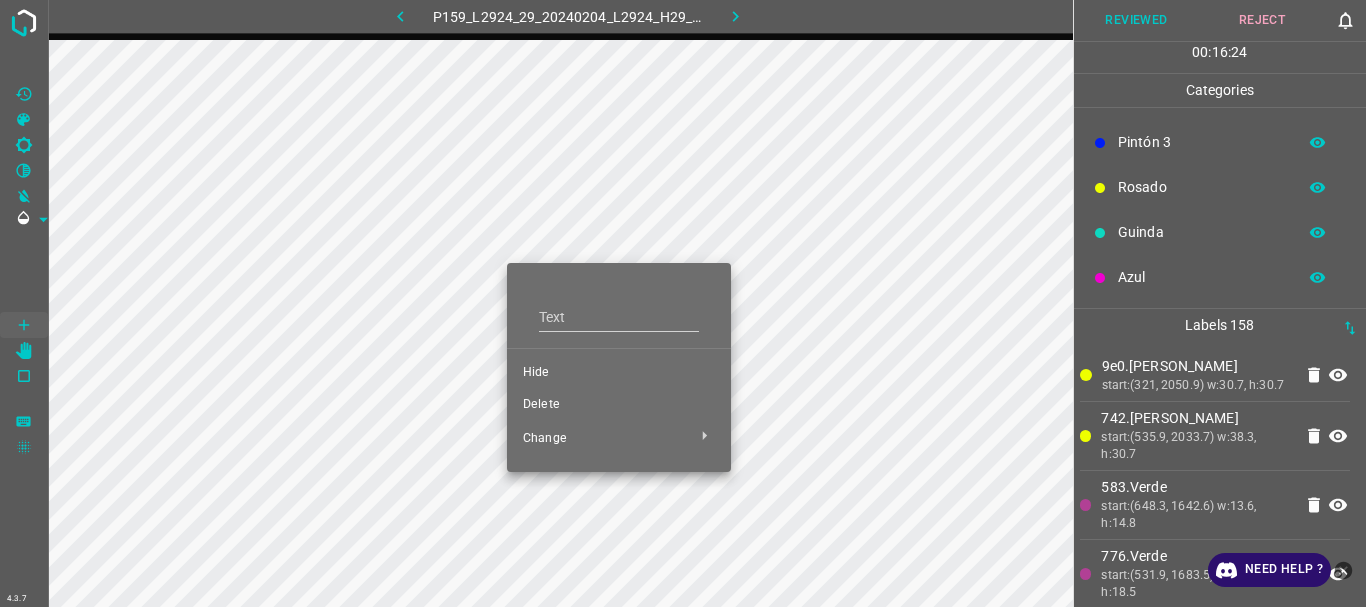 click on "Delete" at bounding box center (619, 405) 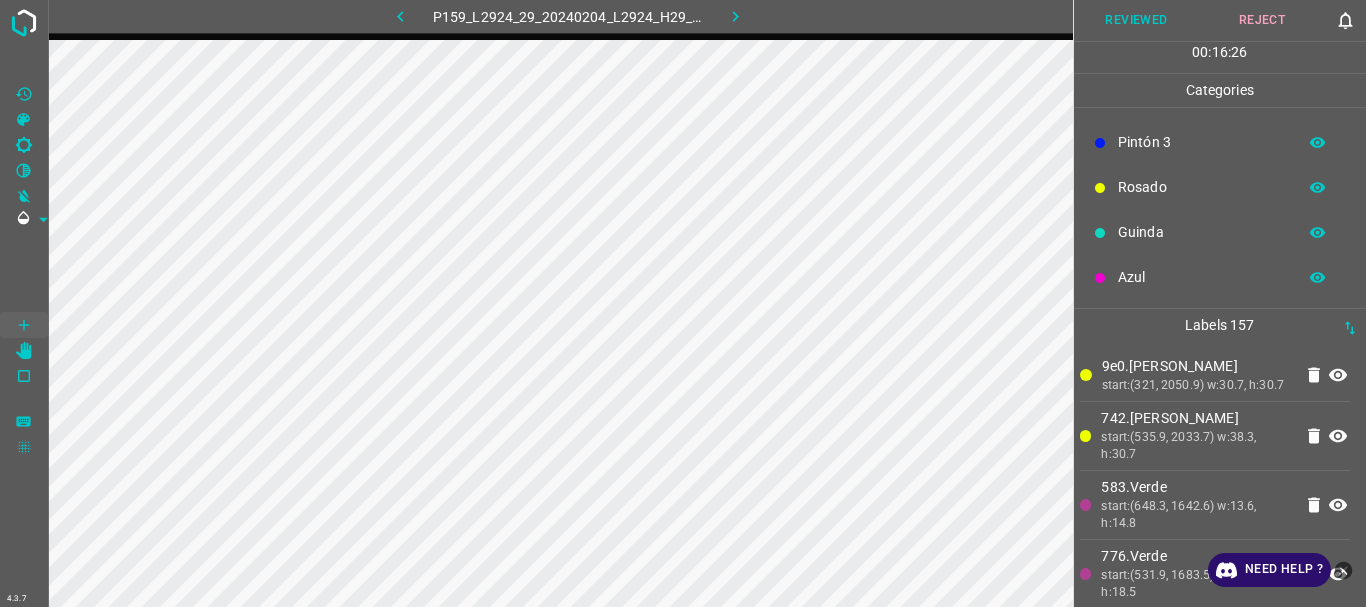 type 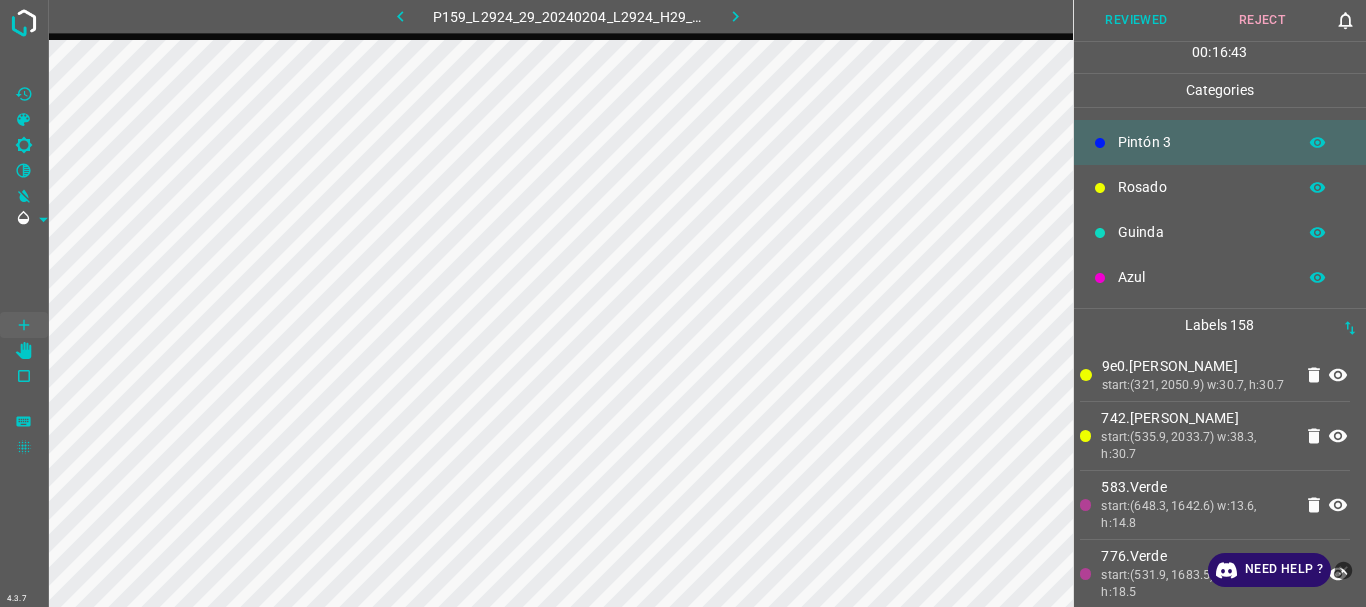 scroll, scrollTop: 0, scrollLeft: 0, axis: both 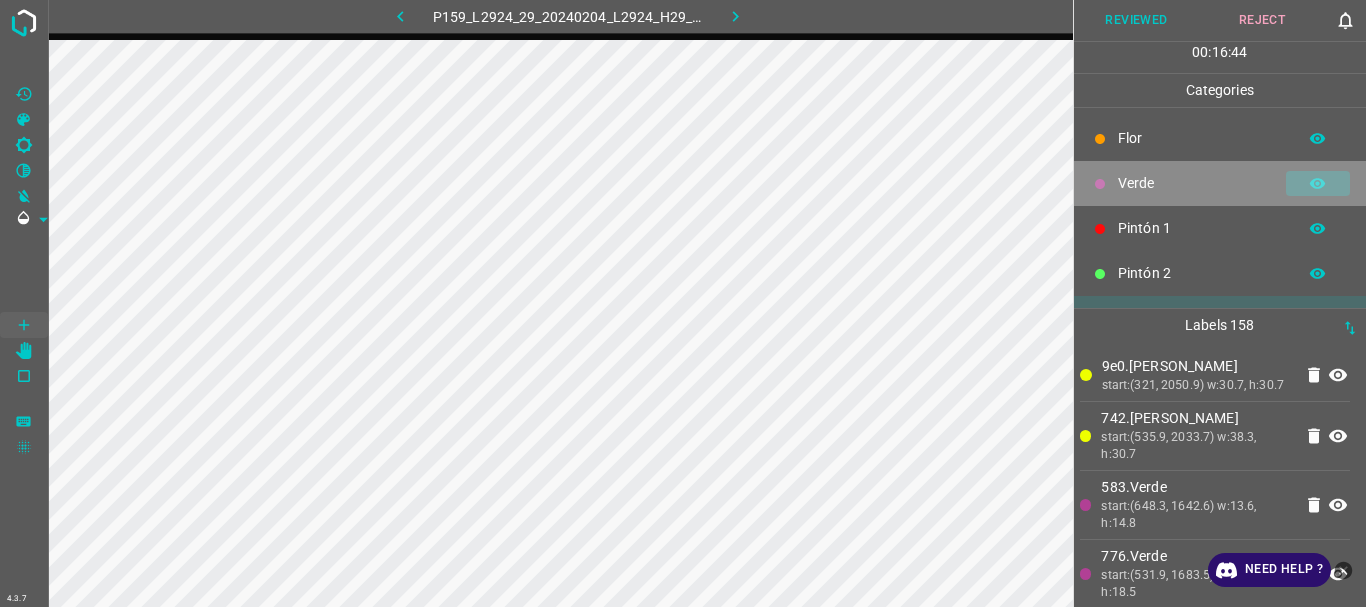 click 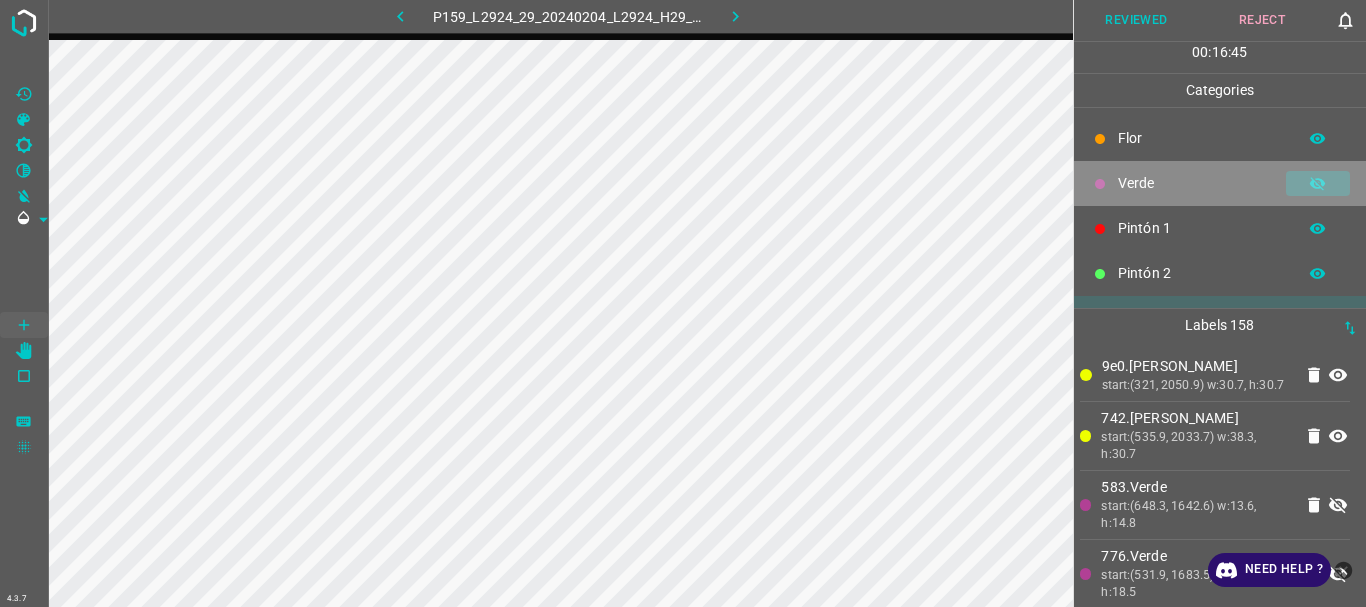 click 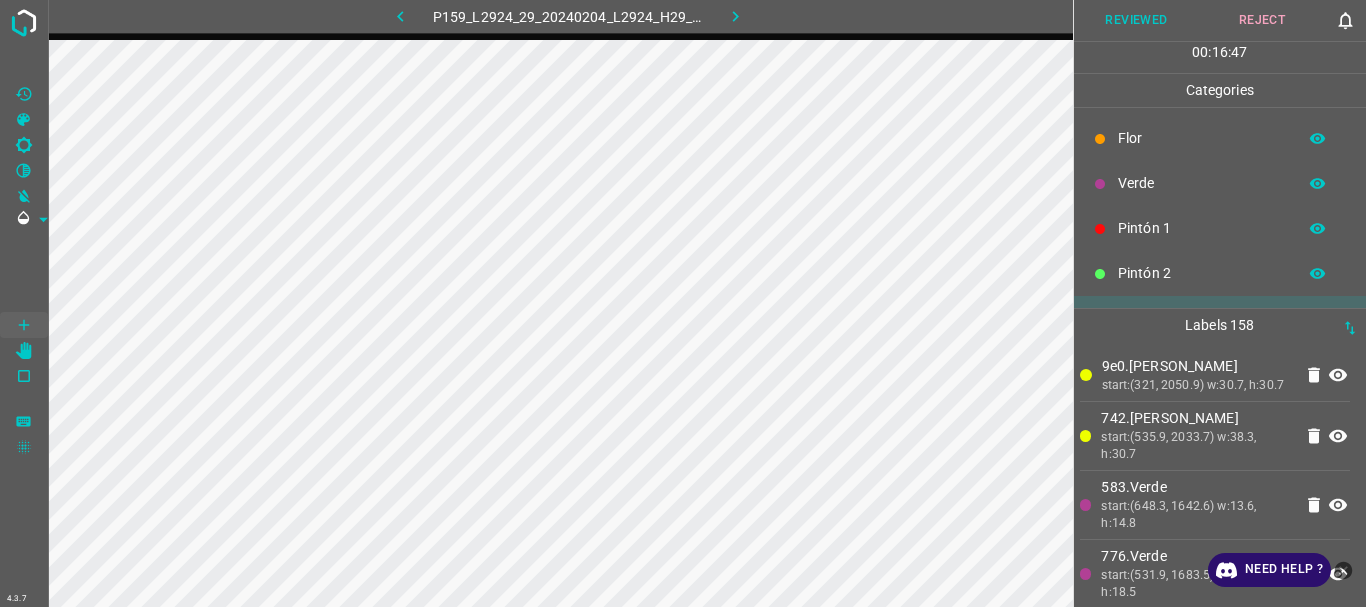 click 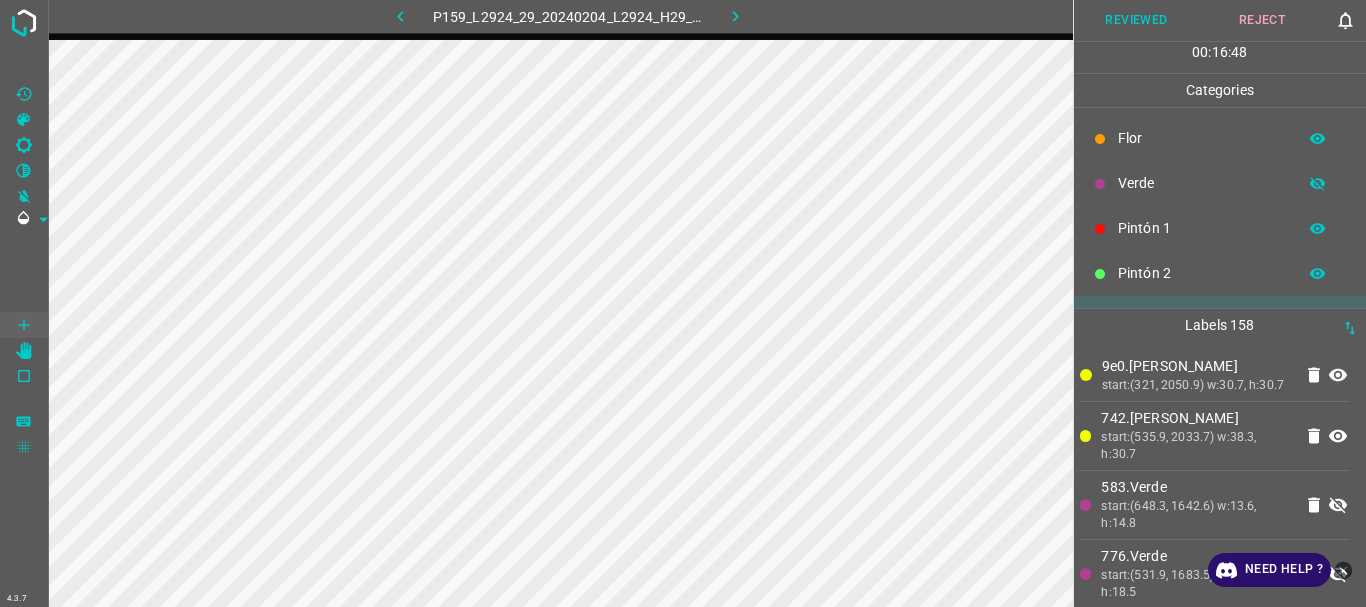 click 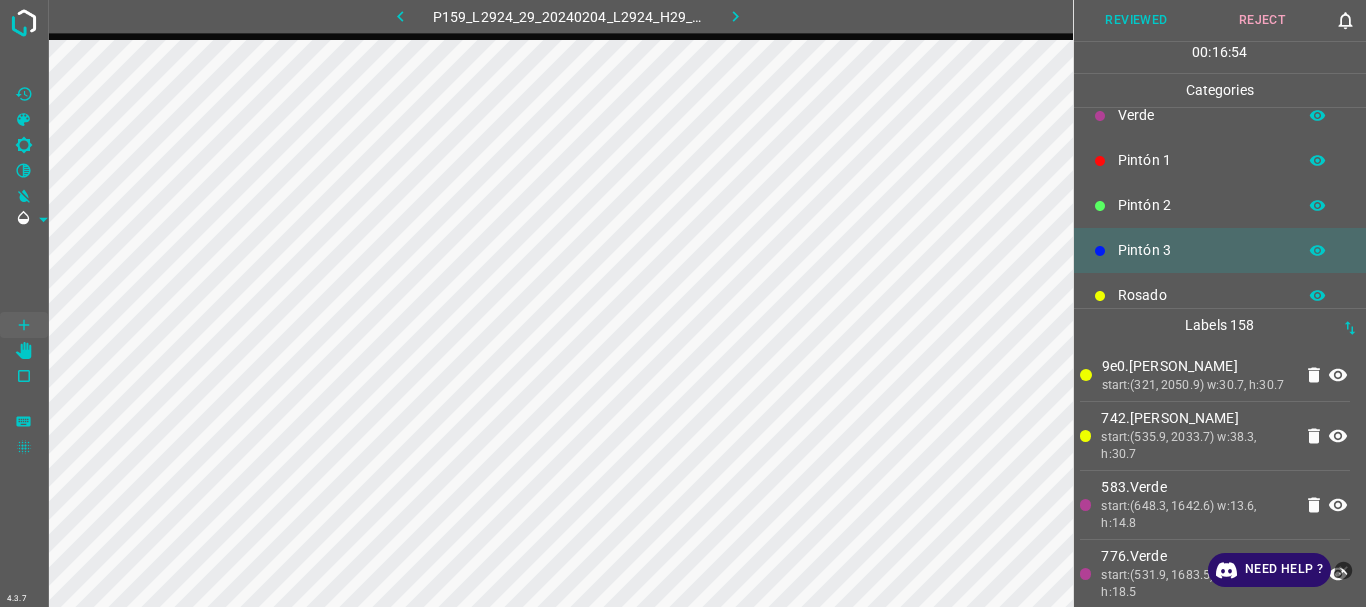 scroll, scrollTop: 87, scrollLeft: 0, axis: vertical 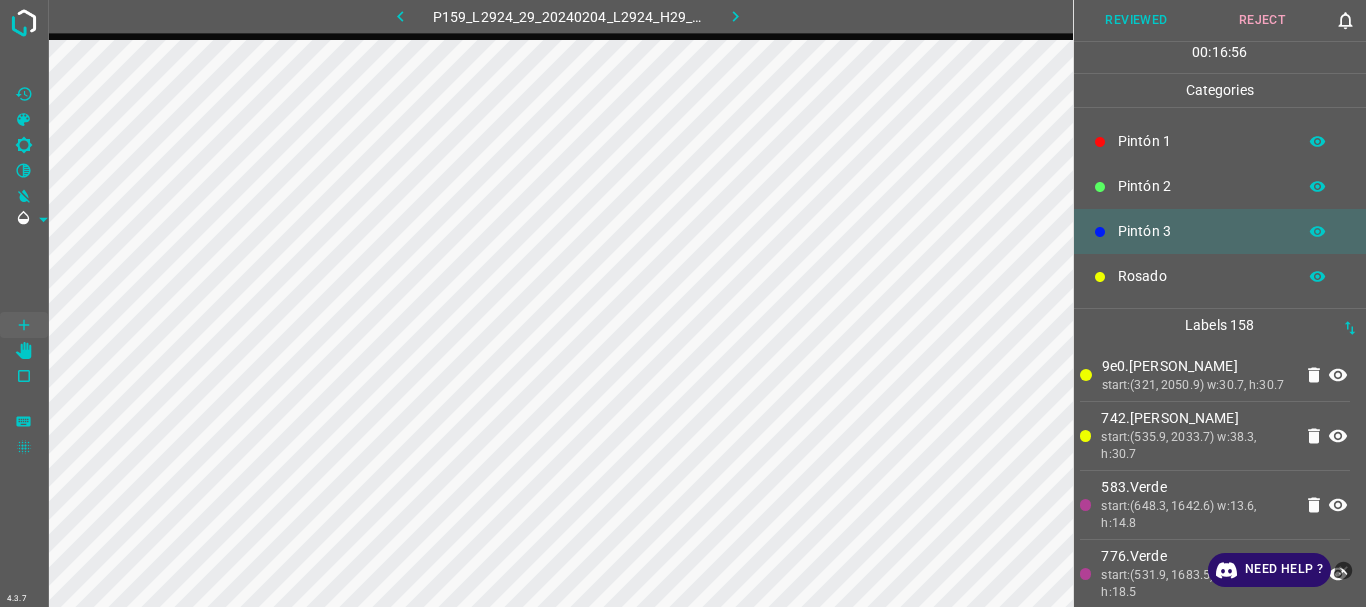 click 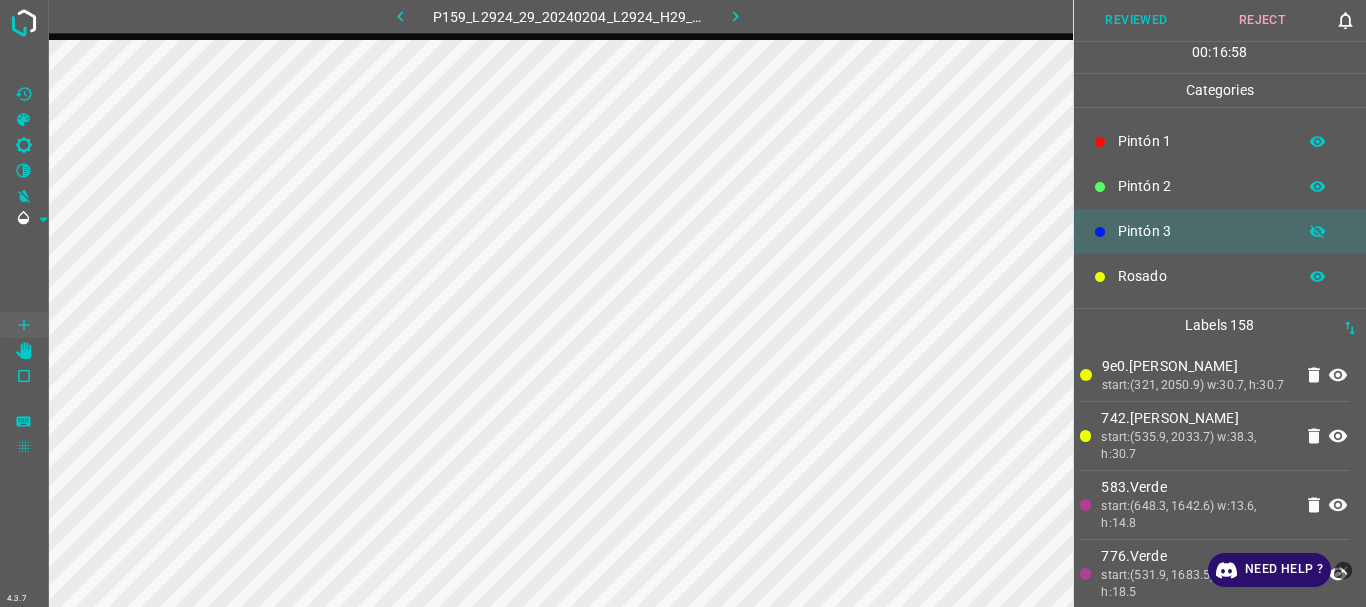 click 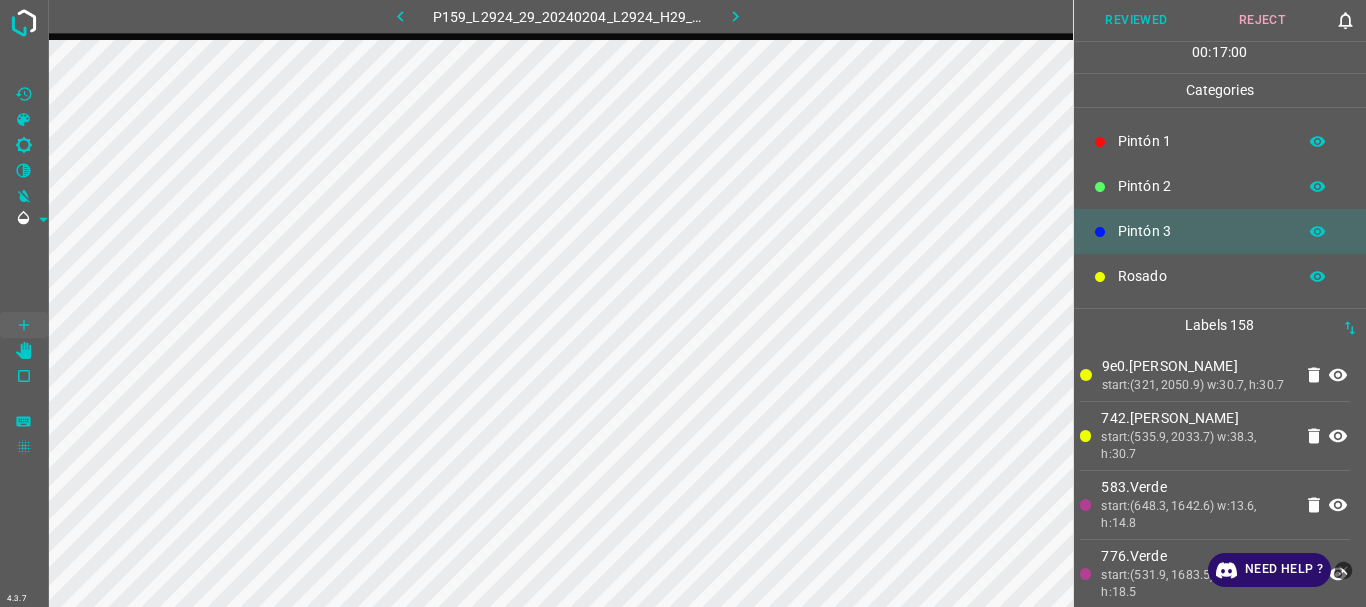 scroll, scrollTop: 176, scrollLeft: 0, axis: vertical 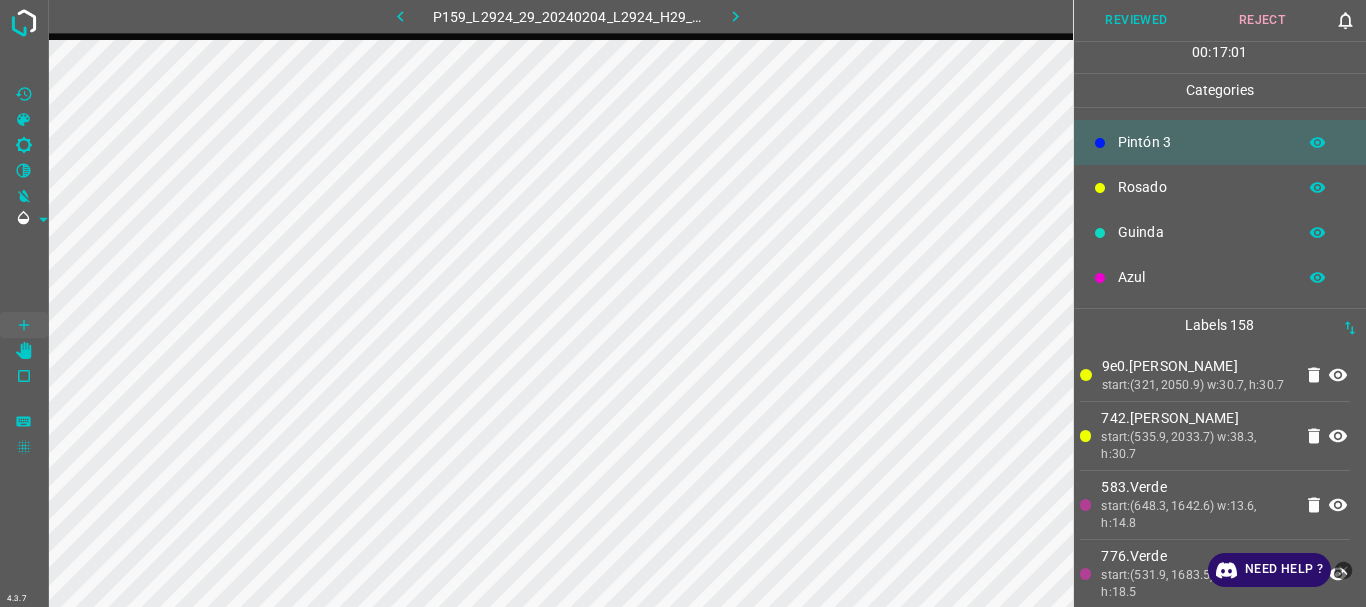 click 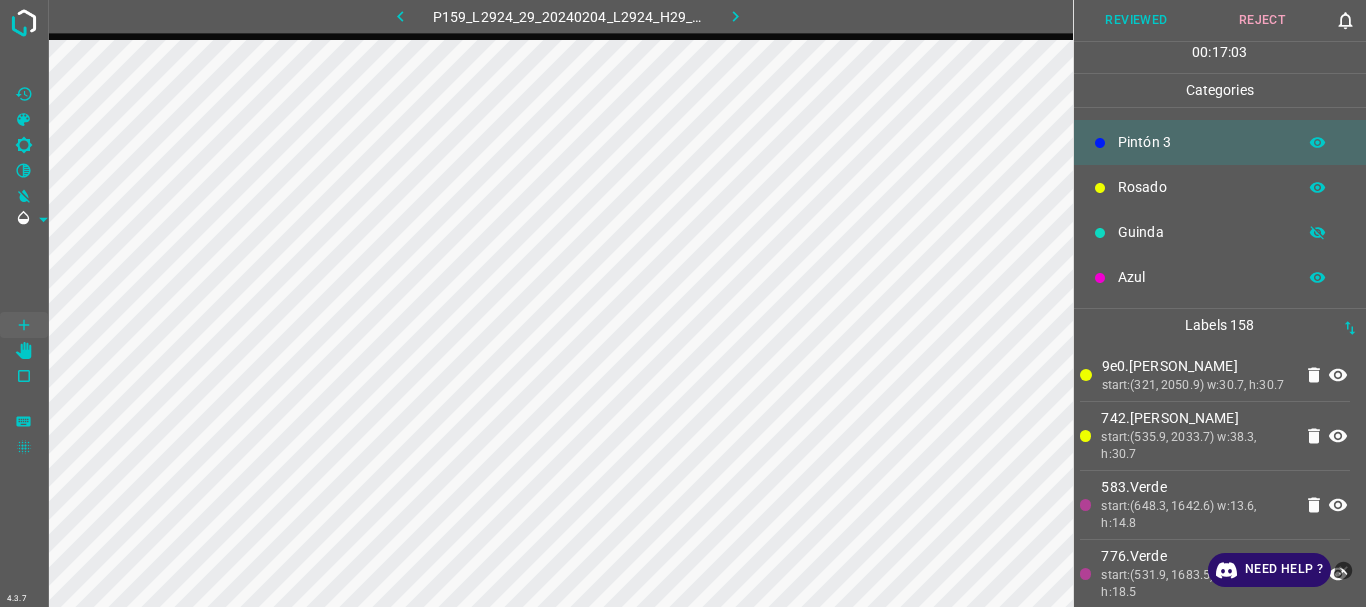 click 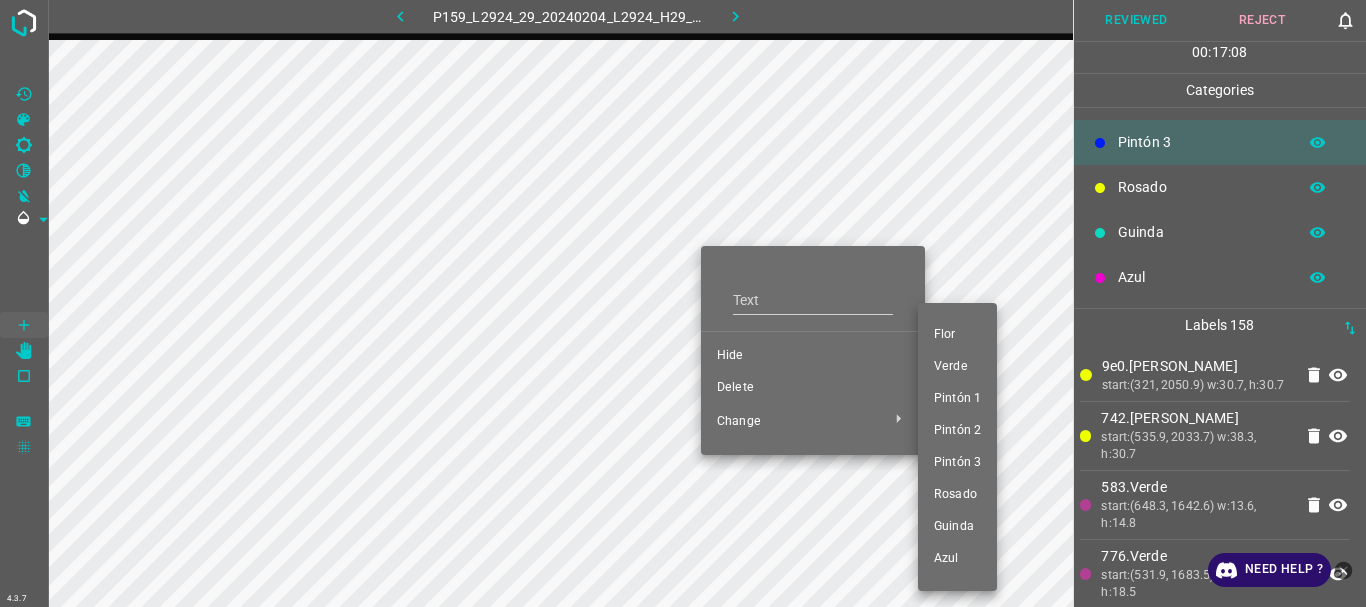 click on "Azul" at bounding box center [957, 559] 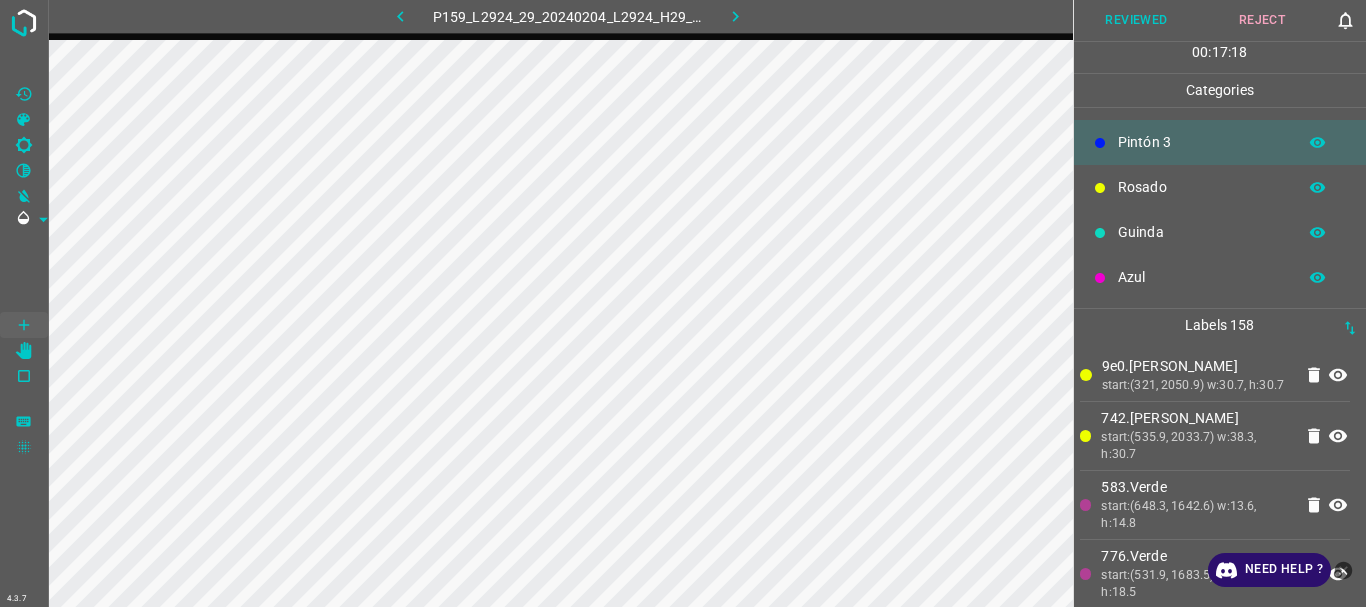 click 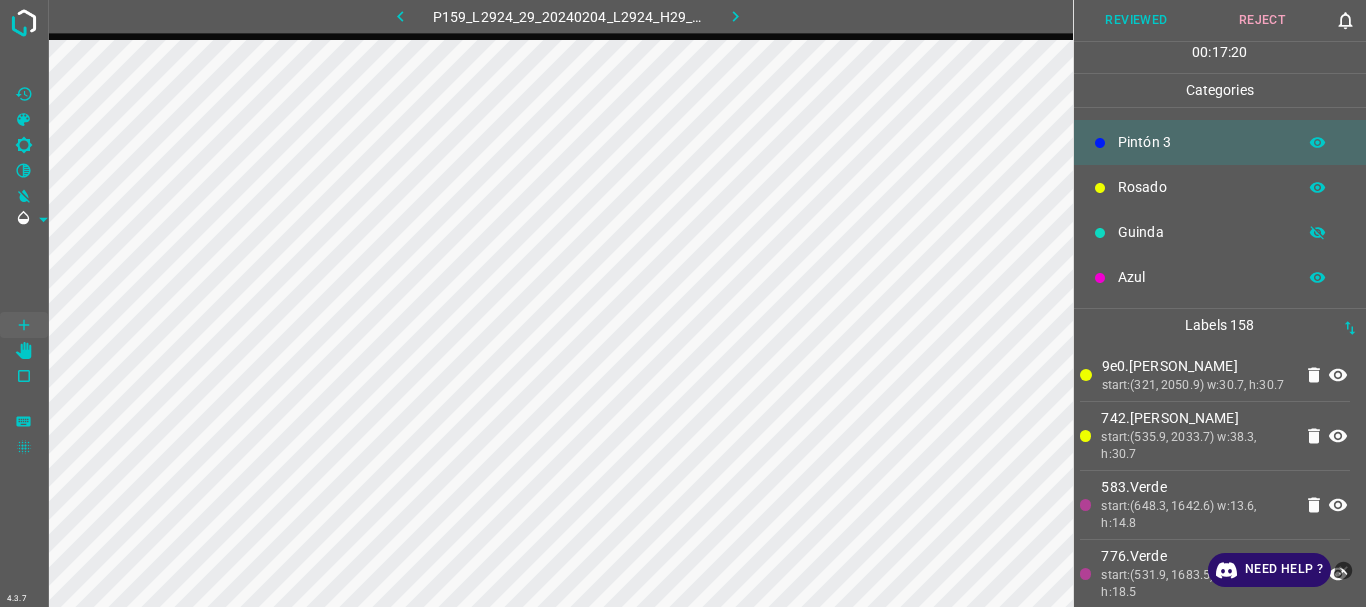 click 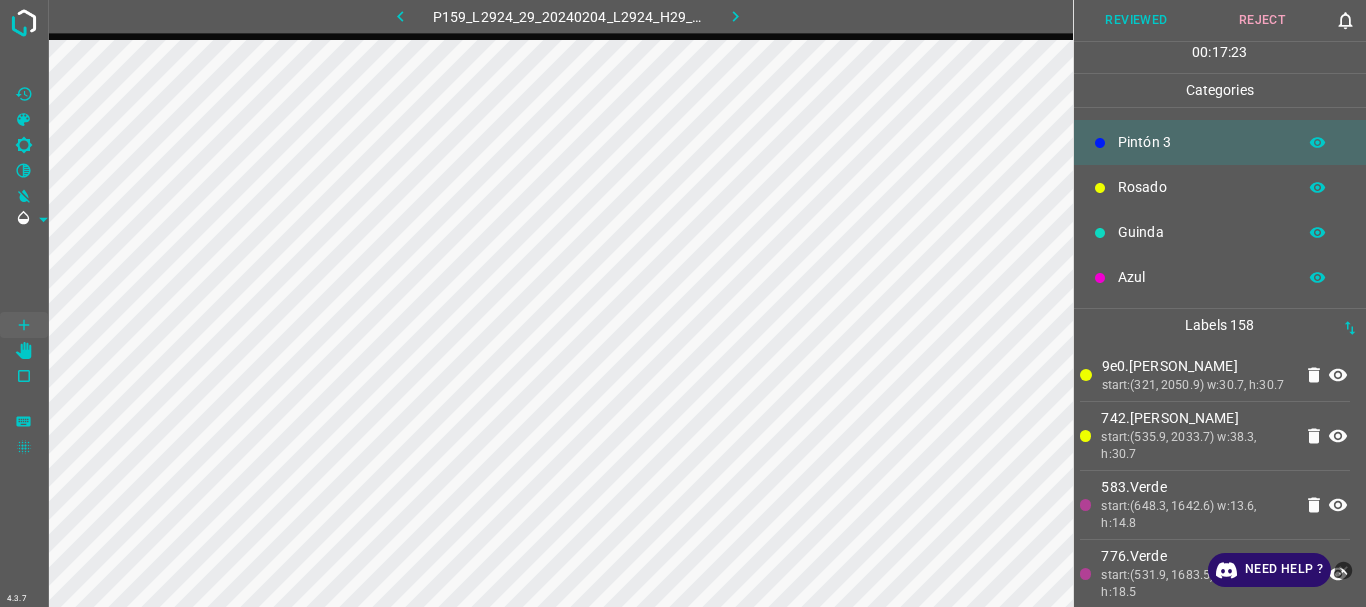 scroll, scrollTop: 0, scrollLeft: 0, axis: both 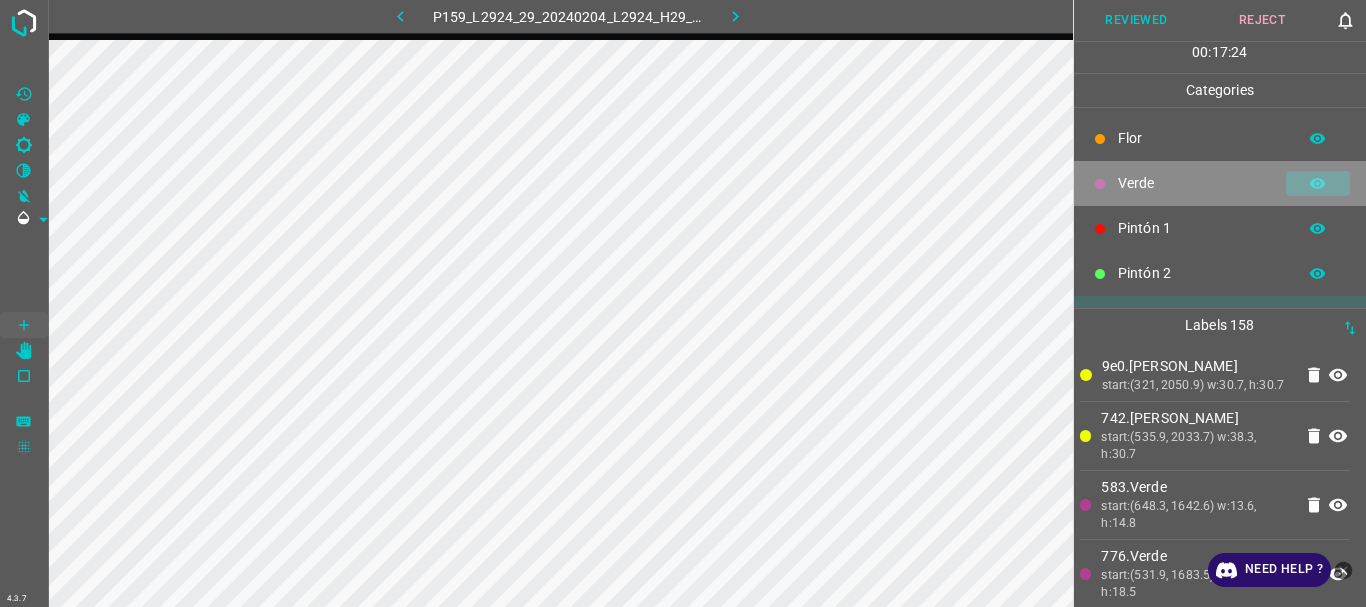 click 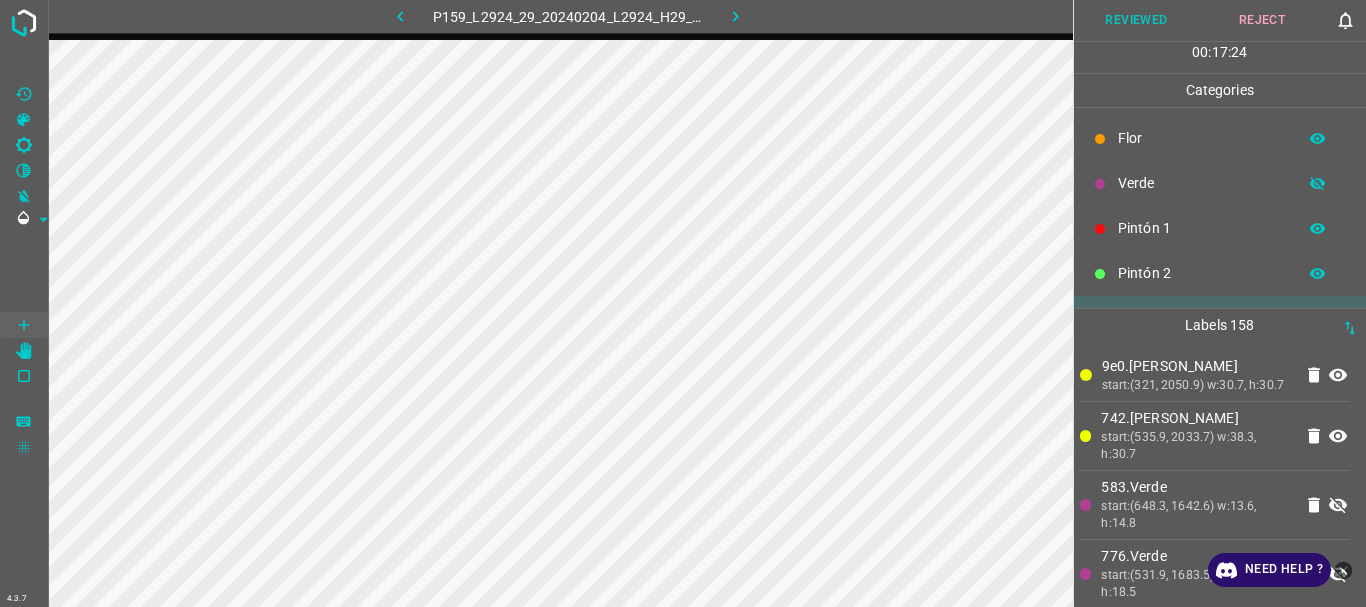 click 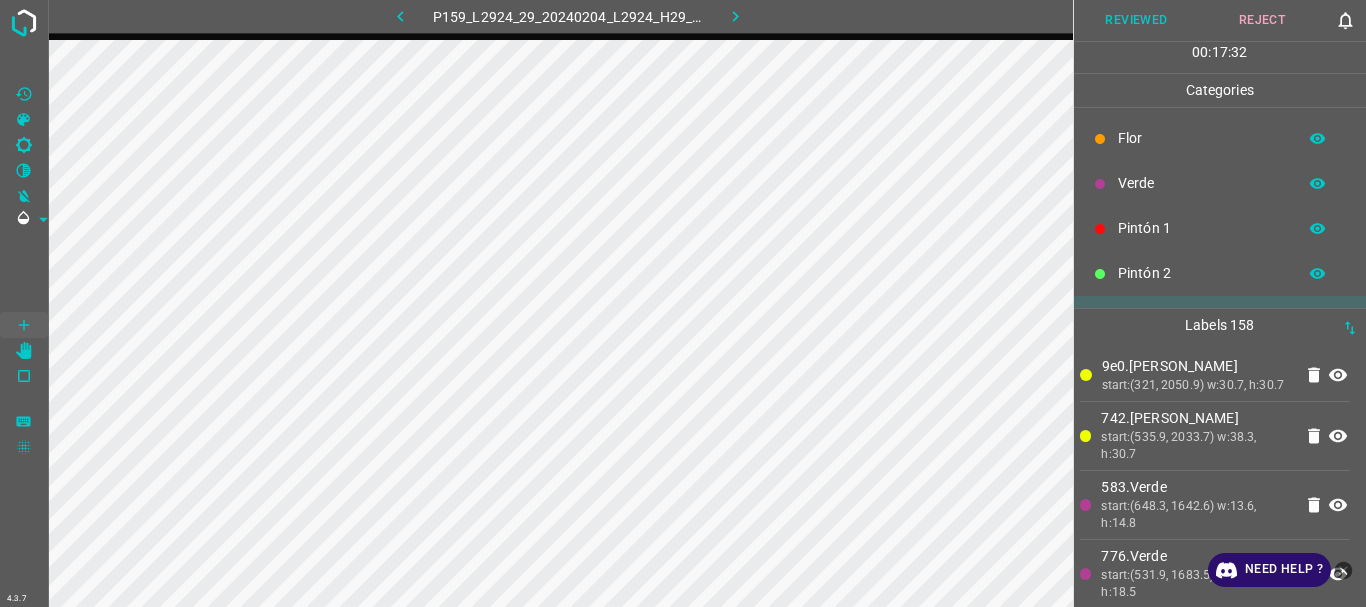 scroll, scrollTop: 176, scrollLeft: 0, axis: vertical 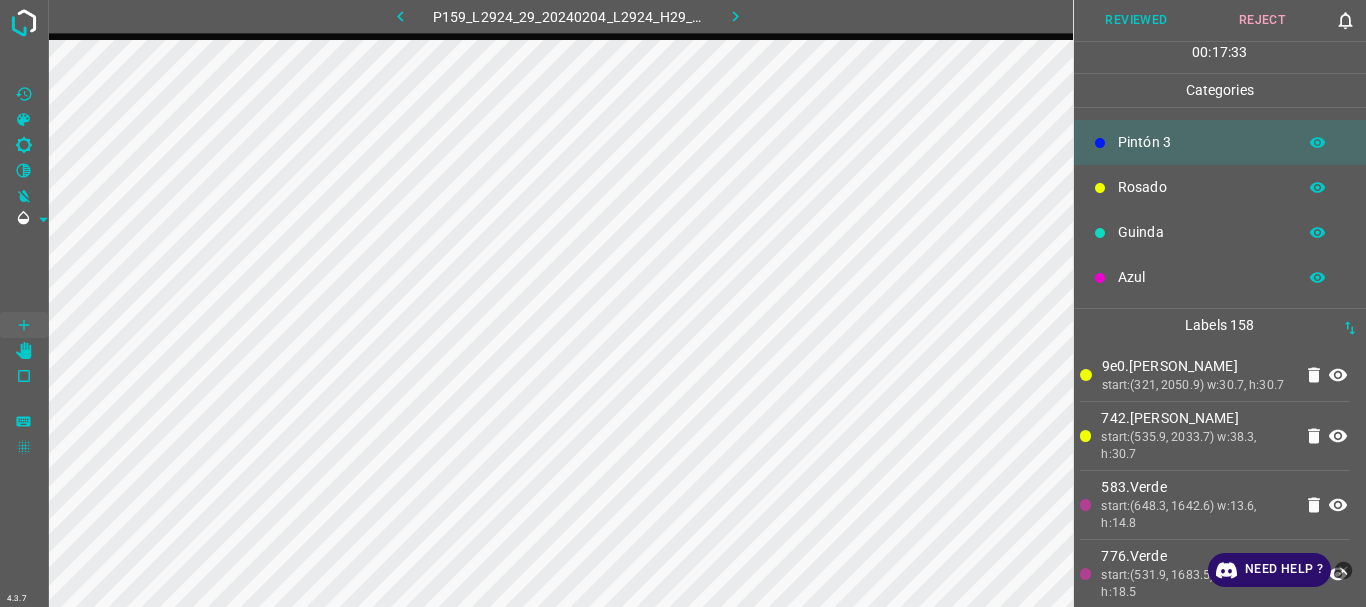 click 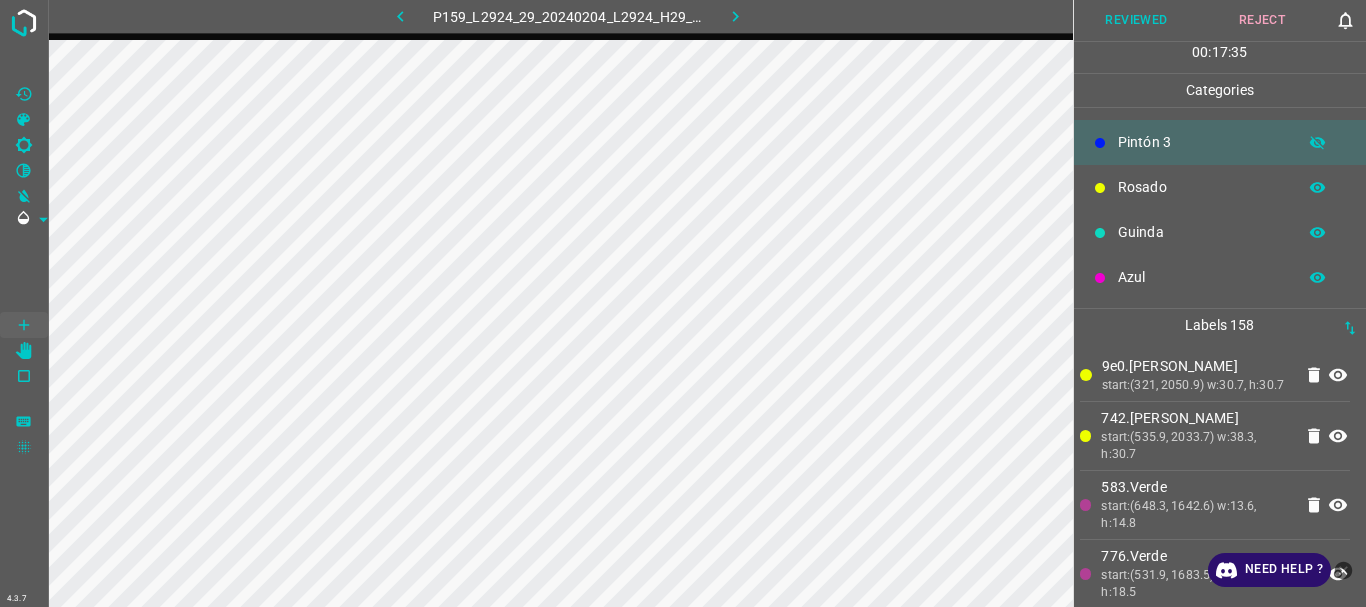 click 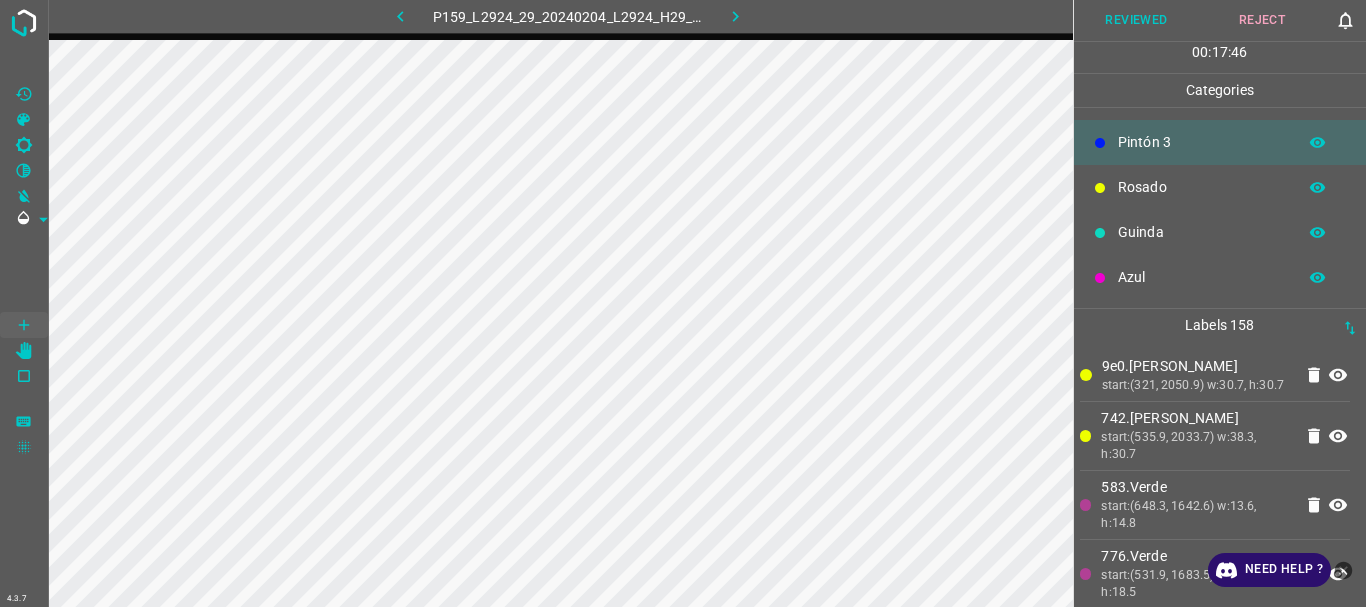 scroll, scrollTop: 0, scrollLeft: 0, axis: both 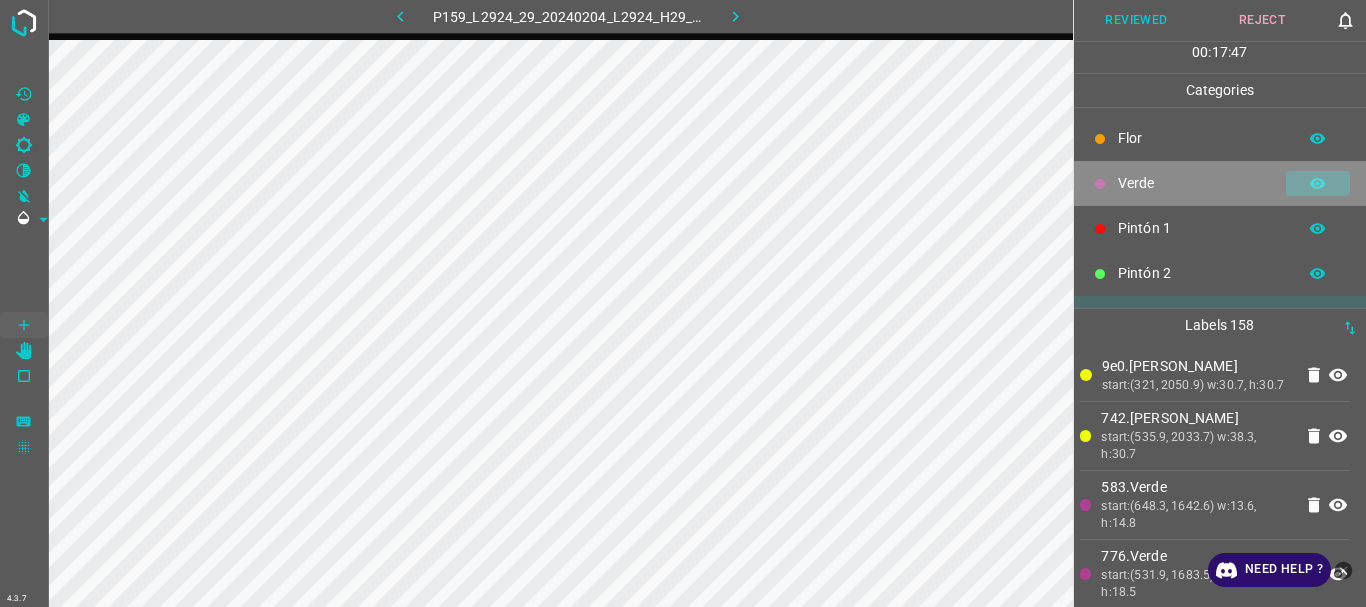 click 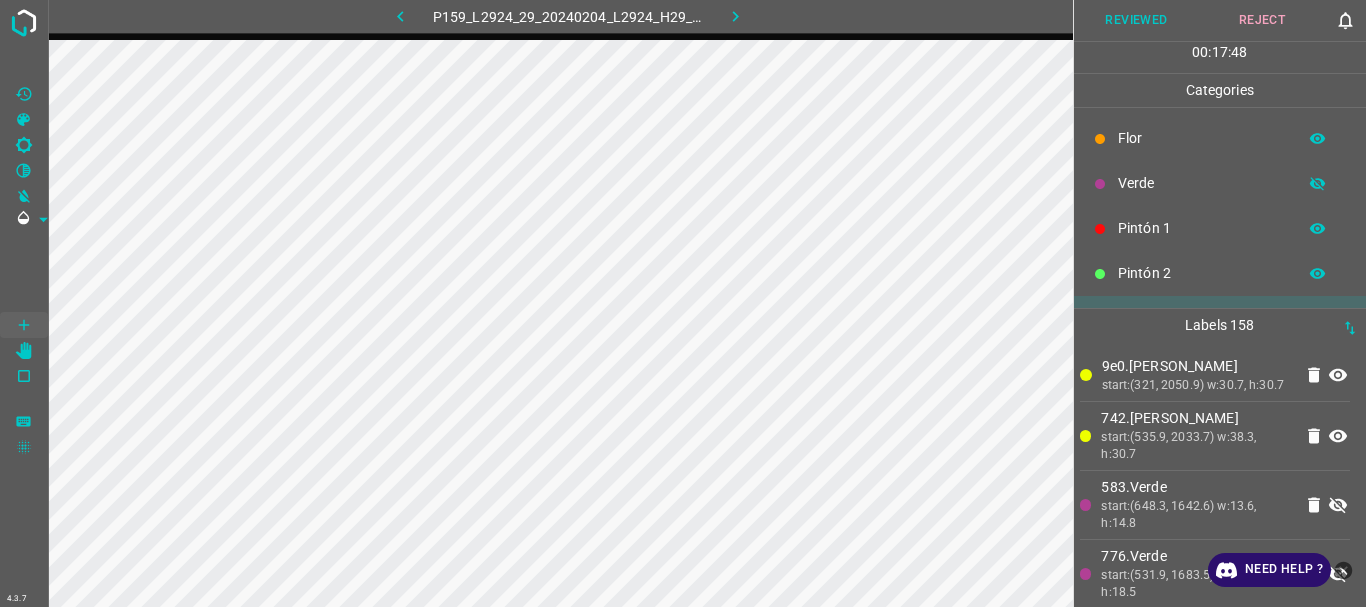 click 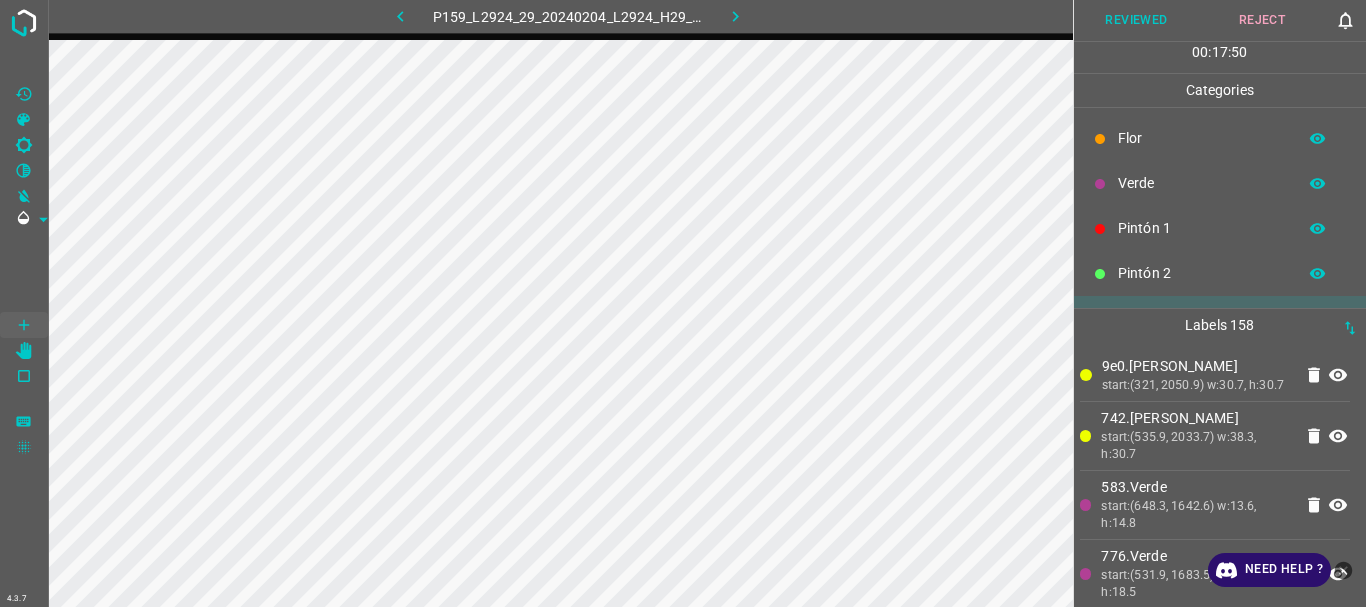 click 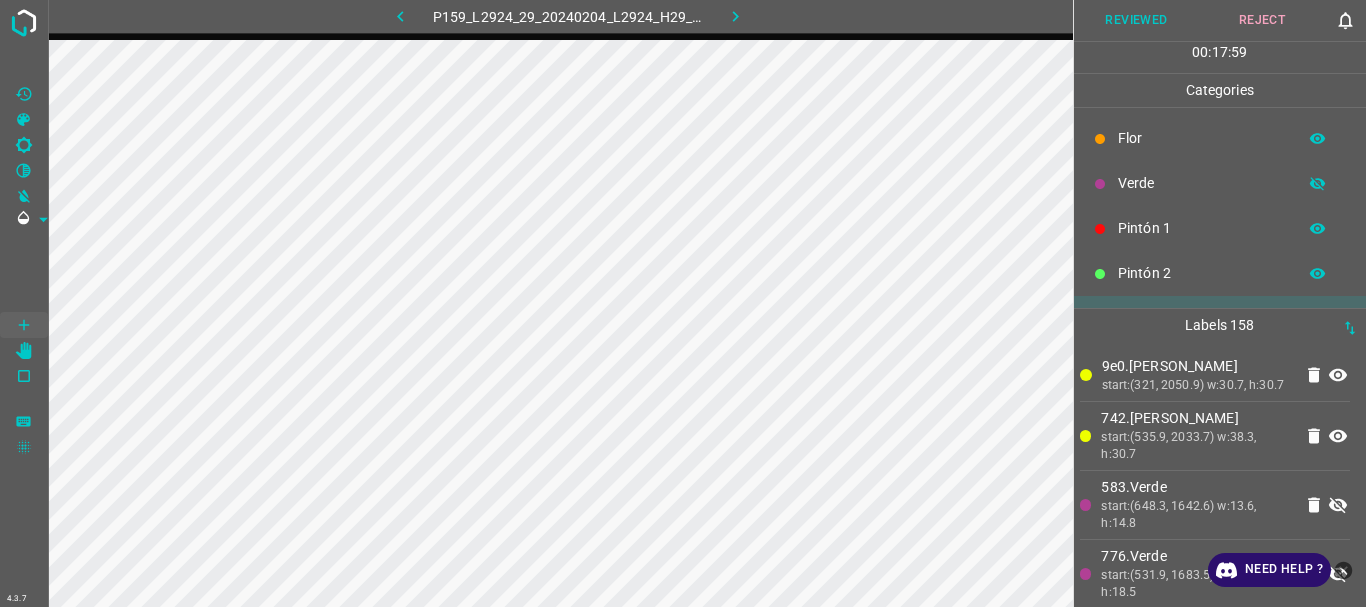click 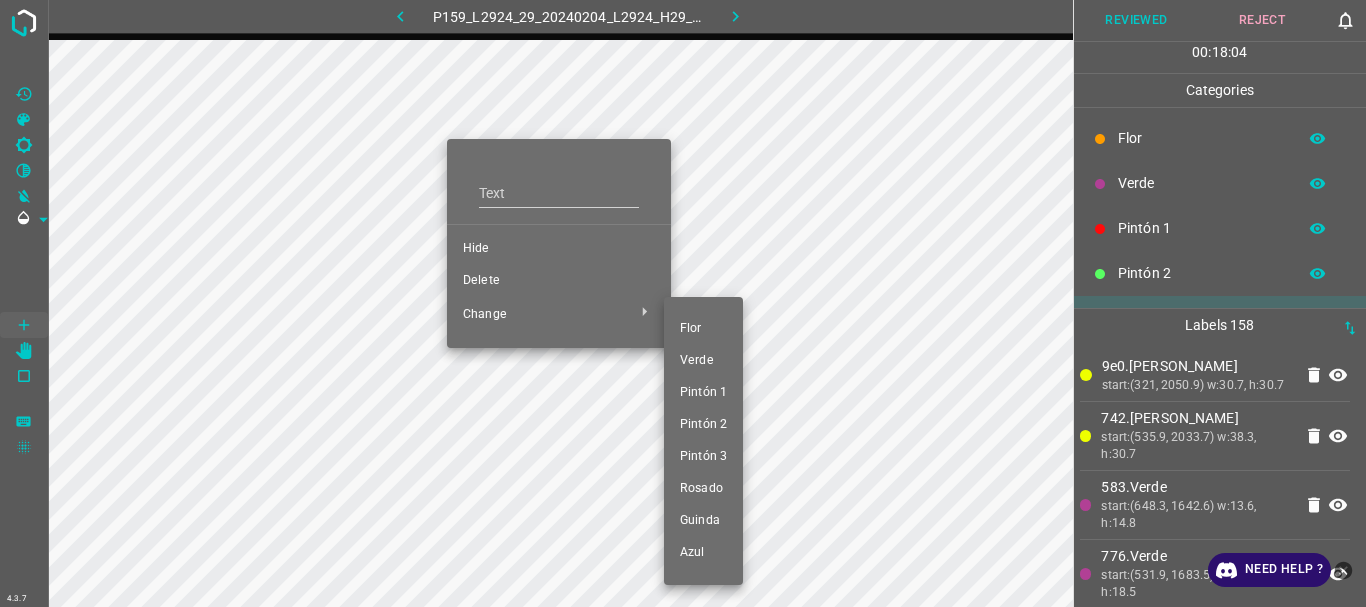 click on "Azul" at bounding box center [703, 553] 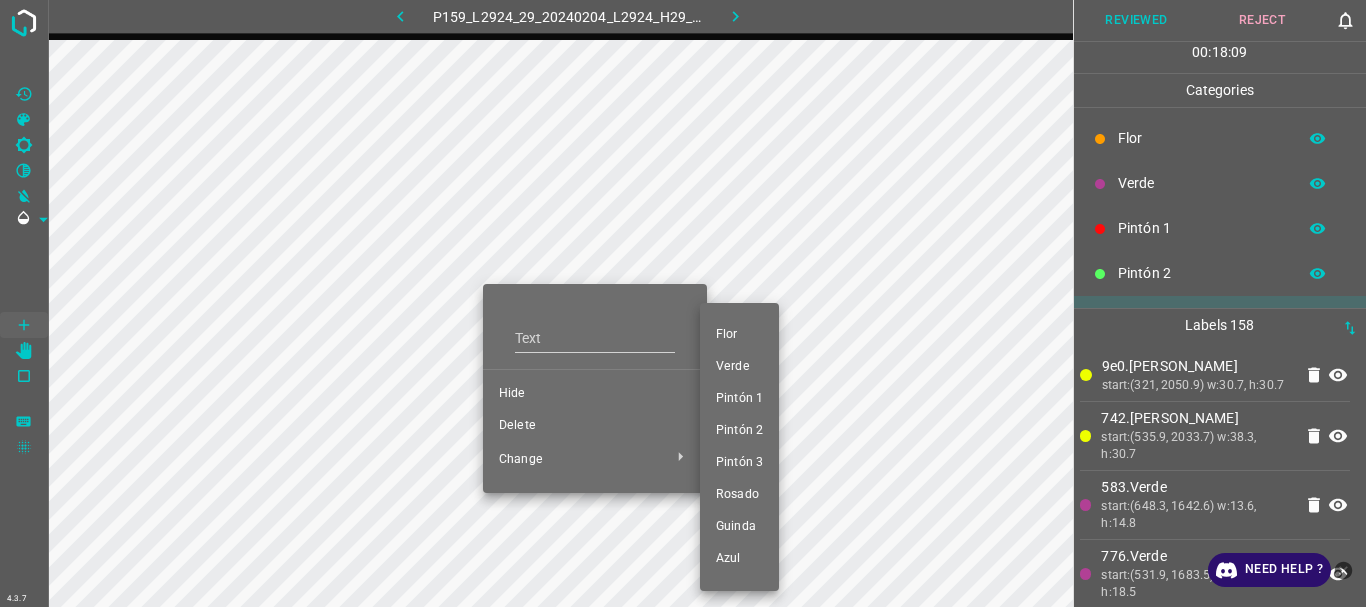 click on "Azul" at bounding box center [739, 559] 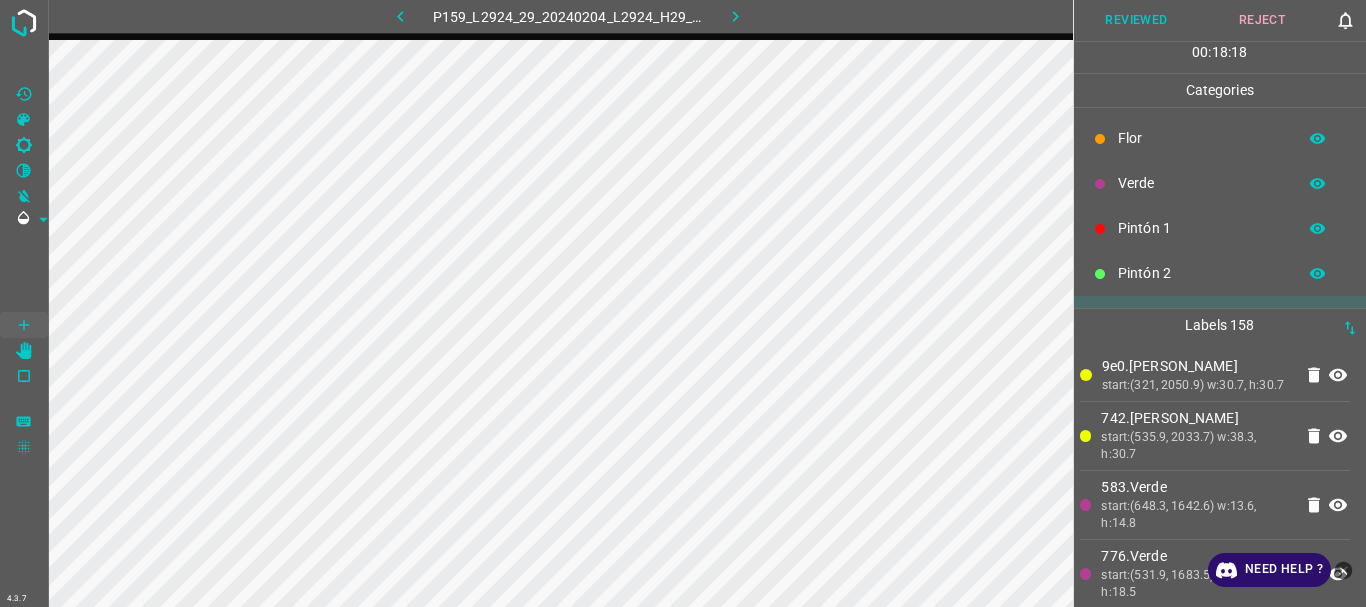 scroll, scrollTop: 176, scrollLeft: 0, axis: vertical 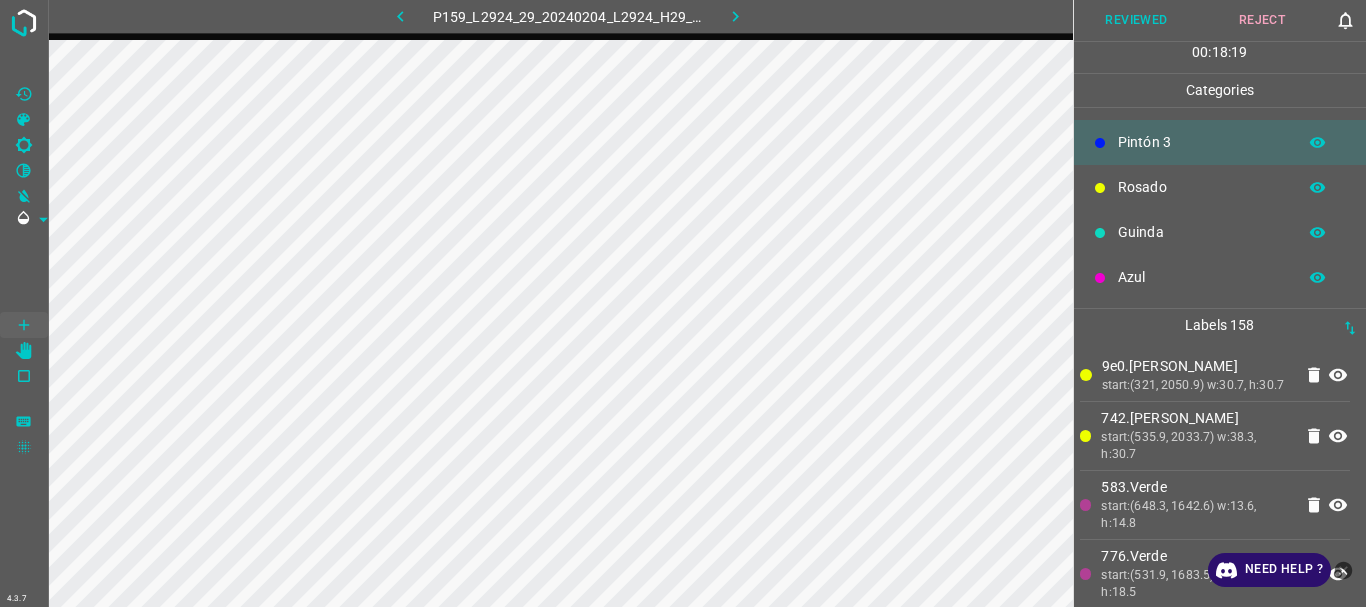 click 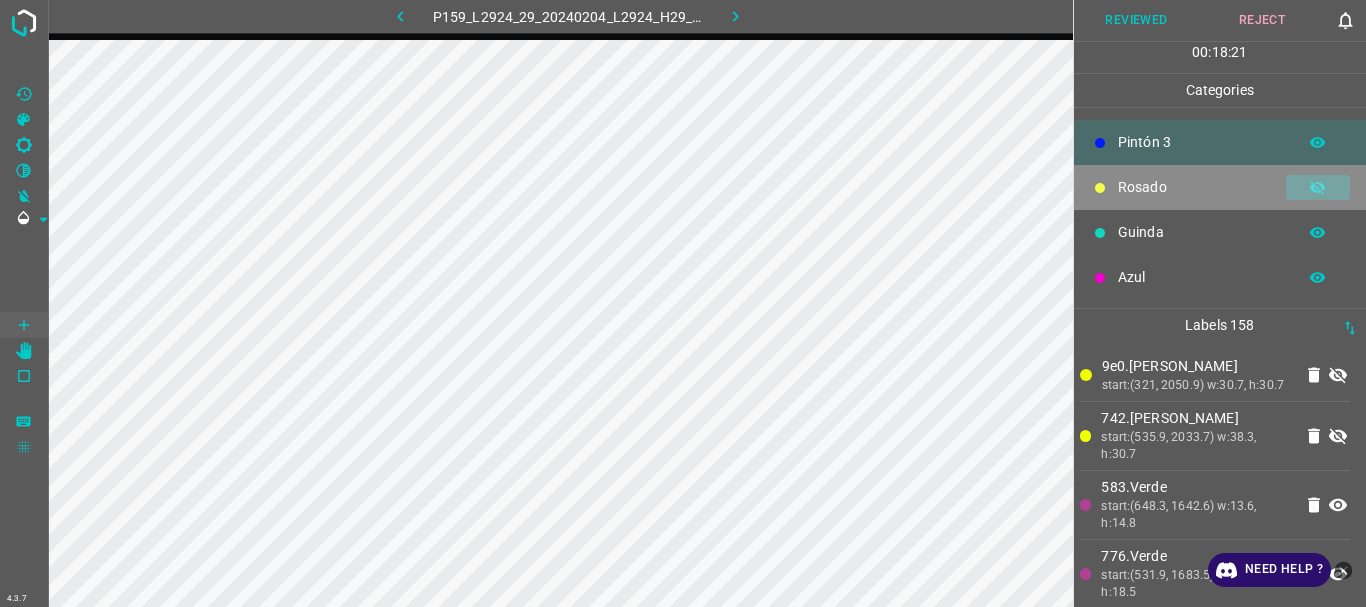 click 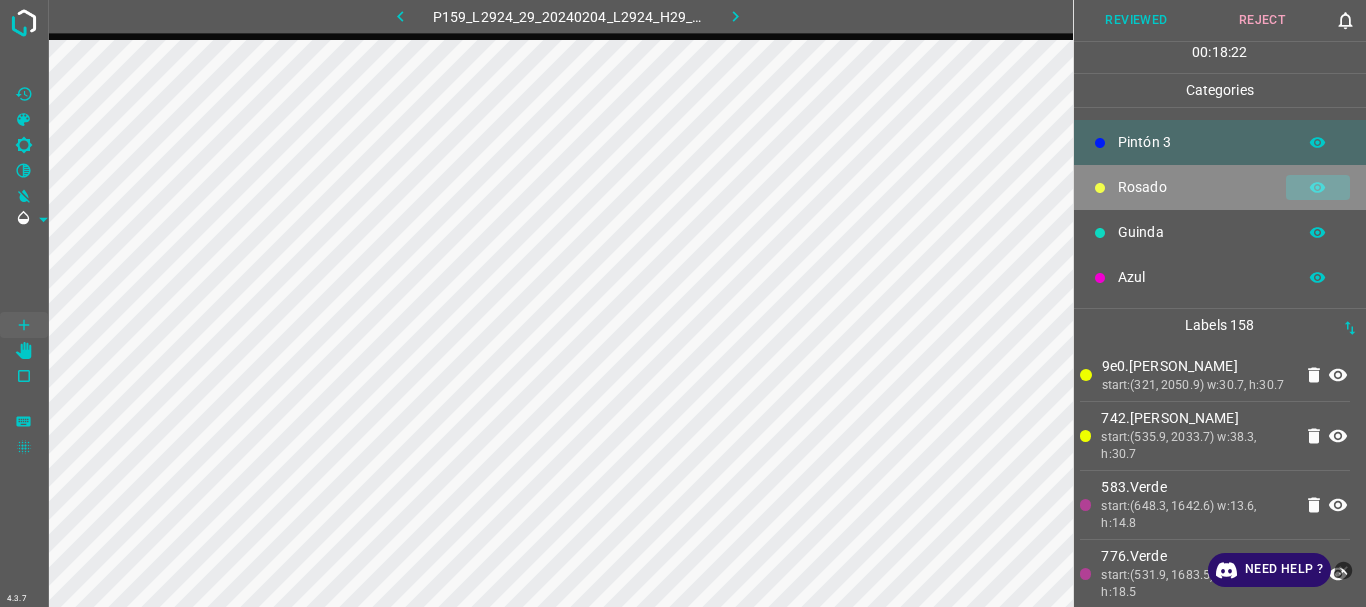 click 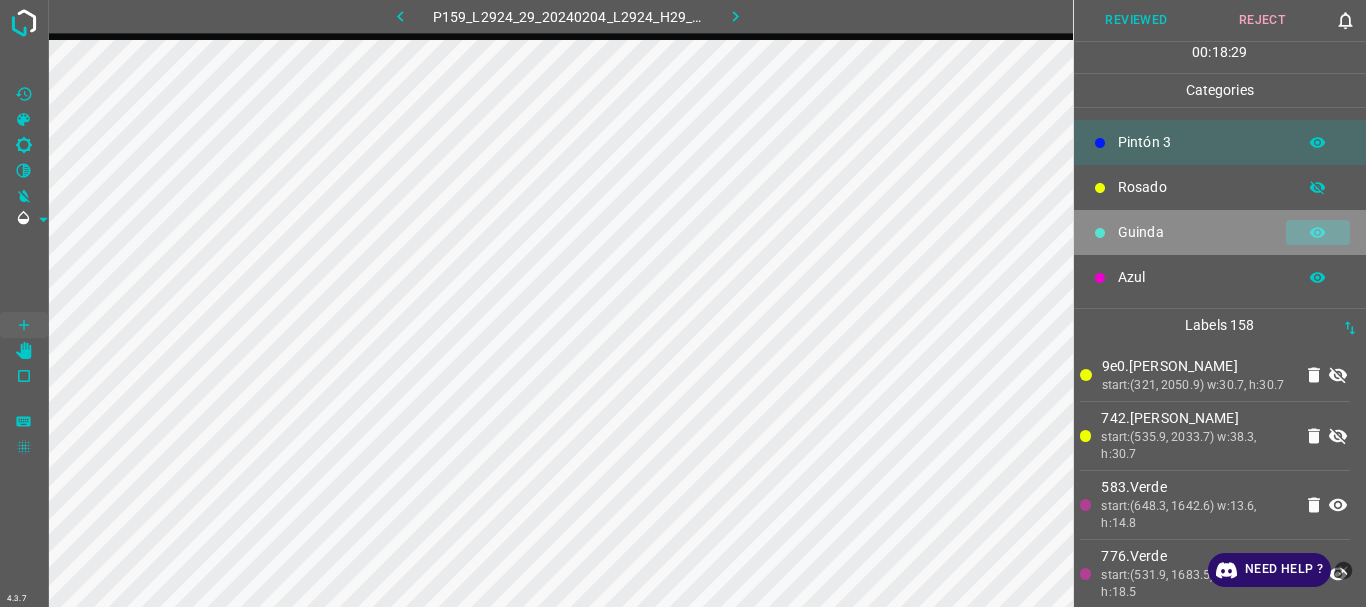 click 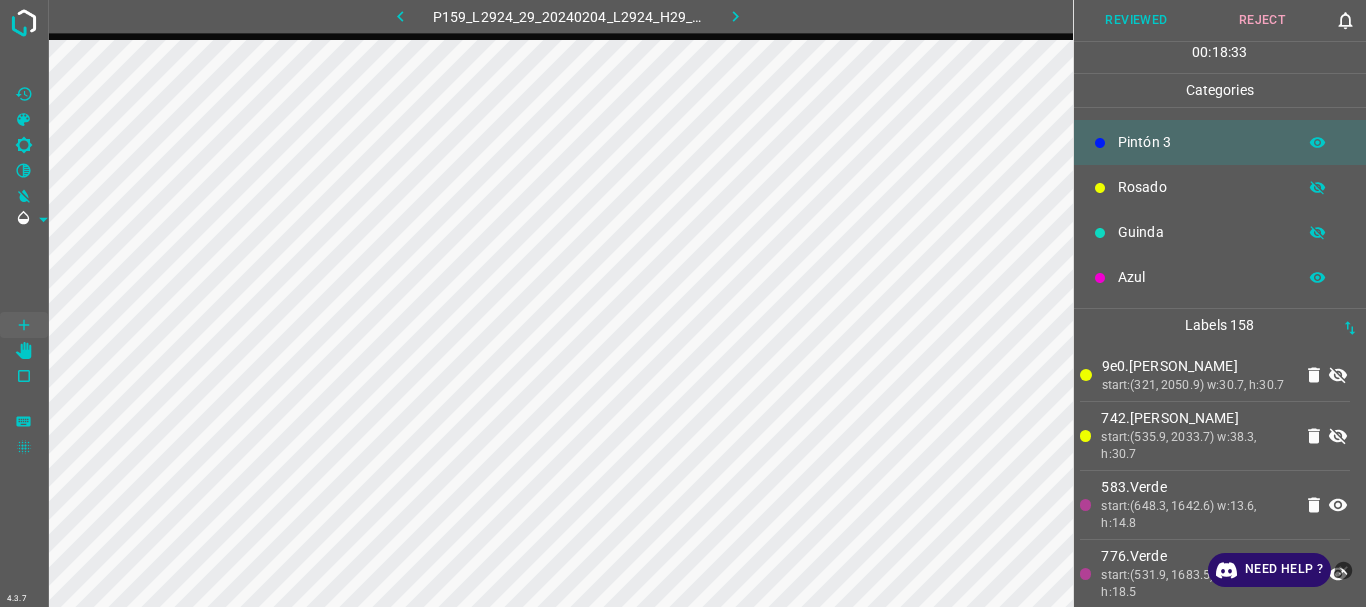 click 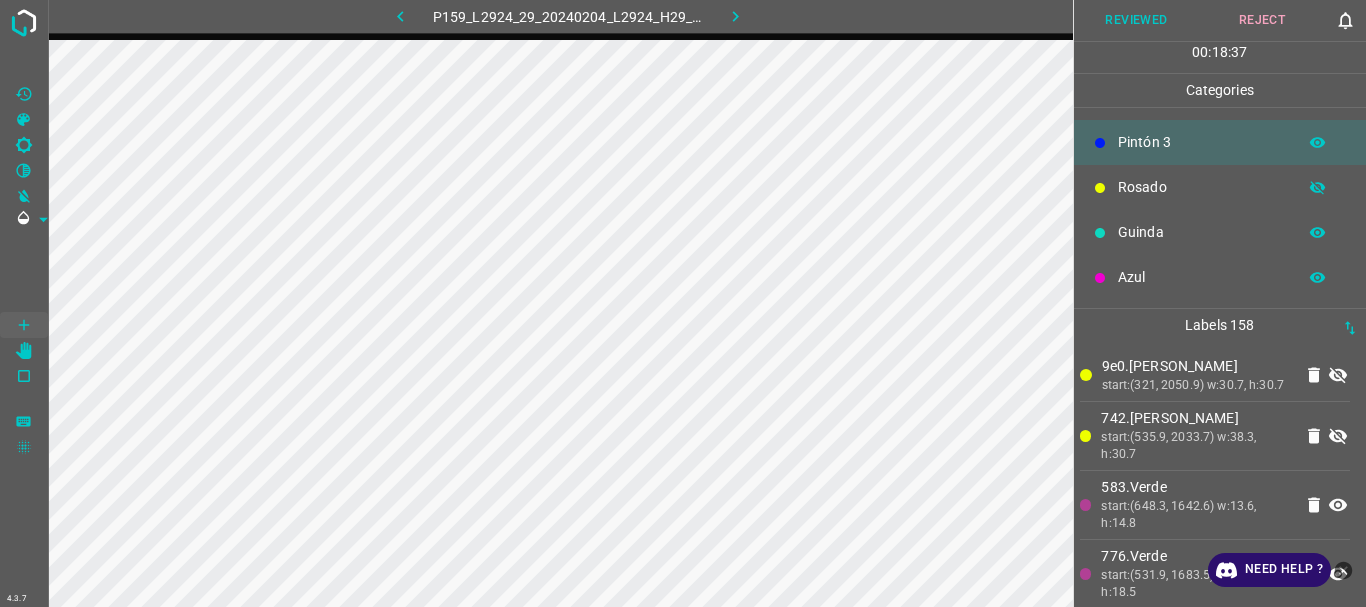 click 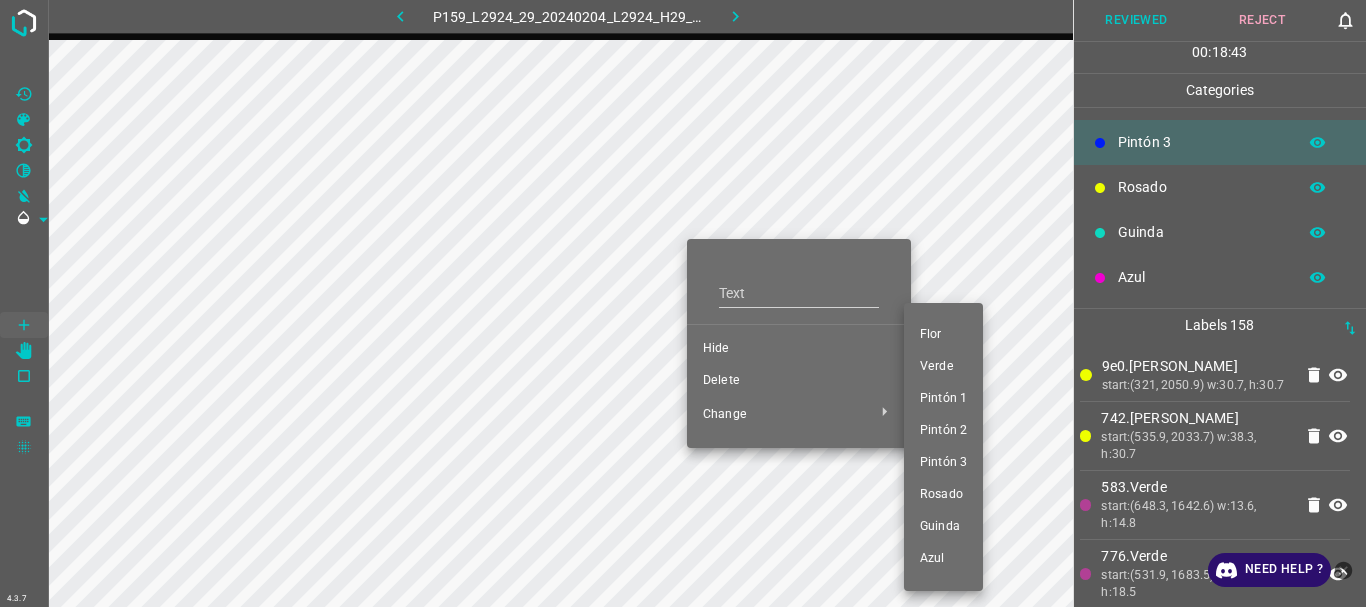 click at bounding box center [683, 303] 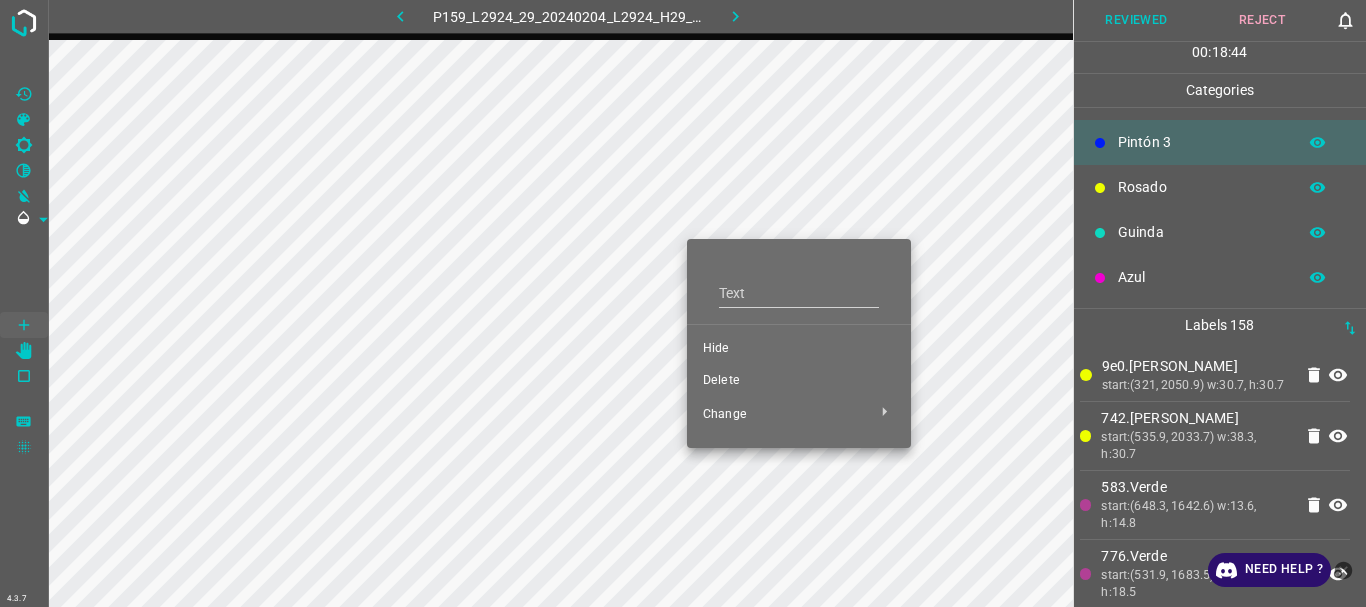 click on "Delete" at bounding box center (799, 381) 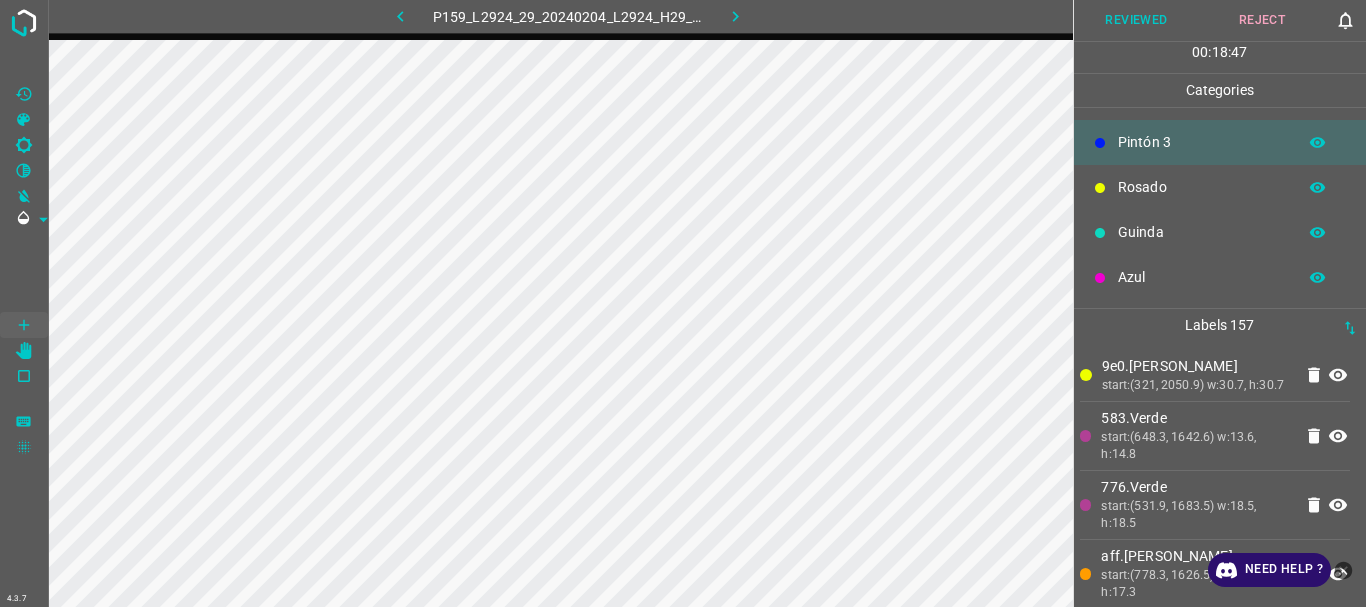 type 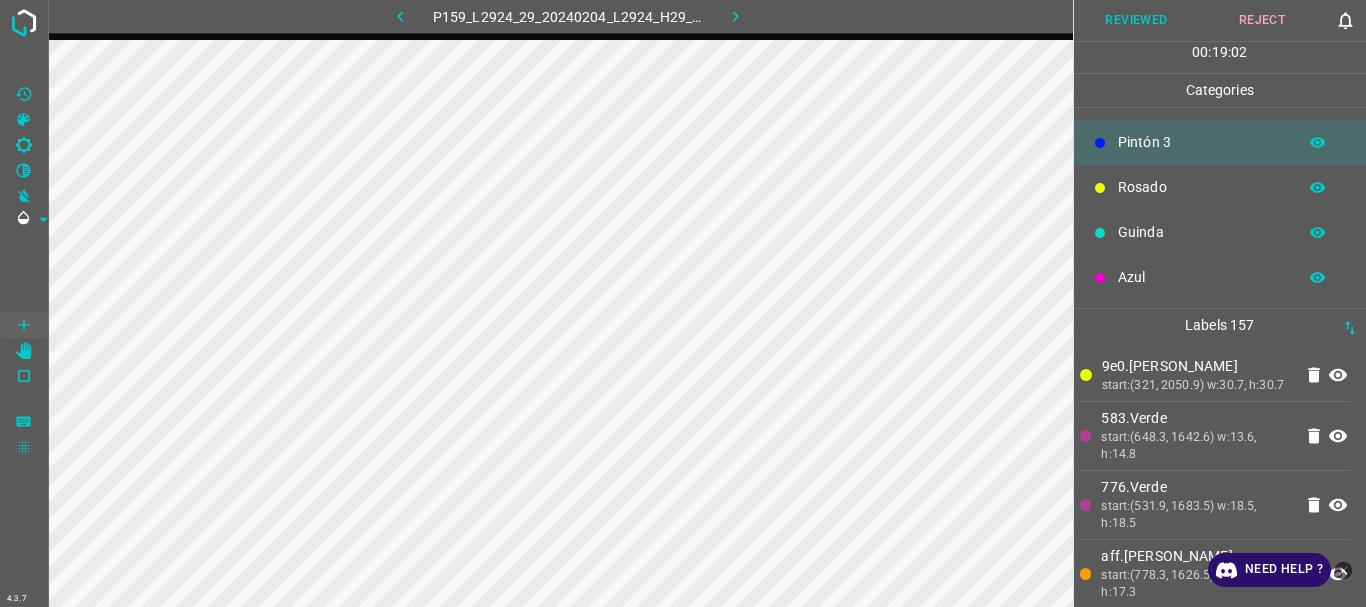click on "Rosado" at bounding box center (1202, 187) 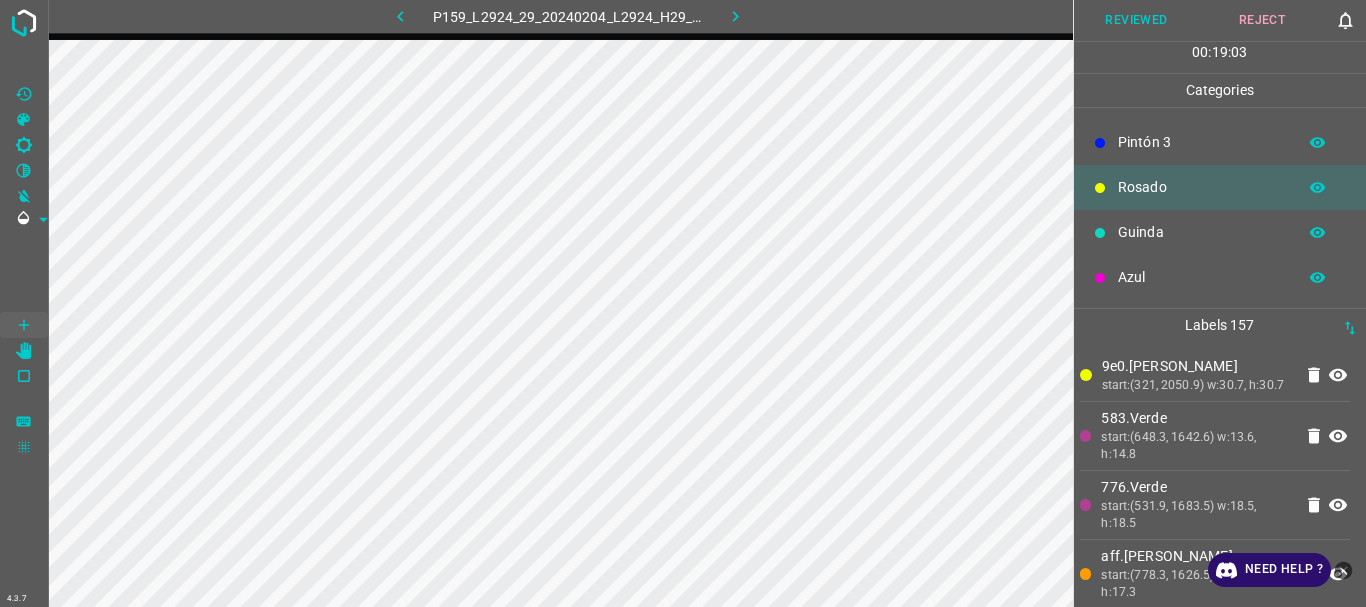 click on "Rosado" at bounding box center (1202, 187) 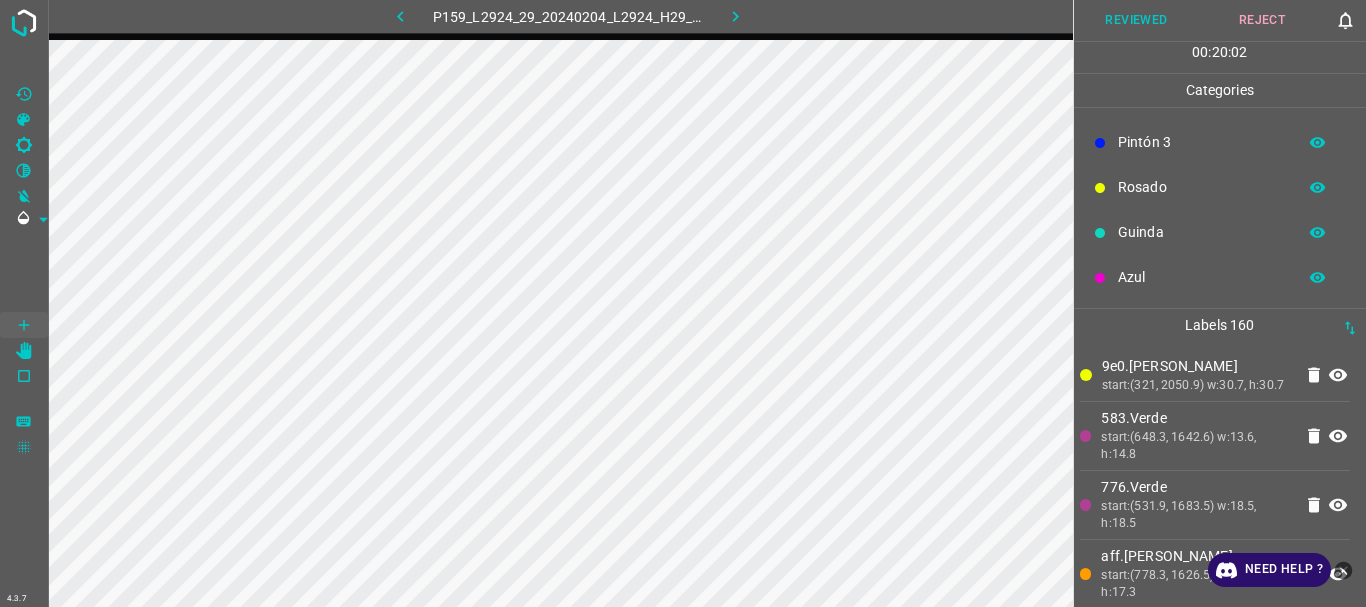click 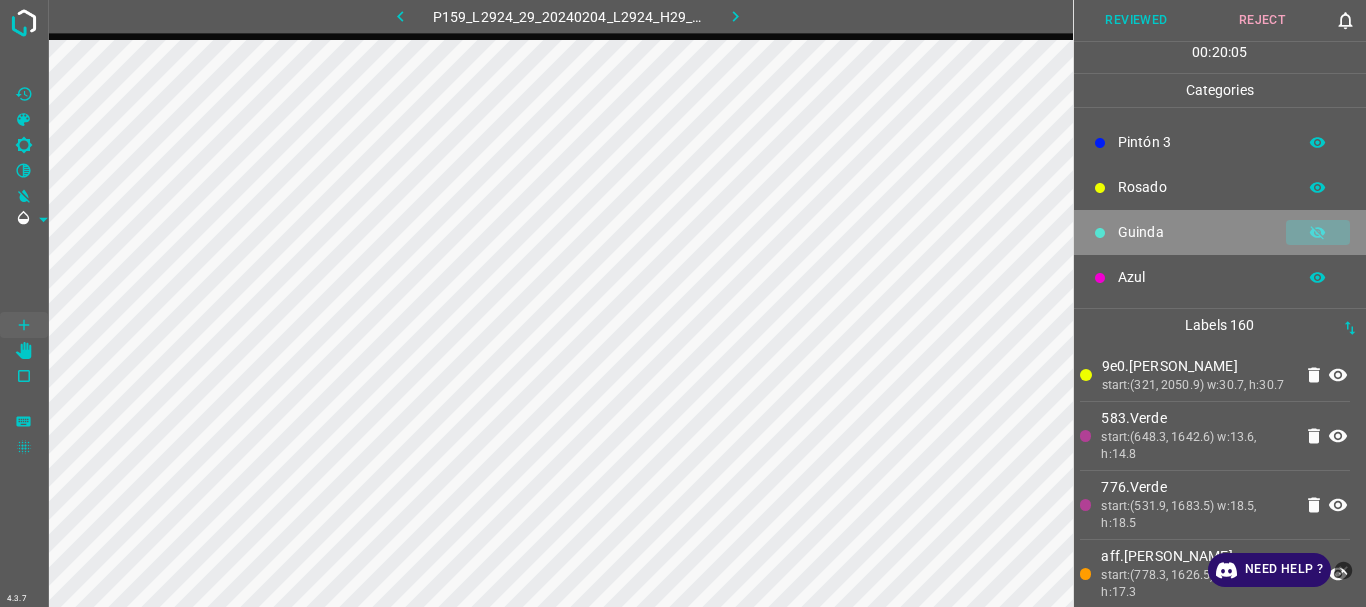click 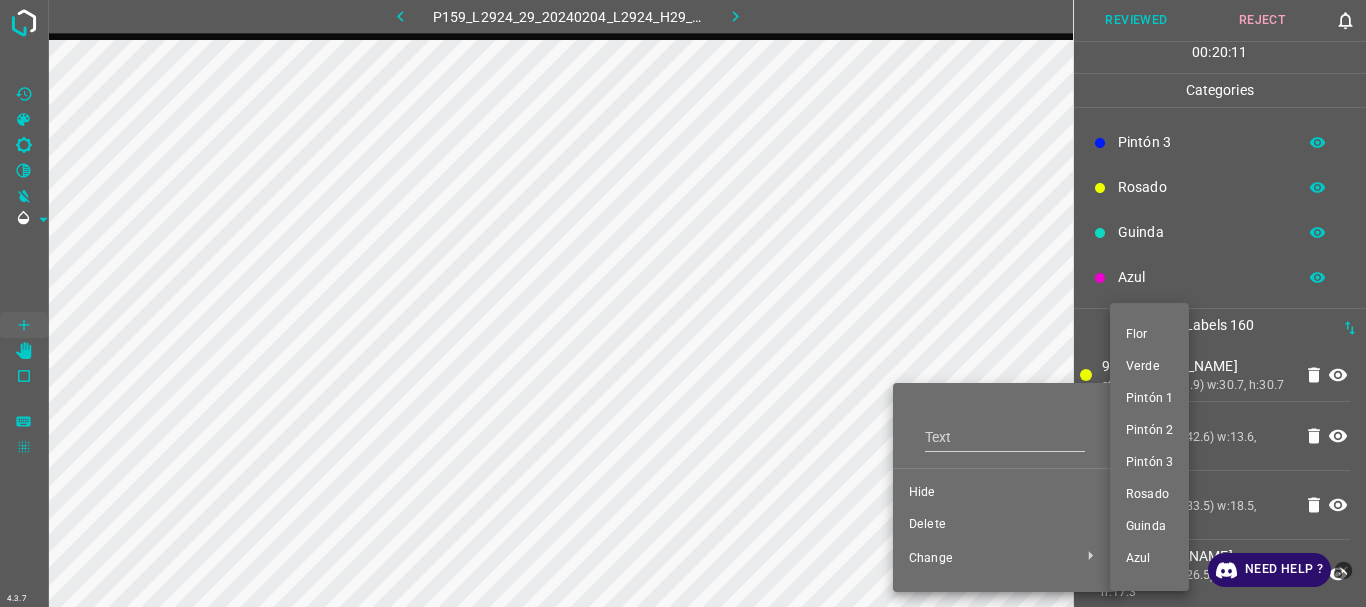 click on "Azul" at bounding box center [1149, 559] 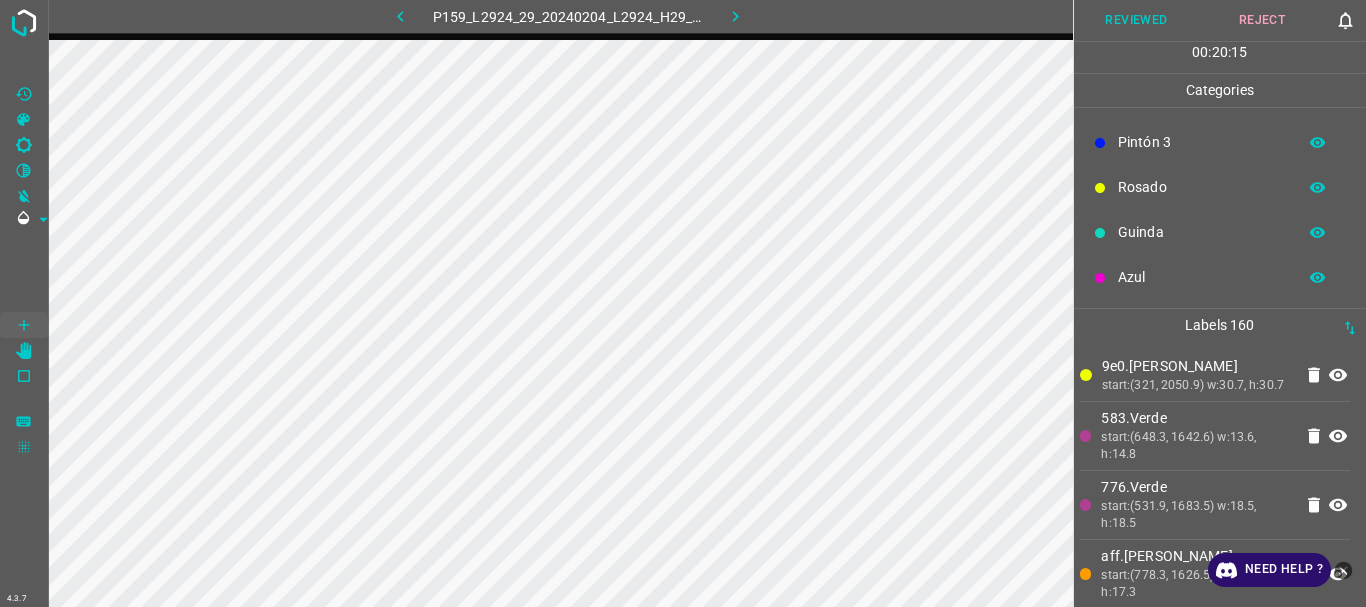 click 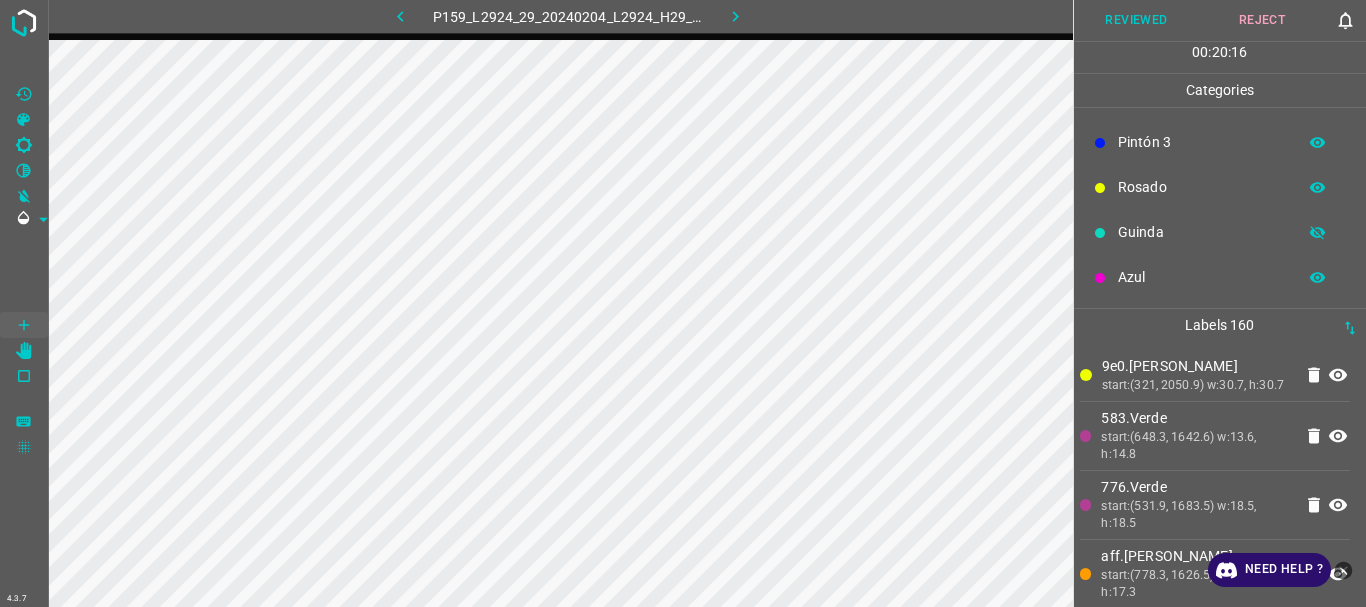 click 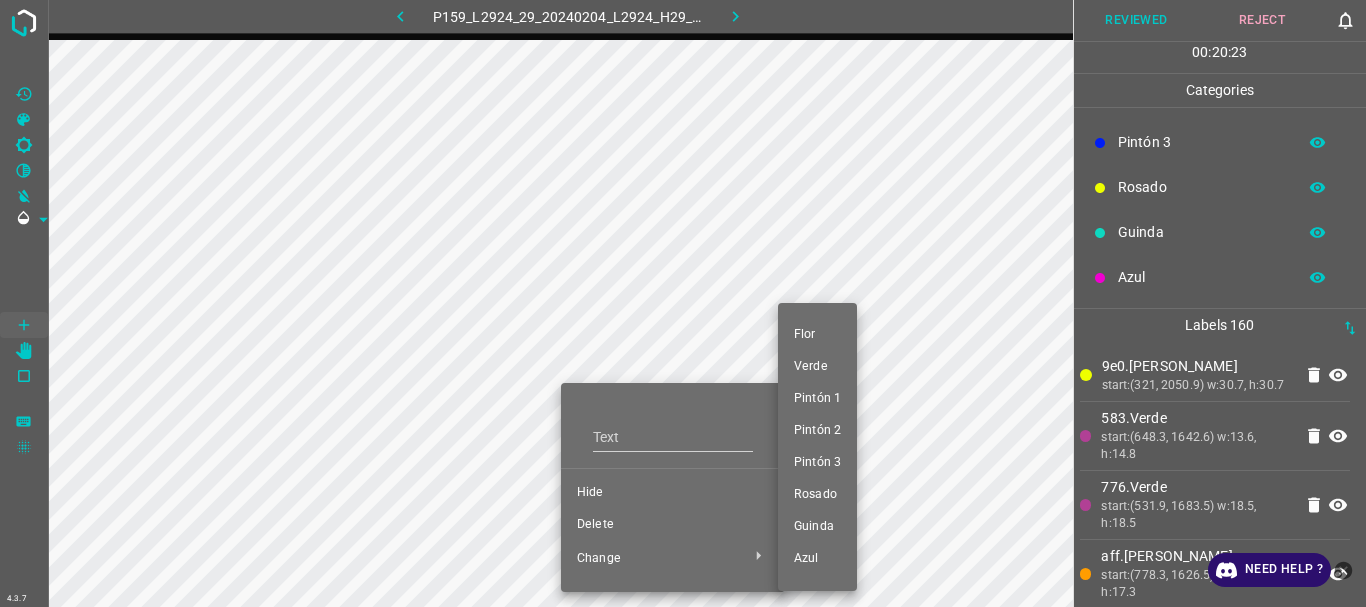 click on "Azul" at bounding box center [817, 559] 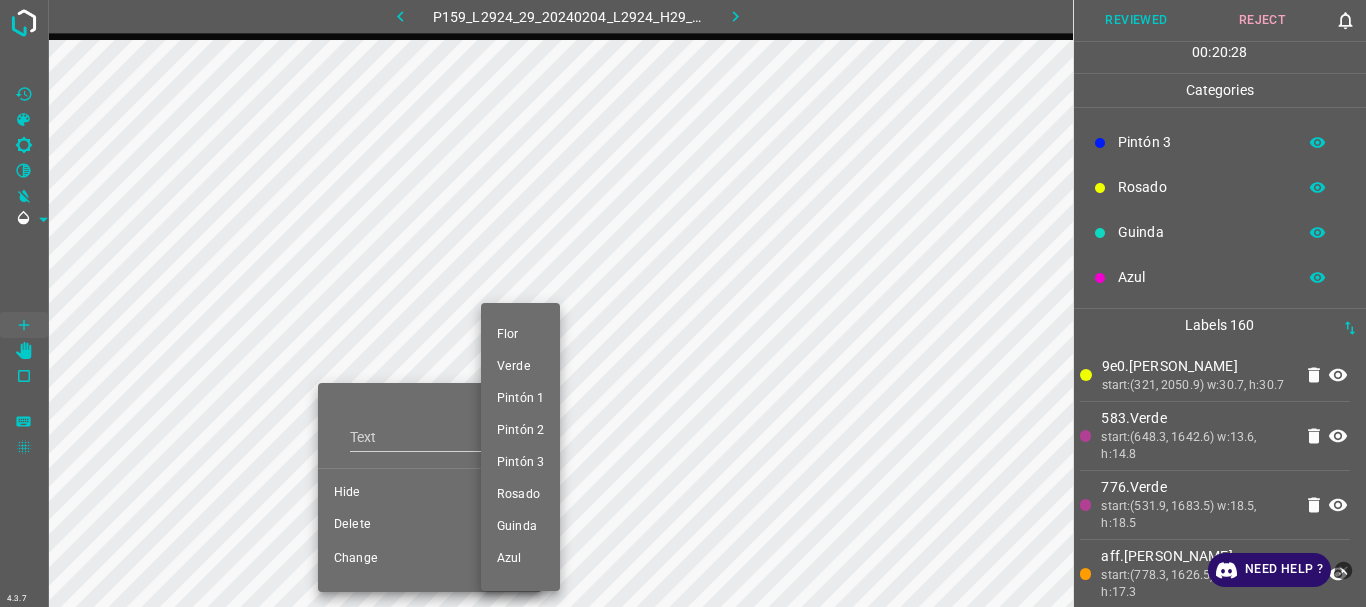 click on "Azul" at bounding box center (520, 559) 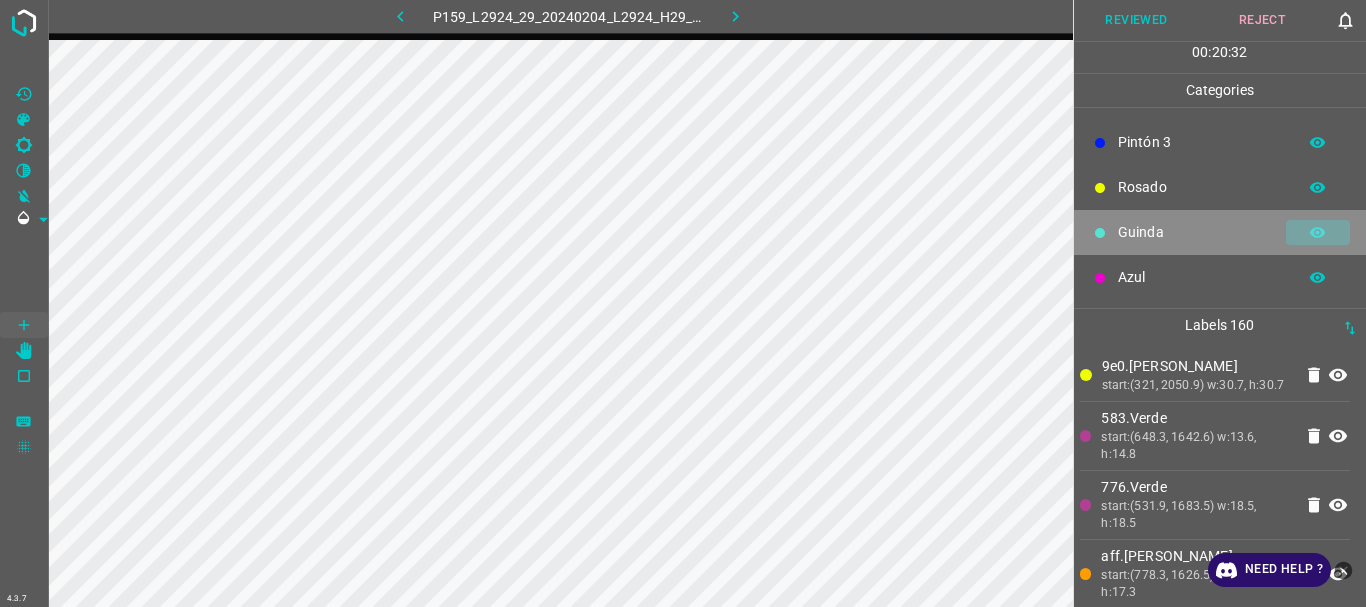 click 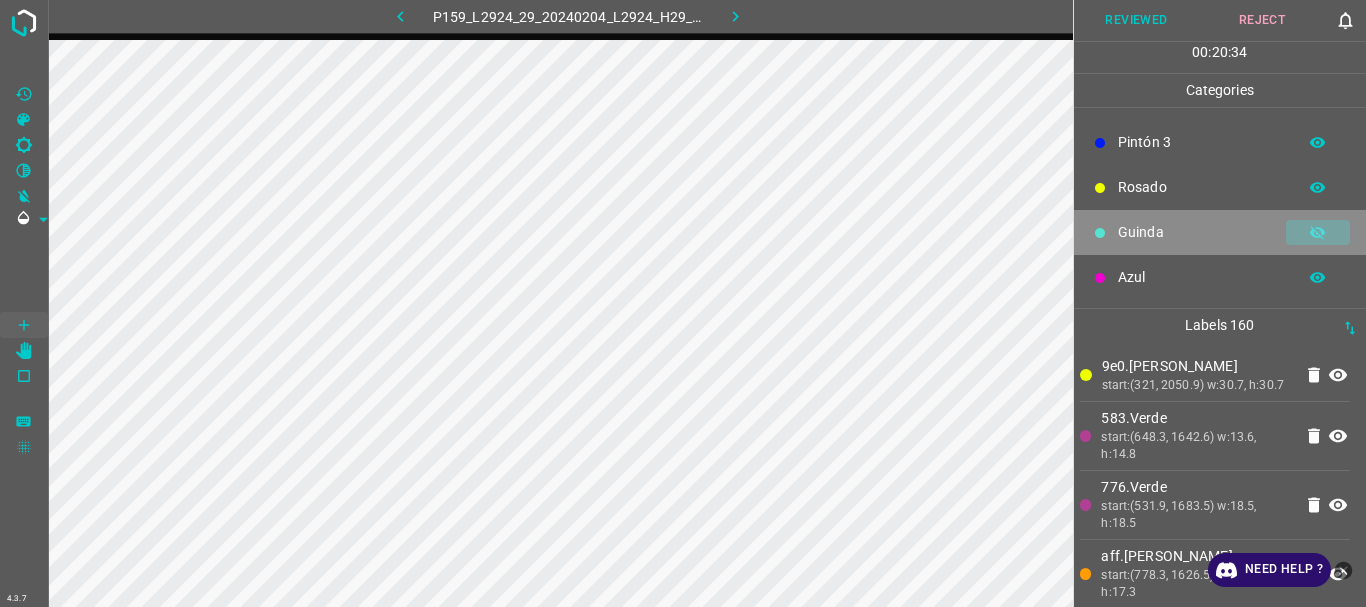 click 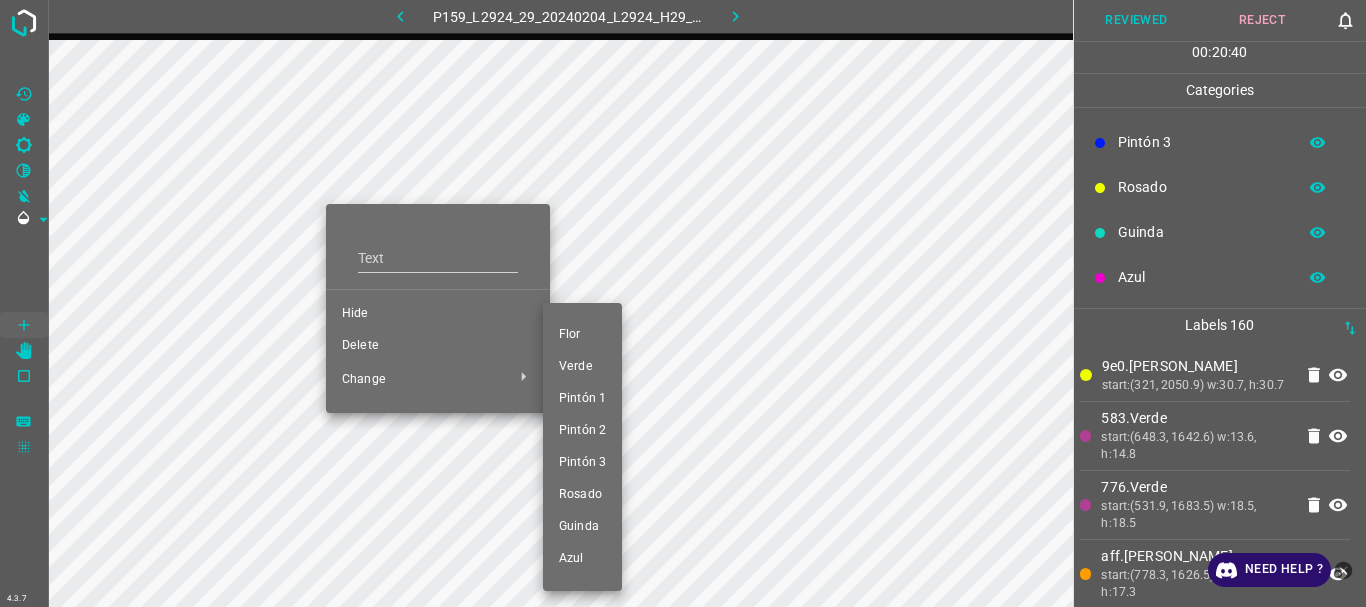 click on "Azul" at bounding box center [582, 559] 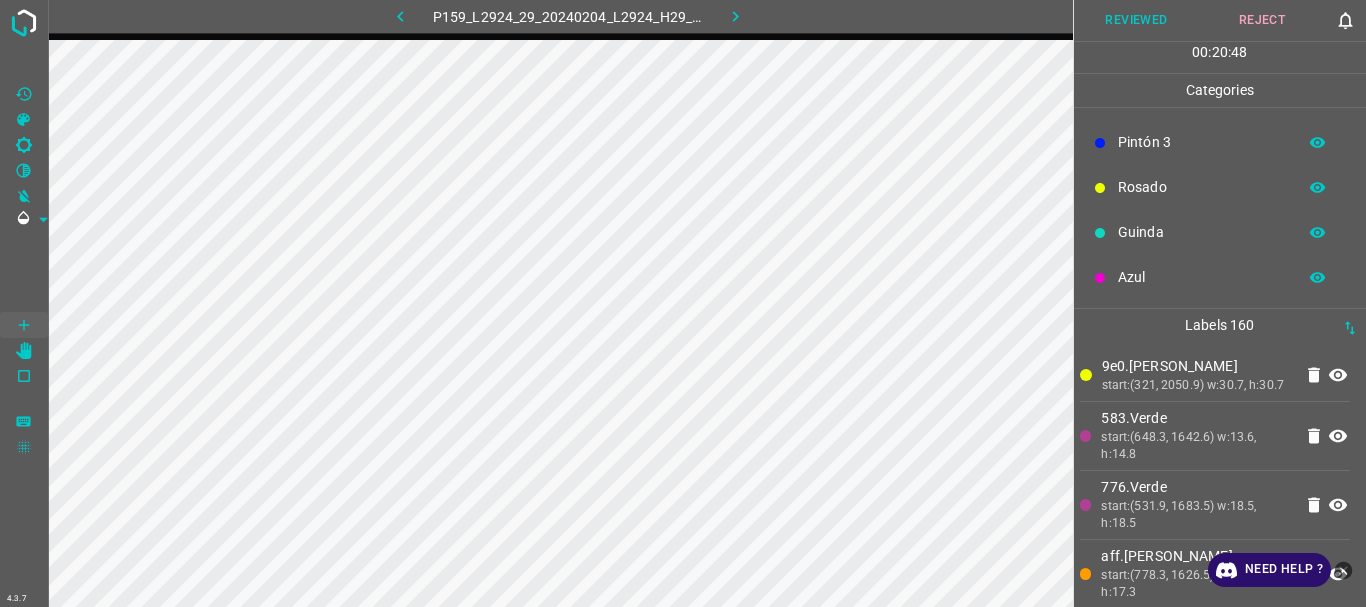 click 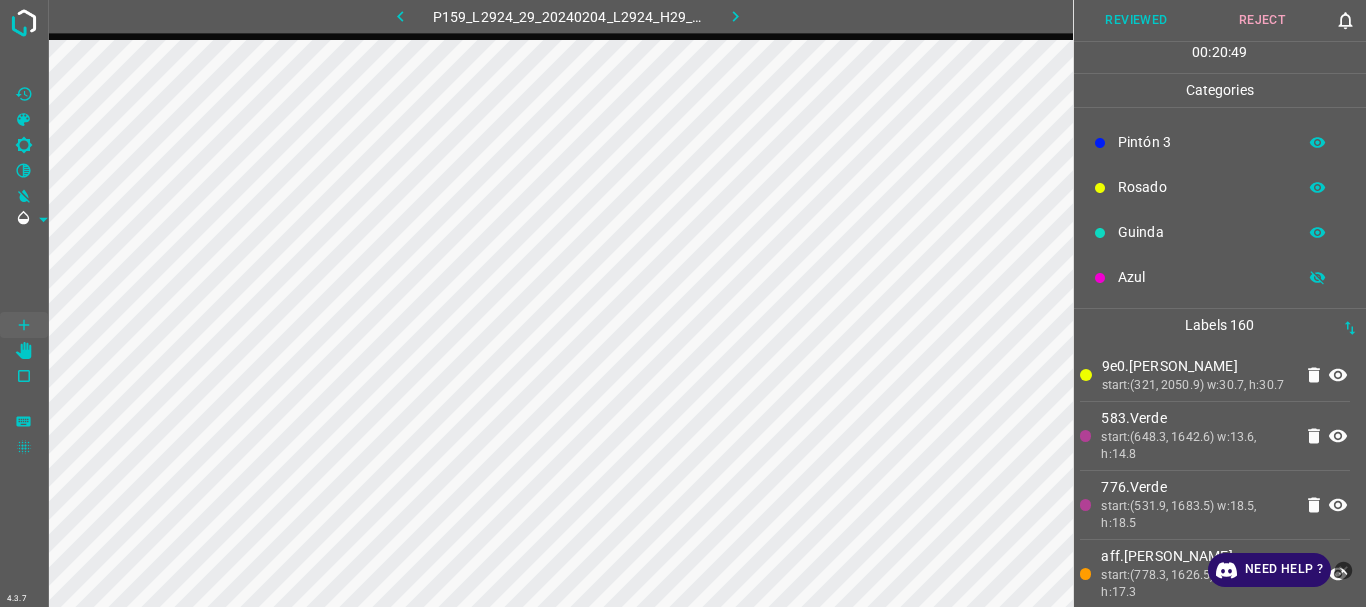 click 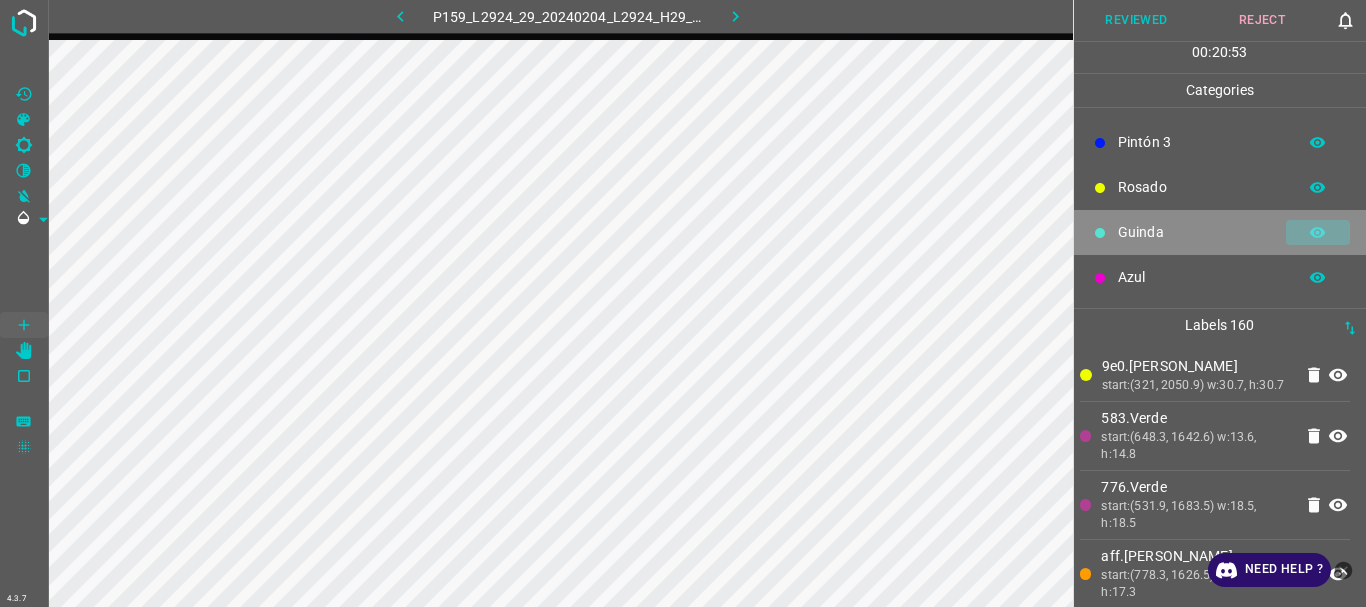 click 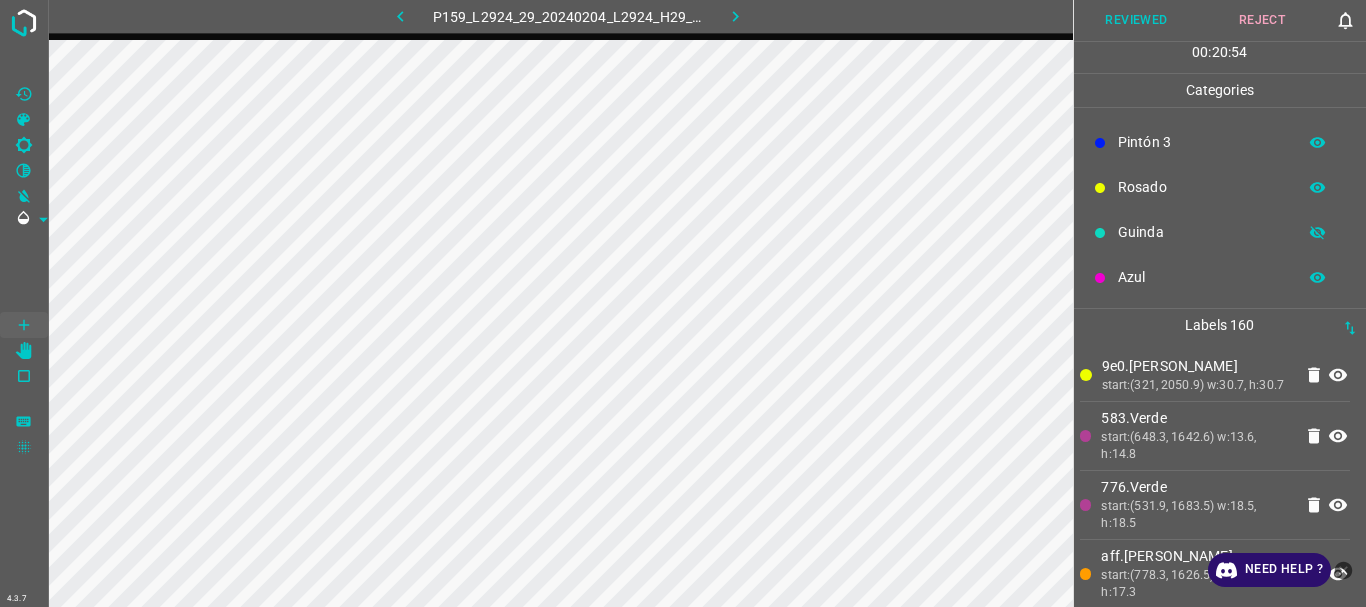 click 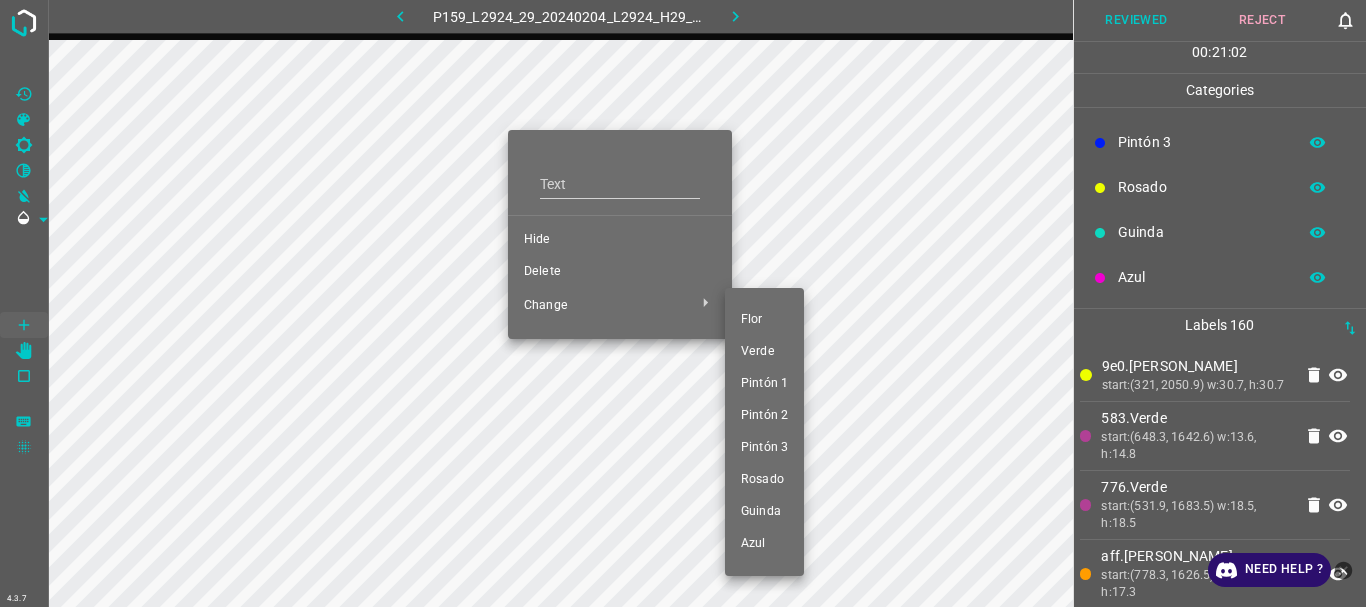 click on "Azul" at bounding box center [764, 544] 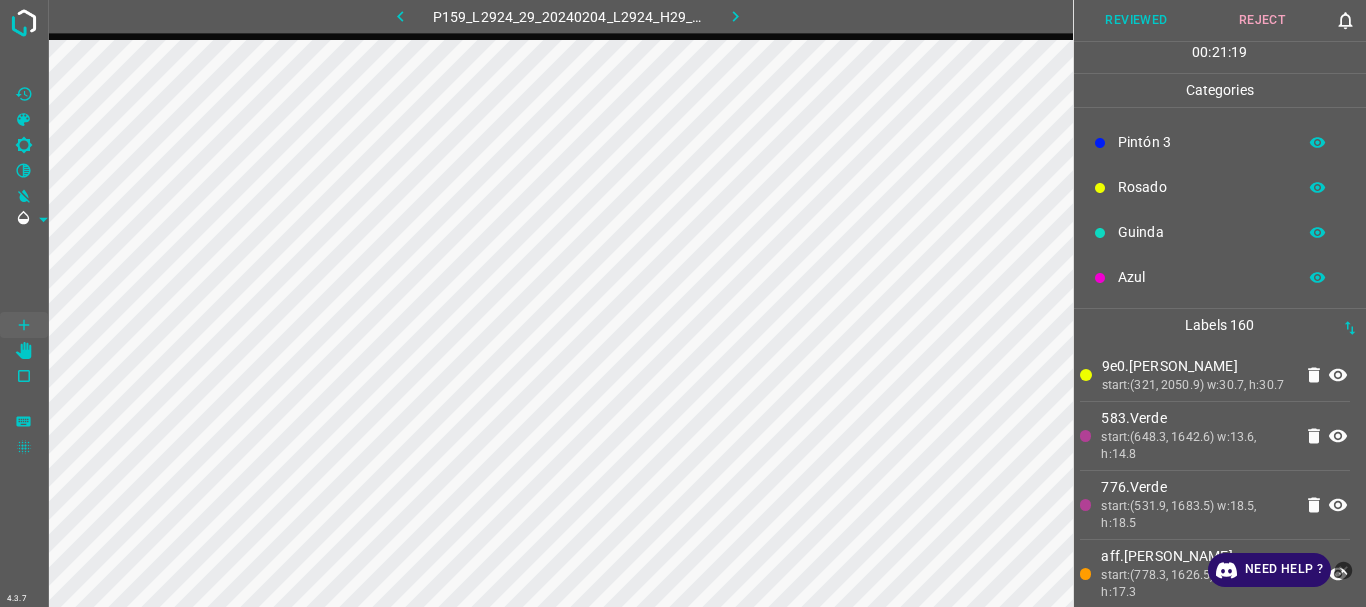 click on "Reviewed" at bounding box center (1137, 20) 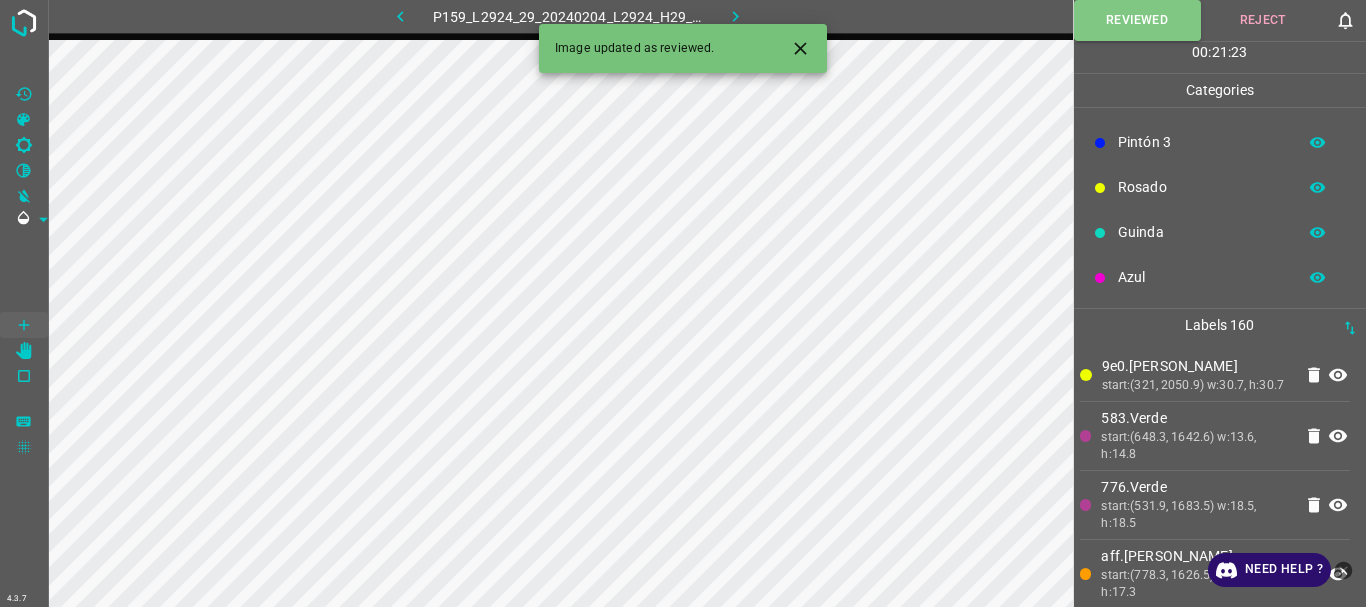 click 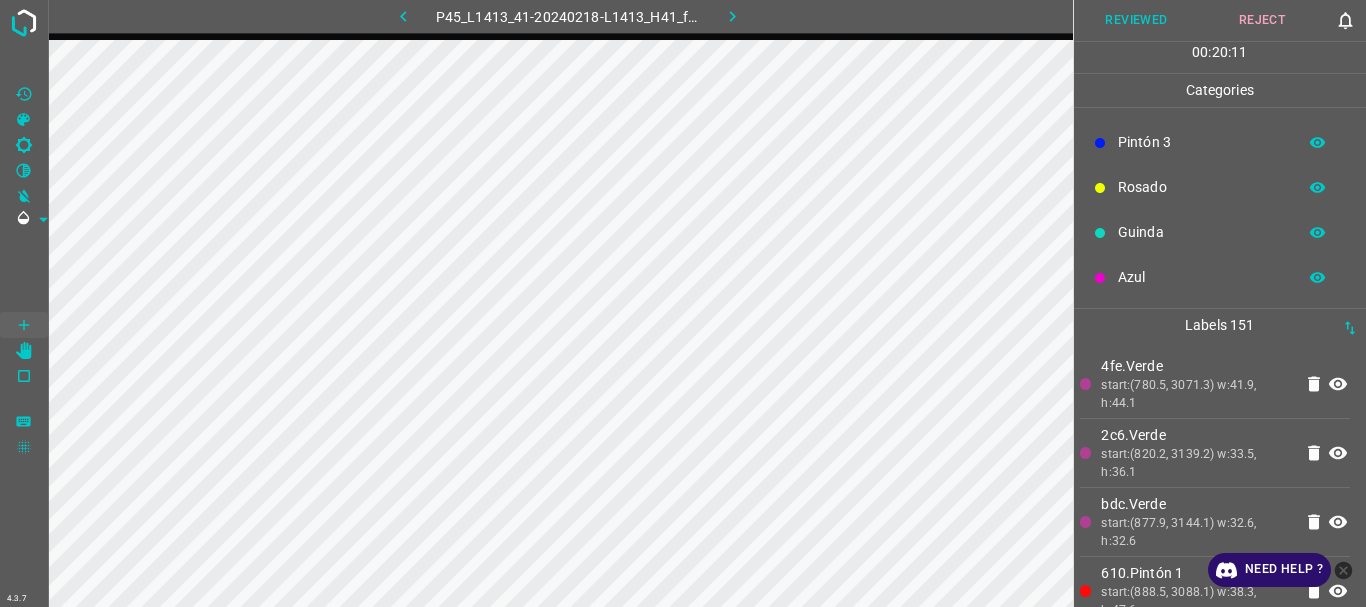 scroll, scrollTop: 0, scrollLeft: 0, axis: both 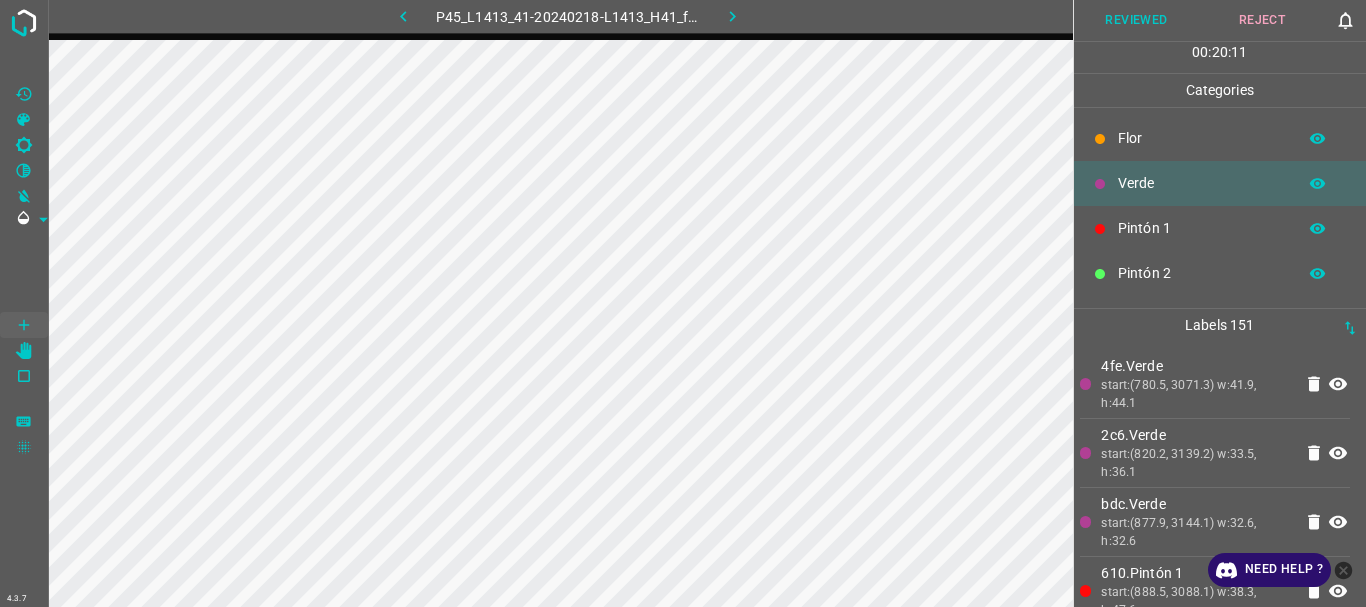 click 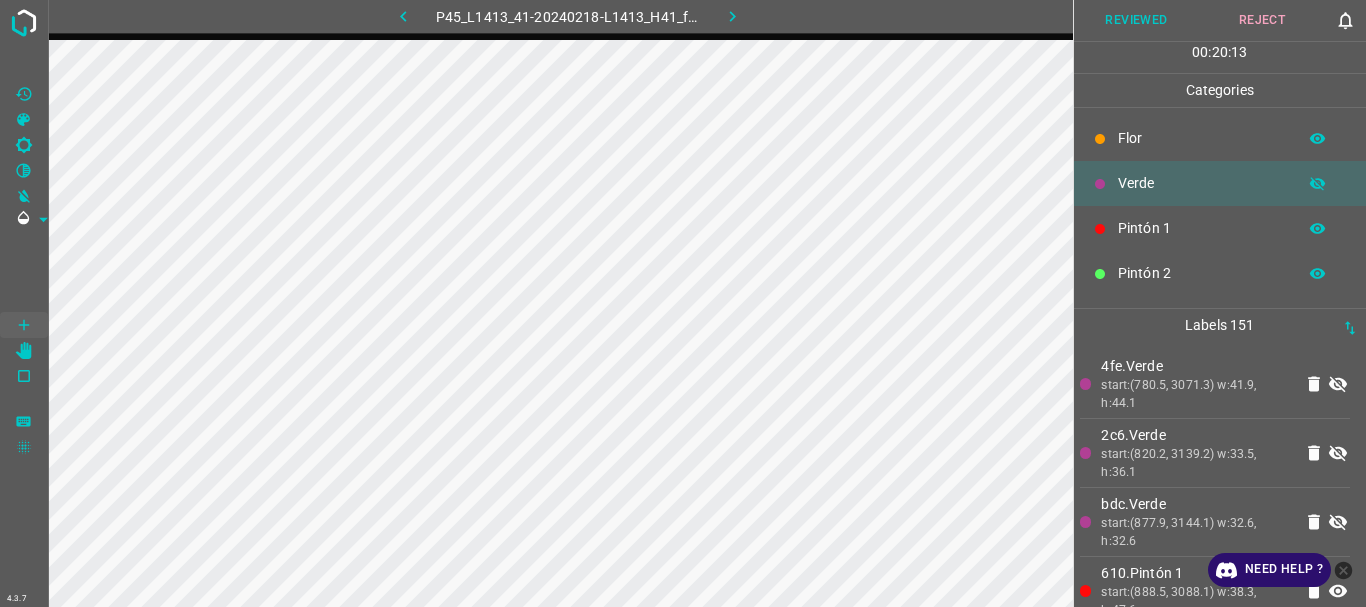 click 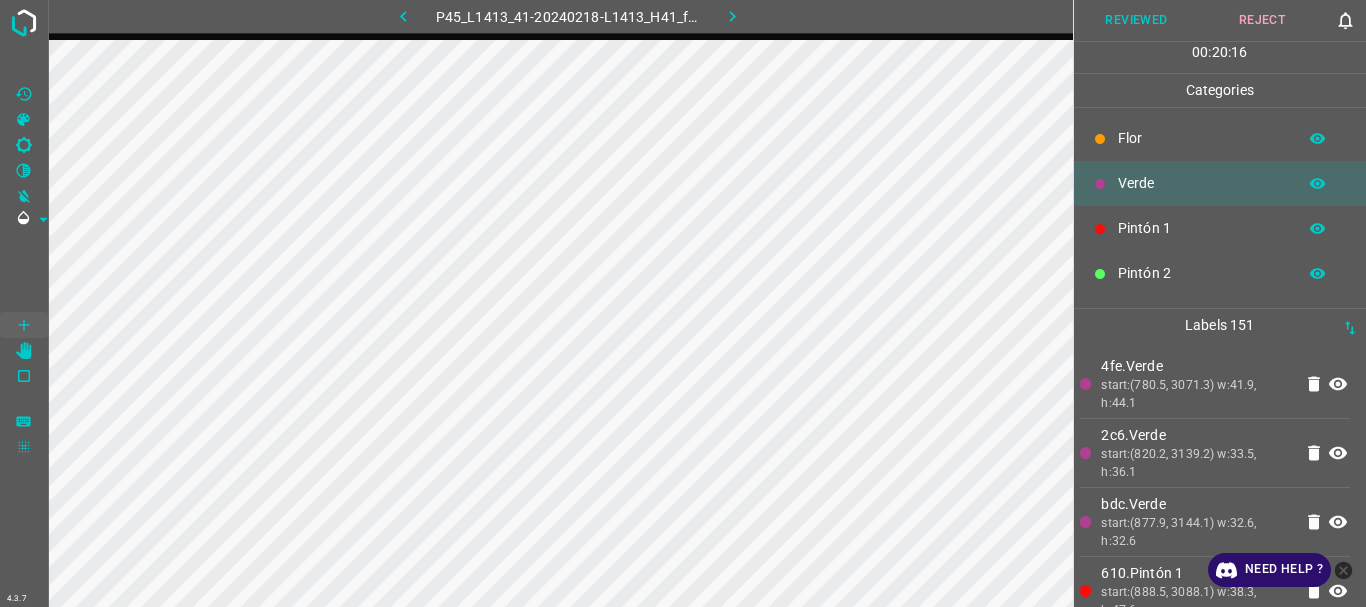 click 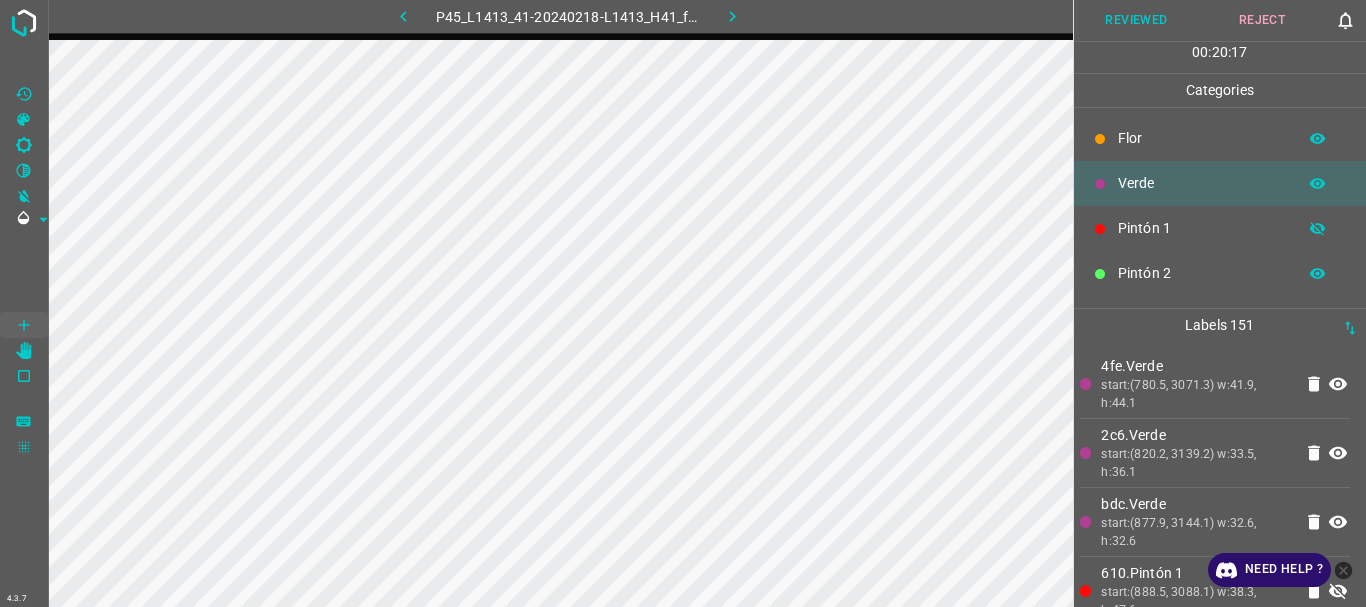 click 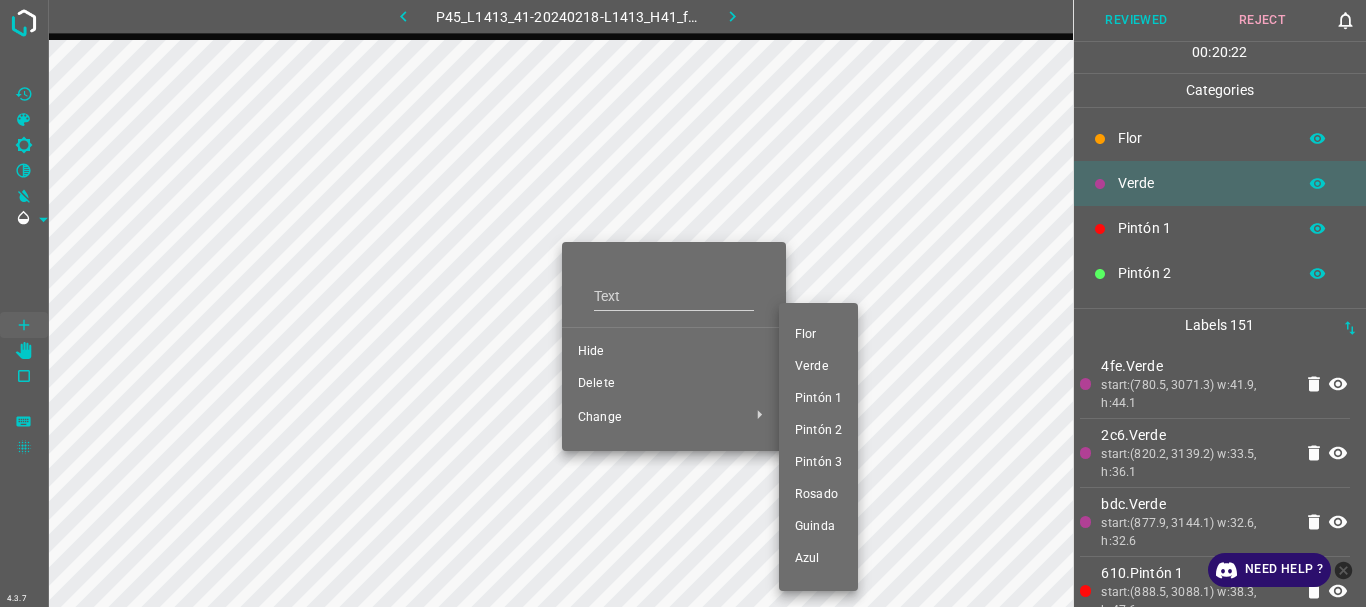 click on "Pintón 1" at bounding box center (818, 399) 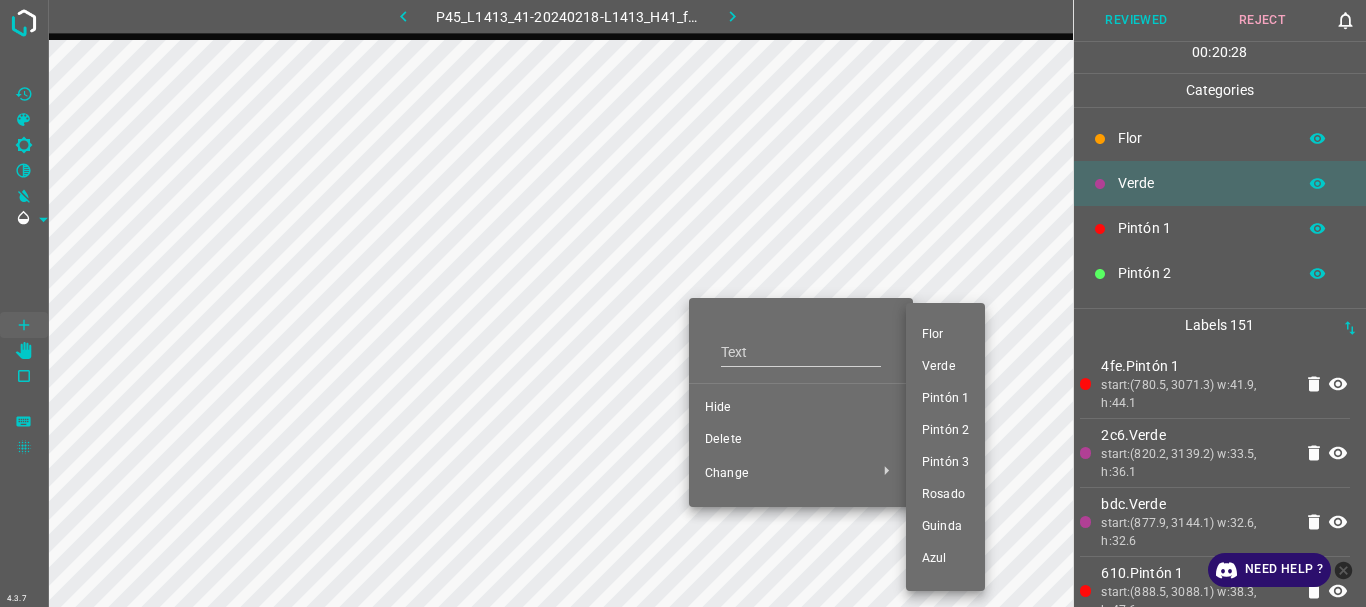 click on "Pintón 1" at bounding box center [945, 399] 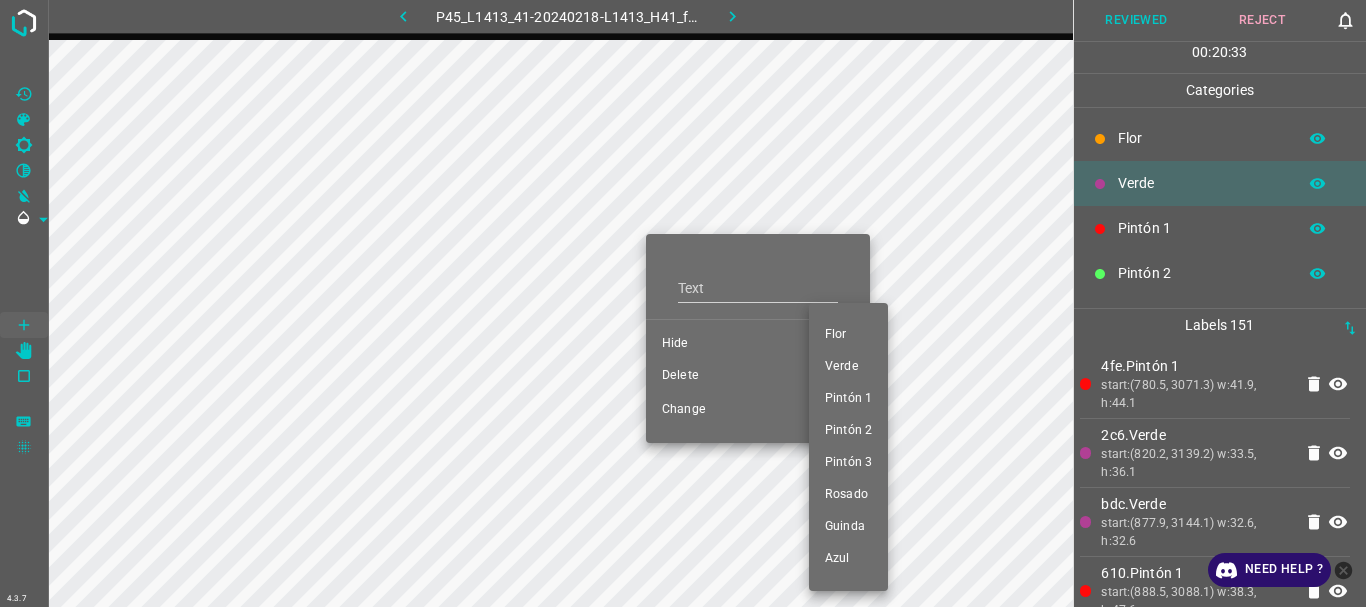click on "Pintón 1" at bounding box center [848, 399] 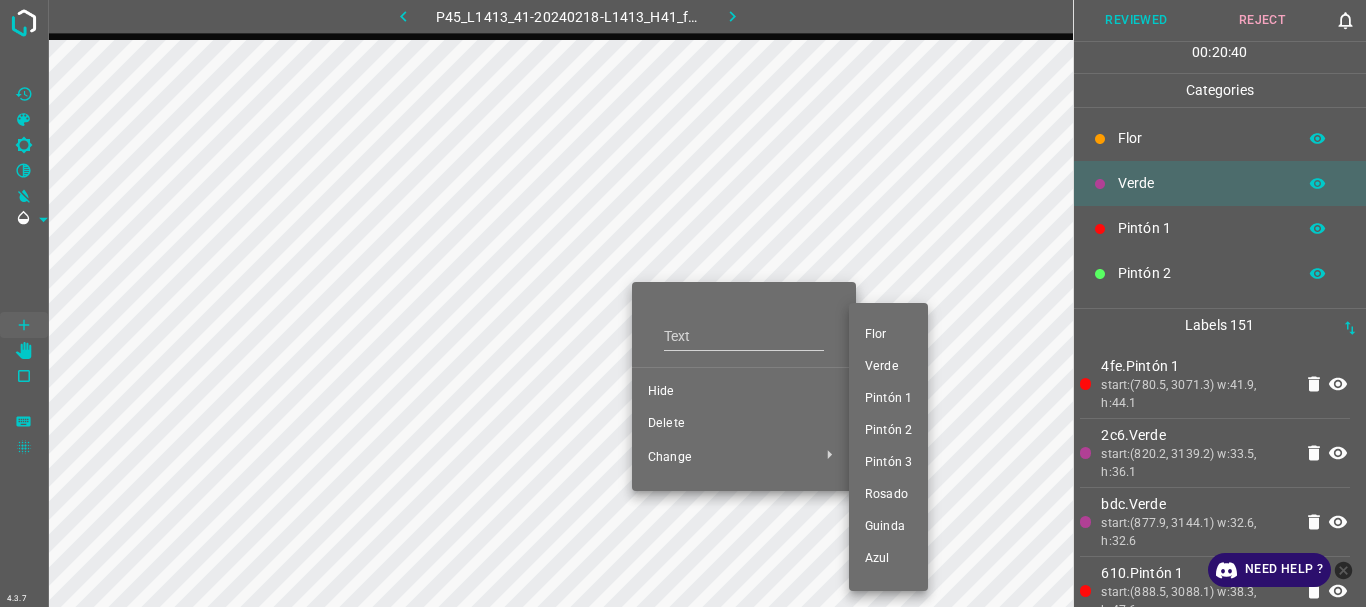 click on "Pintón 1" at bounding box center (888, 399) 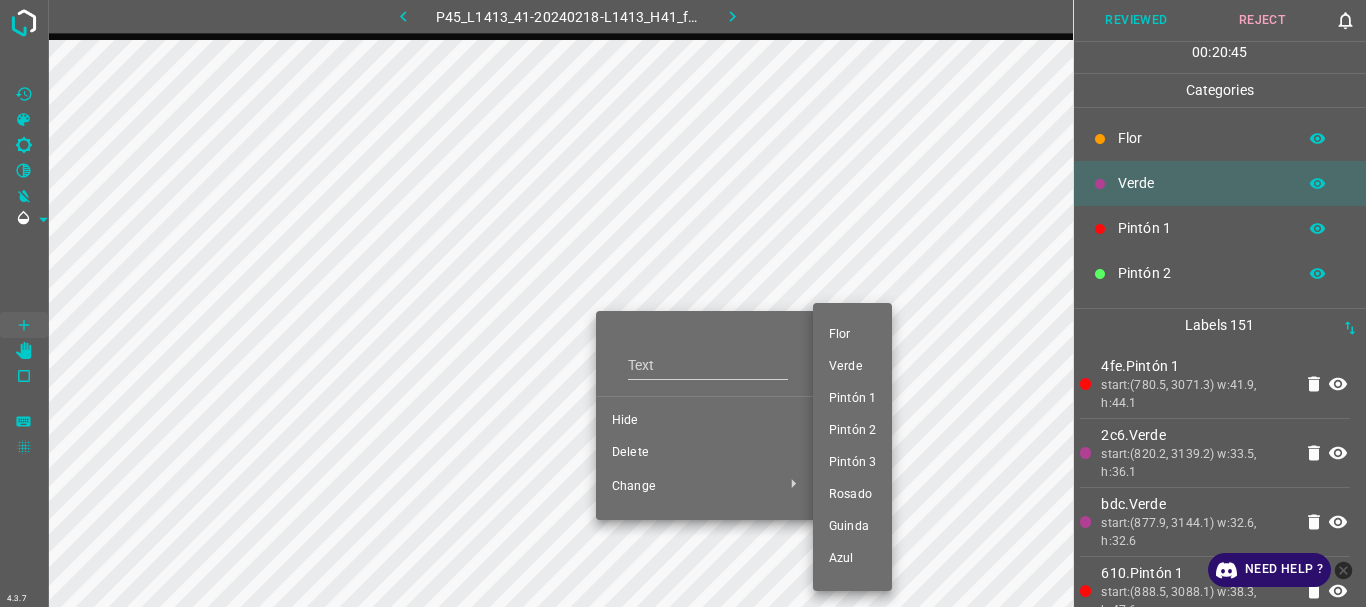 click on "Pintón 1" at bounding box center [852, 399] 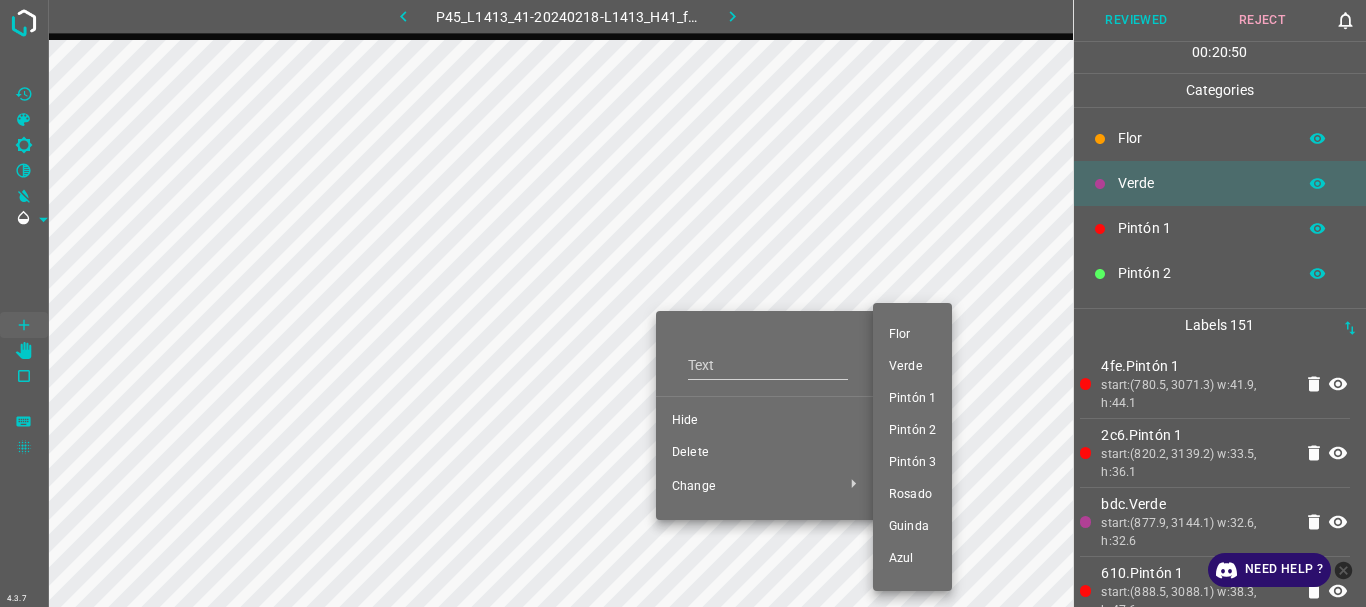 click on "Pintón 1" at bounding box center [912, 399] 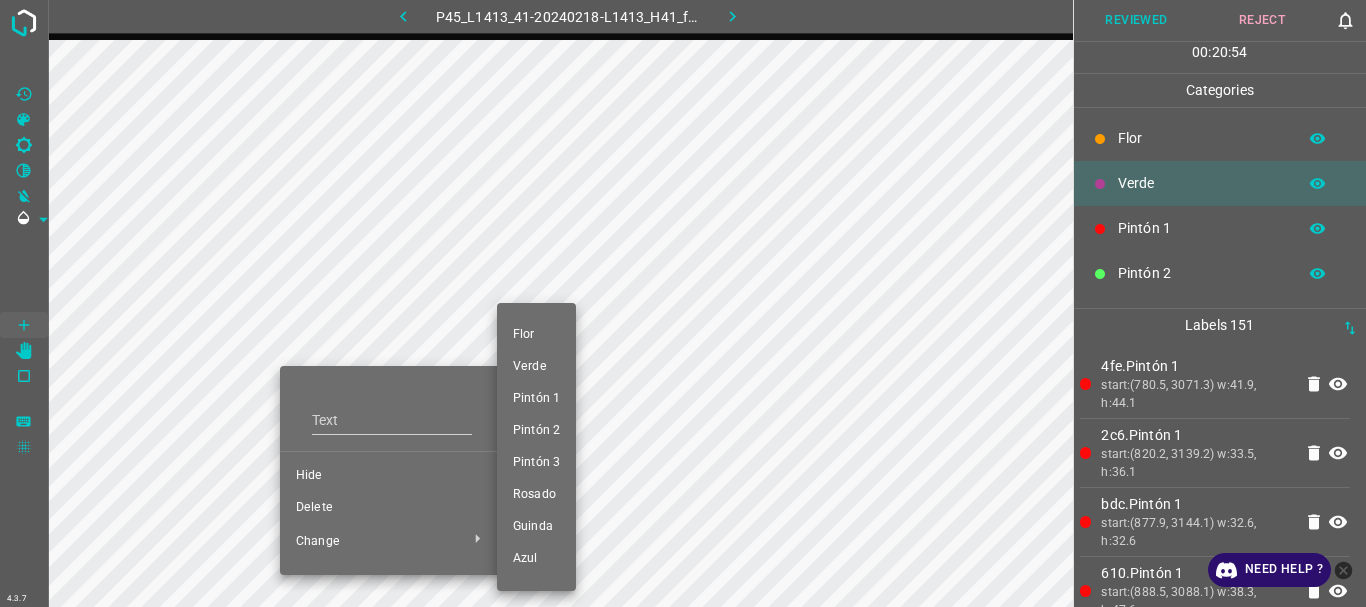 click at bounding box center (683, 303) 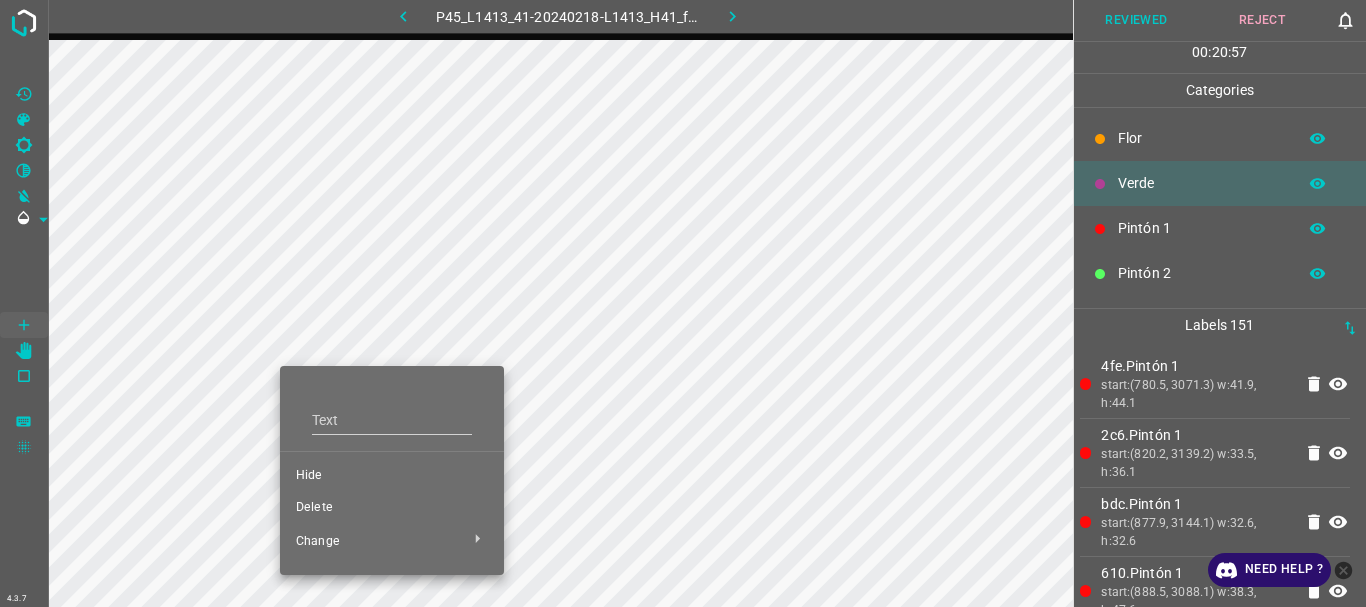click at bounding box center [683, 303] 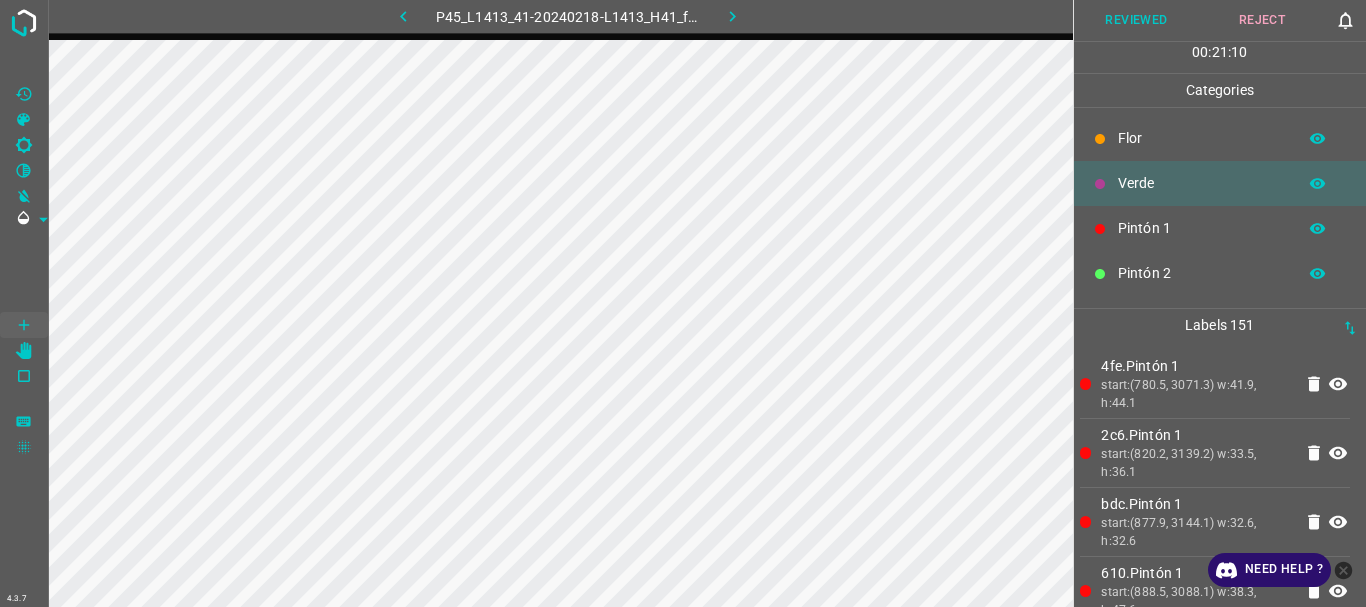 click 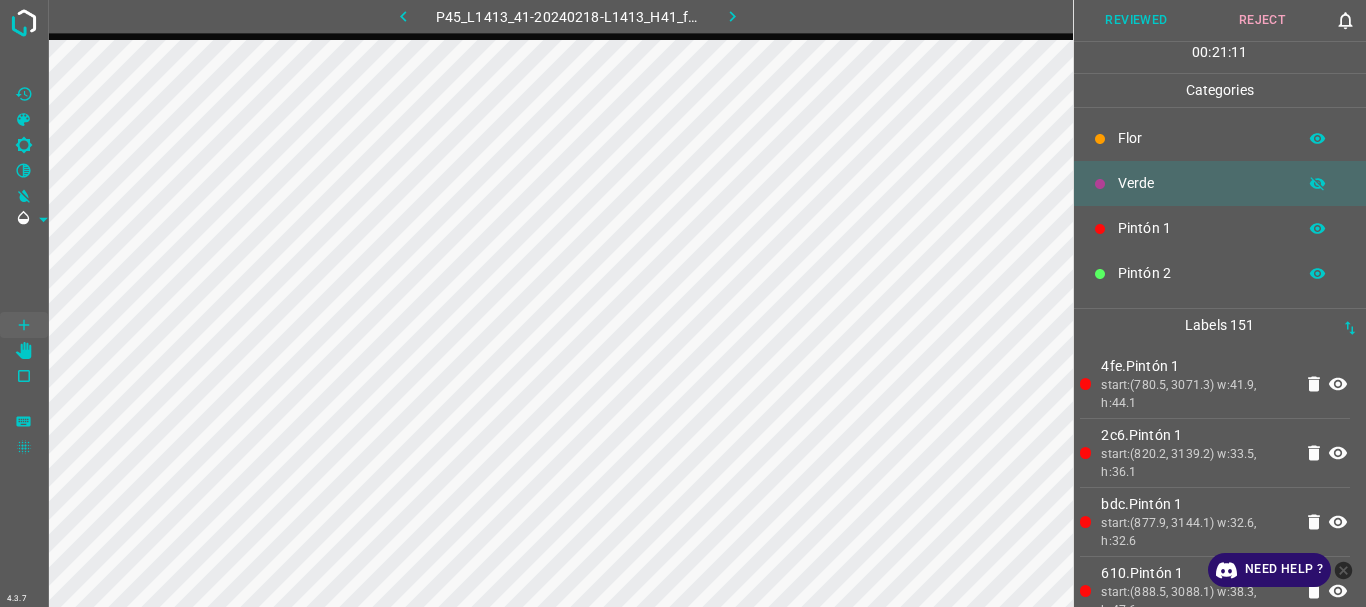 click 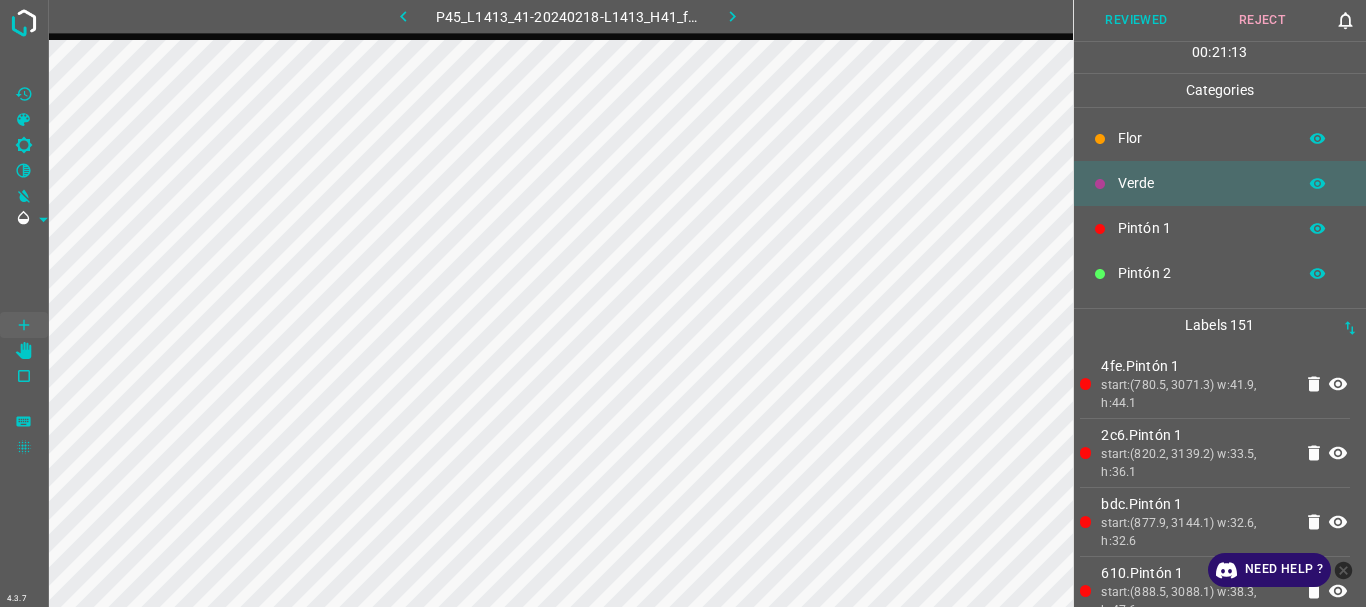 type 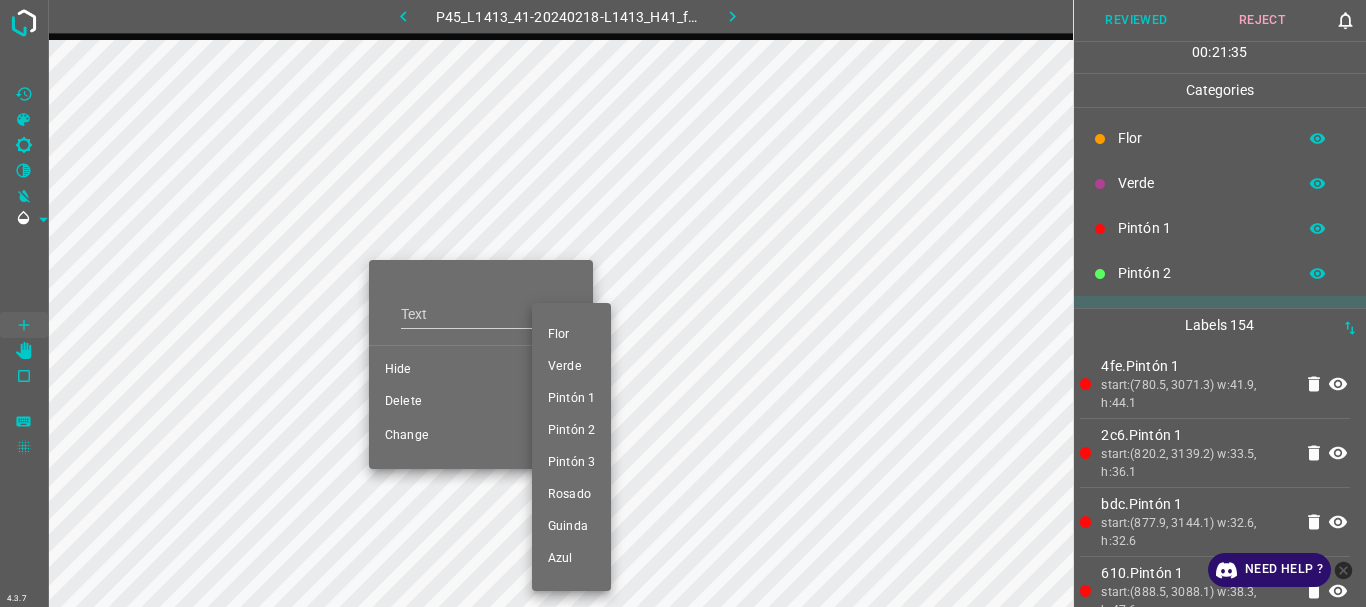 click on "Verde" at bounding box center [571, 367] 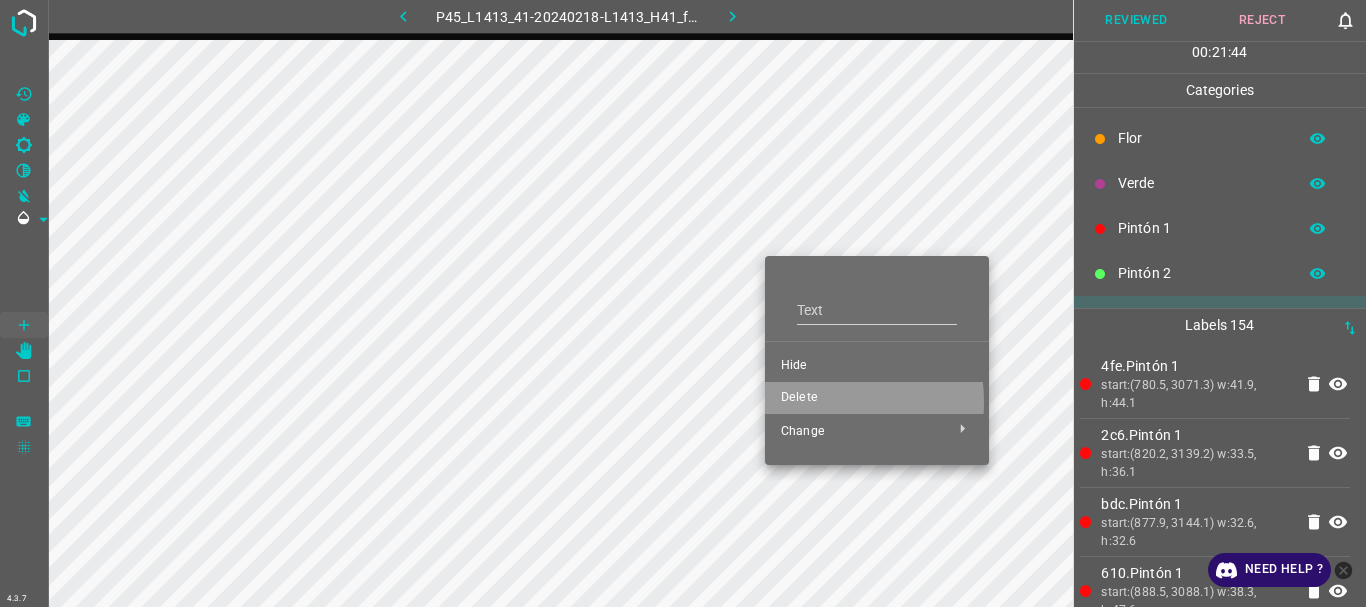 click on "Delete" at bounding box center (877, 398) 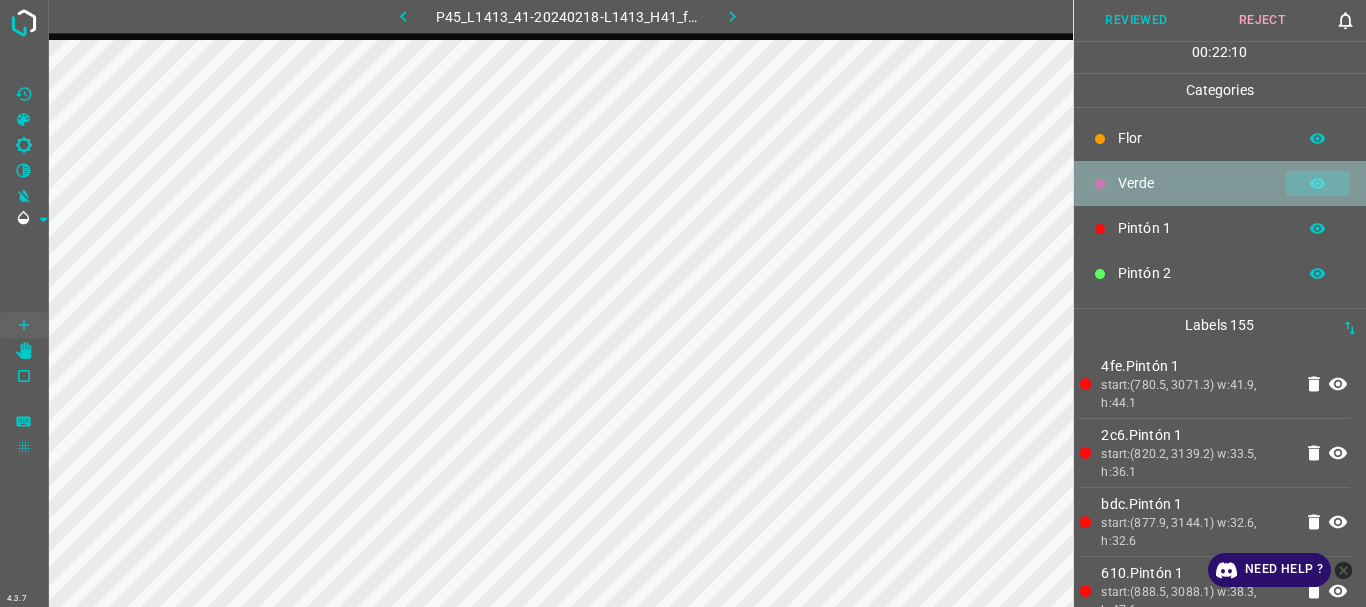 click 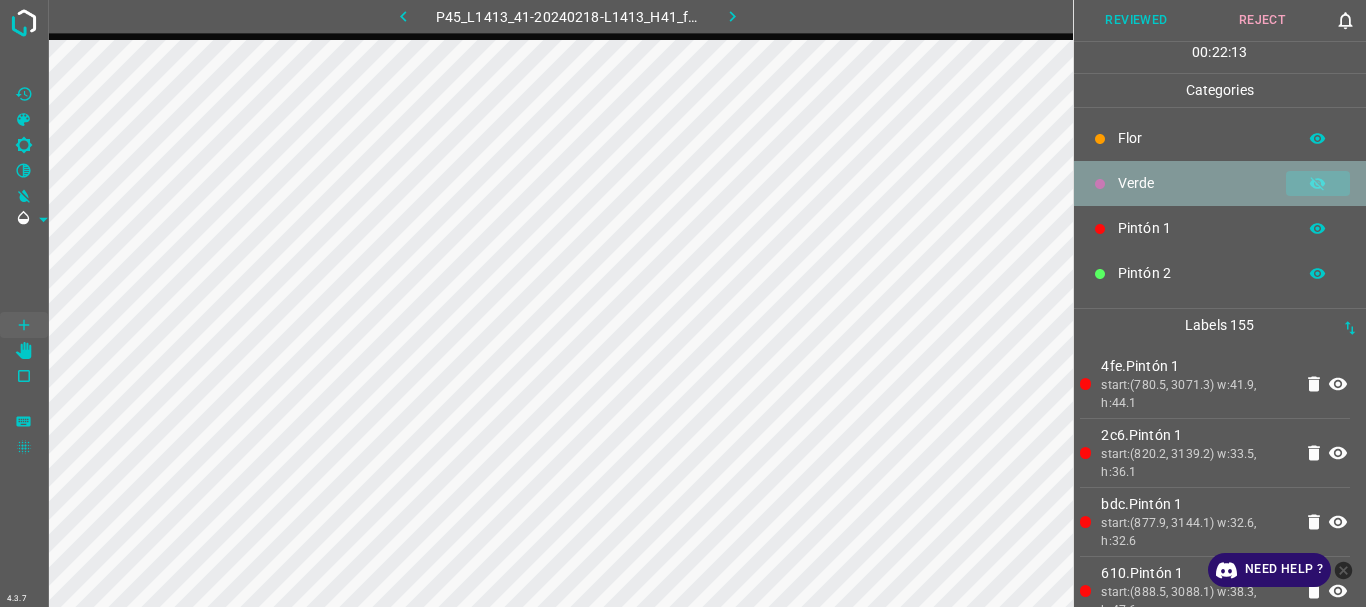 click 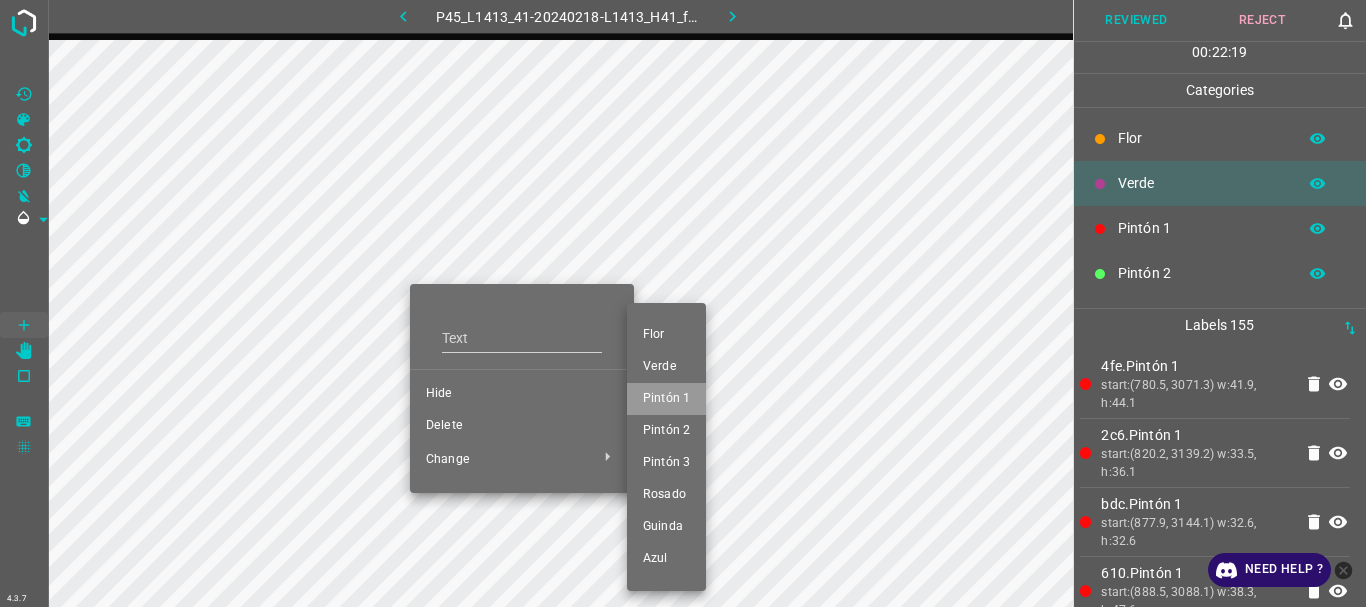 click on "Pintón 1" at bounding box center (666, 399) 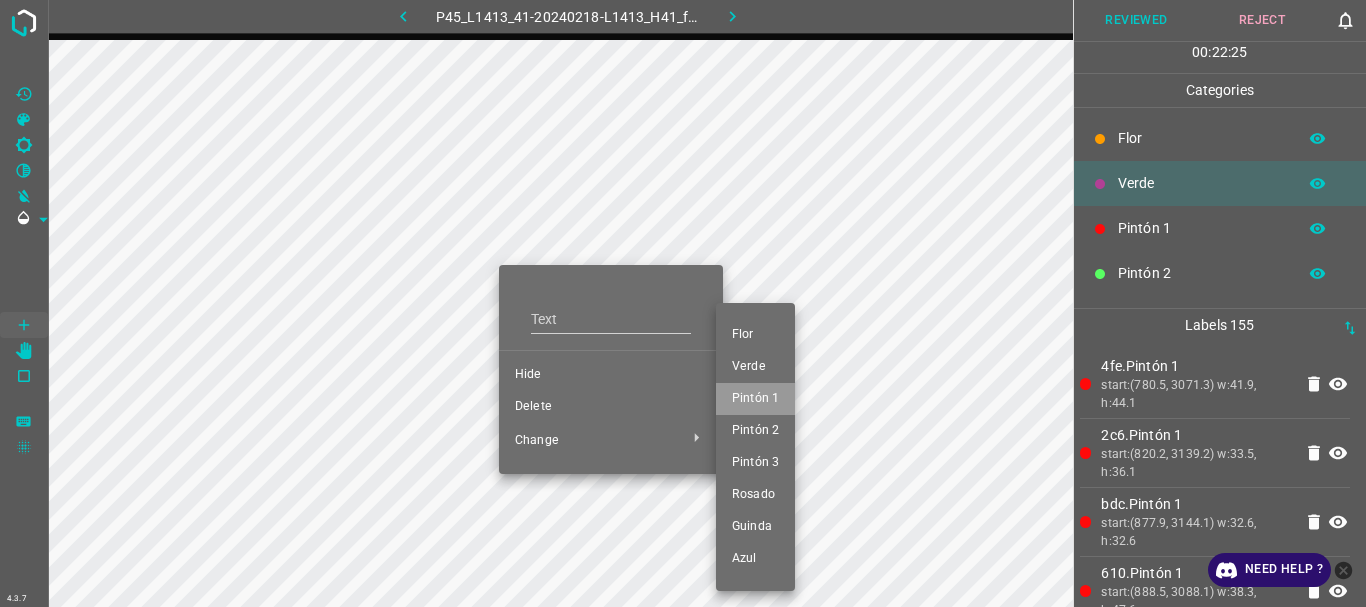 click on "Pintón 1" at bounding box center [755, 399] 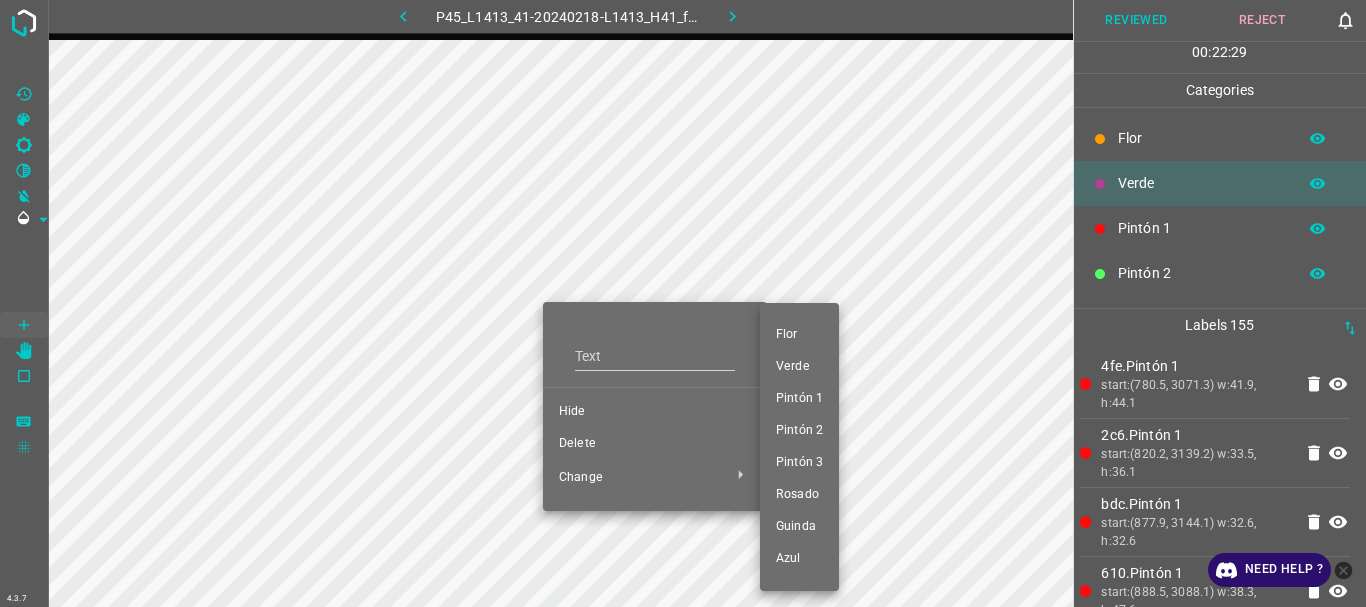 click on "Pintón 1" at bounding box center [799, 399] 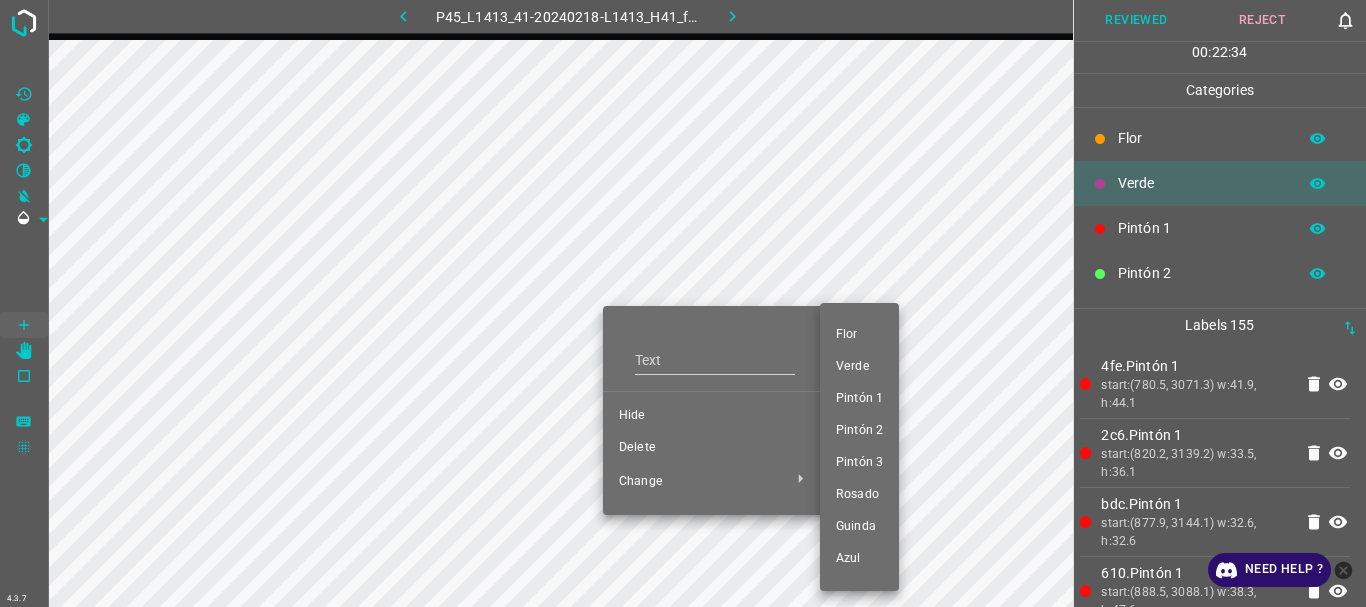 click on "Pintón 1" at bounding box center [859, 399] 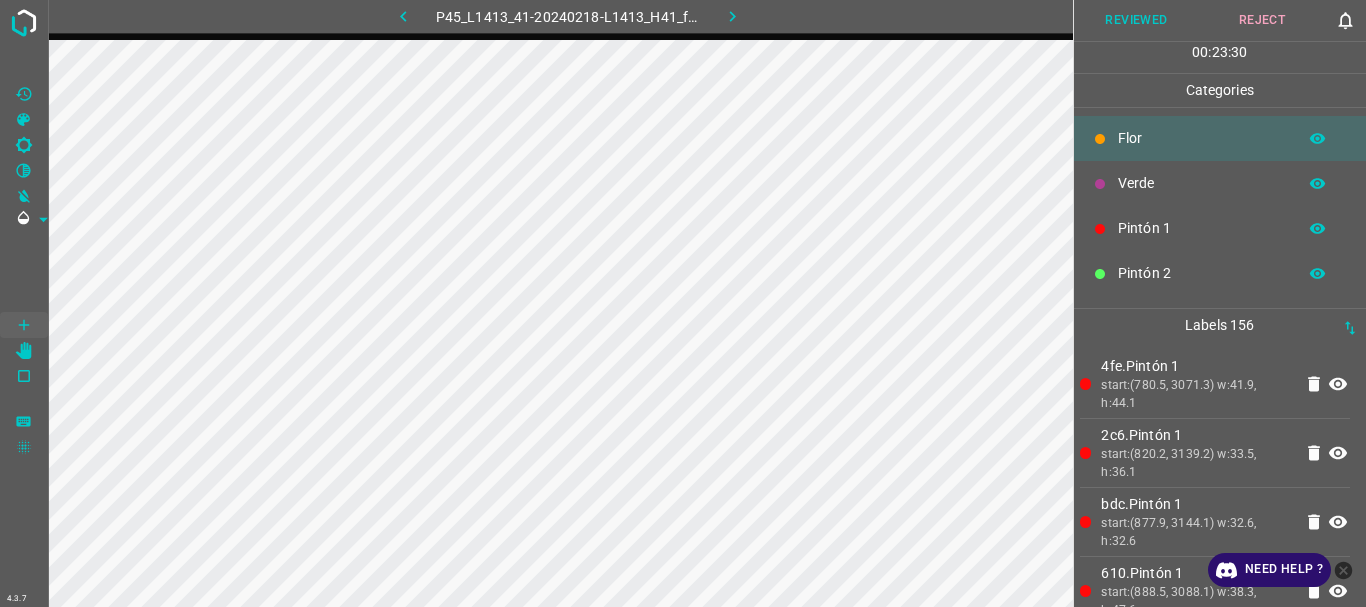 click 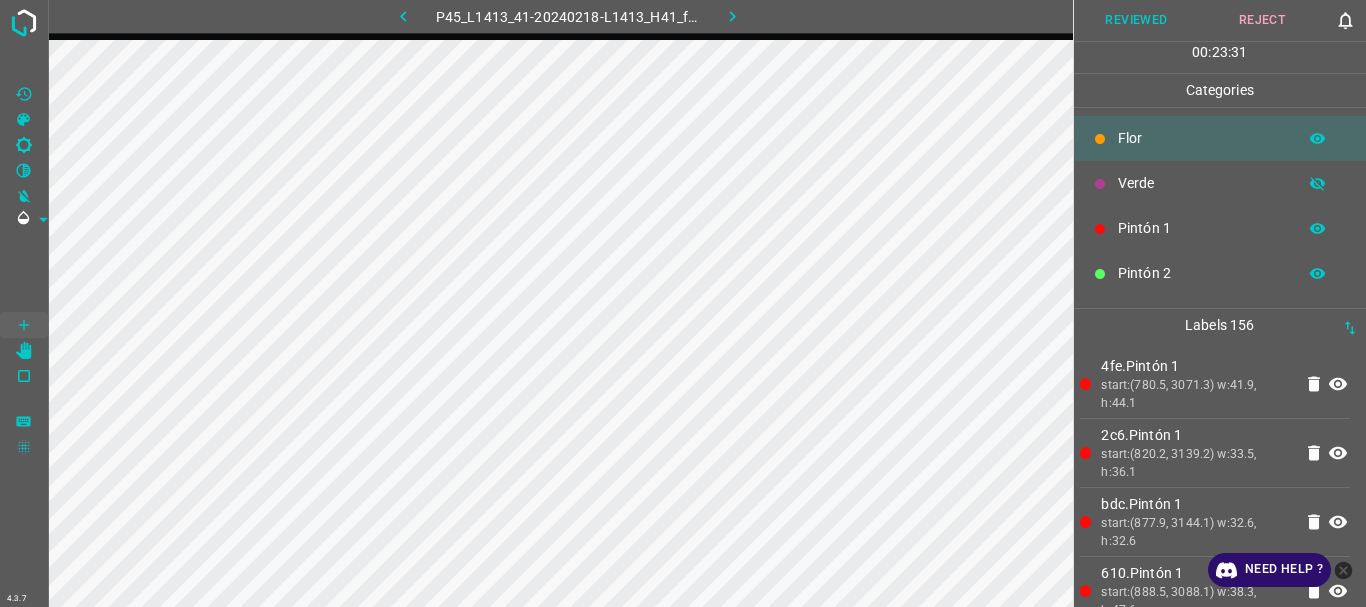 click 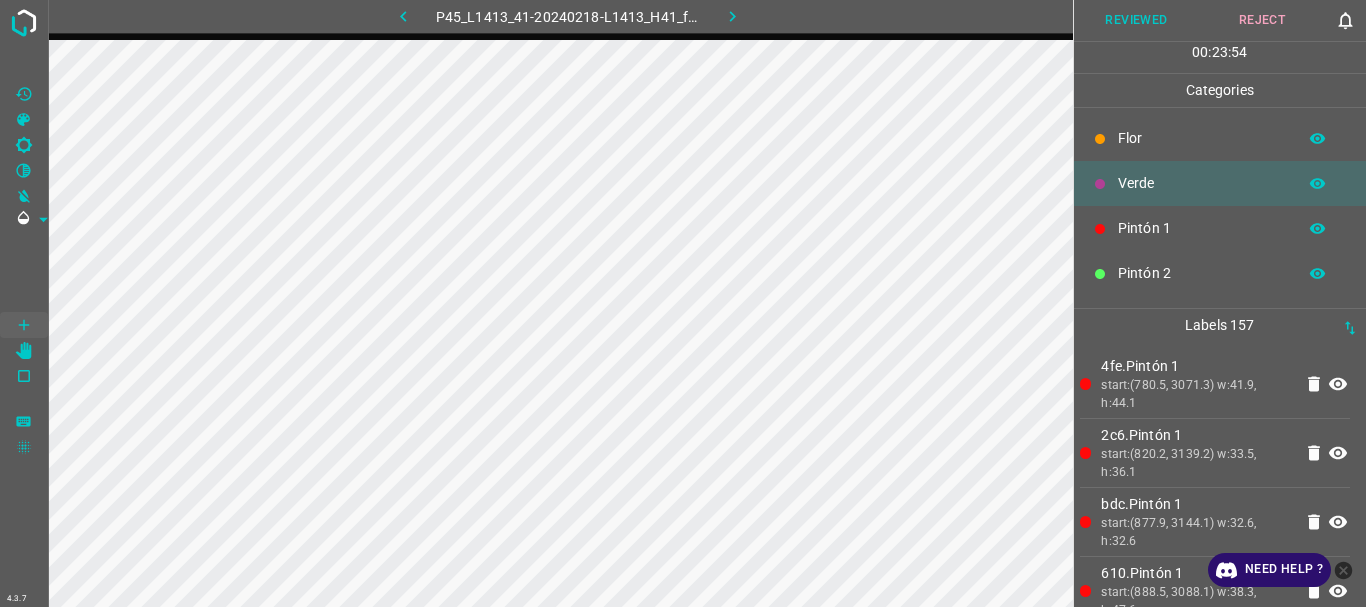 click 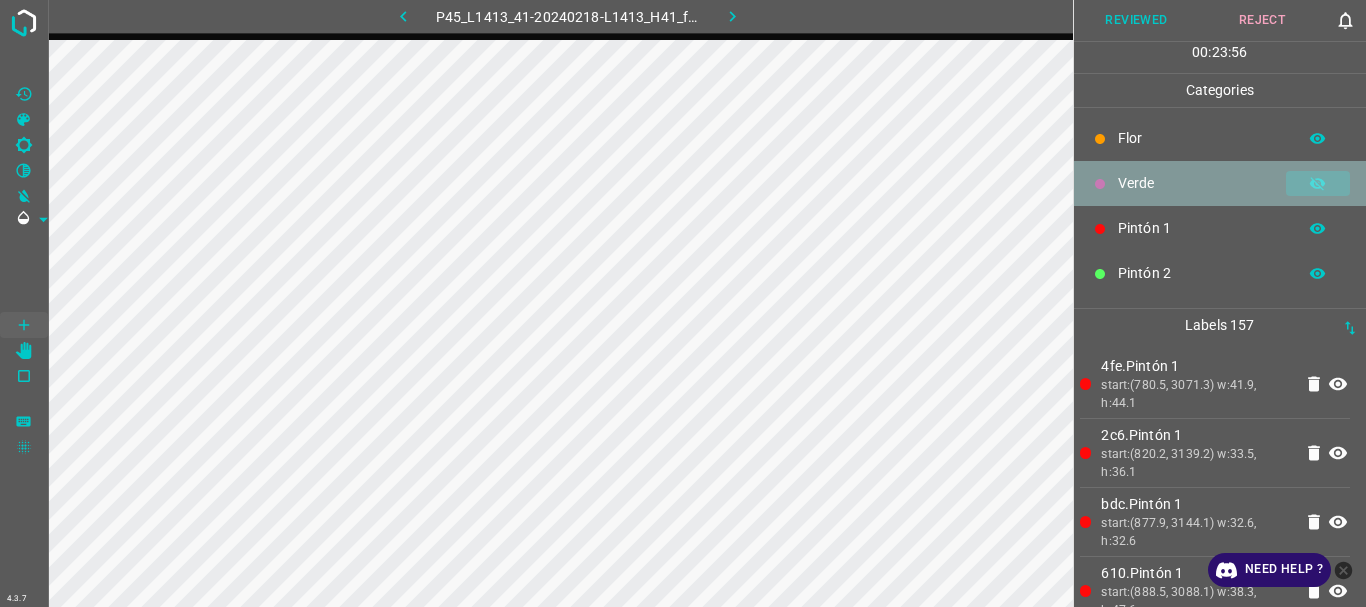 click 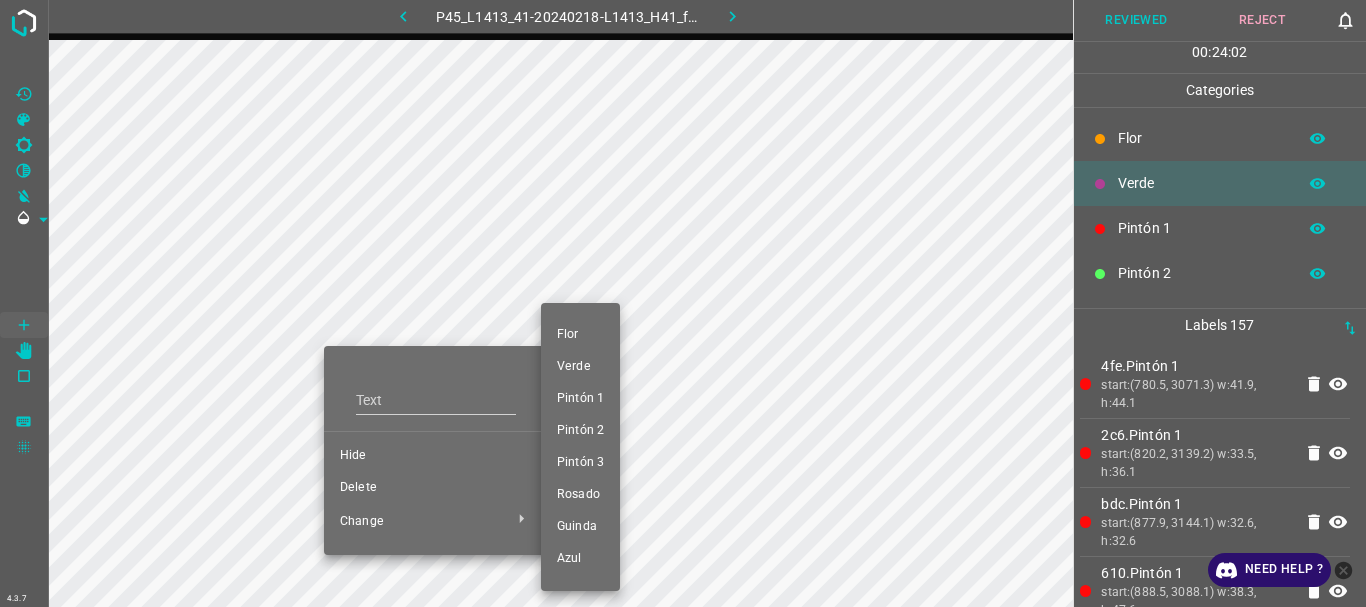 click on "Pintón 1" at bounding box center [580, 399] 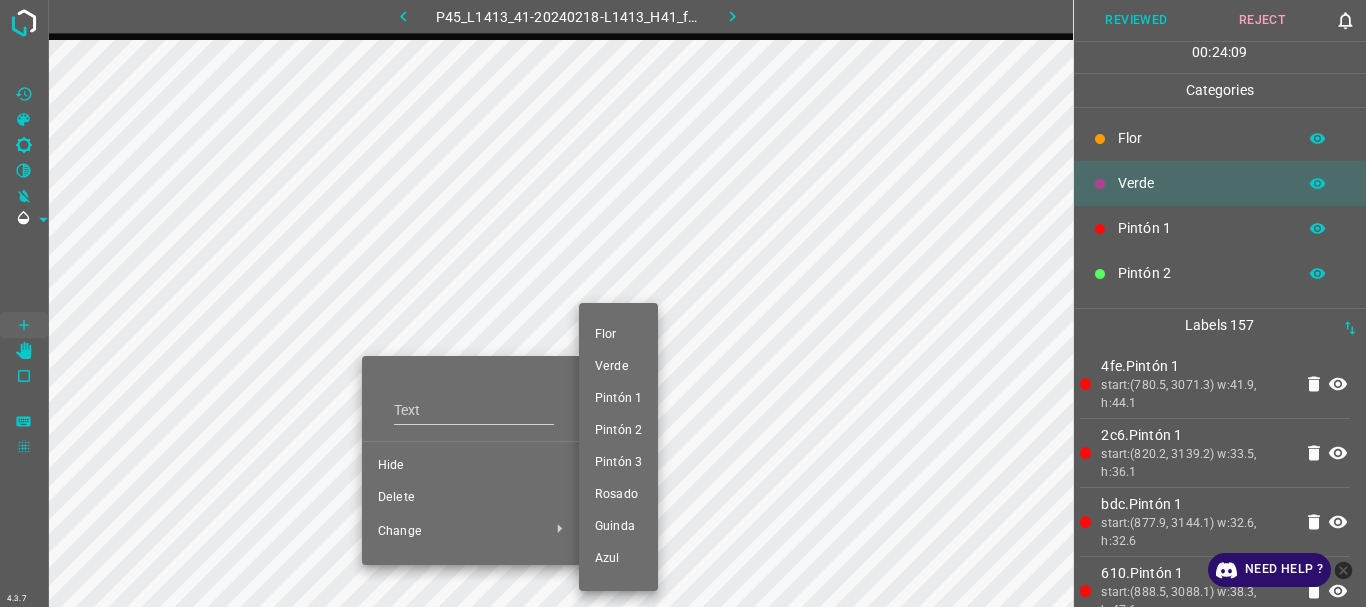 click on "Pintón 1" at bounding box center [618, 399] 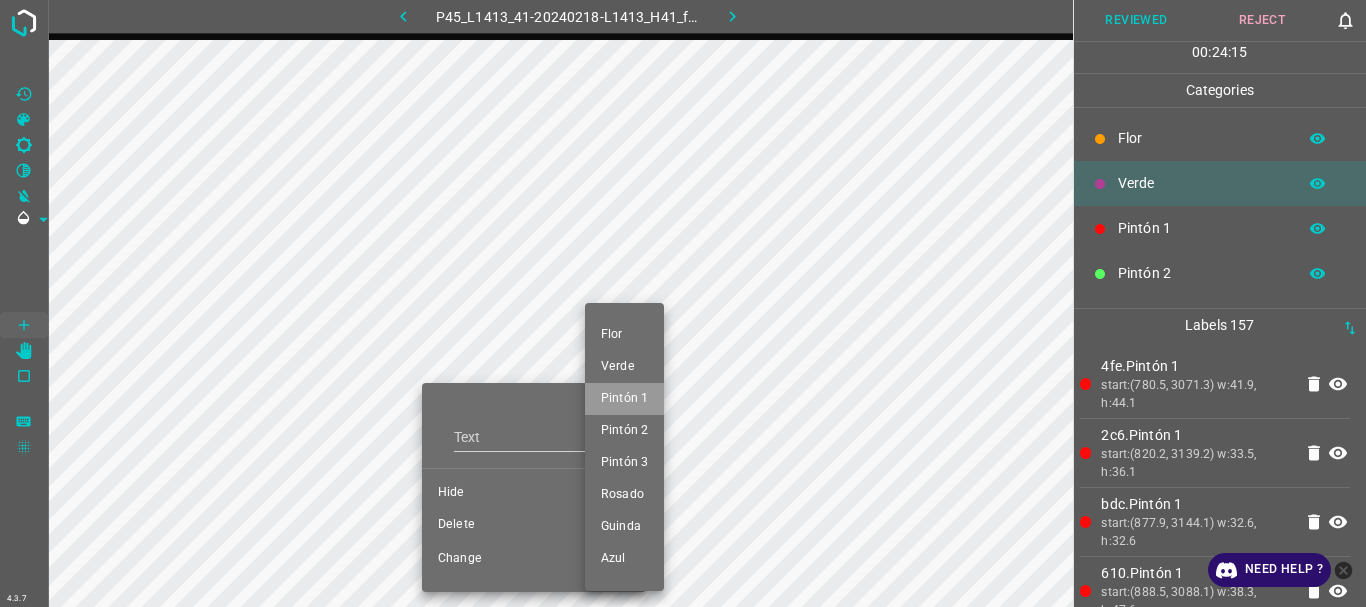 click on "Pintón 1" at bounding box center [624, 399] 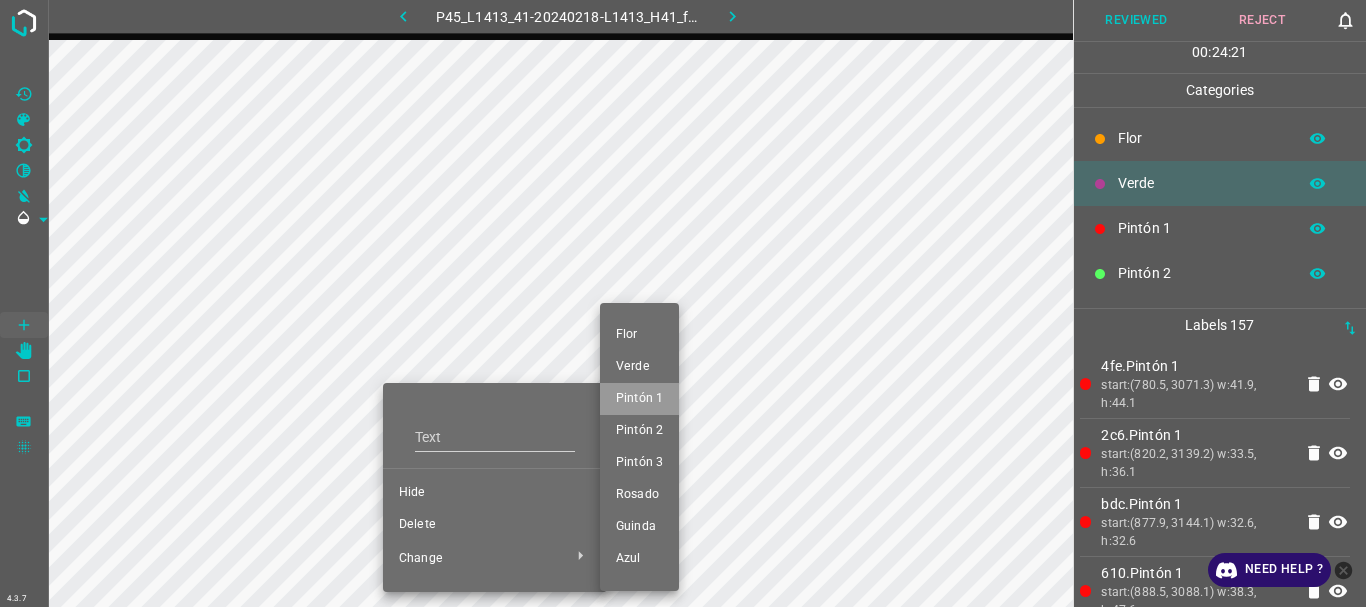 click on "Pintón 1" at bounding box center (639, 399) 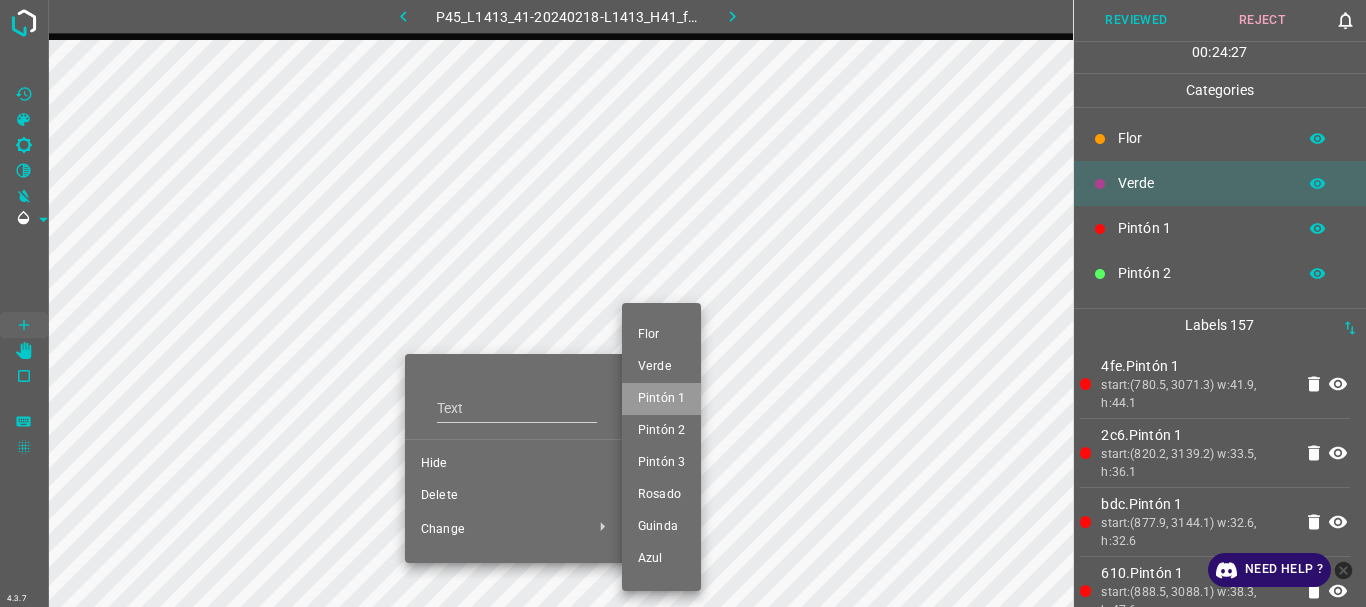 click on "Pintón 1" at bounding box center (661, 399) 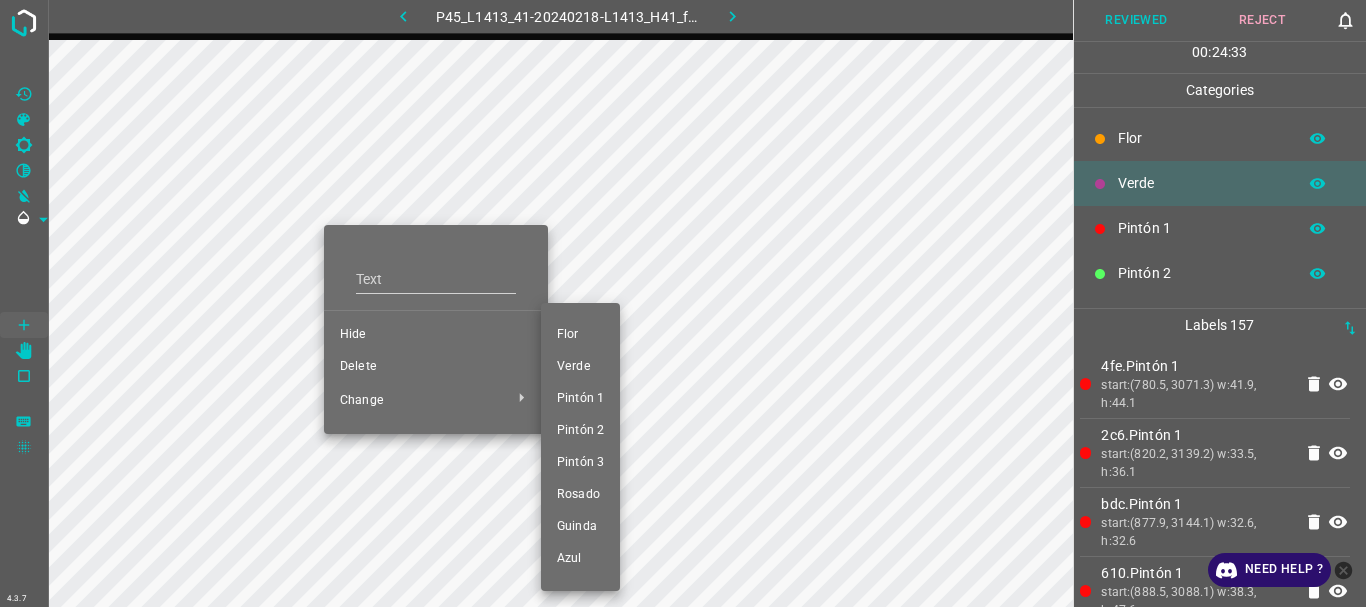 click on "Pintón 1" at bounding box center [580, 399] 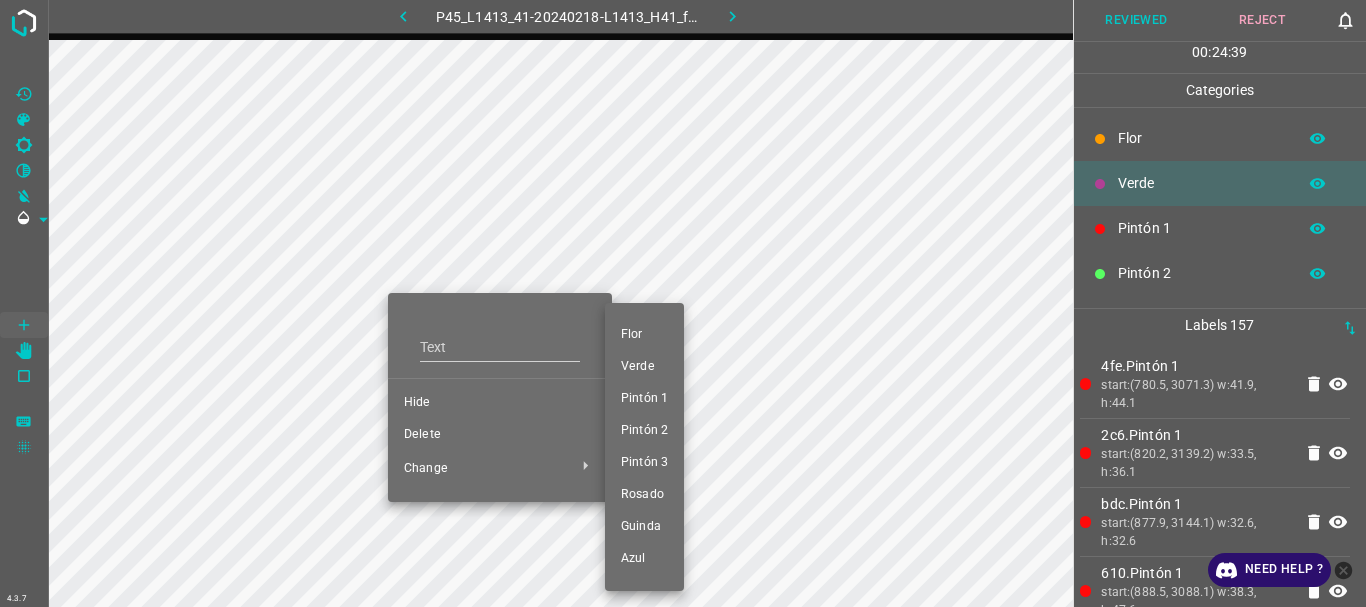 click on "Pintón 1" at bounding box center [644, 399] 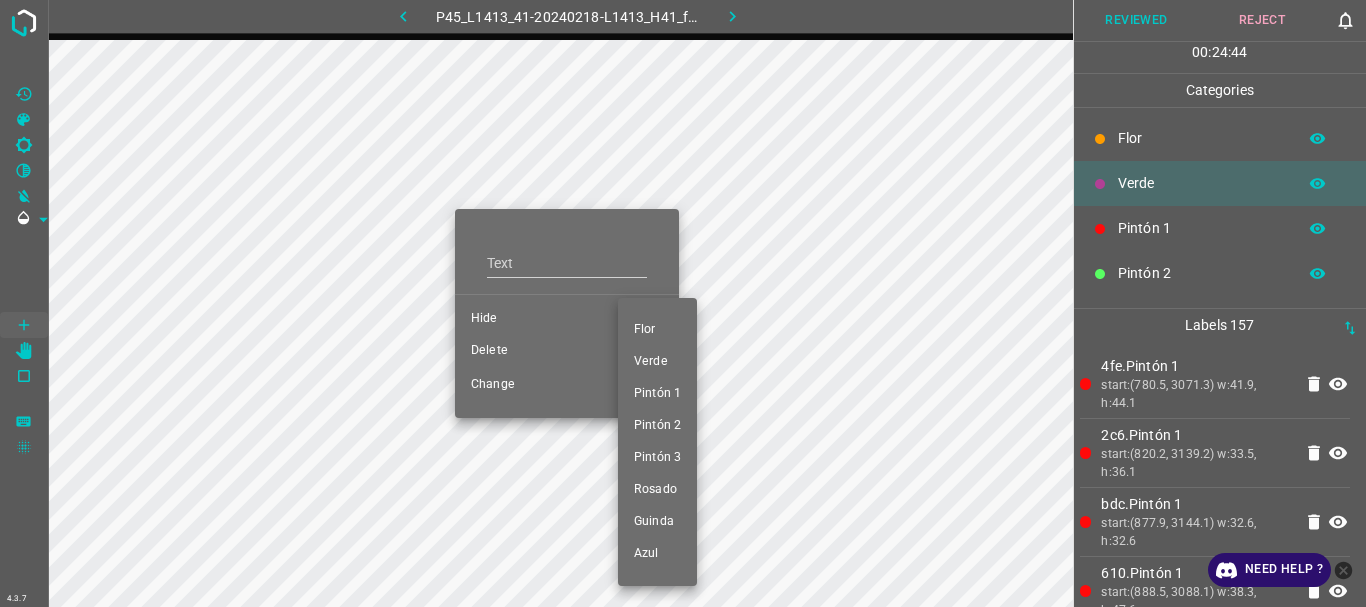 click on "Pintón 1" at bounding box center (657, 394) 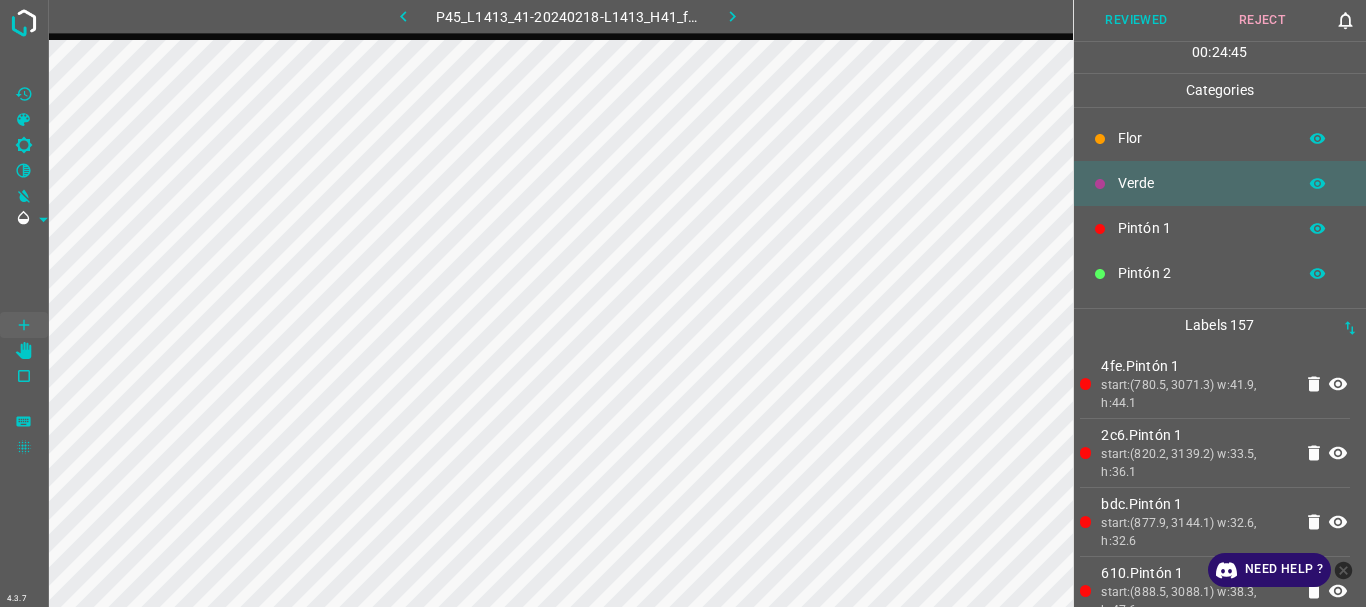click on "Pintón 3" at bounding box center (647, 388) 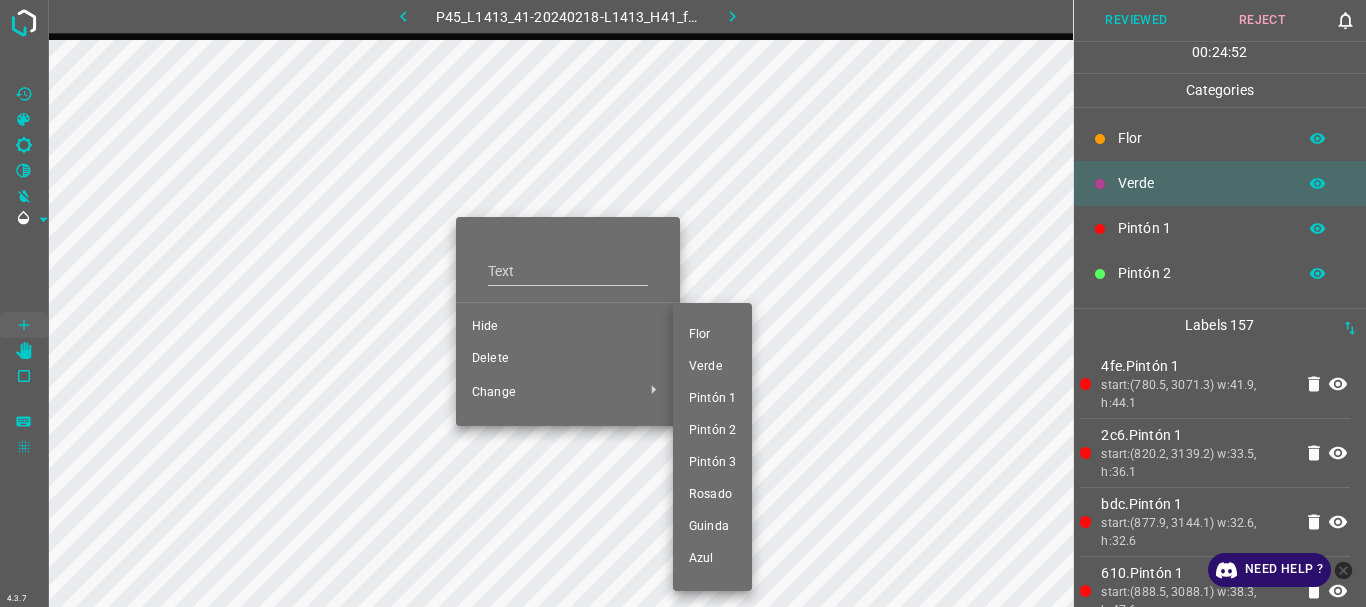 click on "Pintón 1" at bounding box center [712, 399] 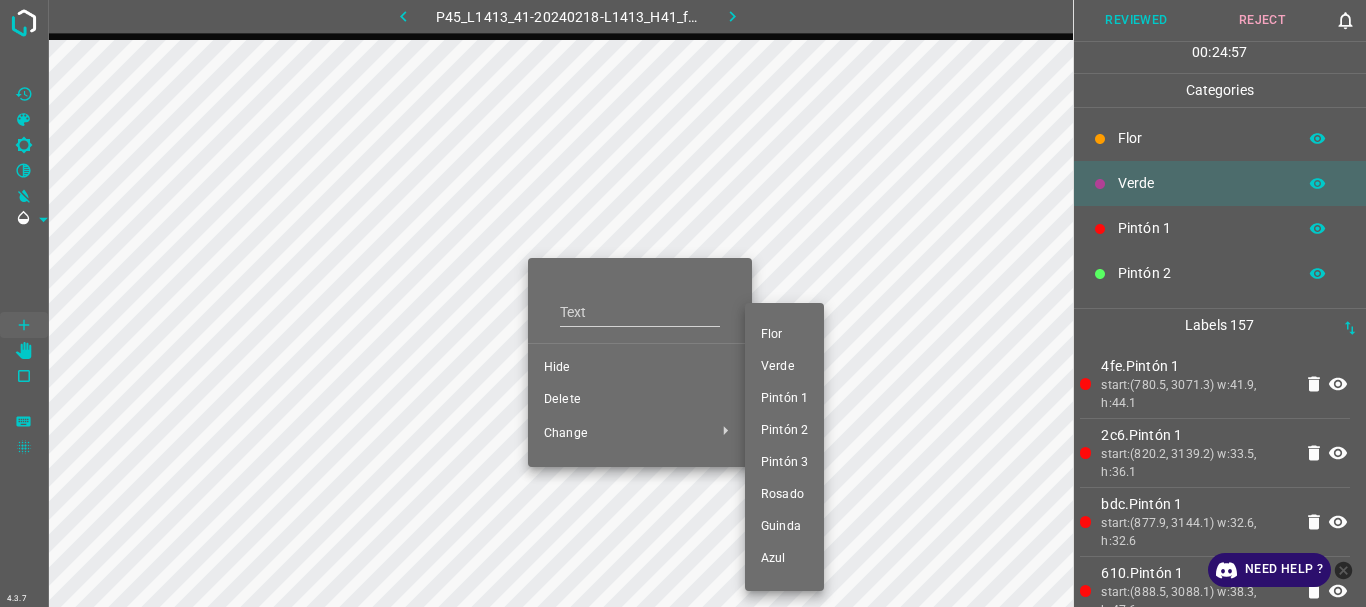 click on "Pintón 1" at bounding box center (784, 399) 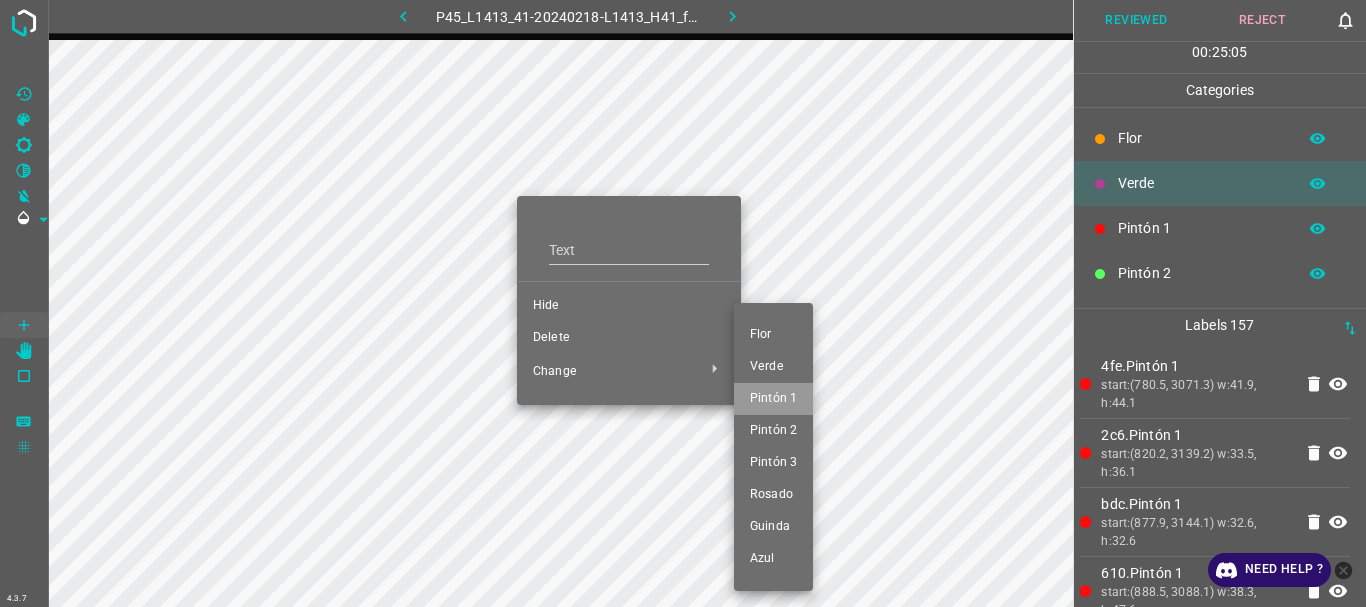 click on "Pintón 1" at bounding box center [773, 399] 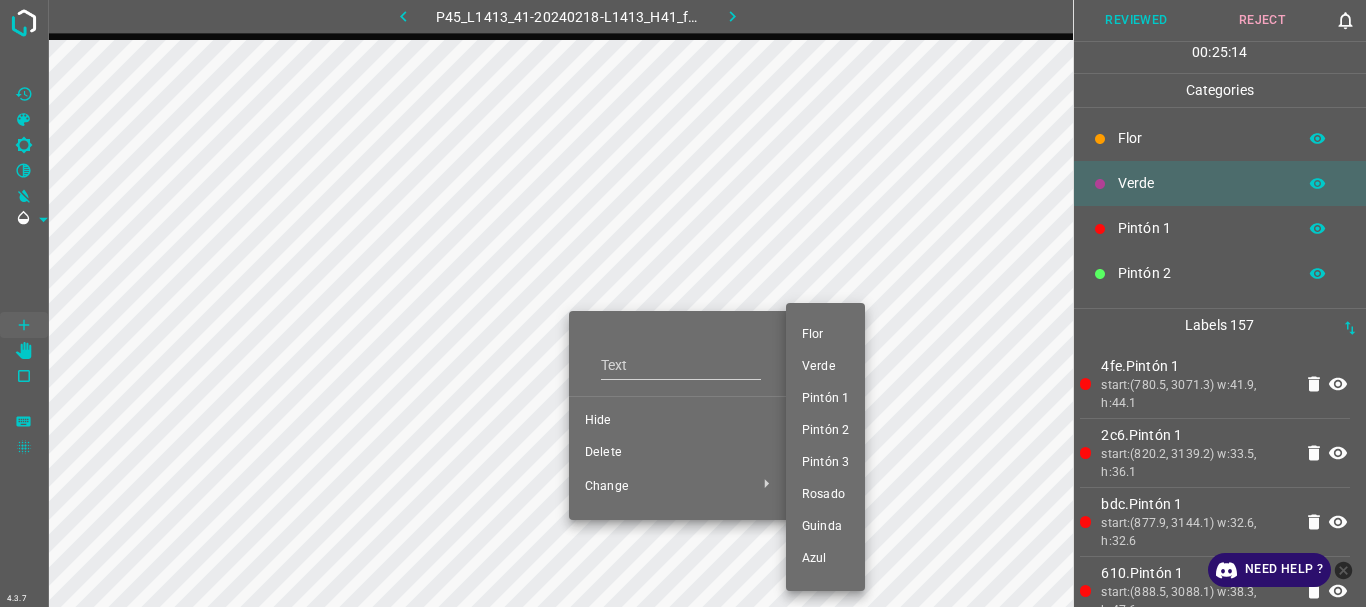click on "Pintón 1" at bounding box center (825, 399) 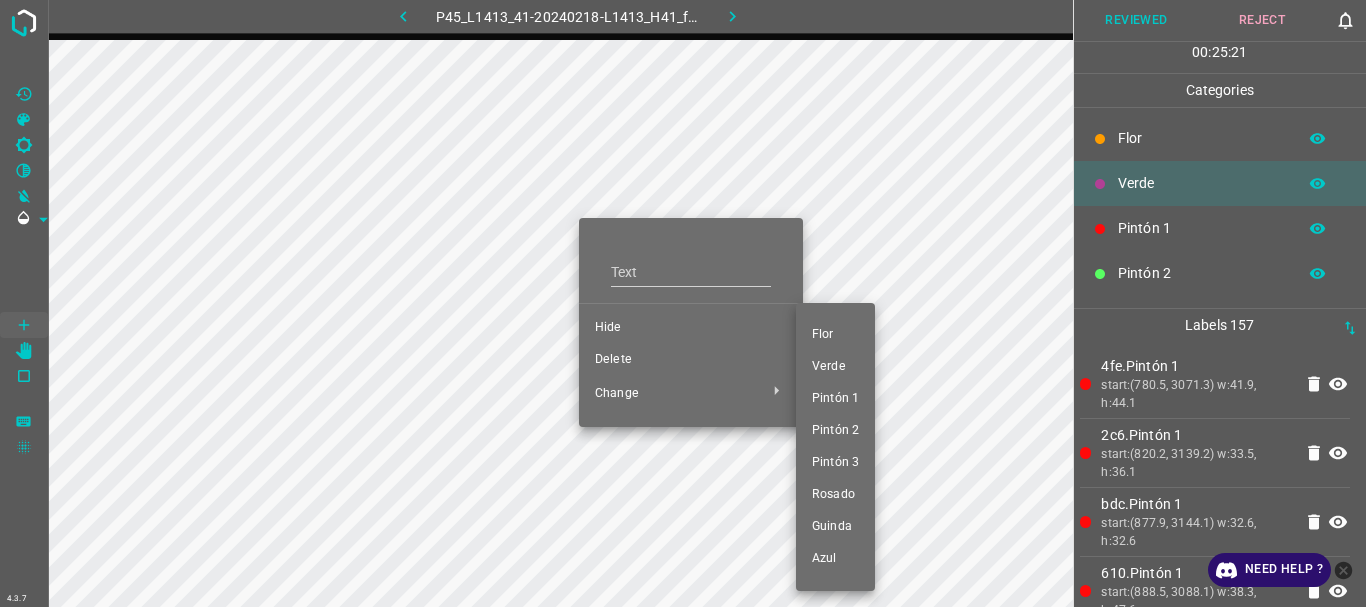 click on "Pintón 1" at bounding box center [835, 399] 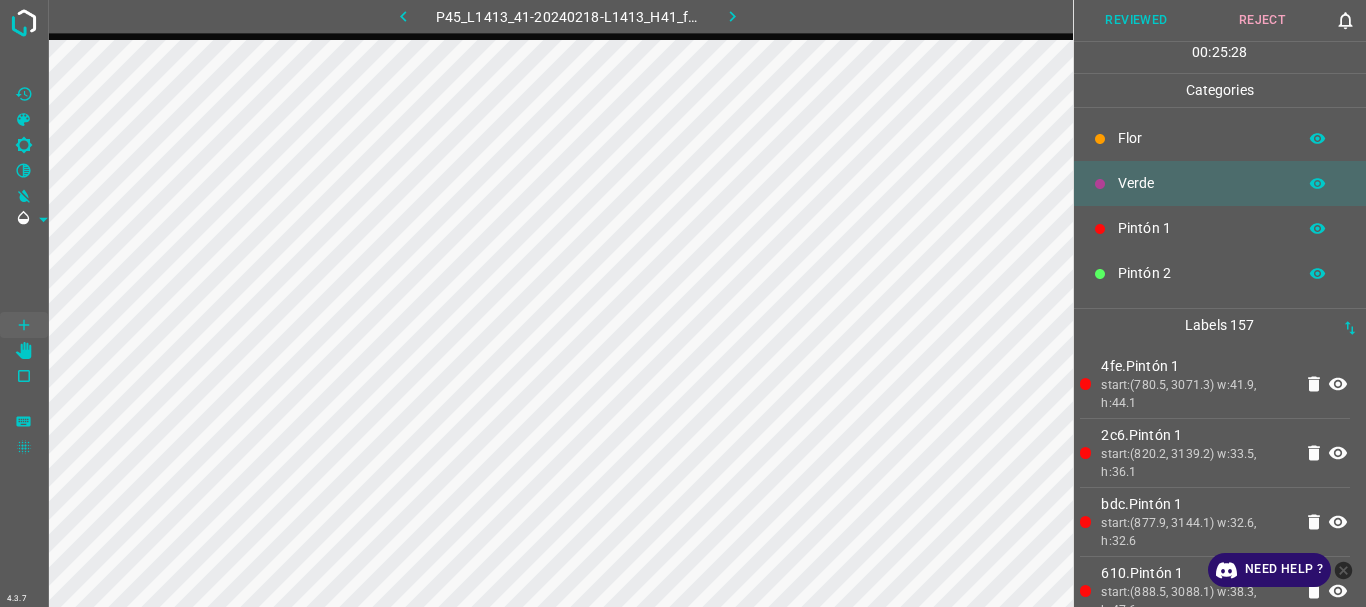 click 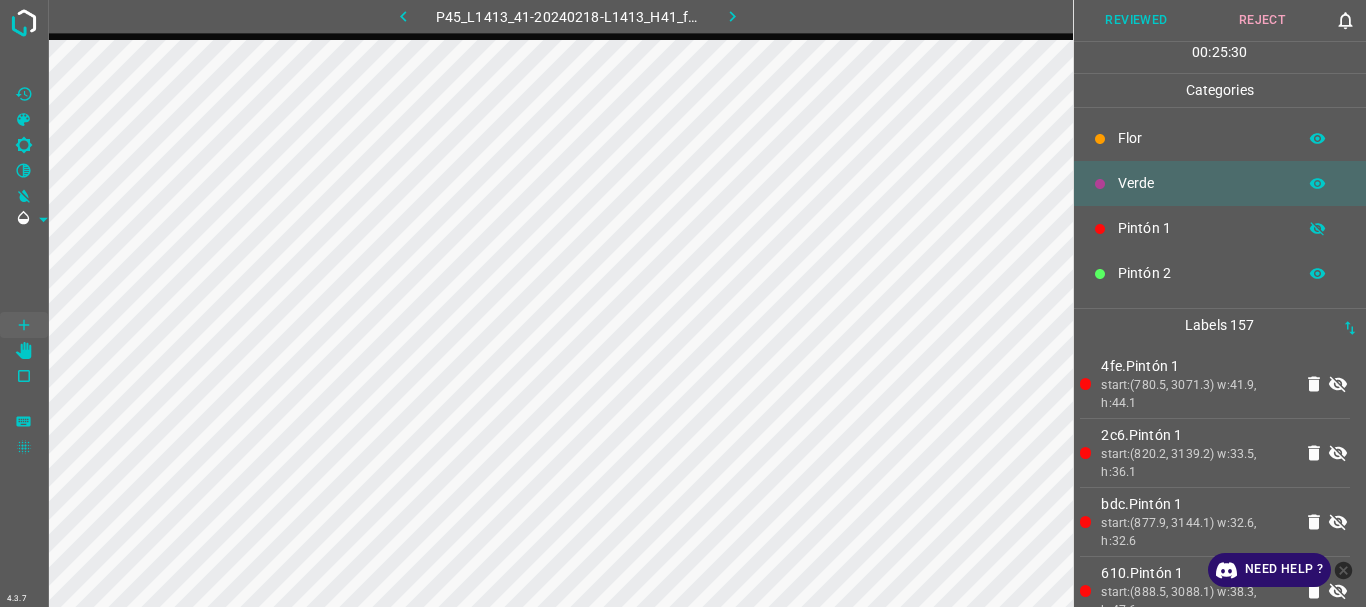 click 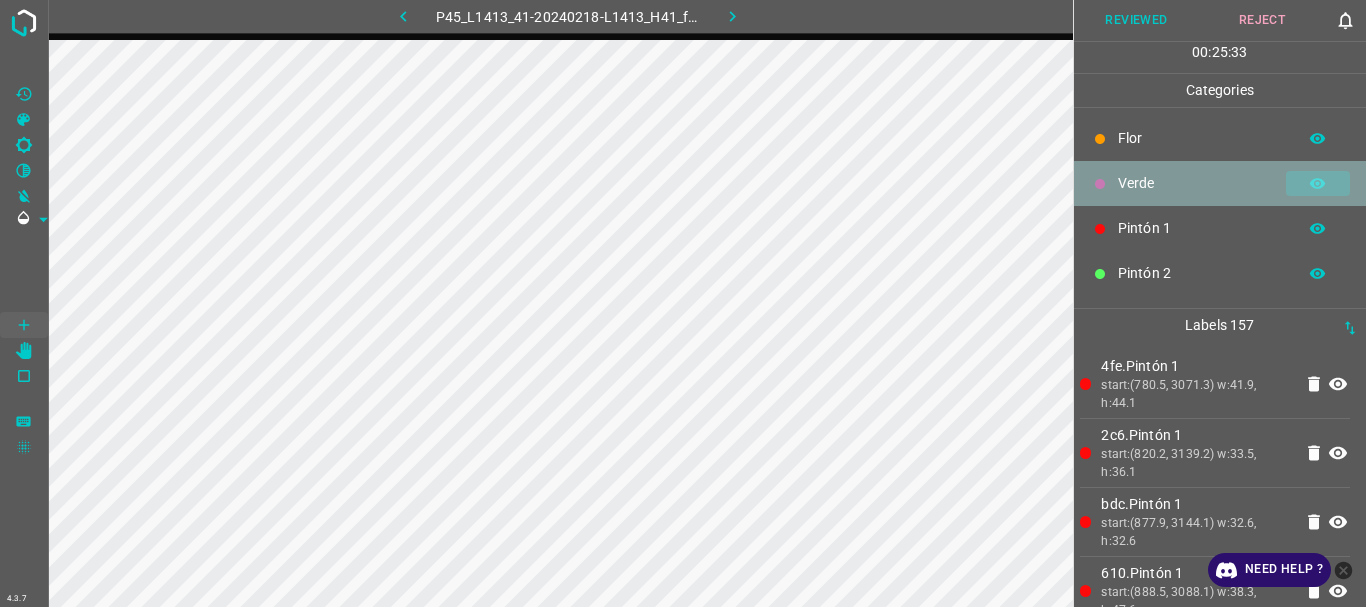 click 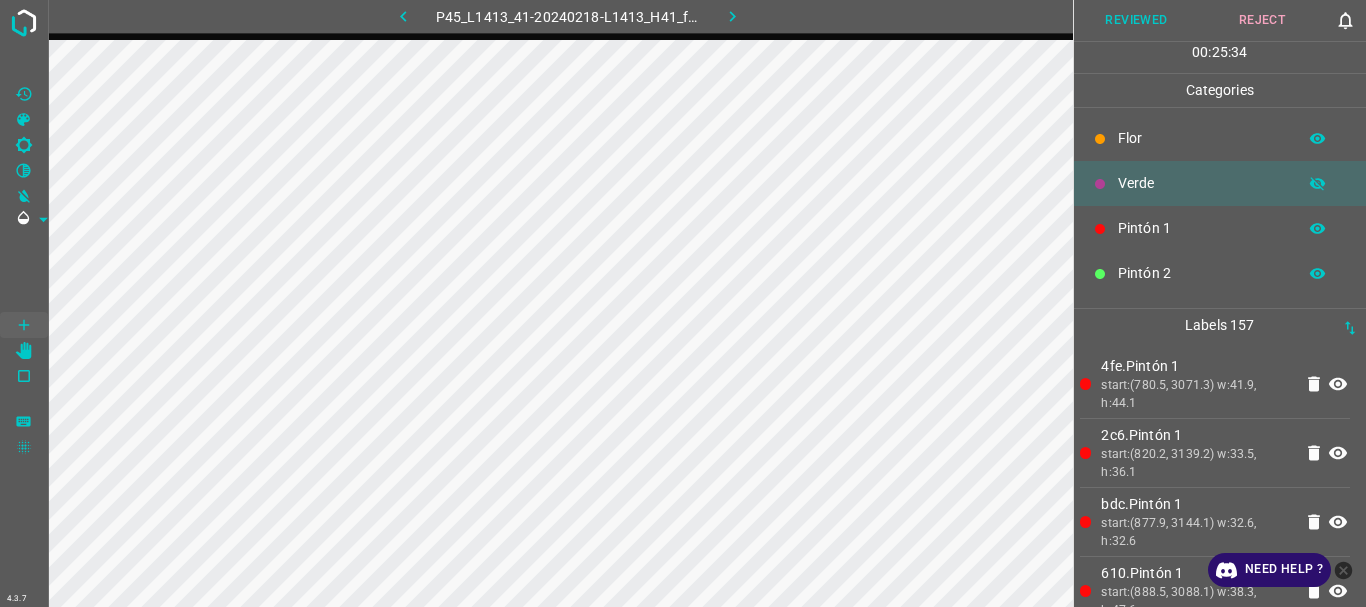 click 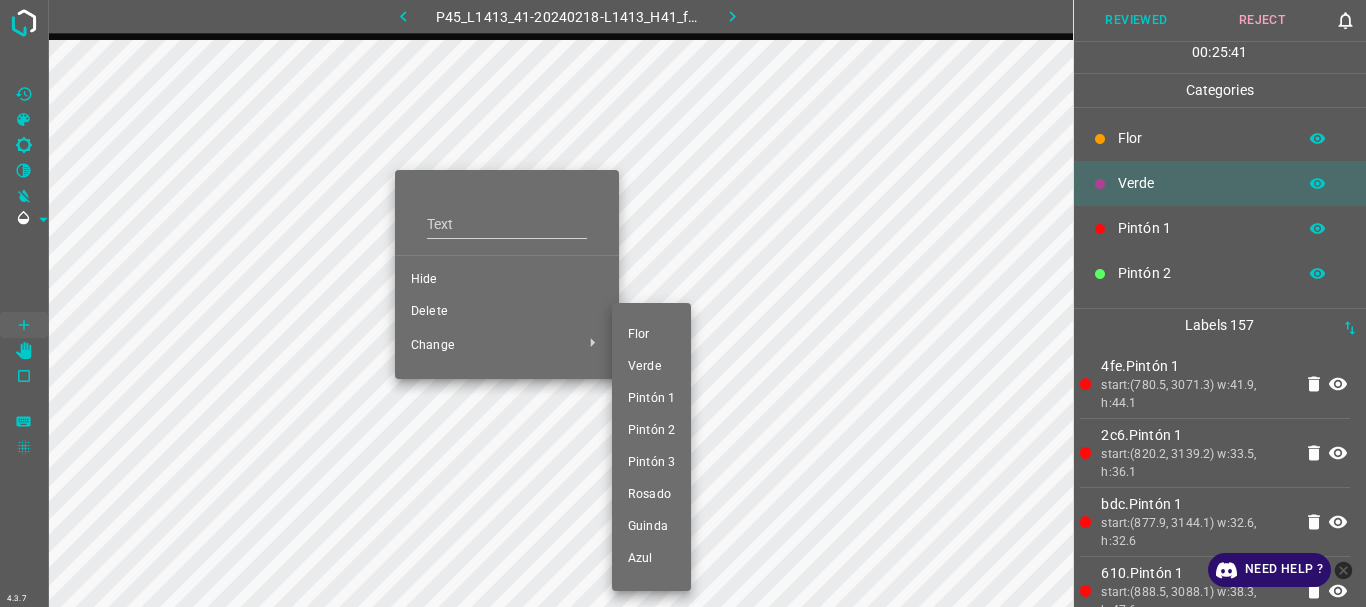 click on "Pintón 1" at bounding box center [651, 399] 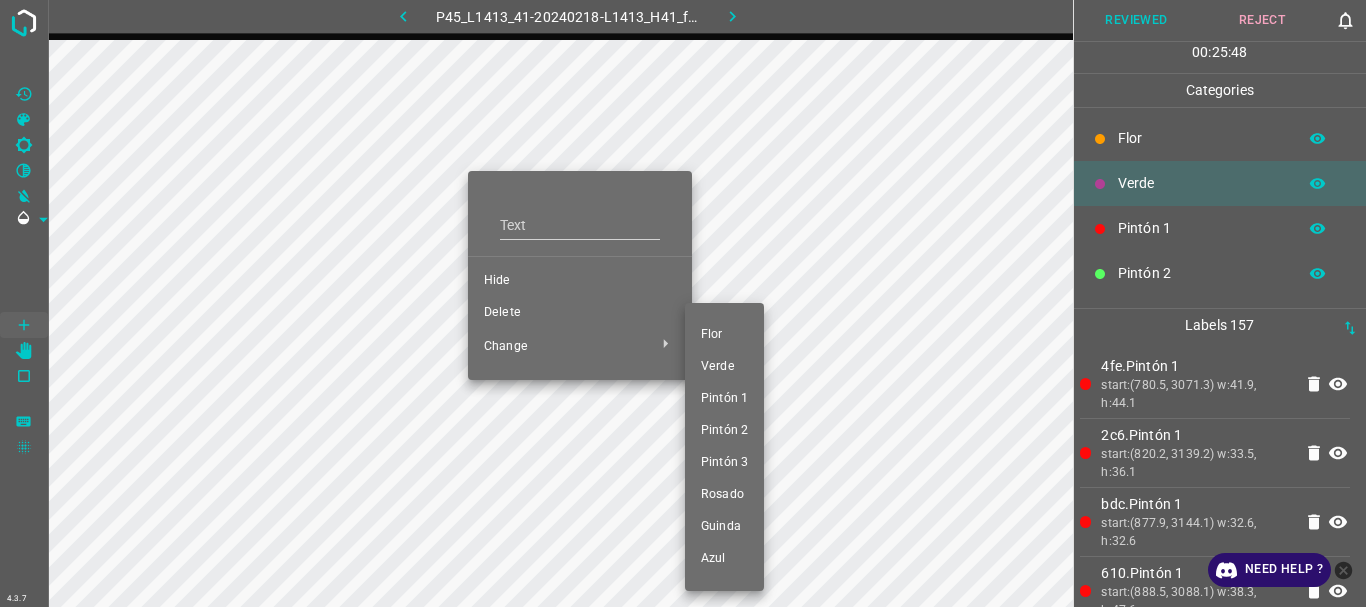 click on "Pintón 1" at bounding box center (724, 399) 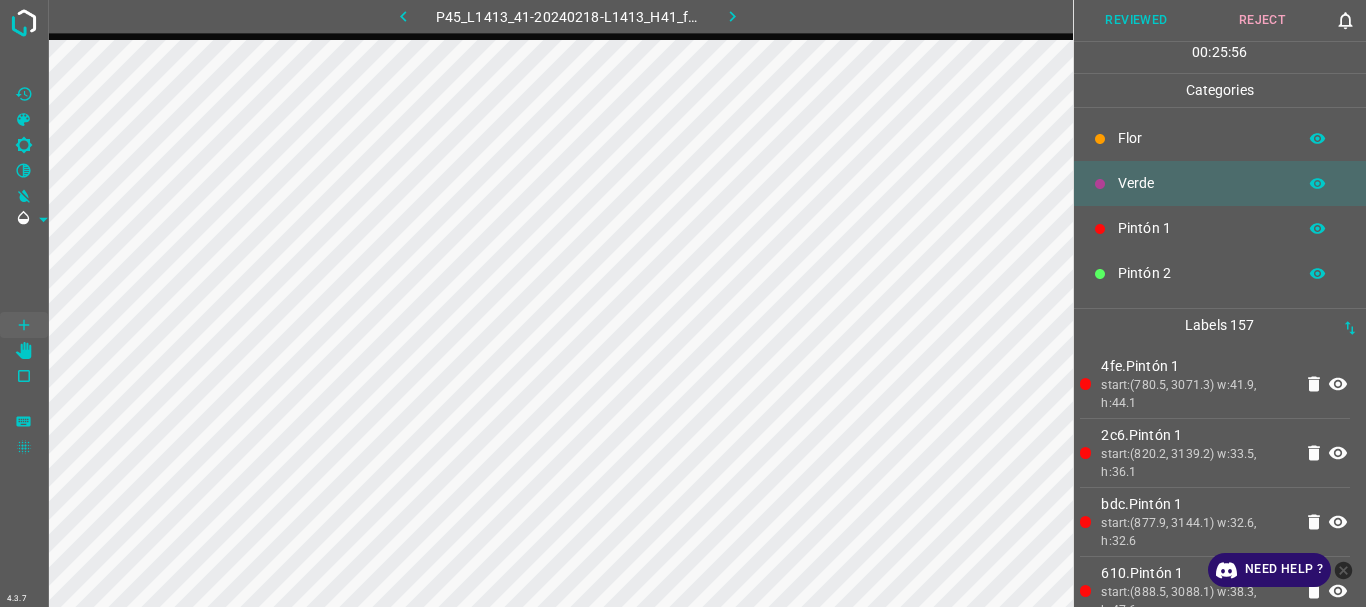 click 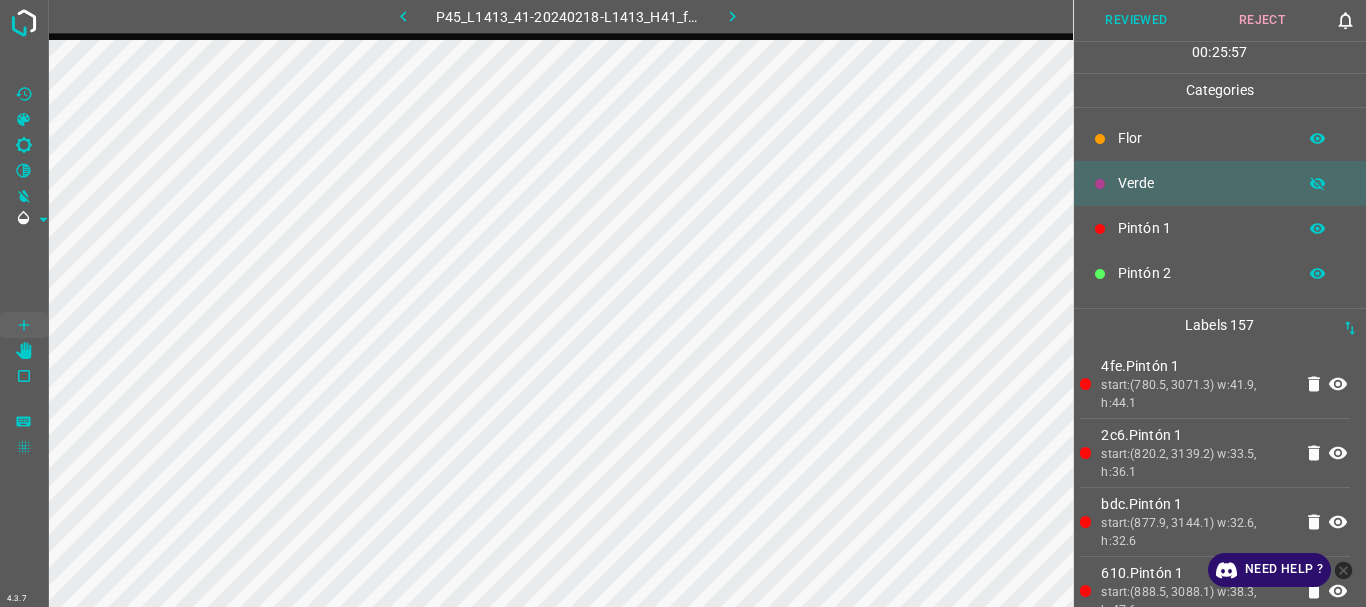 click 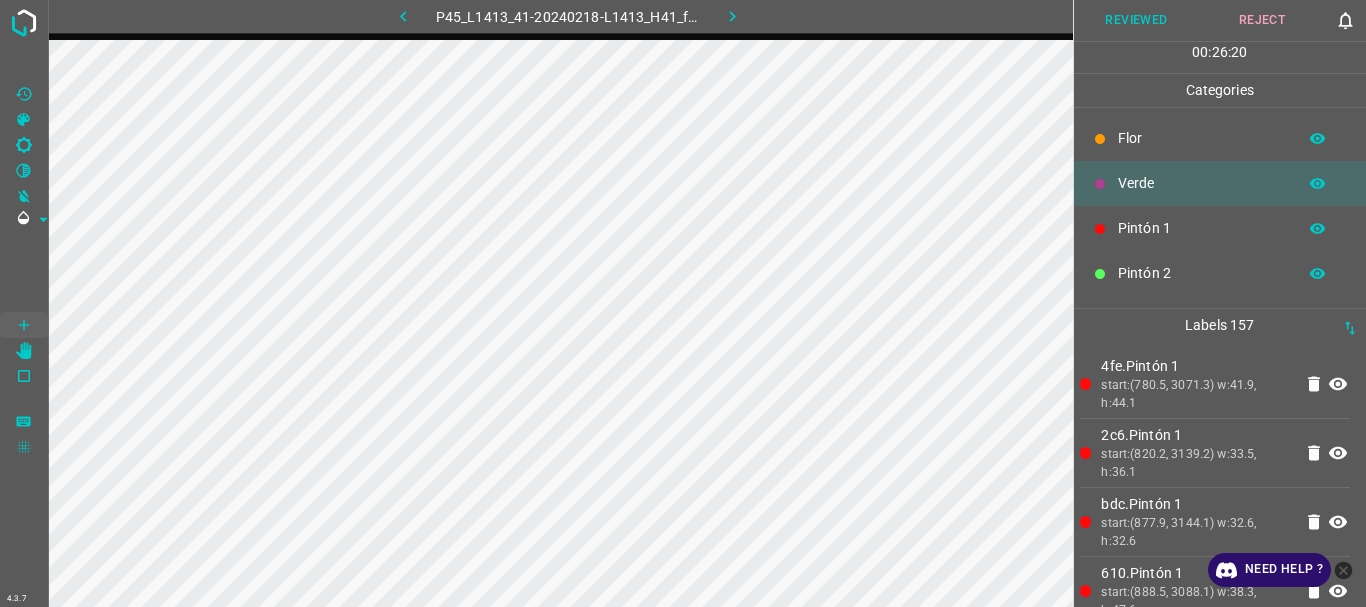 click 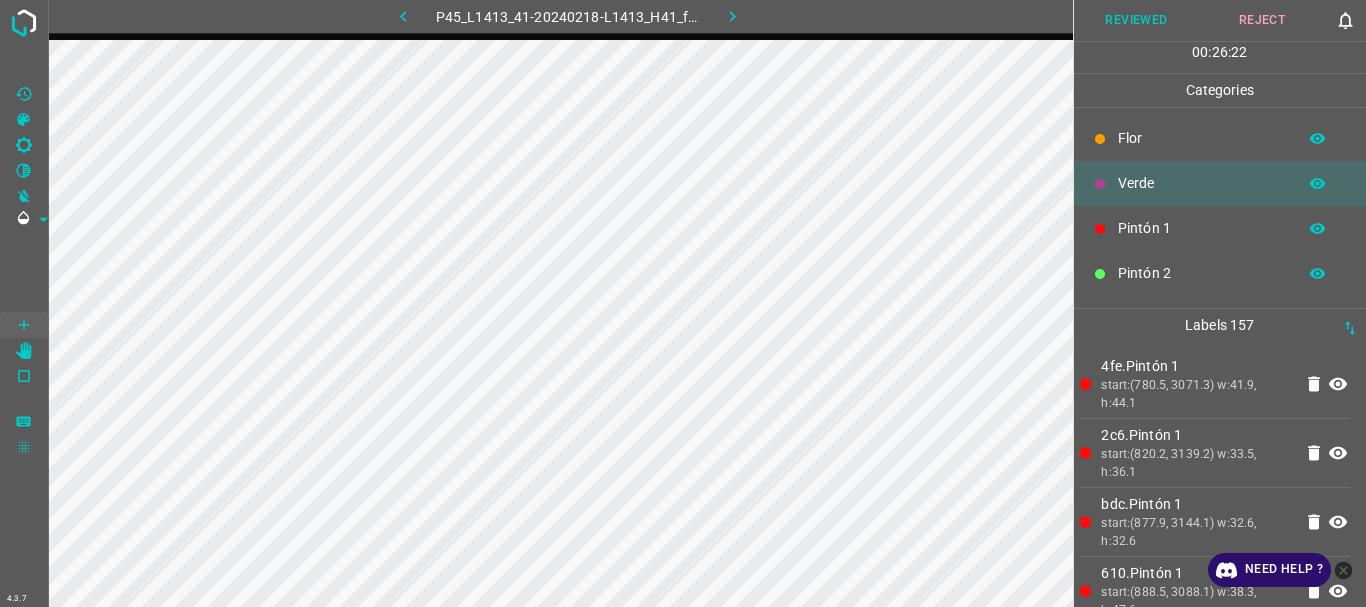 click 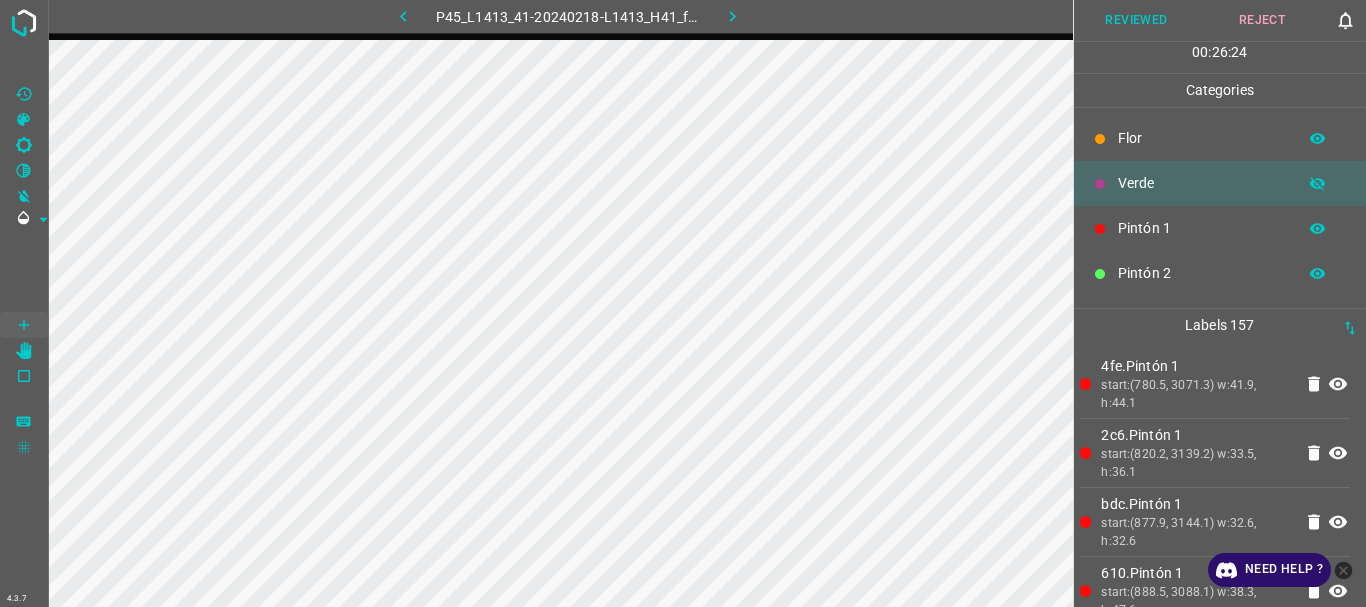 click 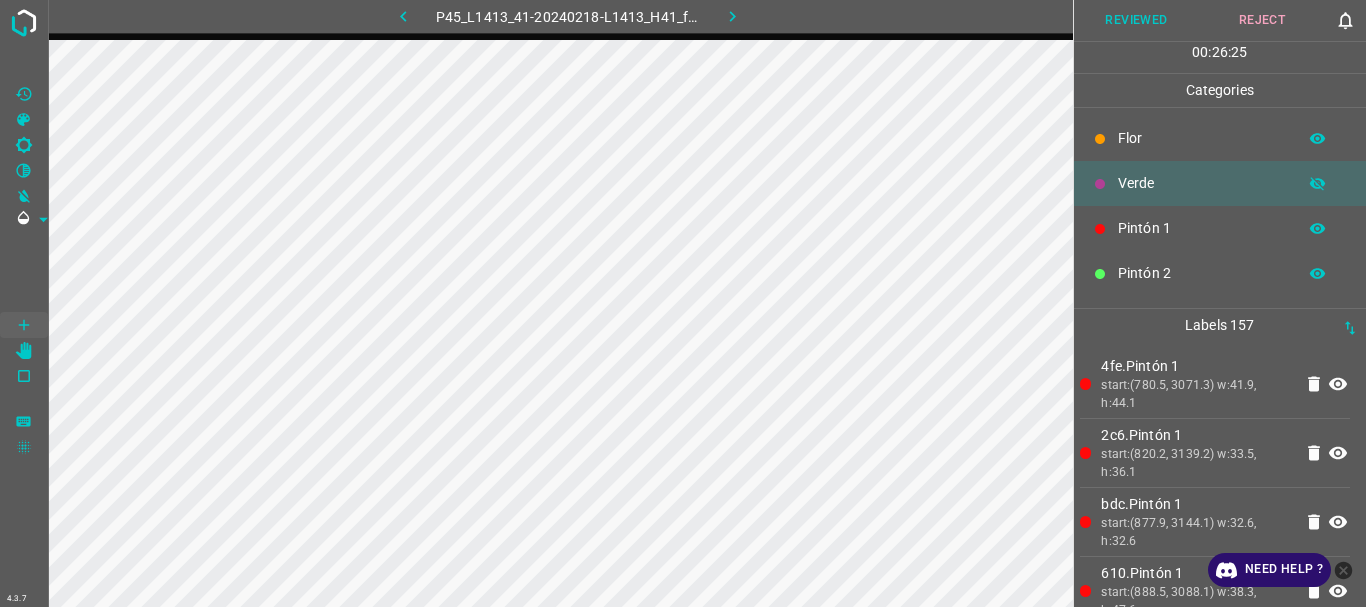 click 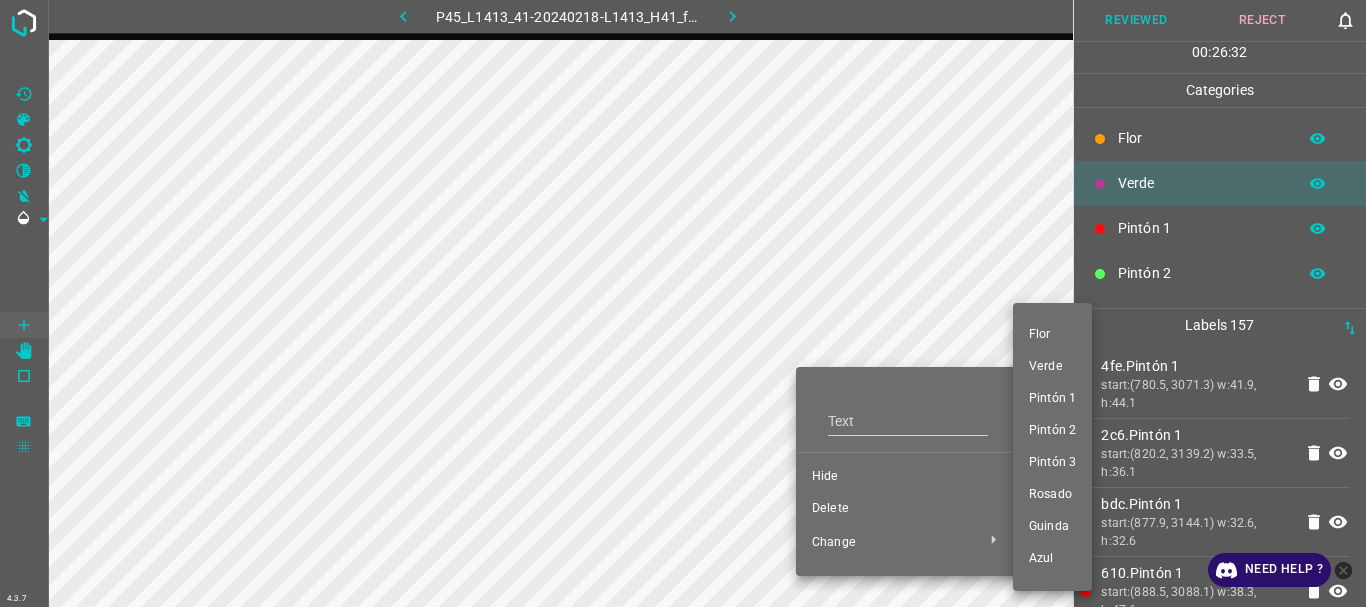 click on "Pintón 1" at bounding box center (1052, 399) 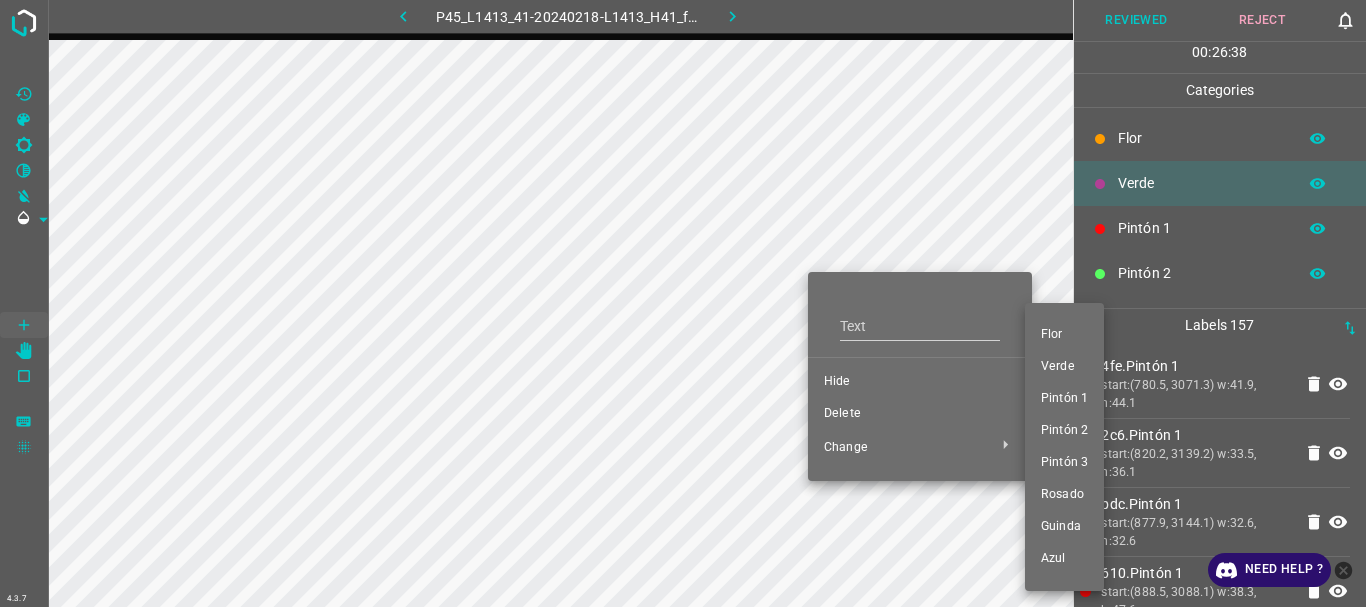 click on "Pintón 1" at bounding box center (1064, 399) 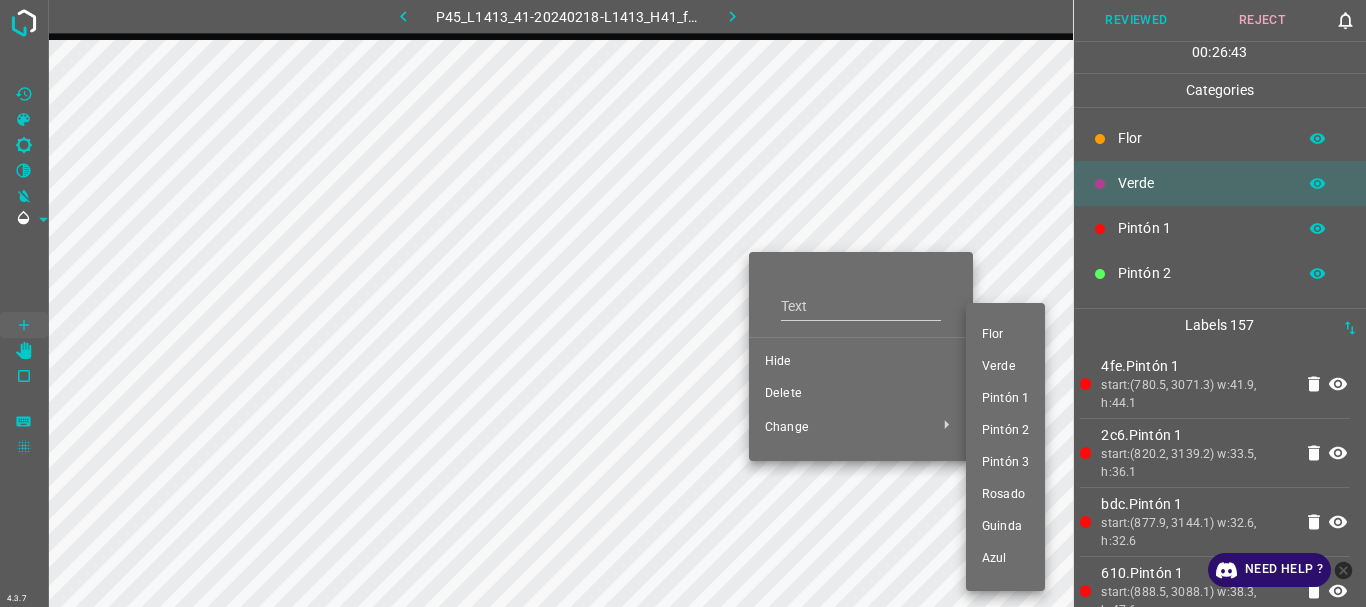 click on "Pintón 1" at bounding box center (1005, 399) 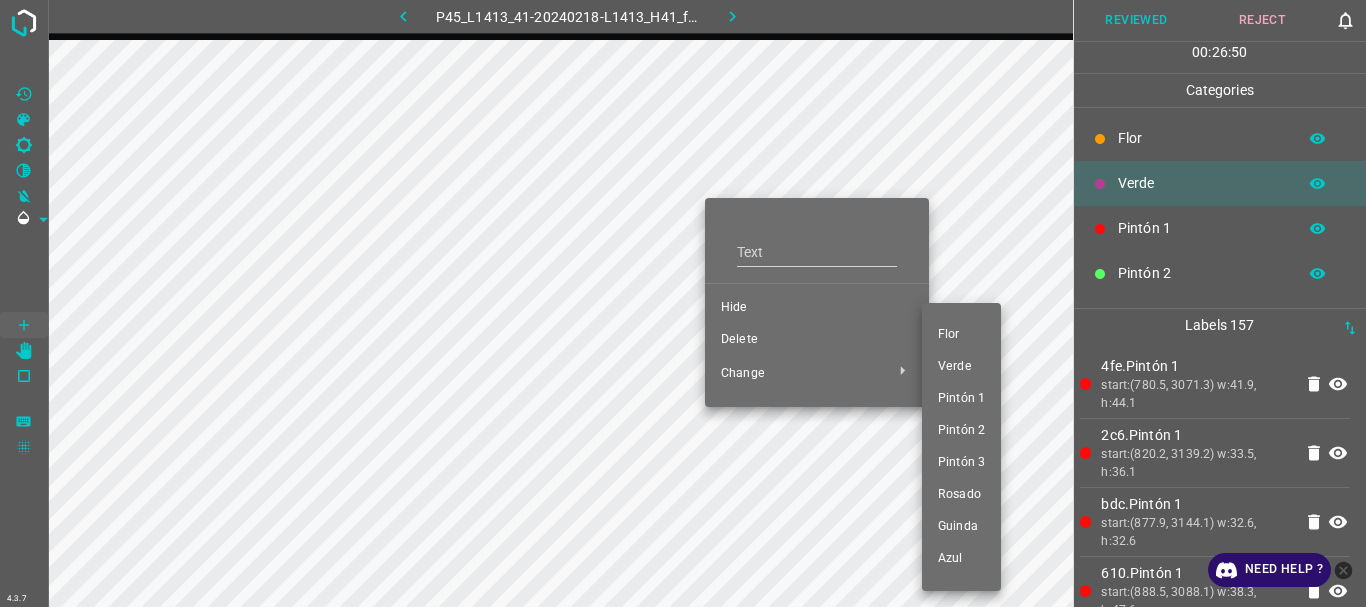 click on "Pintón 1" at bounding box center (961, 399) 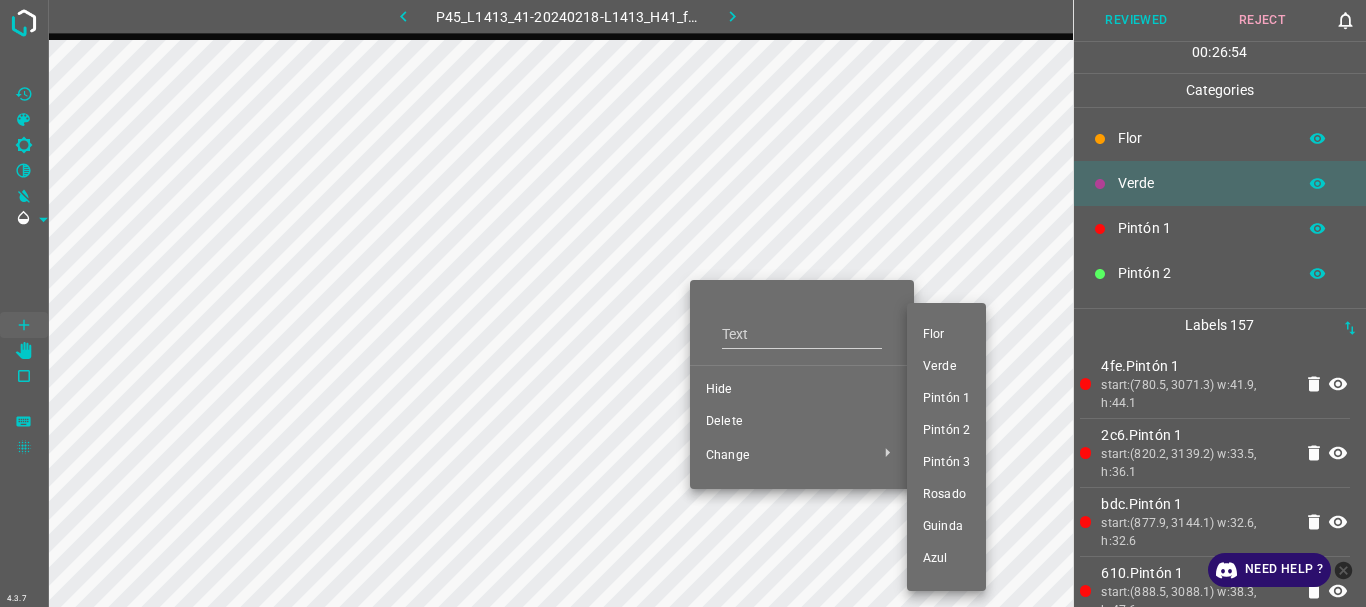 click on "Pintón 1" at bounding box center (946, 399) 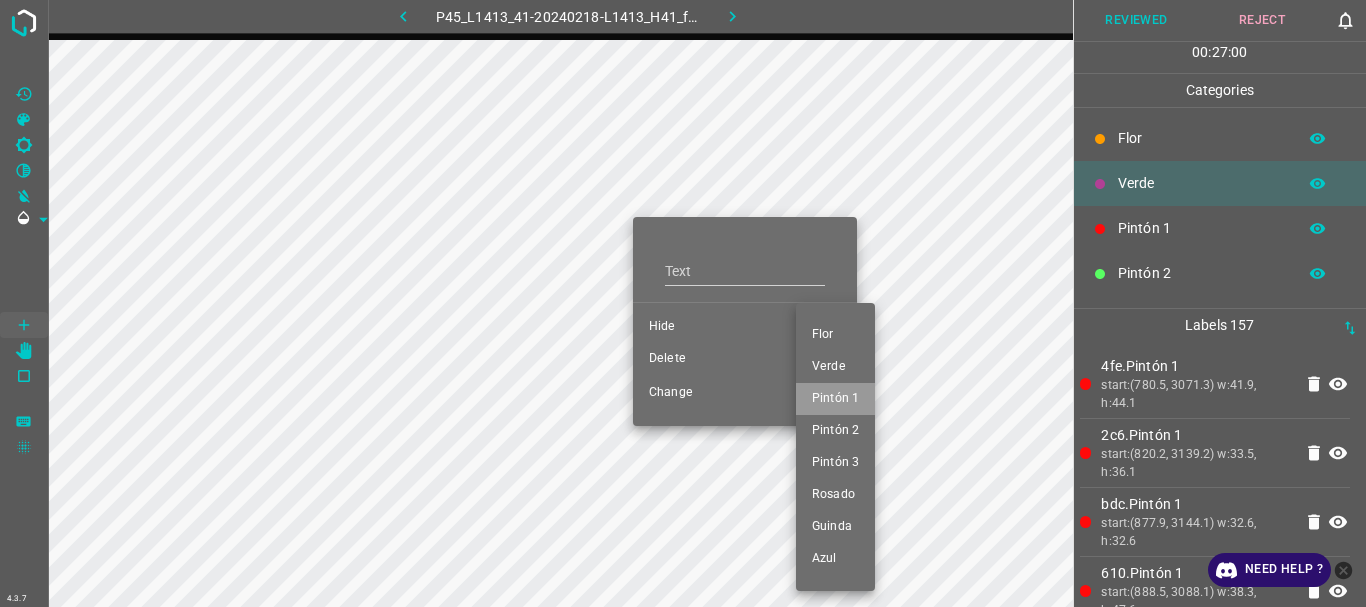 click on "Pintón 1" at bounding box center (835, 399) 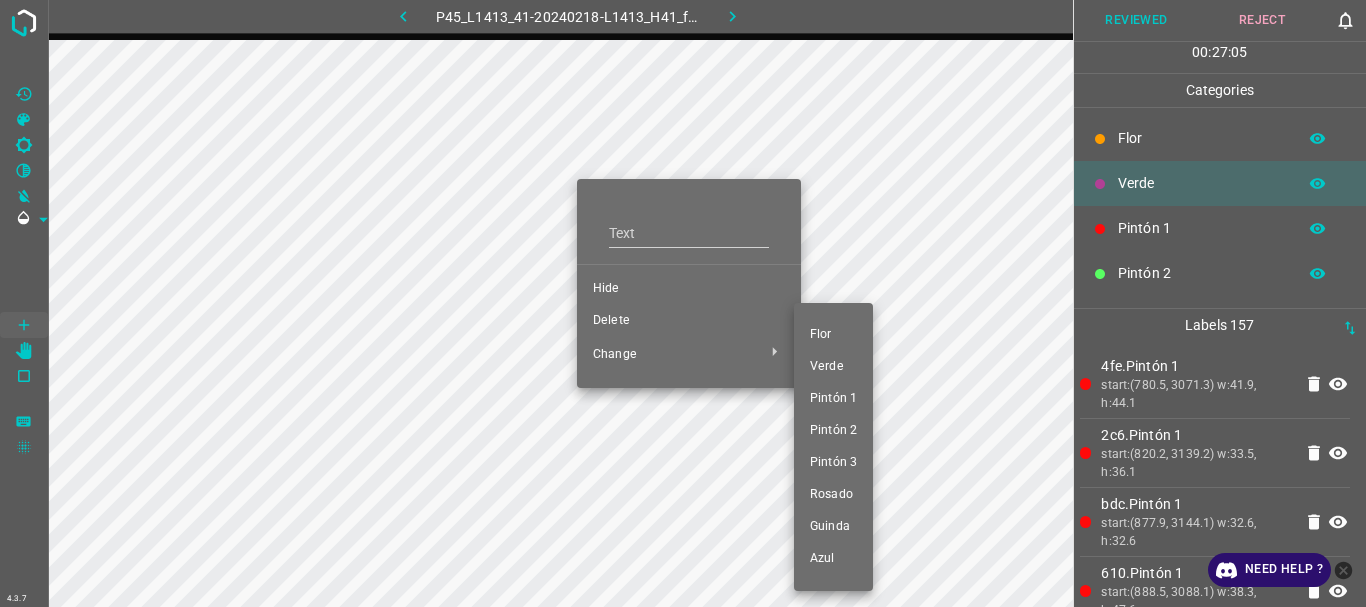click on "Pintón 1" at bounding box center (833, 399) 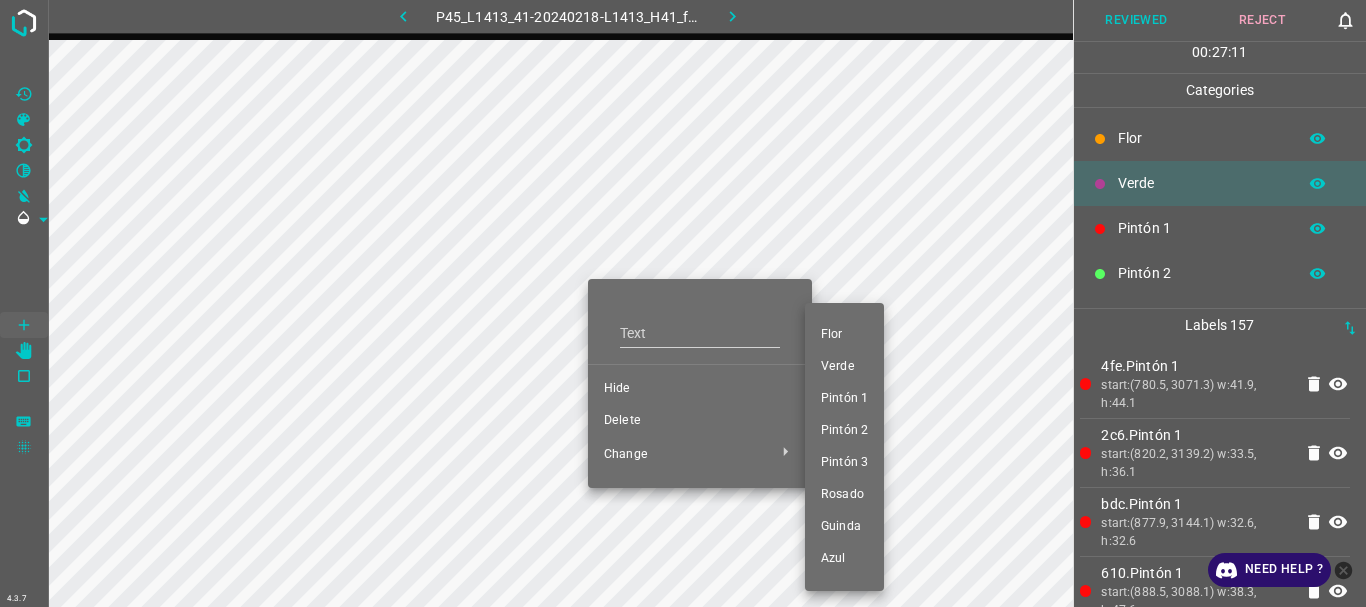 click on "Pintón 1" at bounding box center (844, 399) 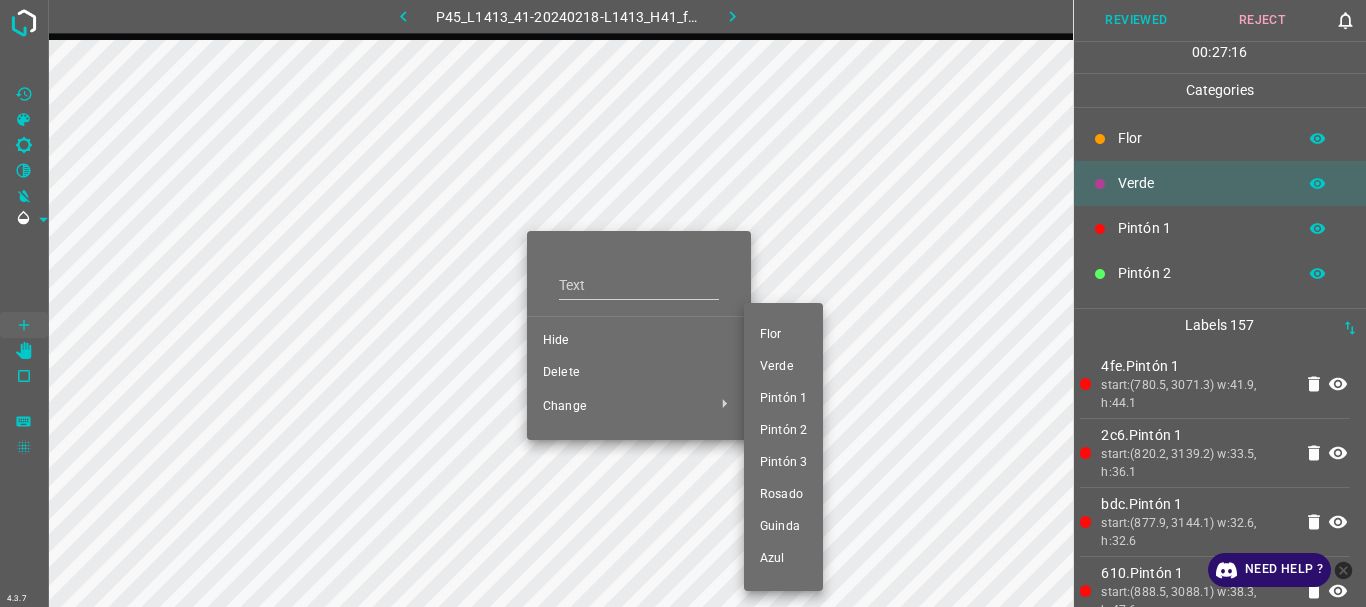 click on "Pintón 1" at bounding box center [783, 399] 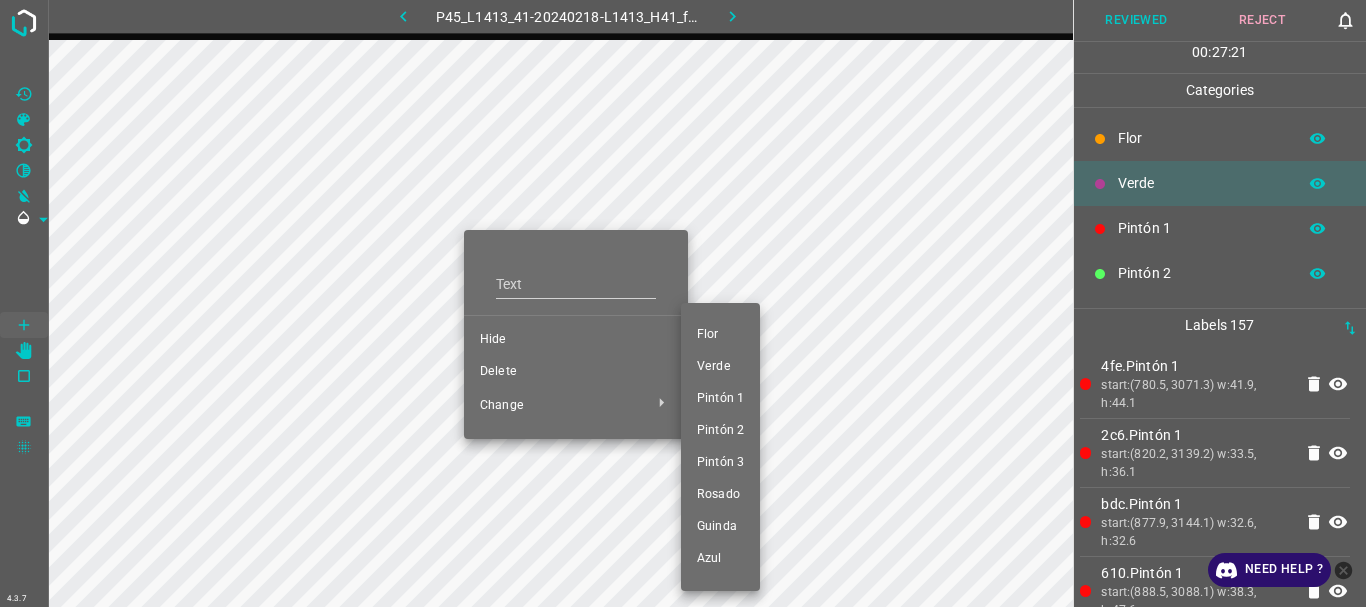 click on "Pintón 1" at bounding box center (720, 399) 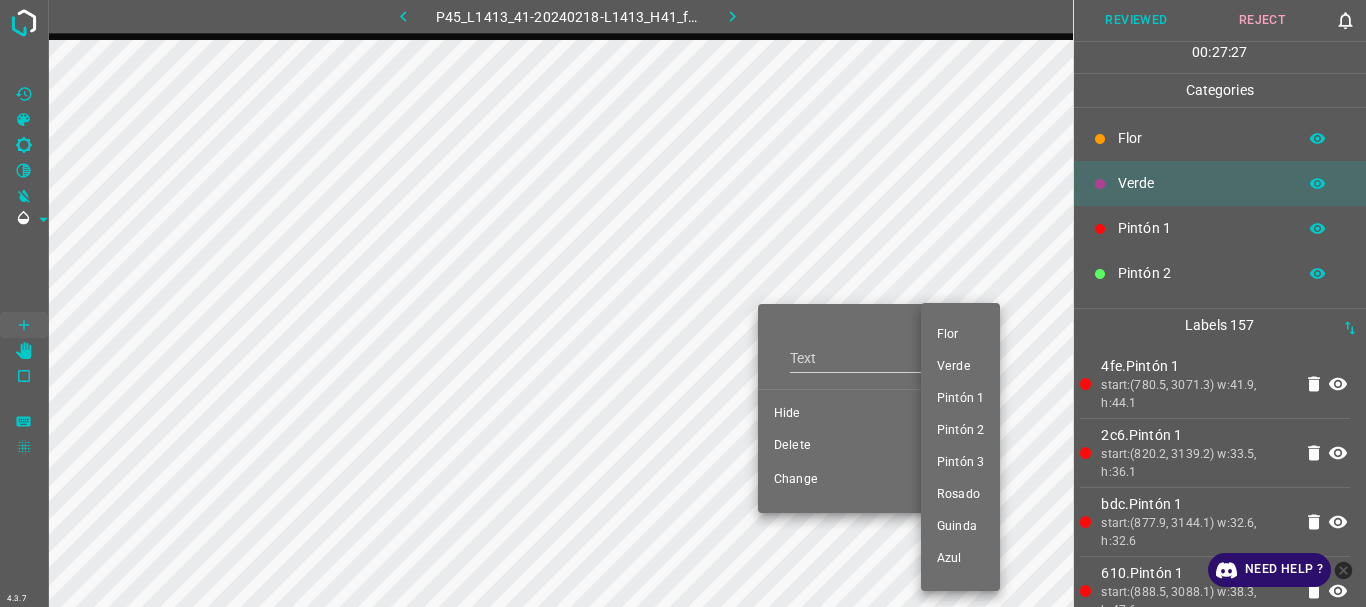 click on "Pintón 1" at bounding box center [960, 399] 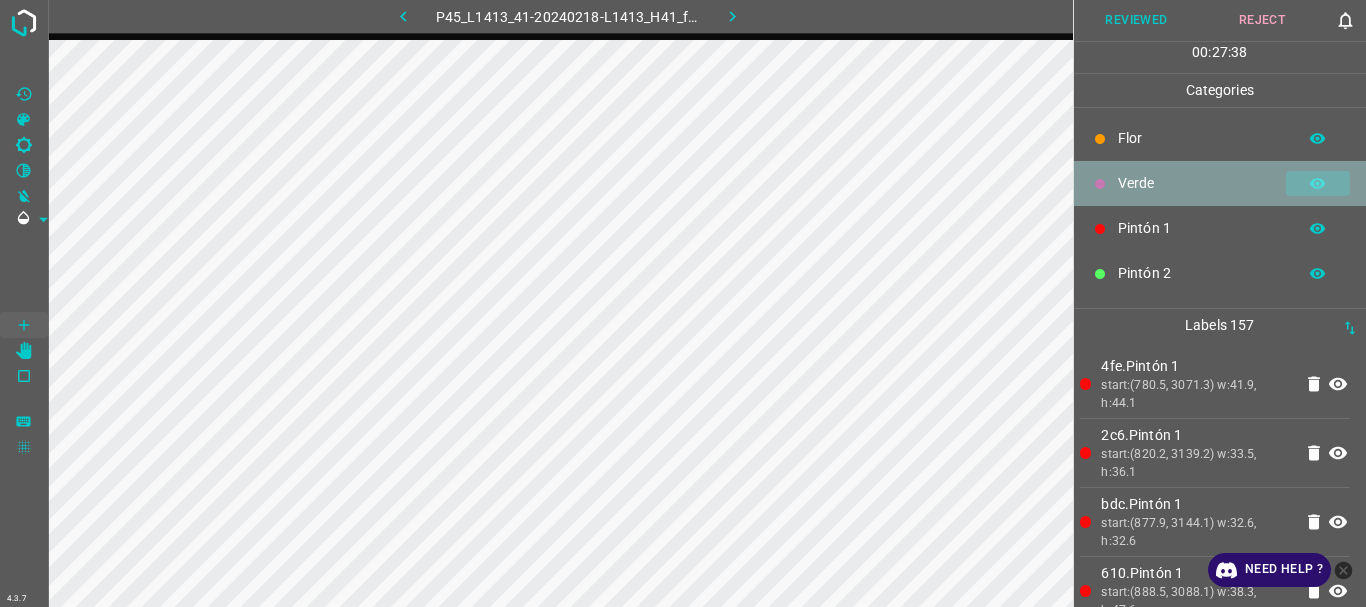 click 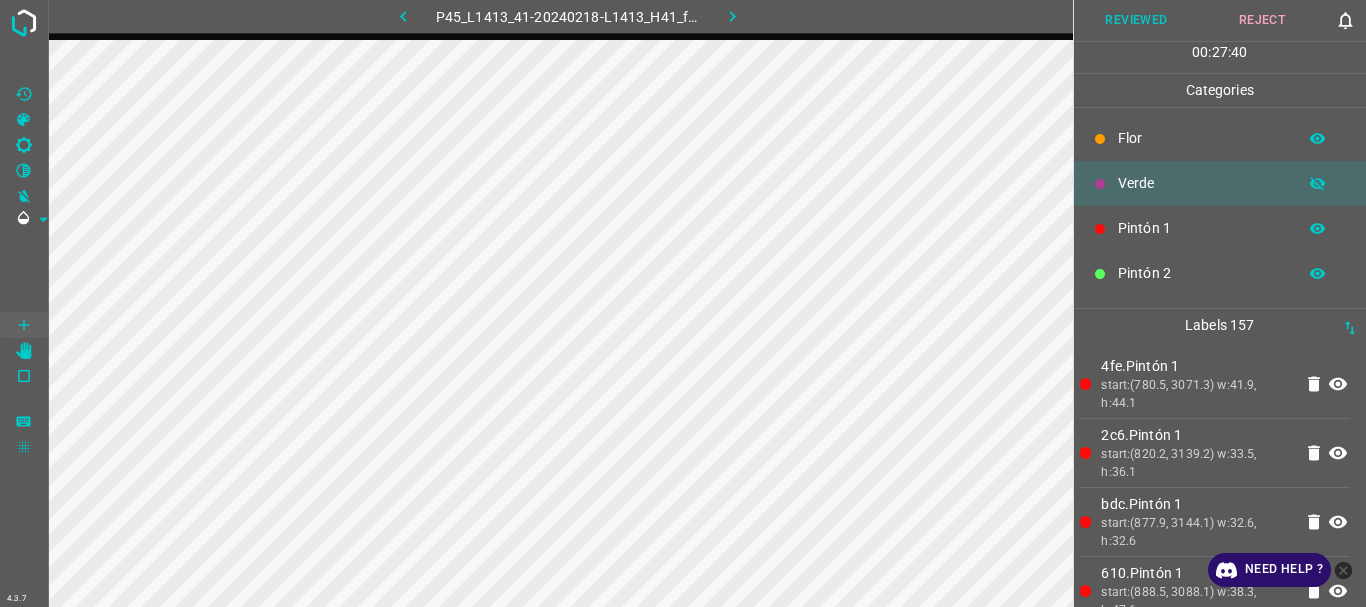 click 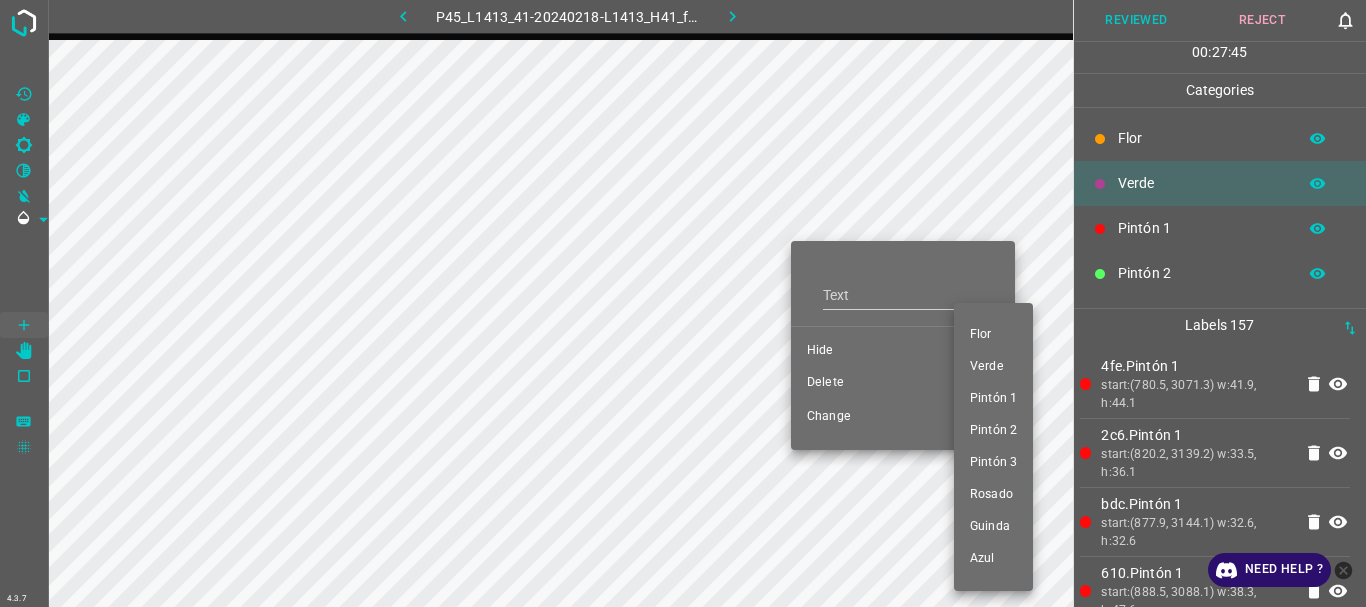 click on "Pintón 1" at bounding box center (993, 399) 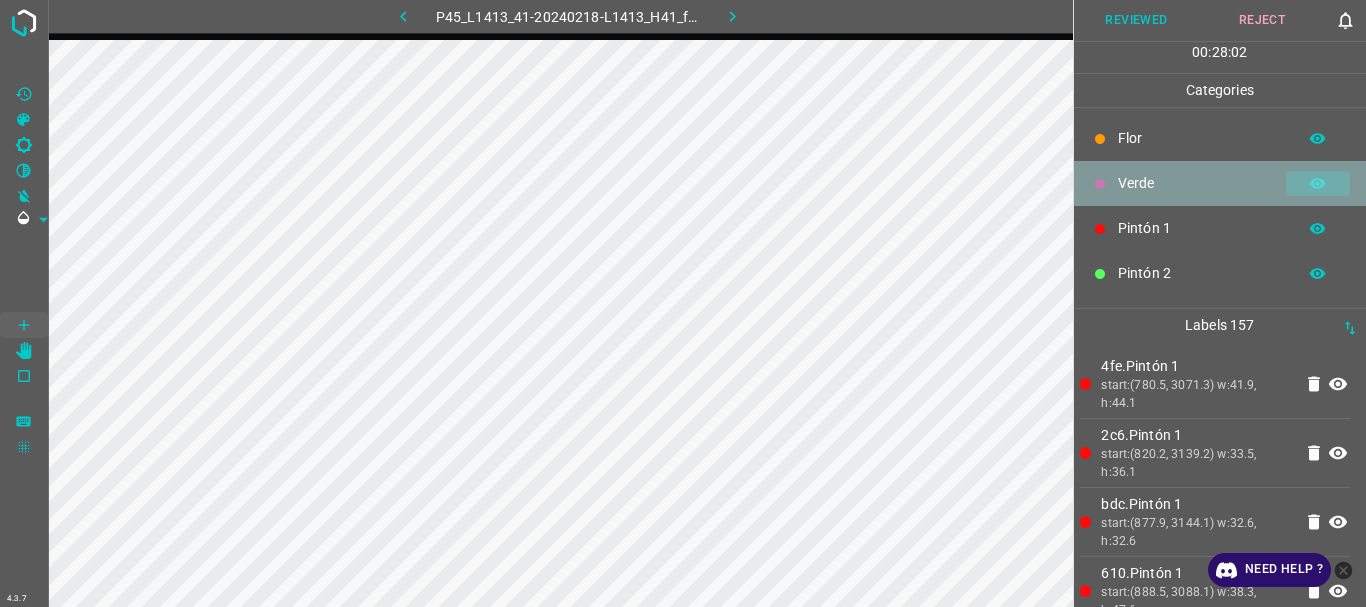 click 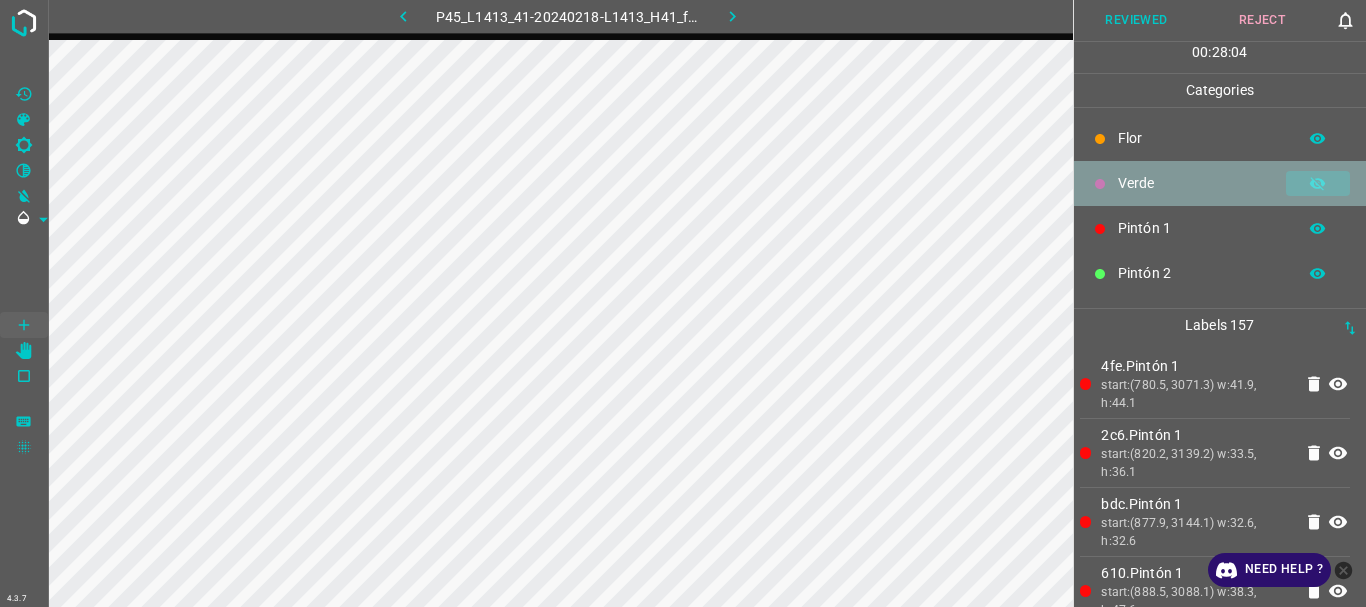 click 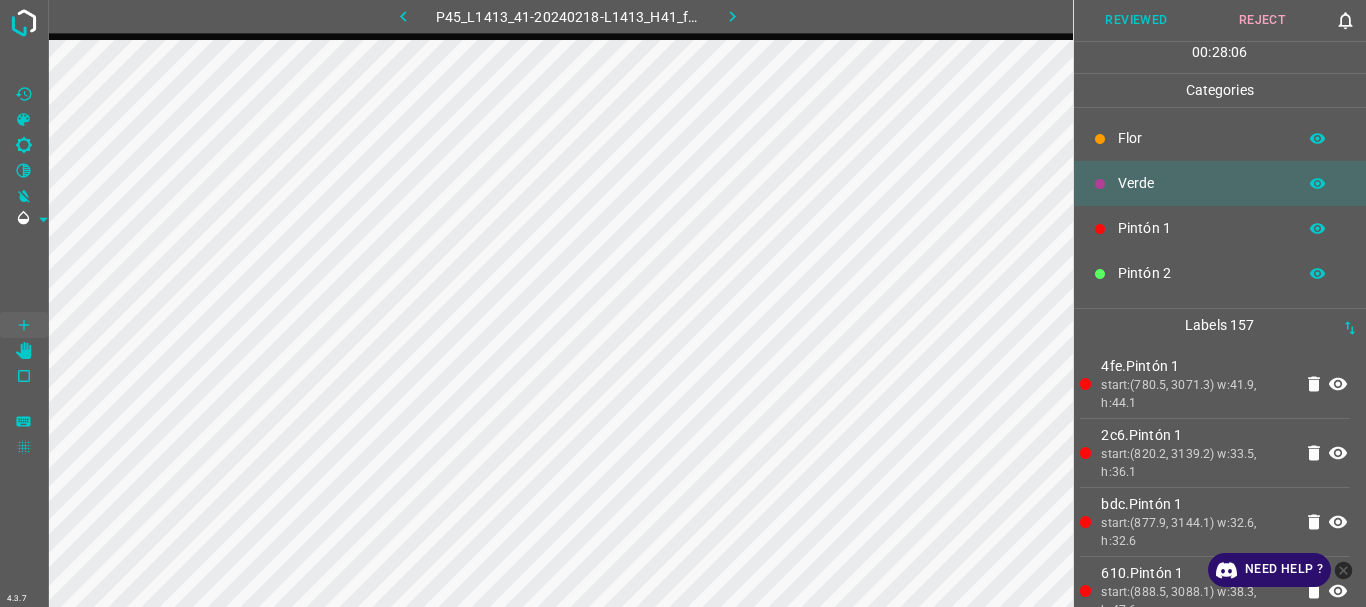 click 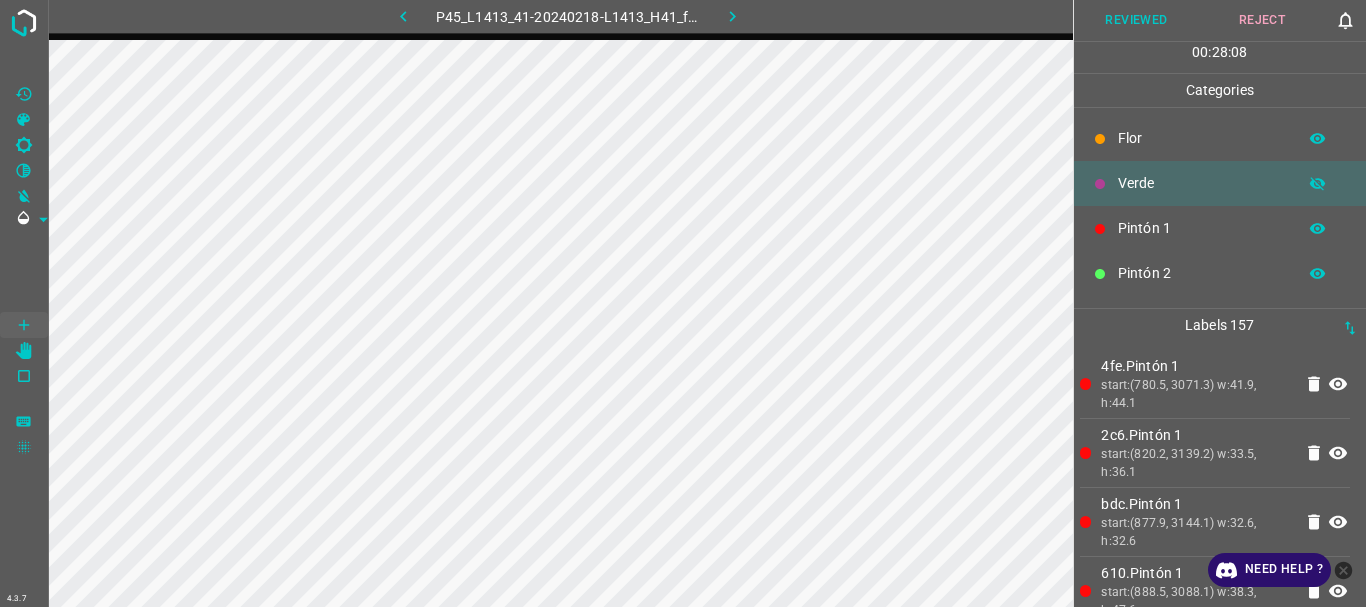 click 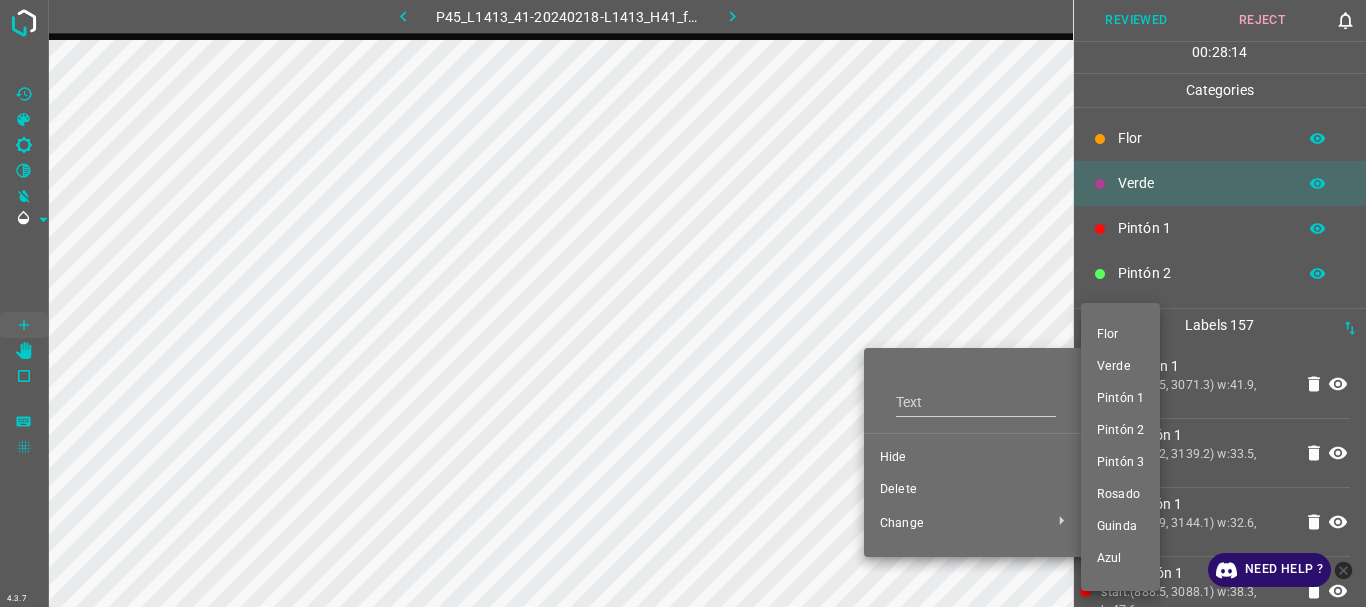 click on "Flor" at bounding box center [1120, 335] 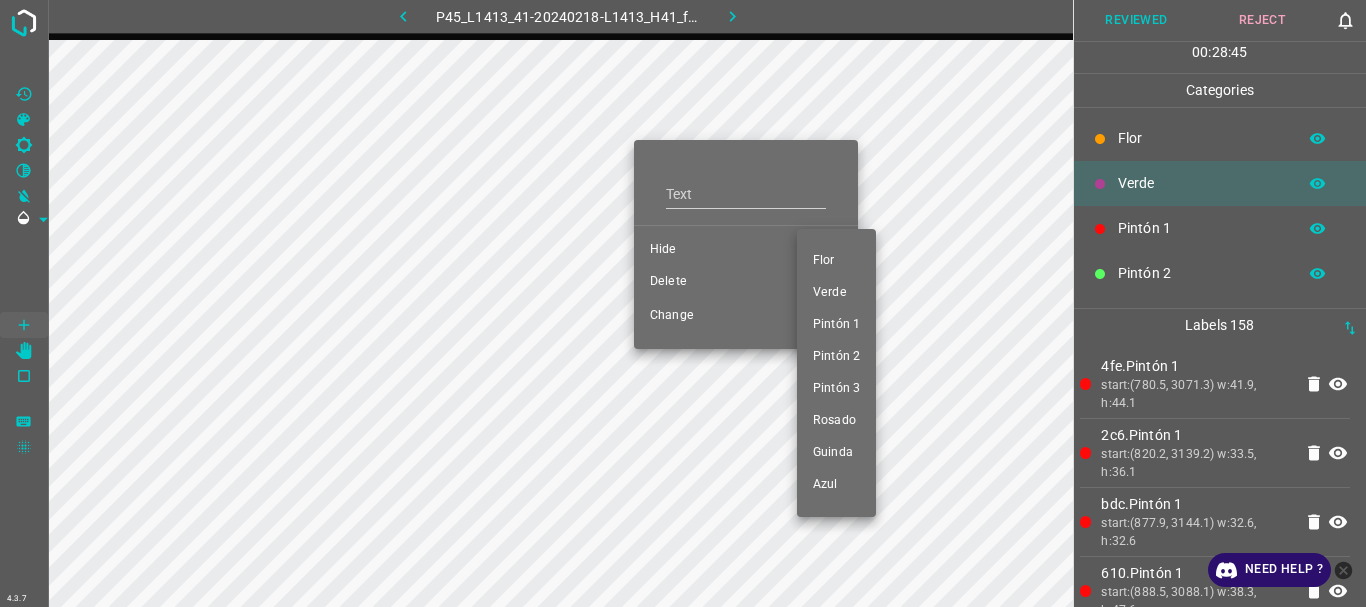 click at bounding box center (683, 303) 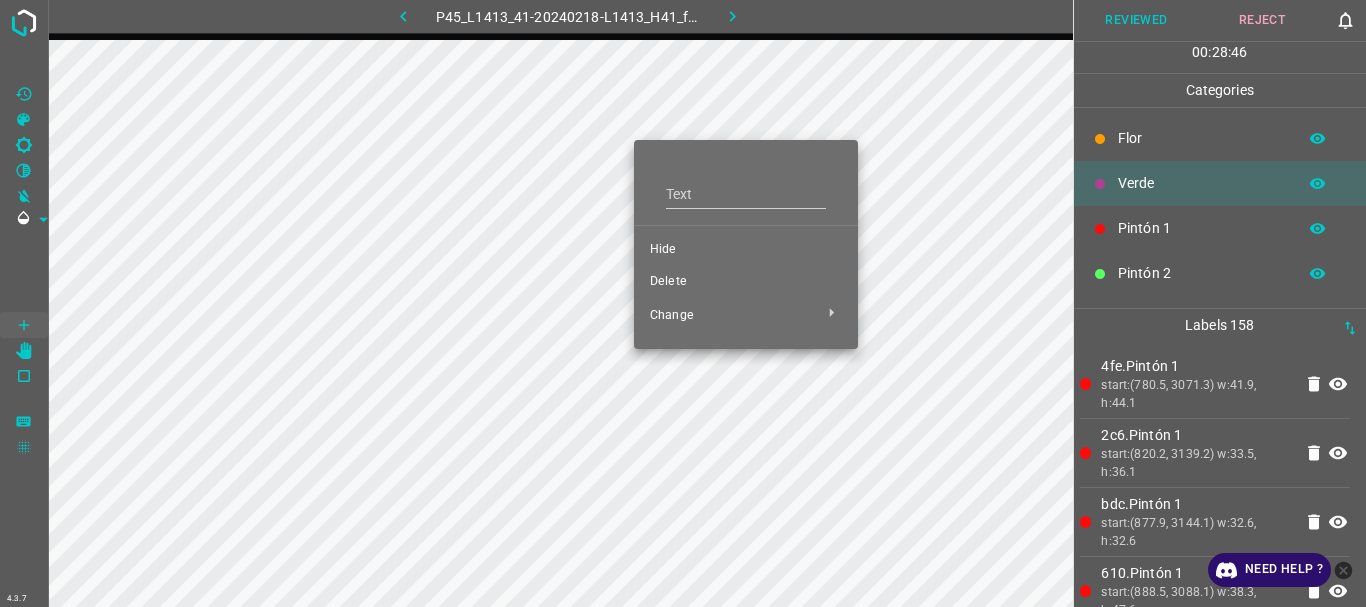 click on "Delete" at bounding box center (746, 282) 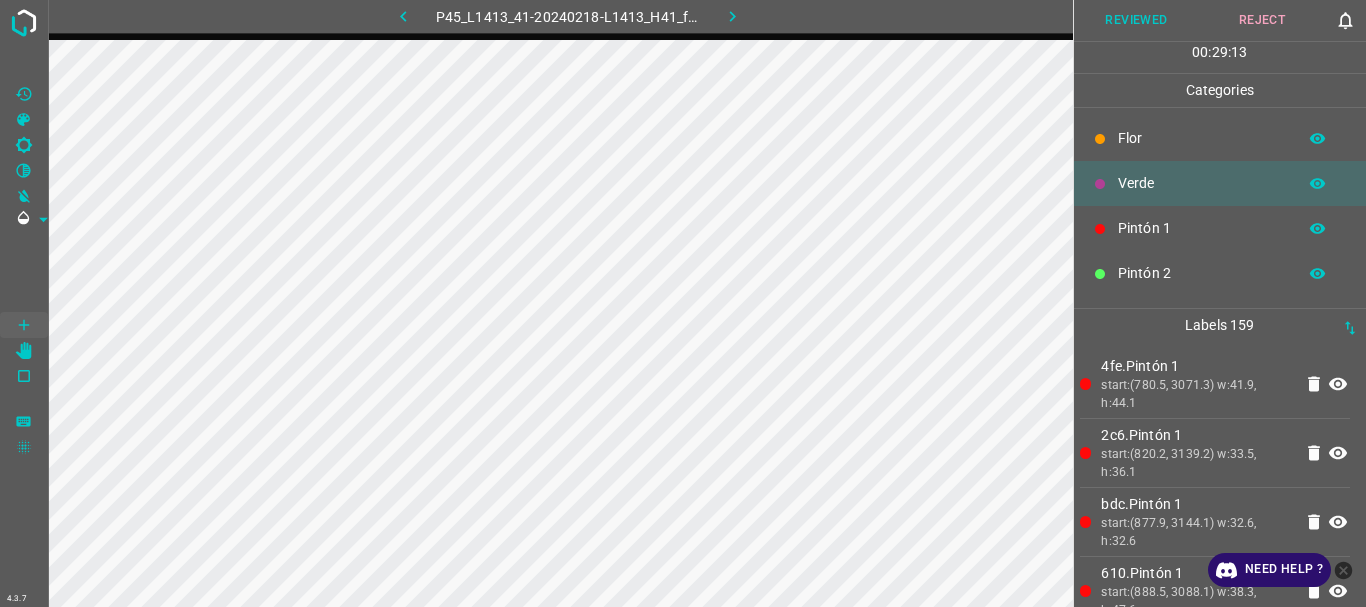 click on "Reviewed" at bounding box center (1137, 20) 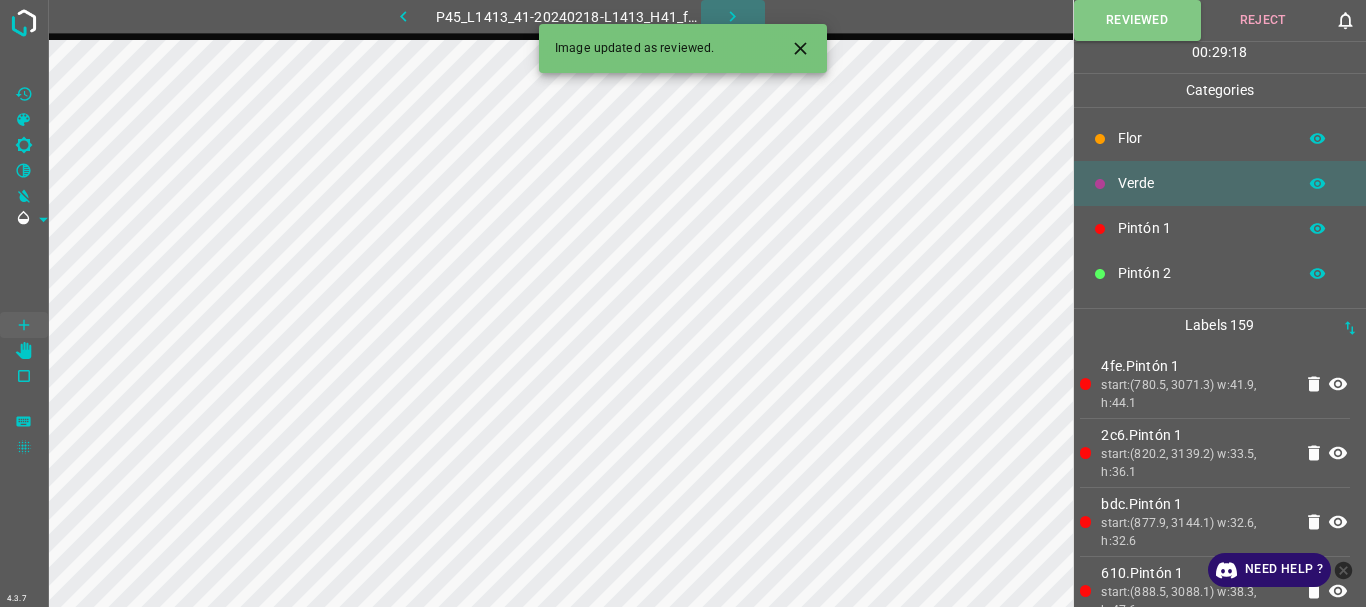 click 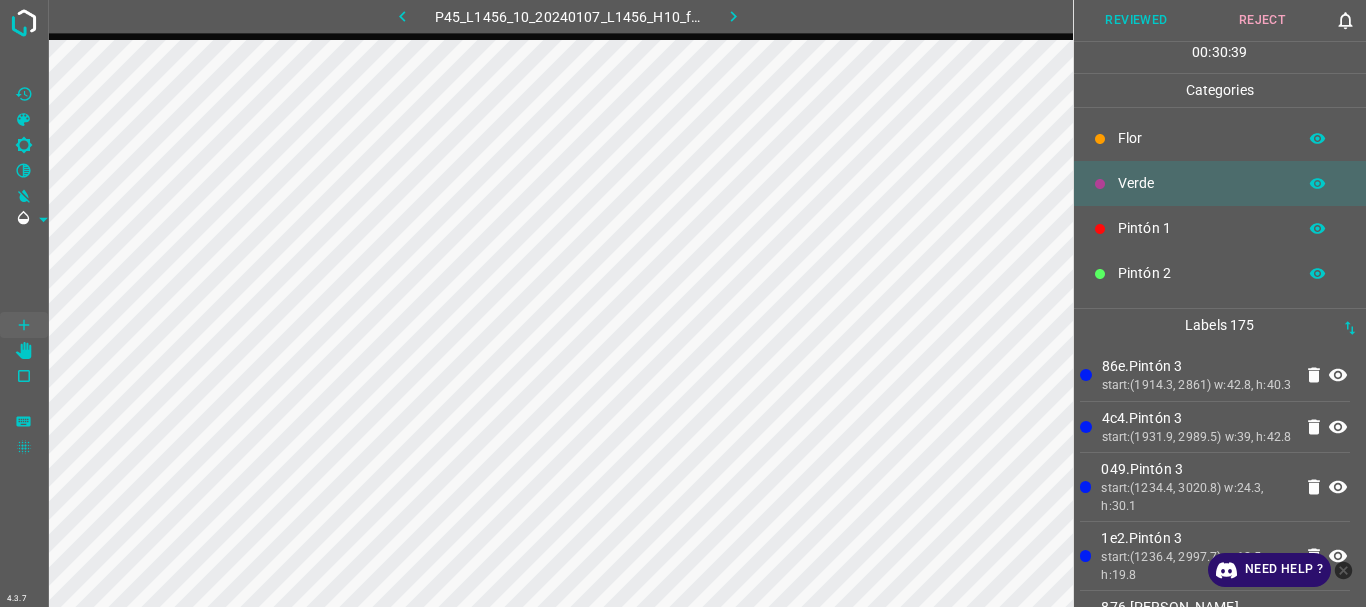 scroll, scrollTop: 176, scrollLeft: 0, axis: vertical 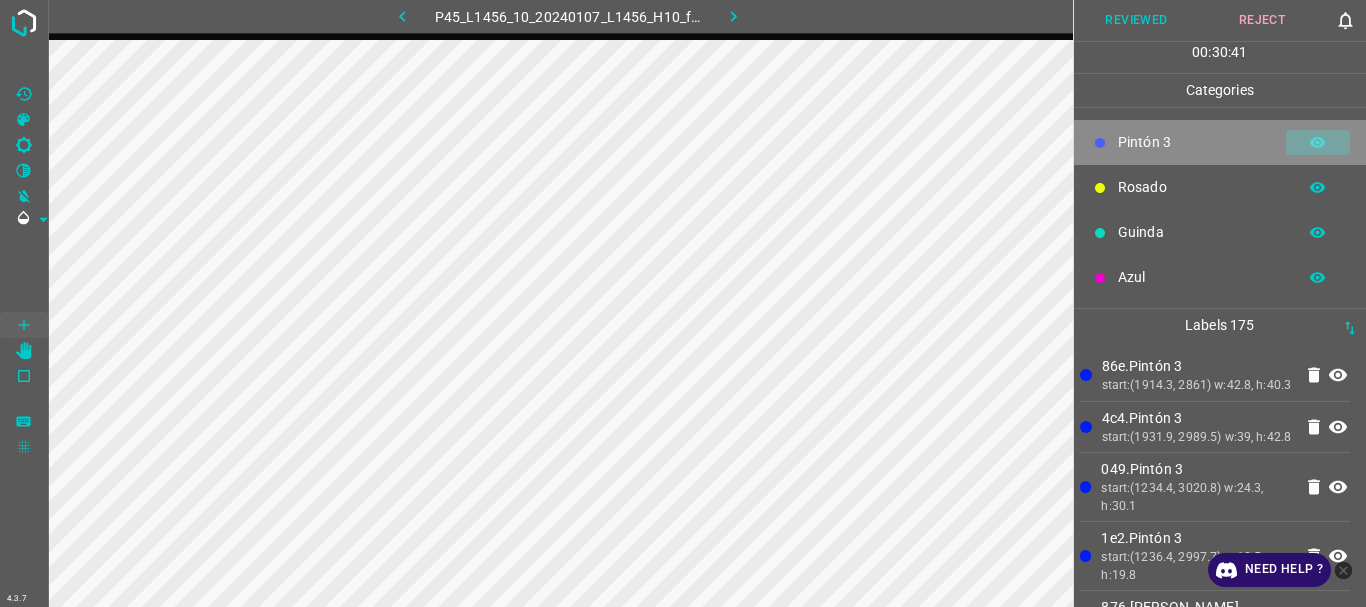 click 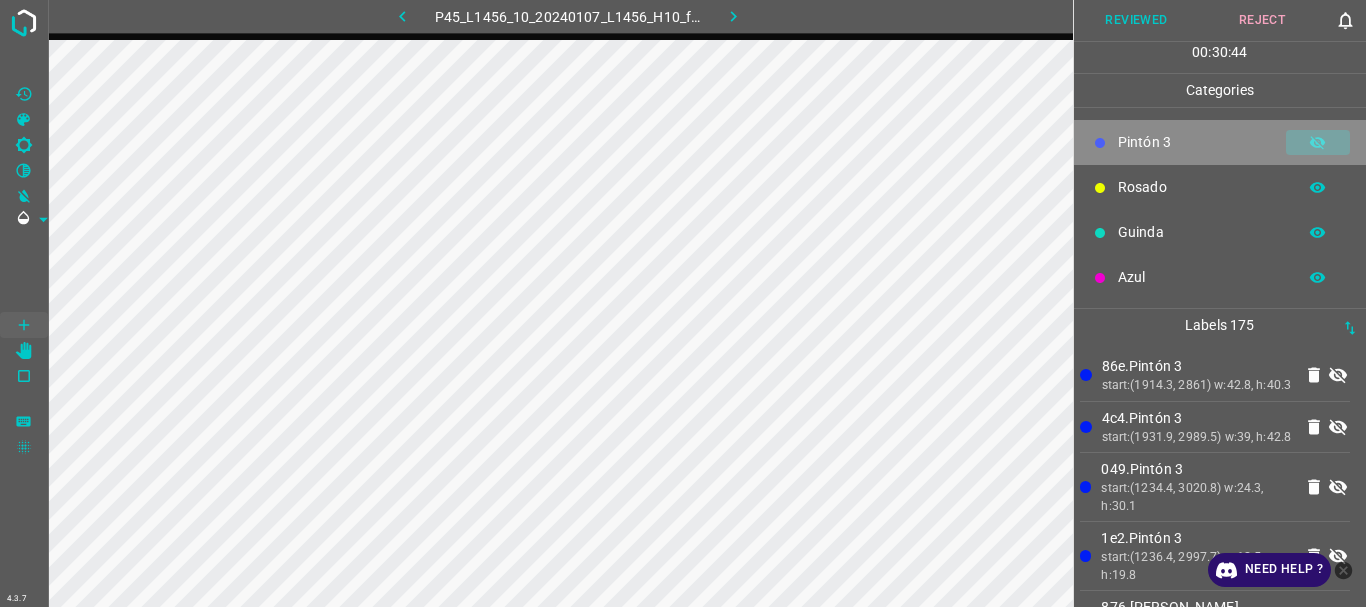 click 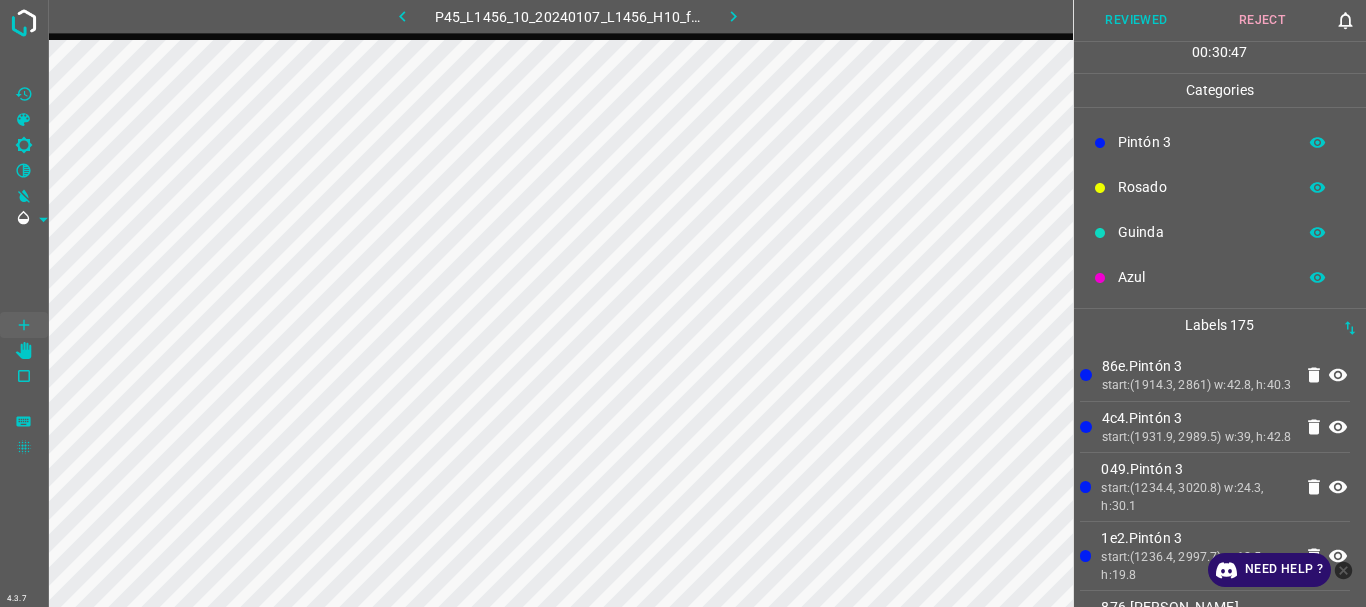 scroll, scrollTop: 0, scrollLeft: 0, axis: both 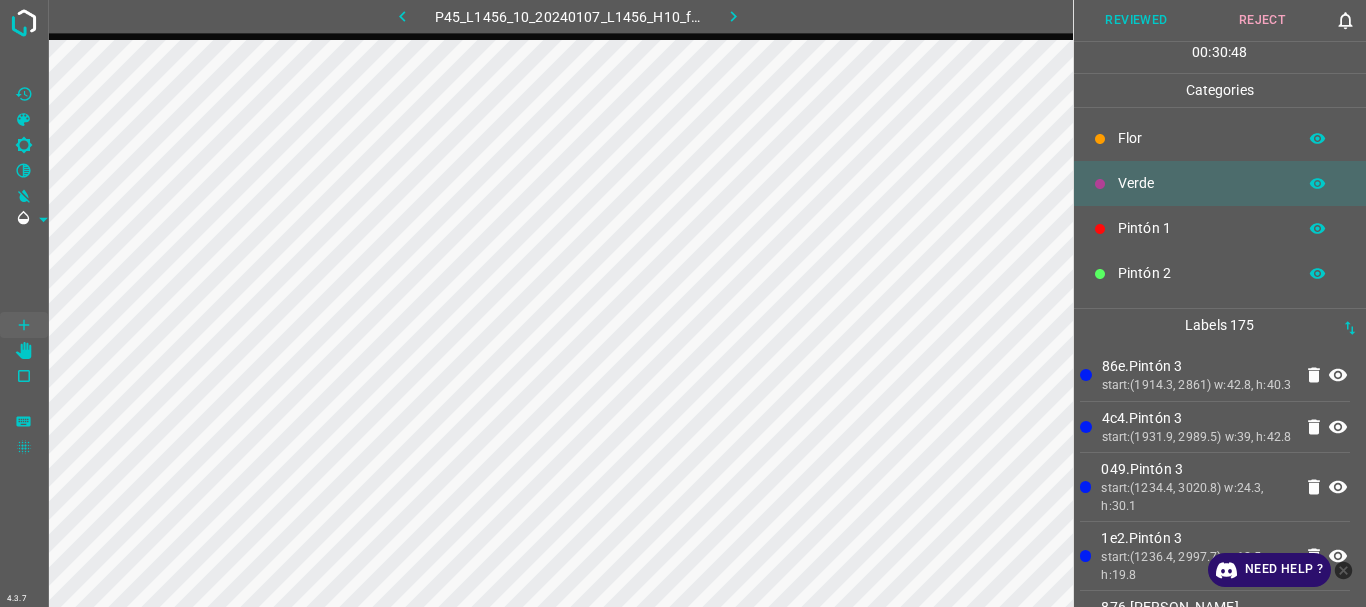 click 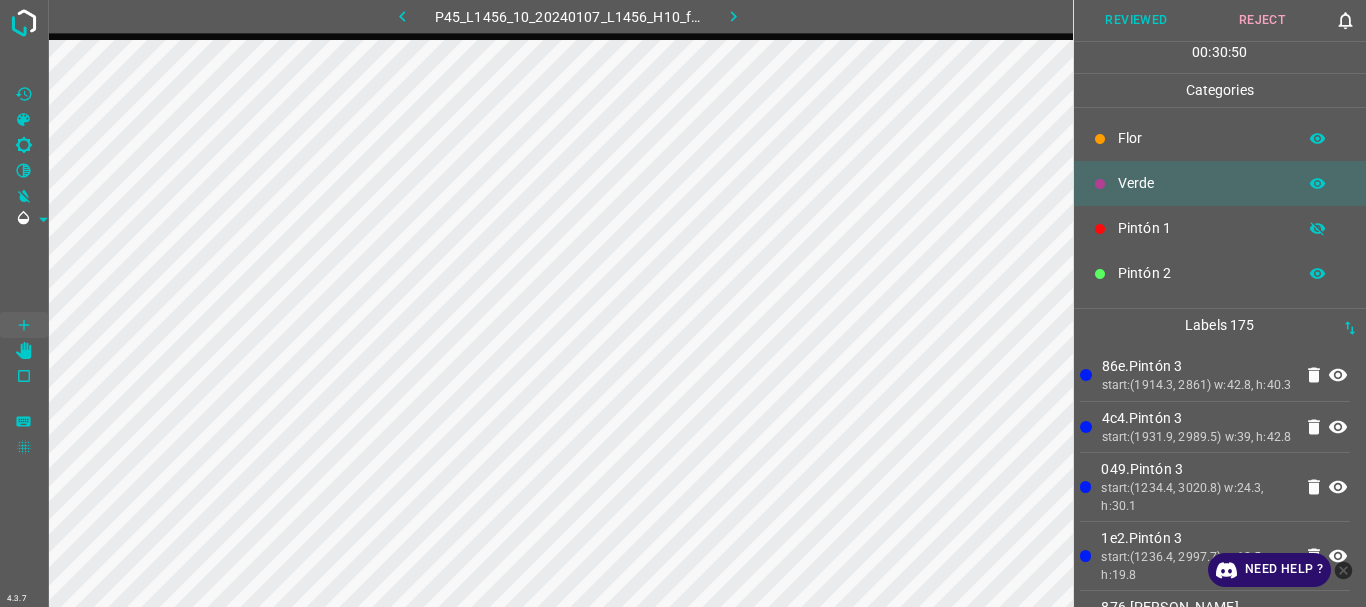 click 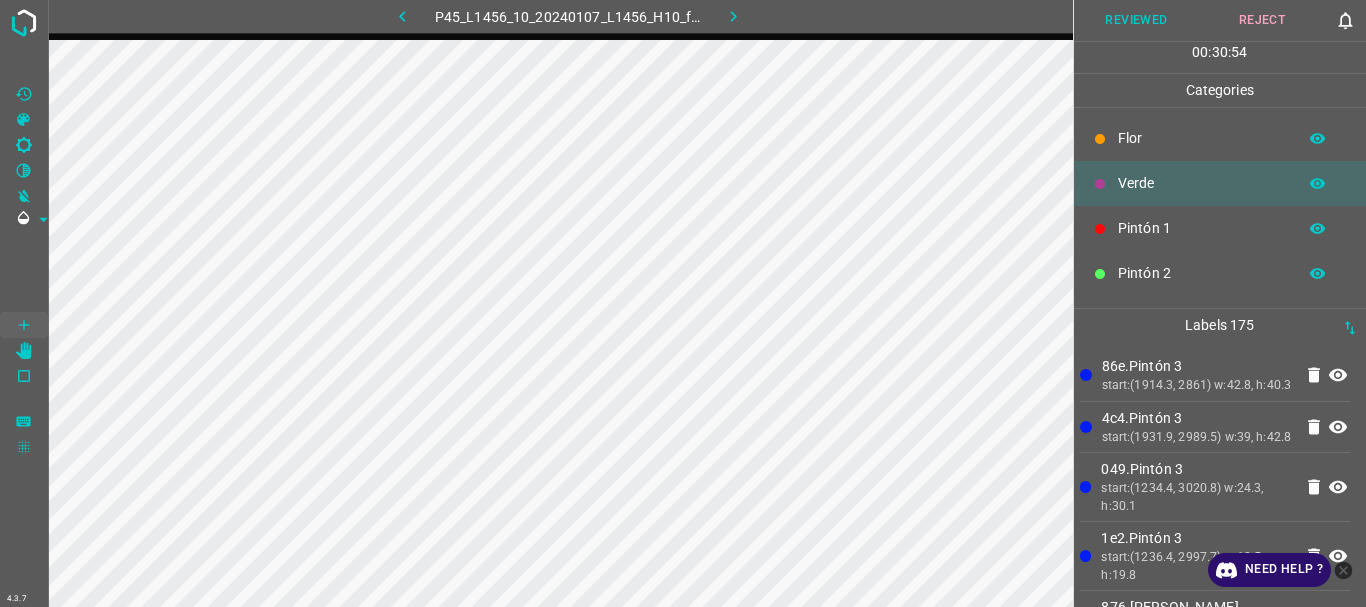 click 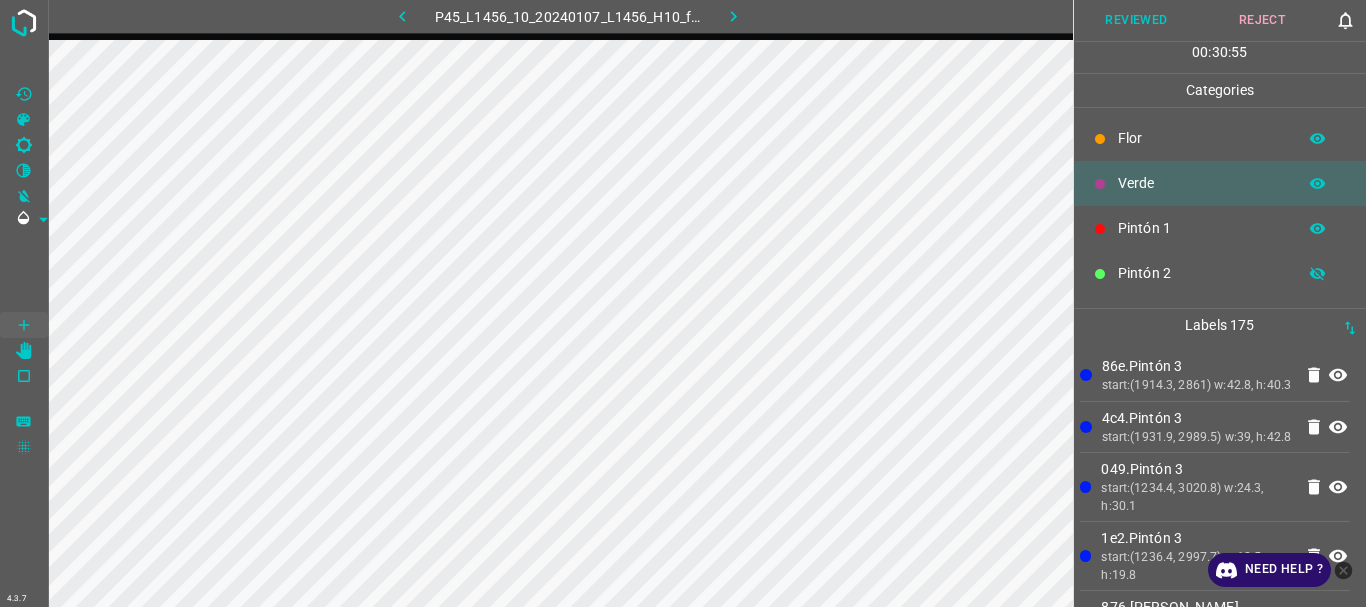 click 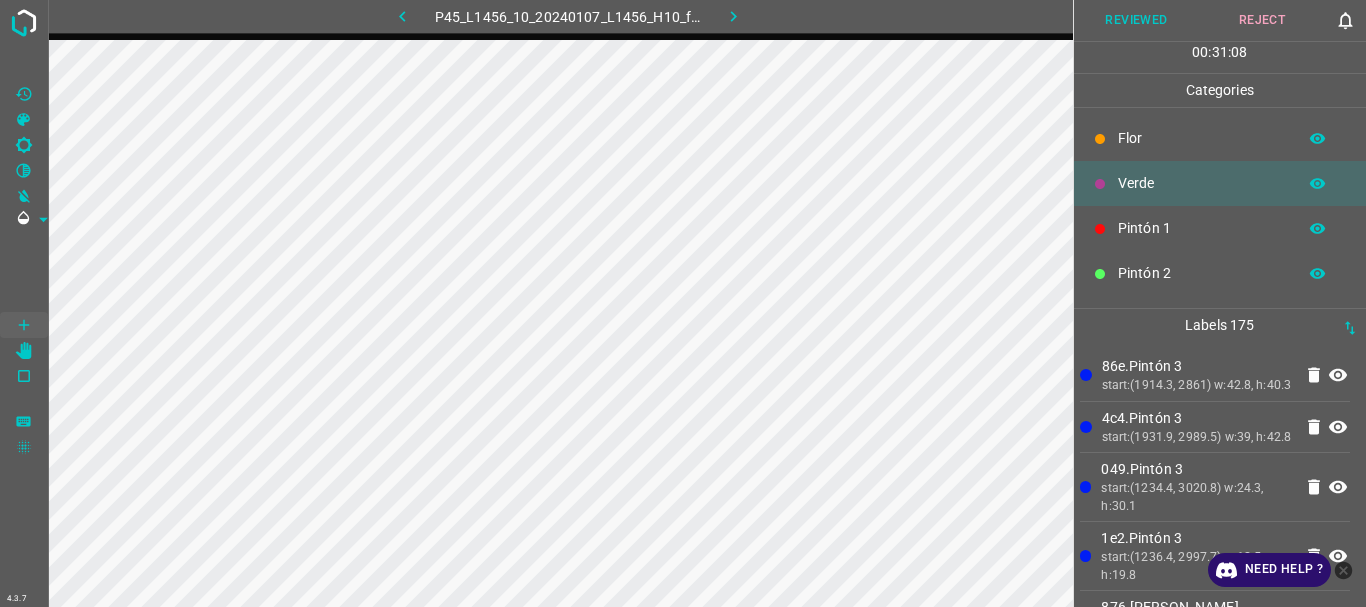 scroll, scrollTop: 176, scrollLeft: 0, axis: vertical 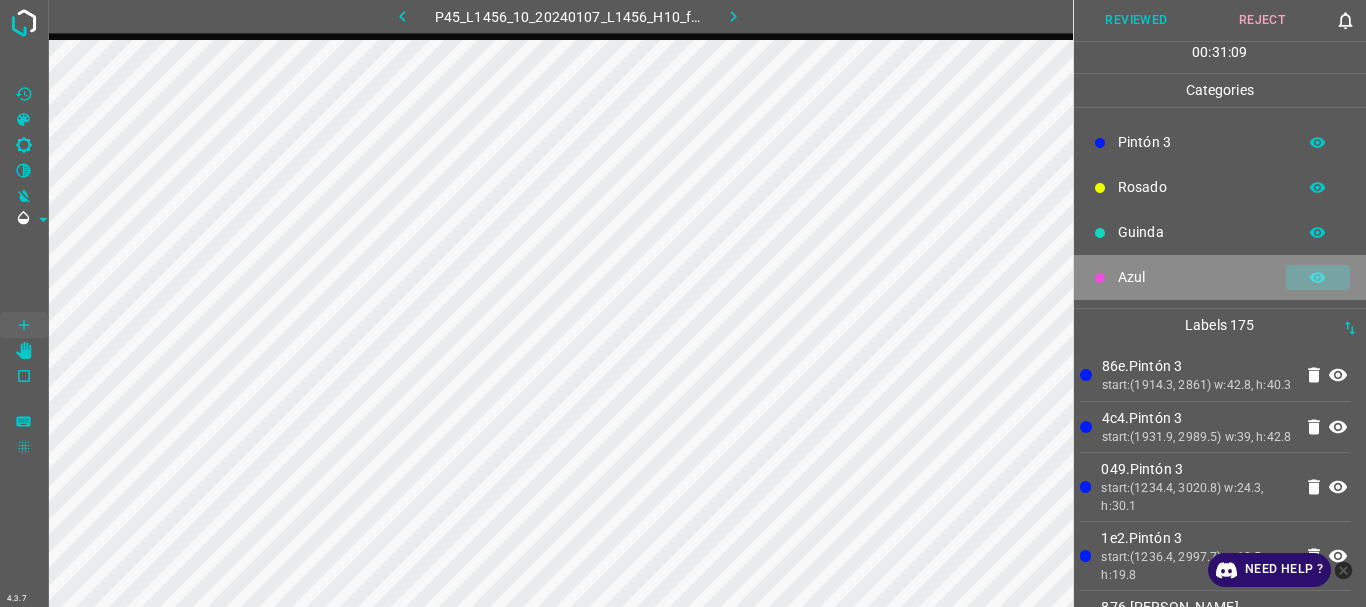 click 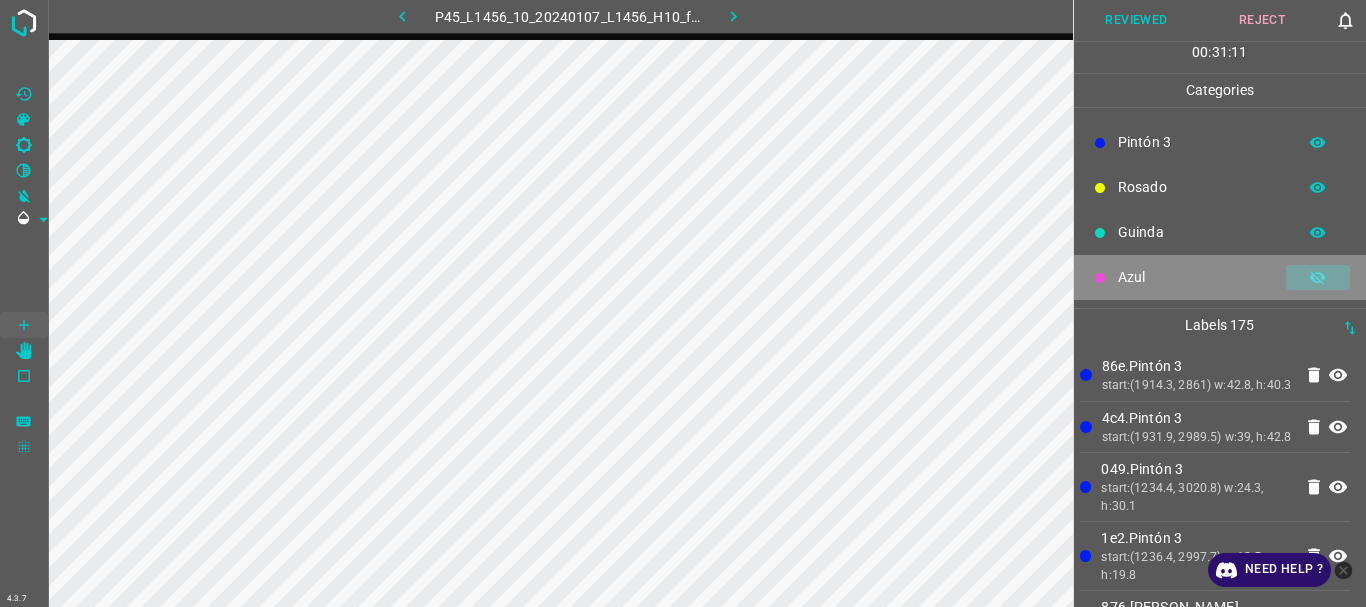 click 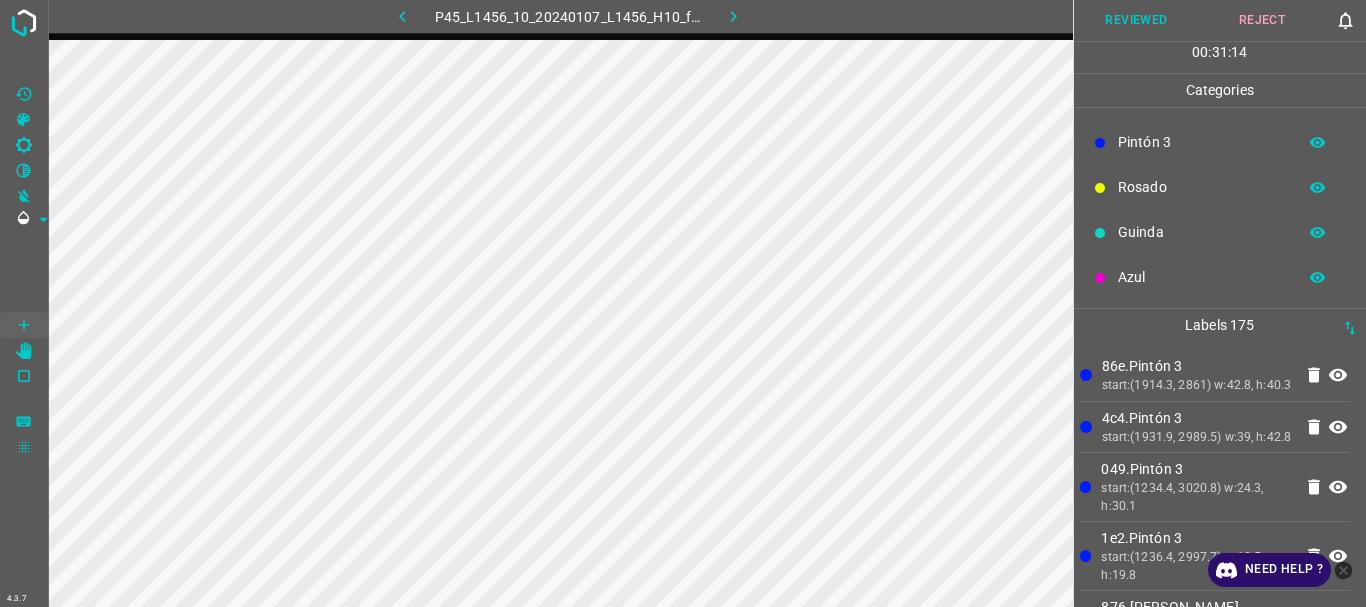 click 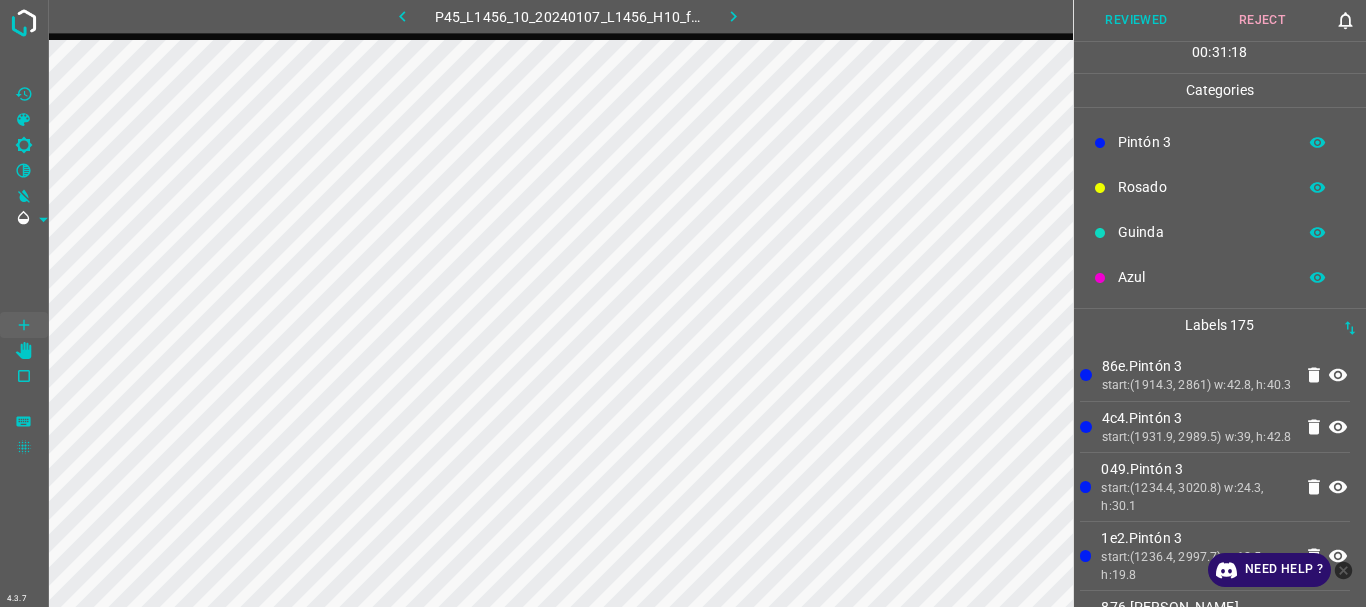 click 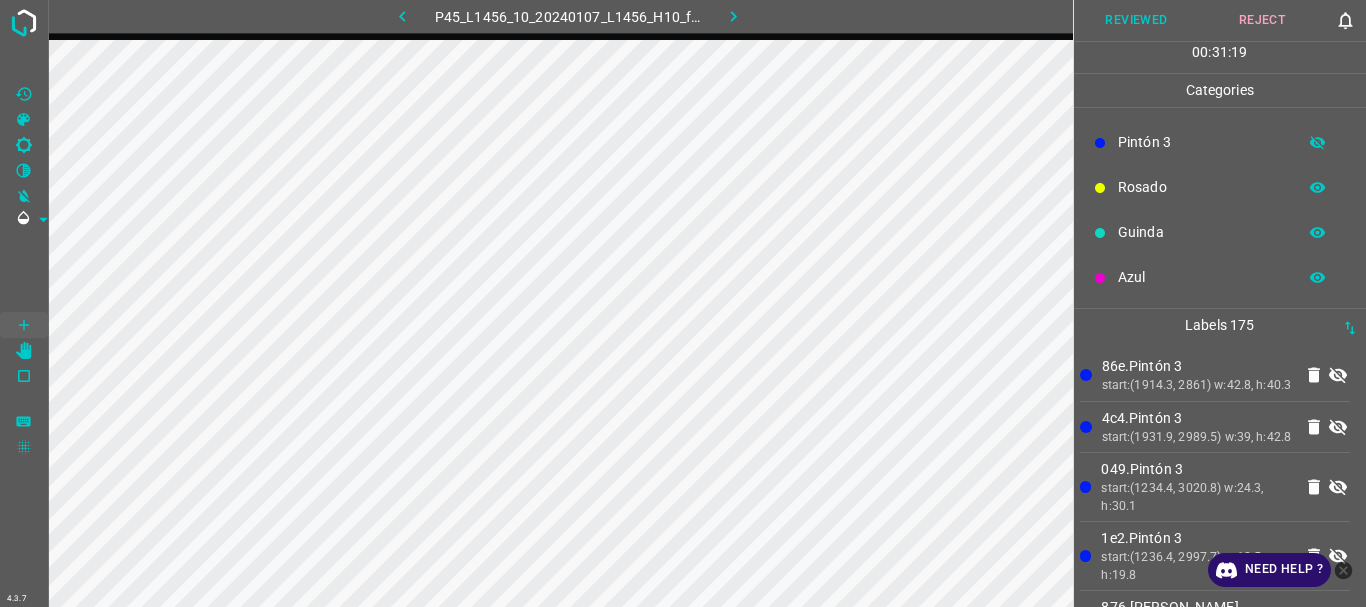 click 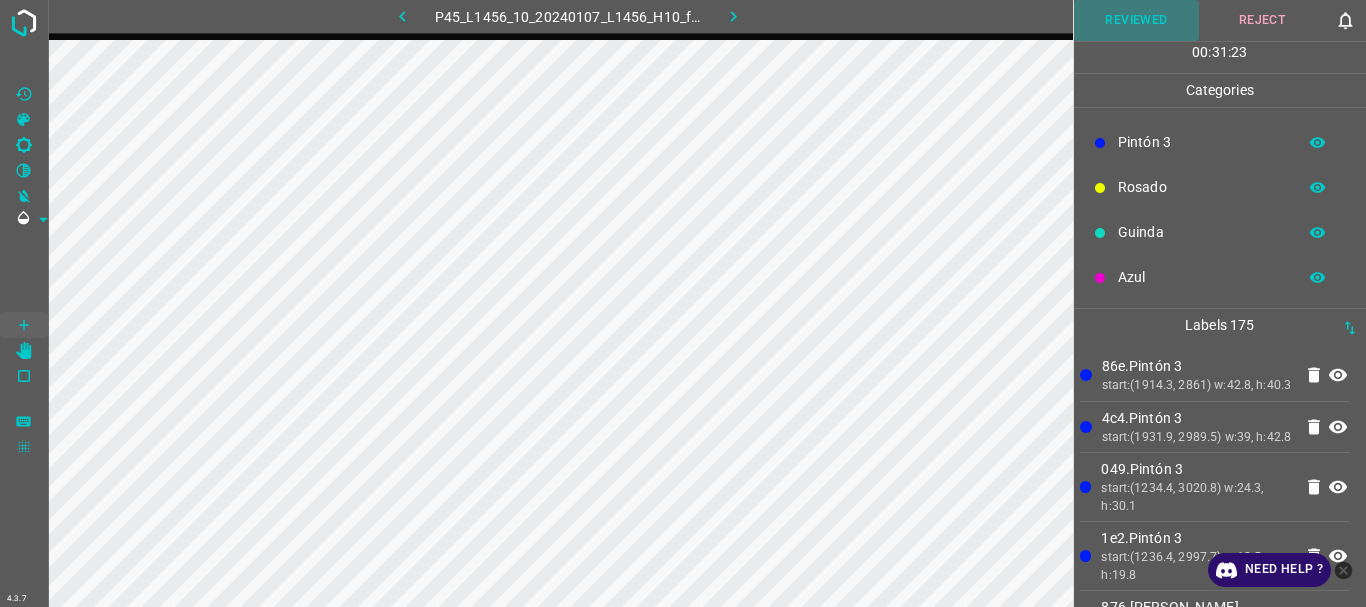 click on "Reviewed" at bounding box center (1137, 20) 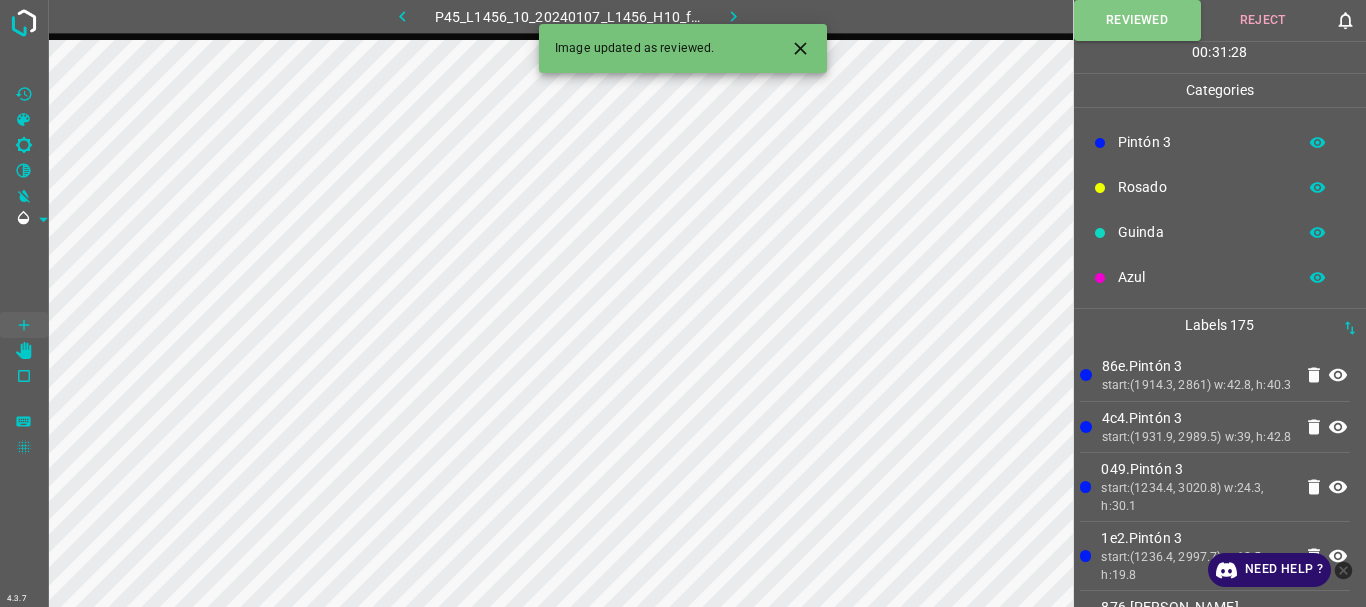 click 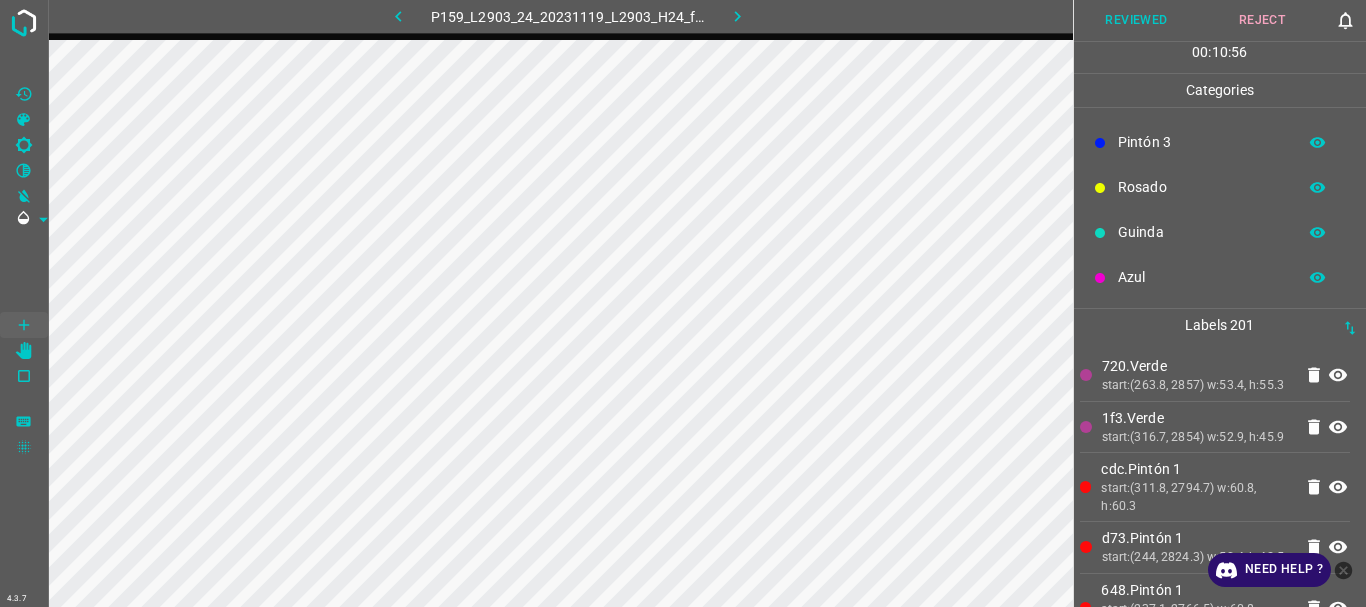 scroll, scrollTop: 0, scrollLeft: 0, axis: both 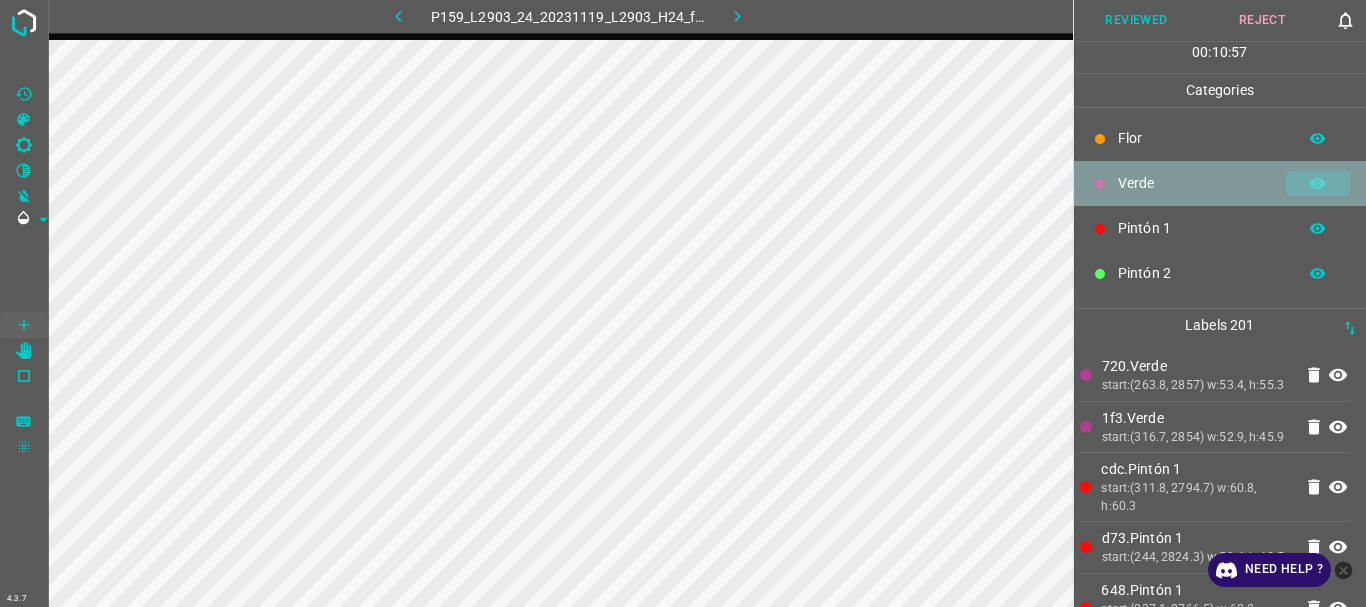 click 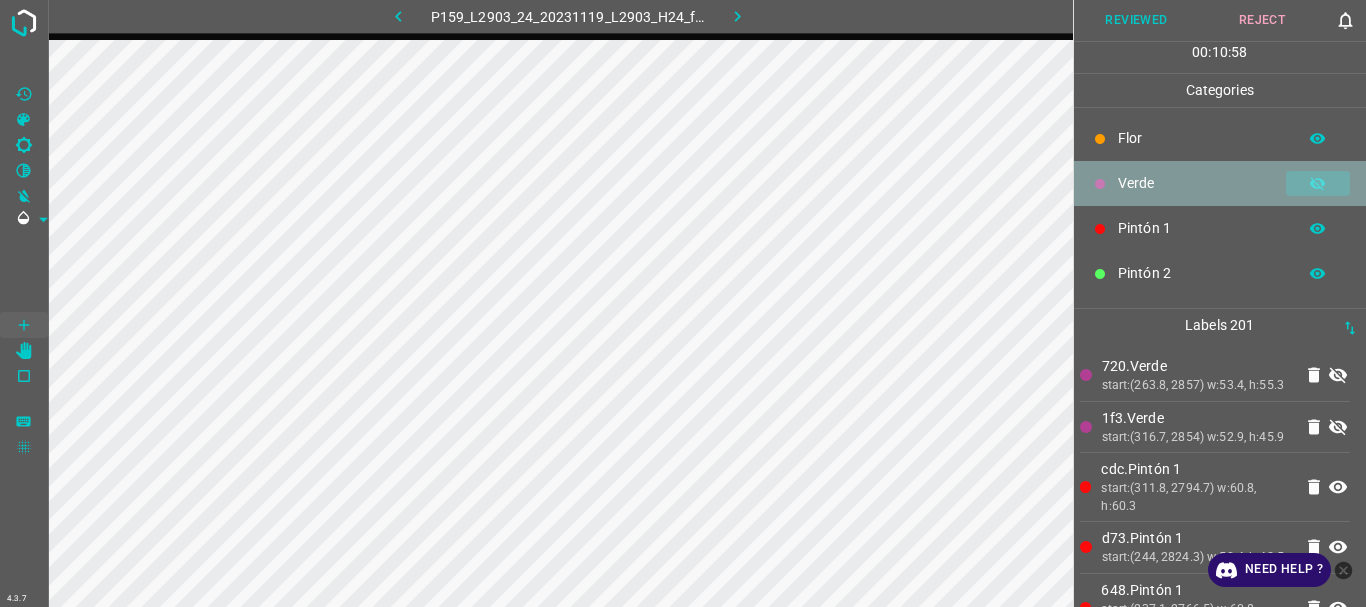 click 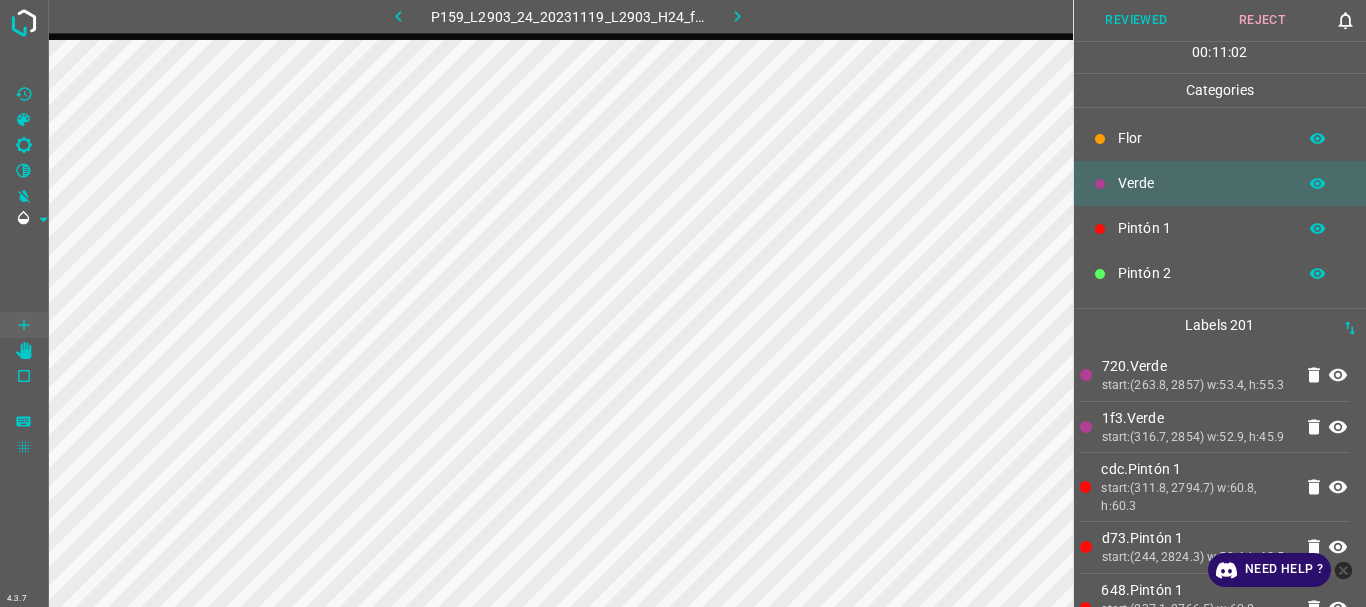 click 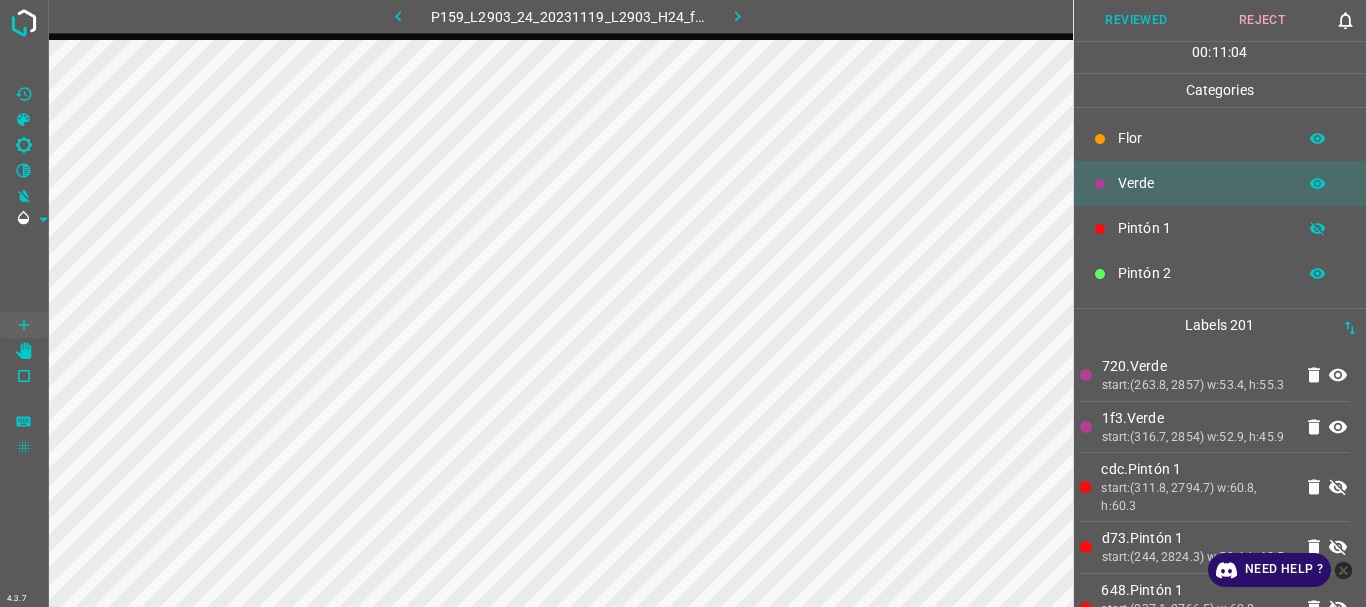 click 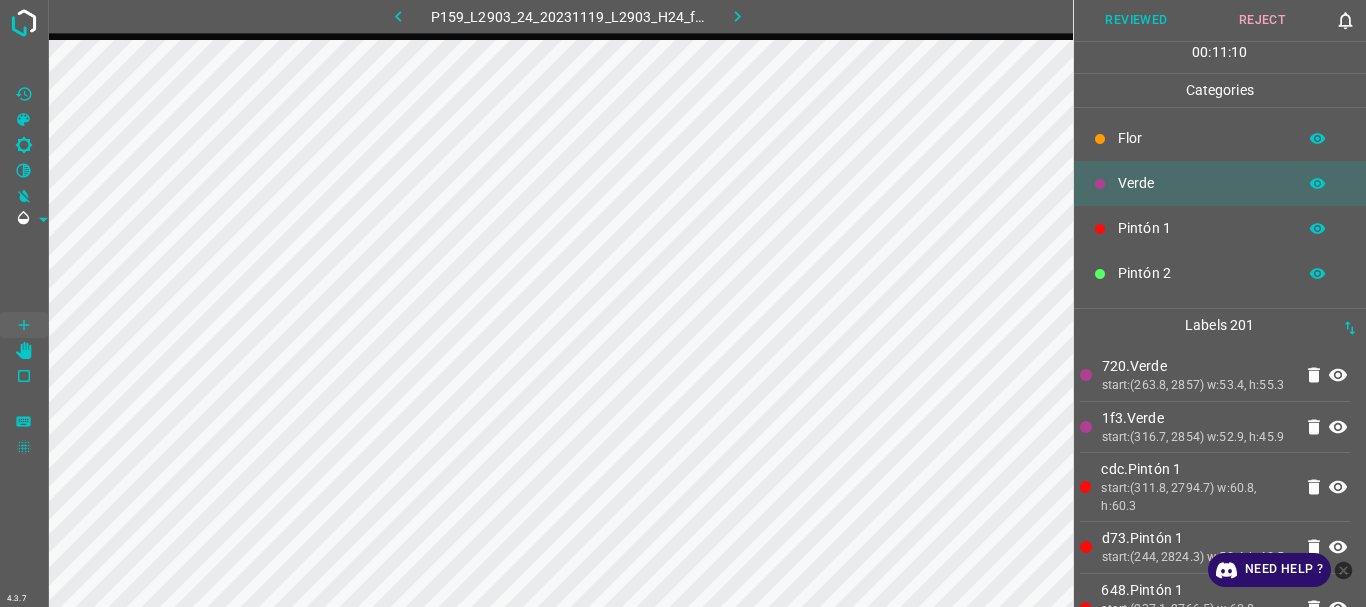 type 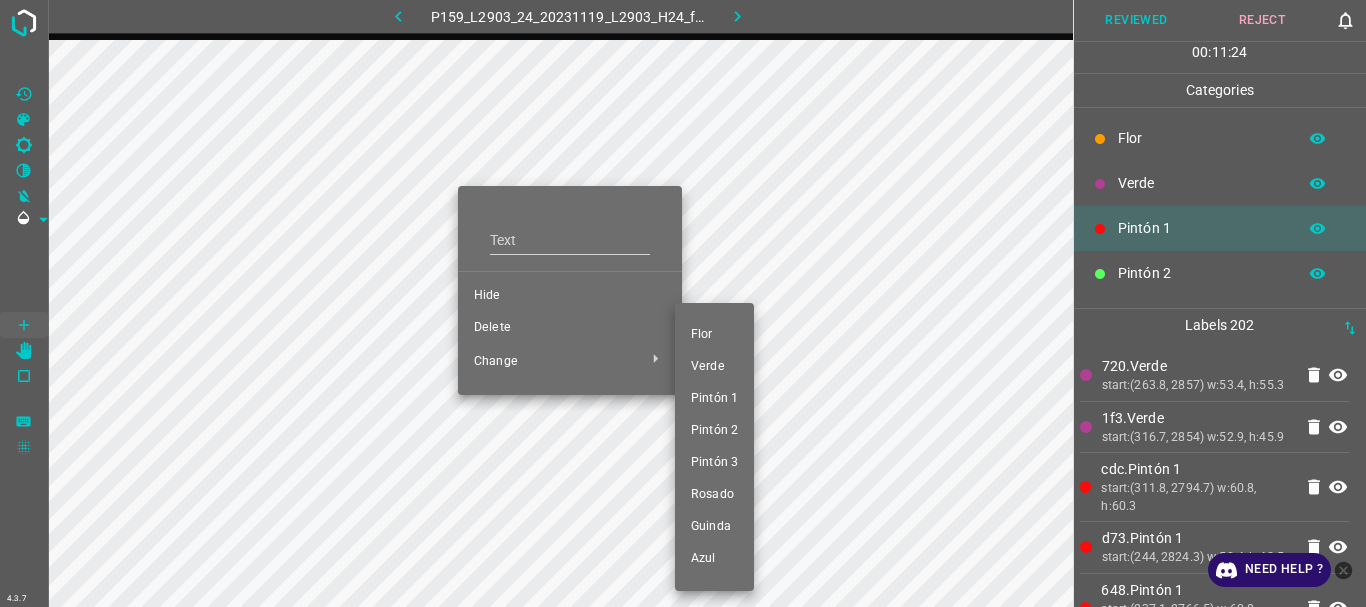 click at bounding box center [683, 303] 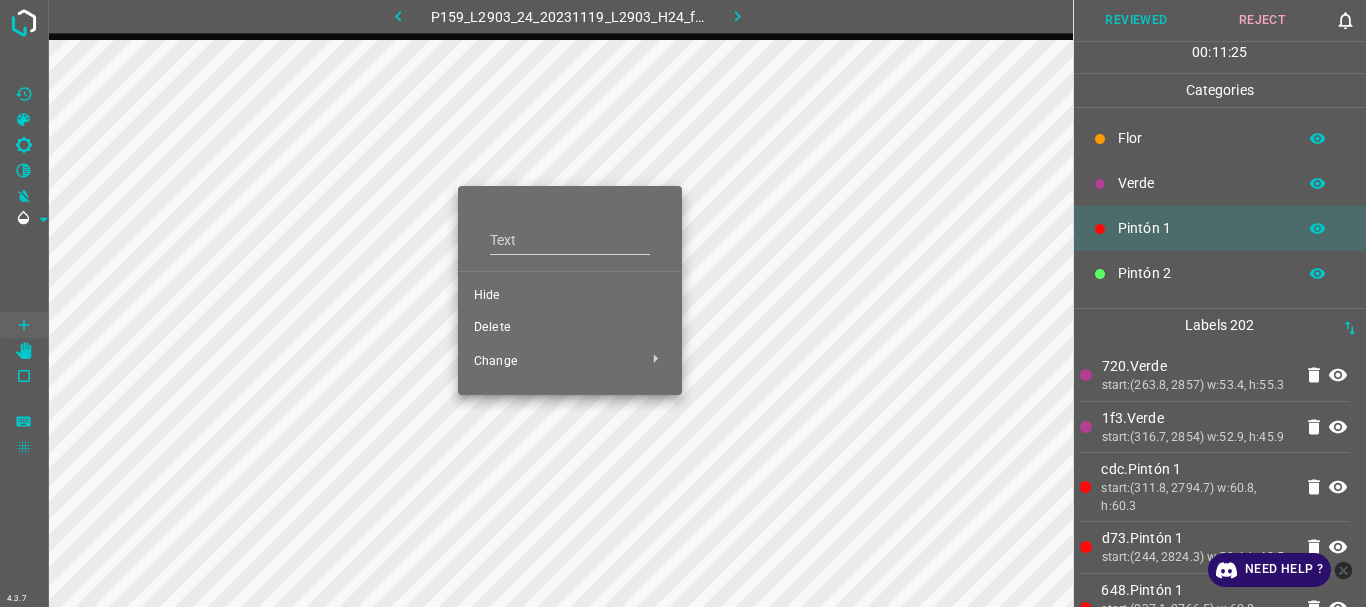 click on "Delete" at bounding box center [570, 328] 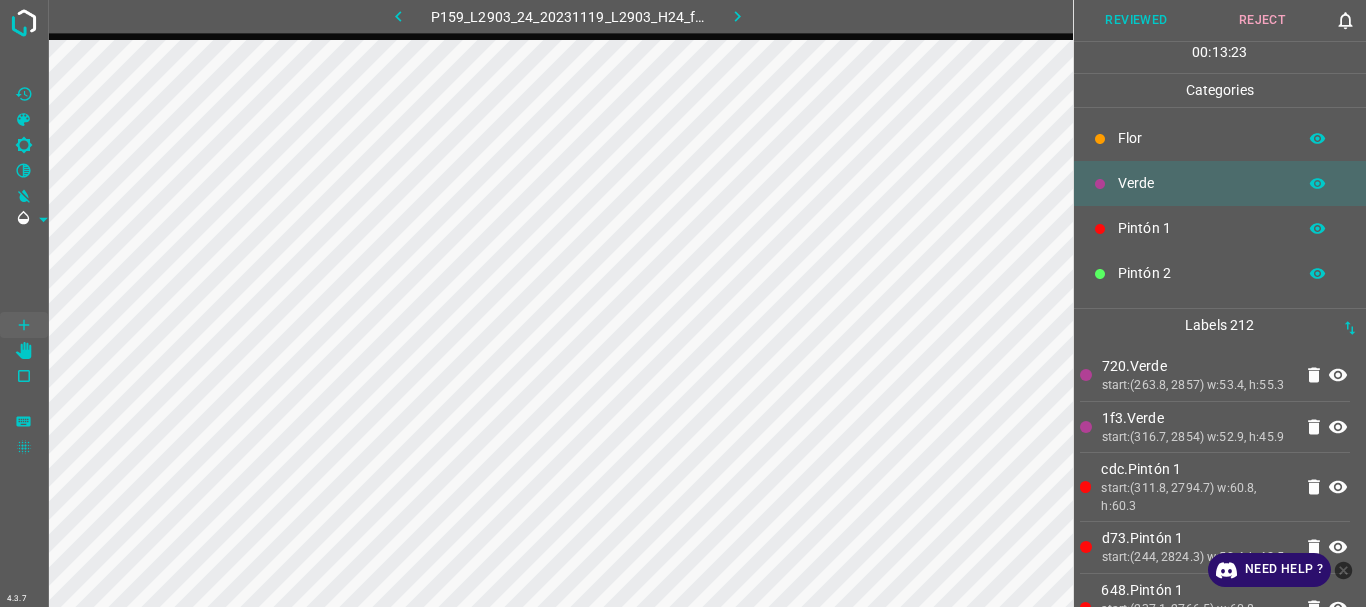 click 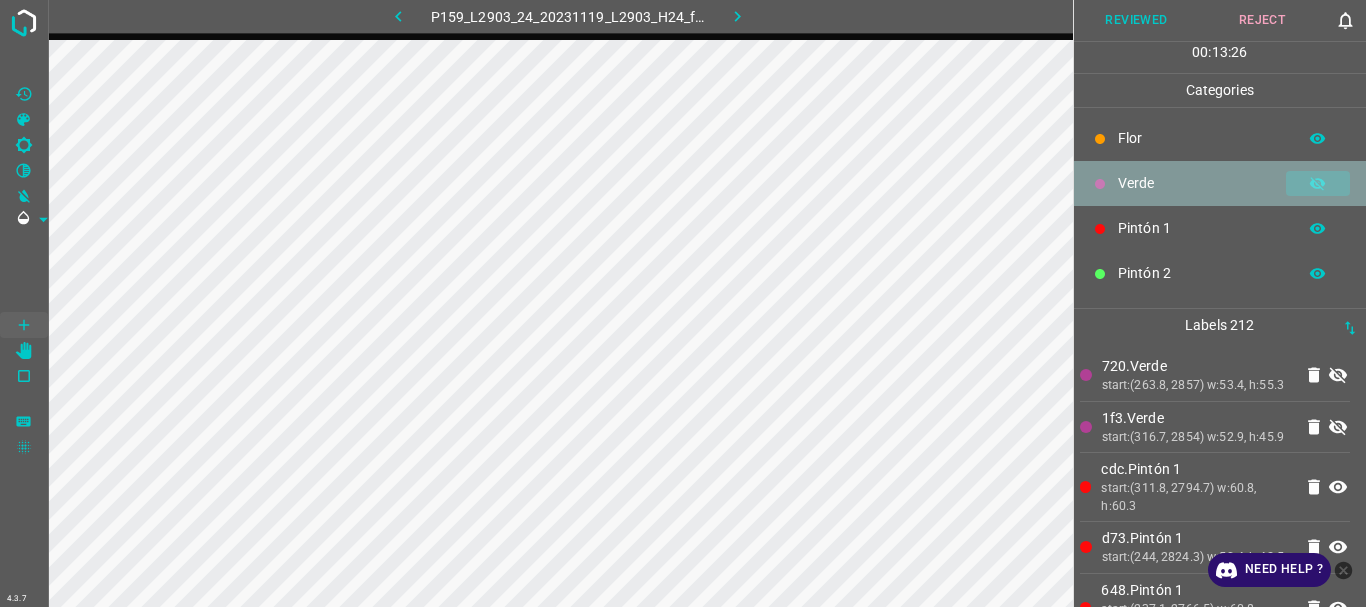 click 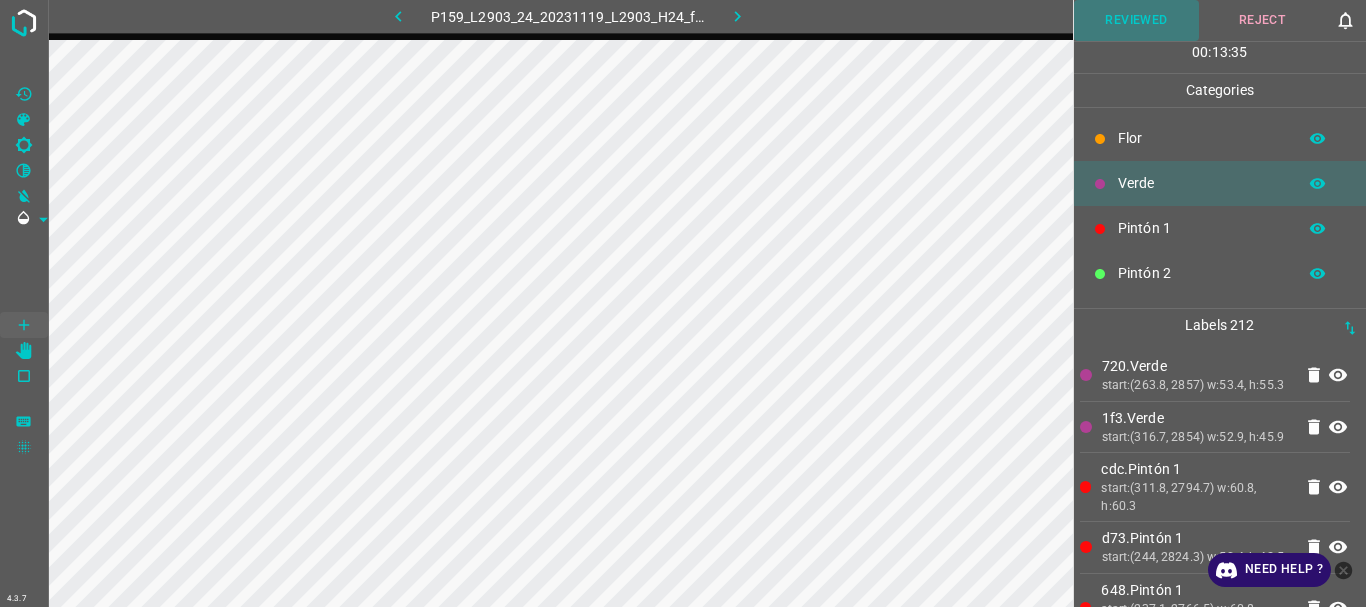 click on "Reviewed" at bounding box center [1137, 20] 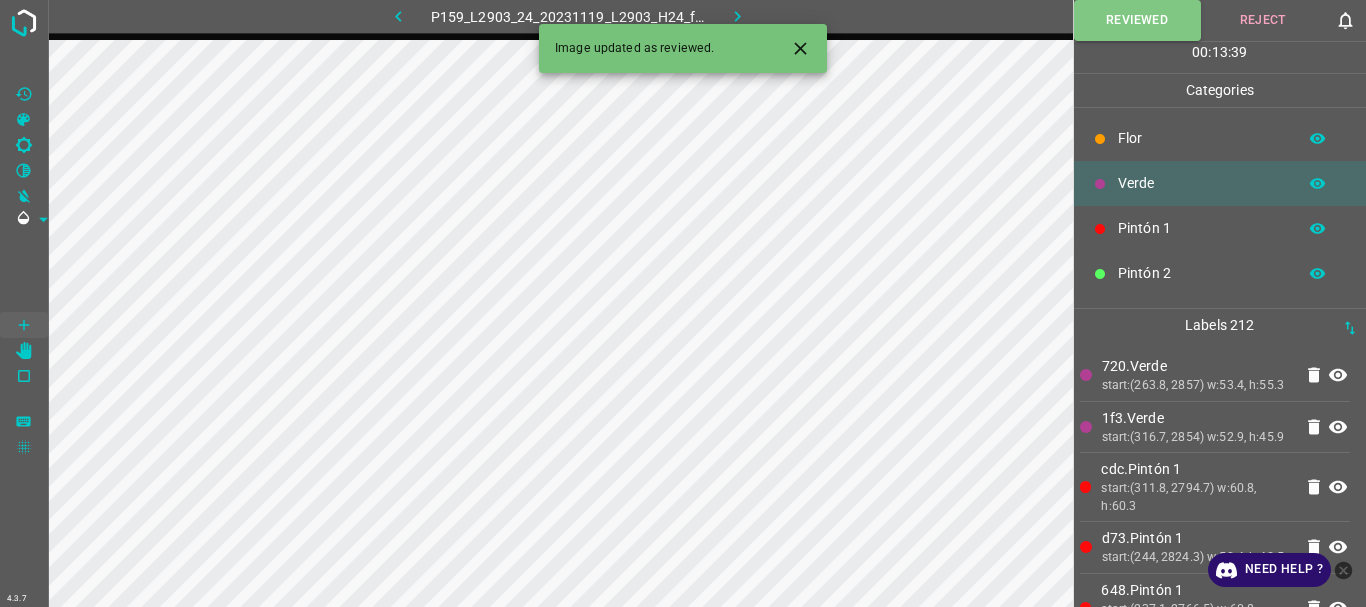 click 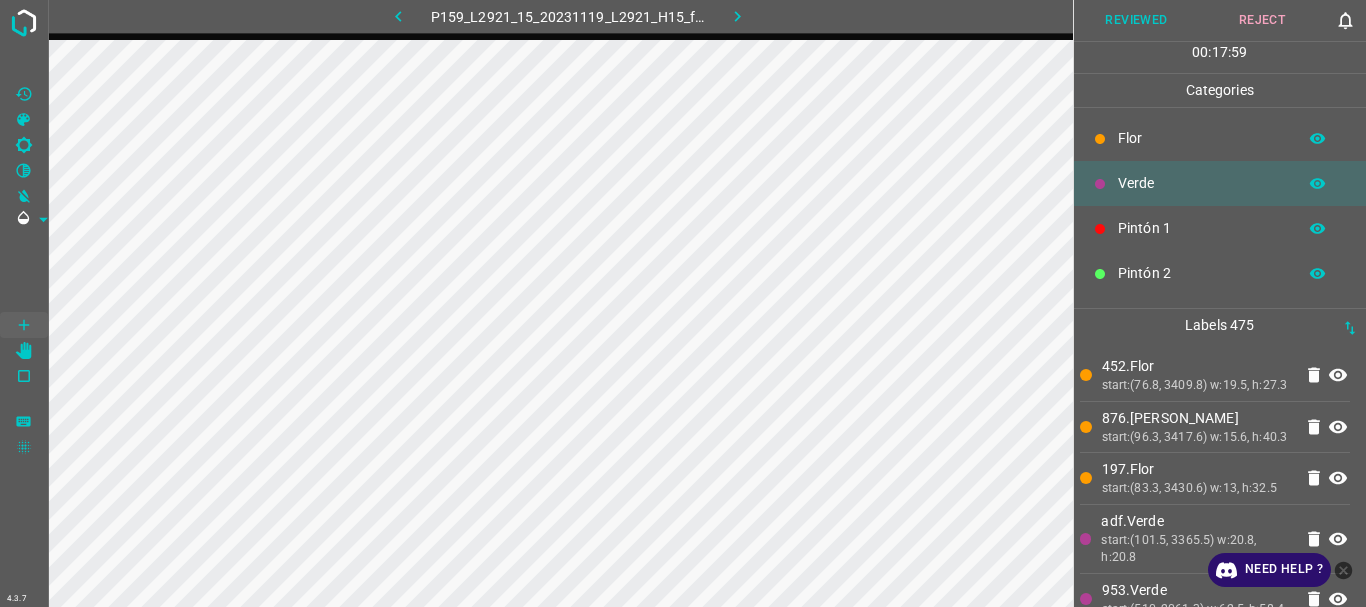 click 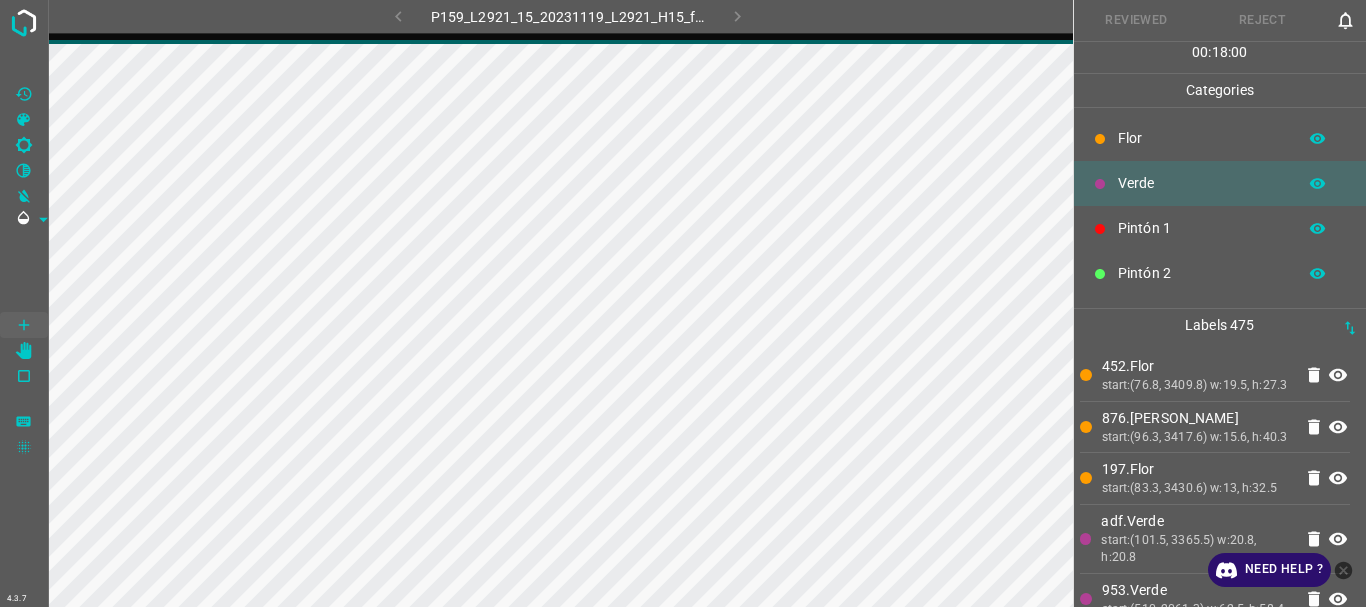 click on "P159_L2921_15_20231119_L2921_H15_frame_00115_111244.jpg" at bounding box center [568, 16] 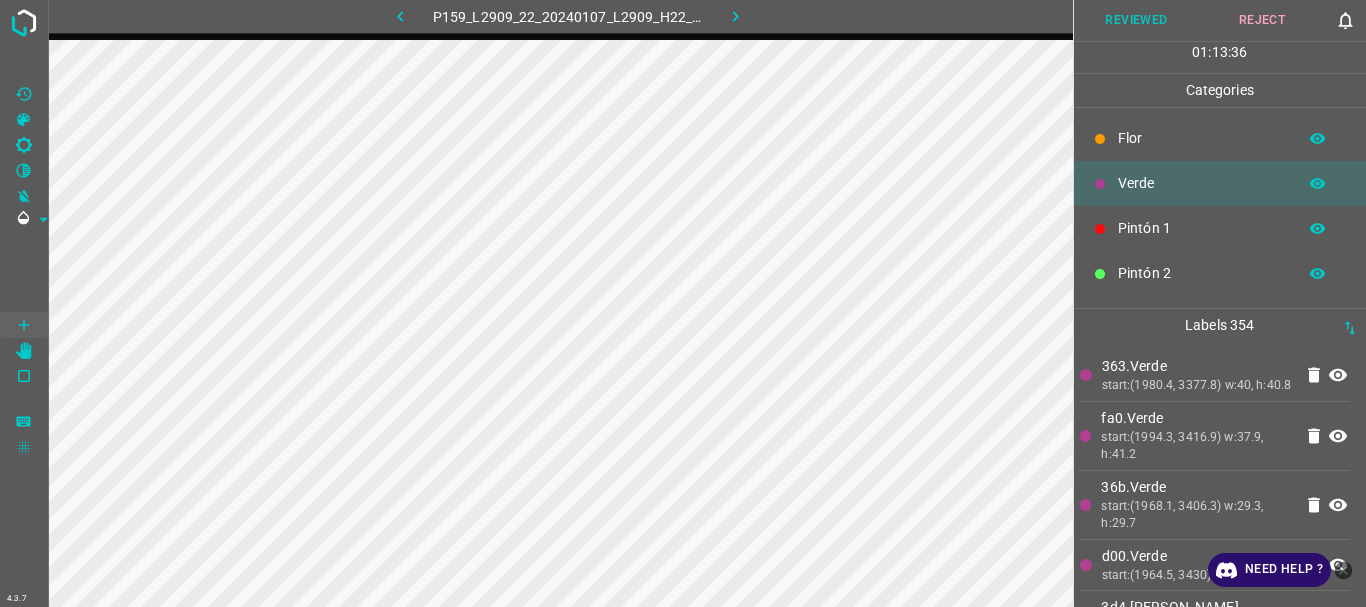 click 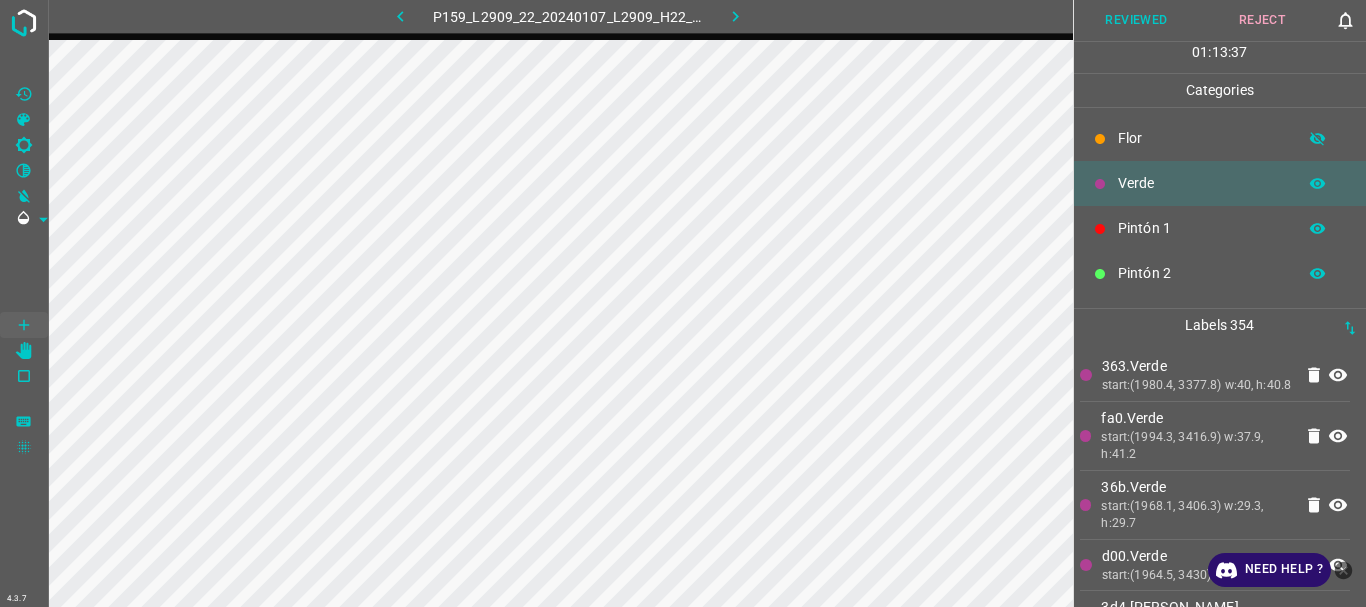 click 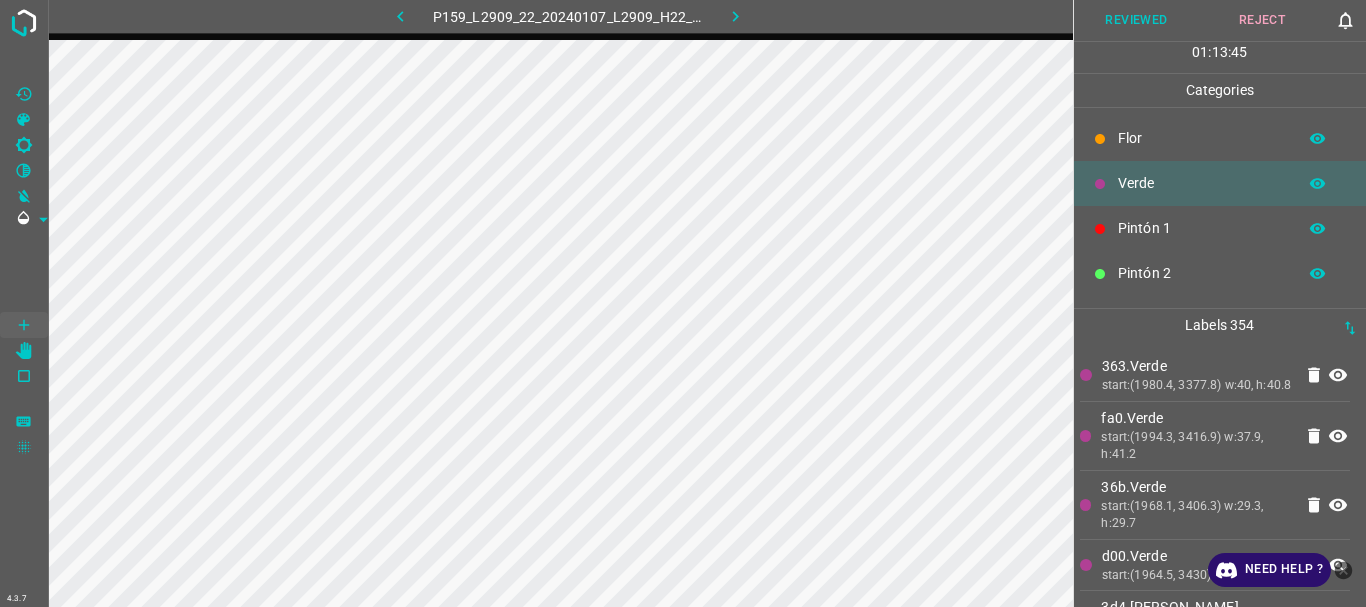 scroll, scrollTop: 176, scrollLeft: 0, axis: vertical 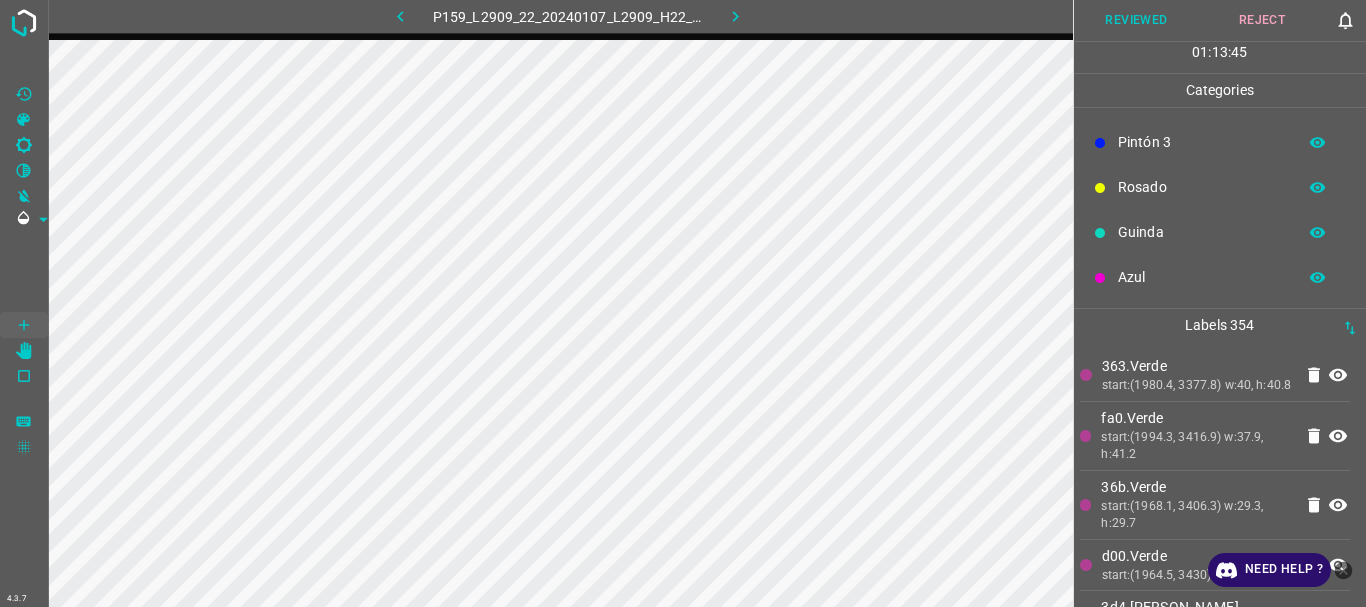 click 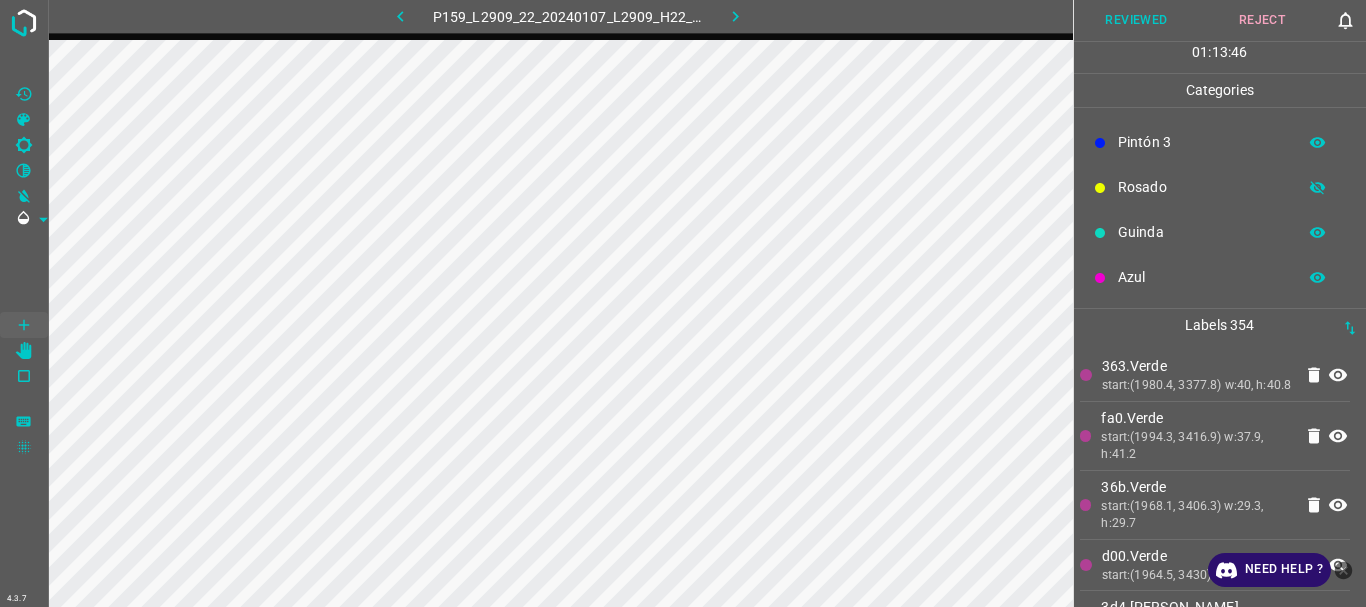 click 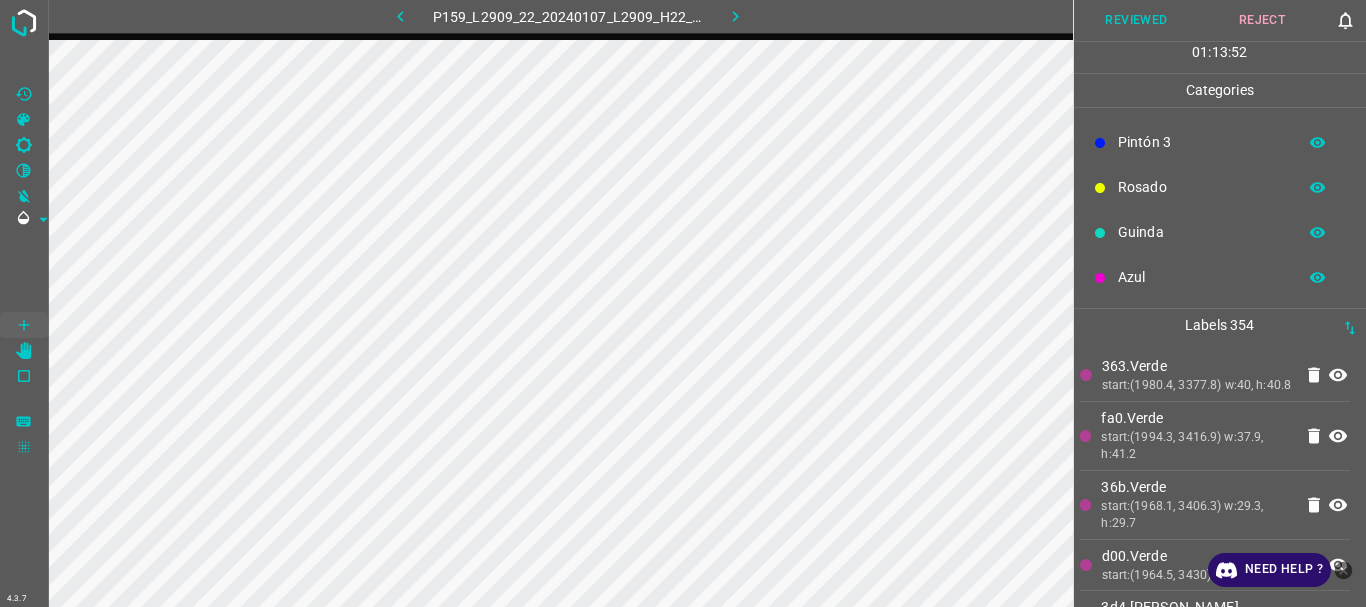 click 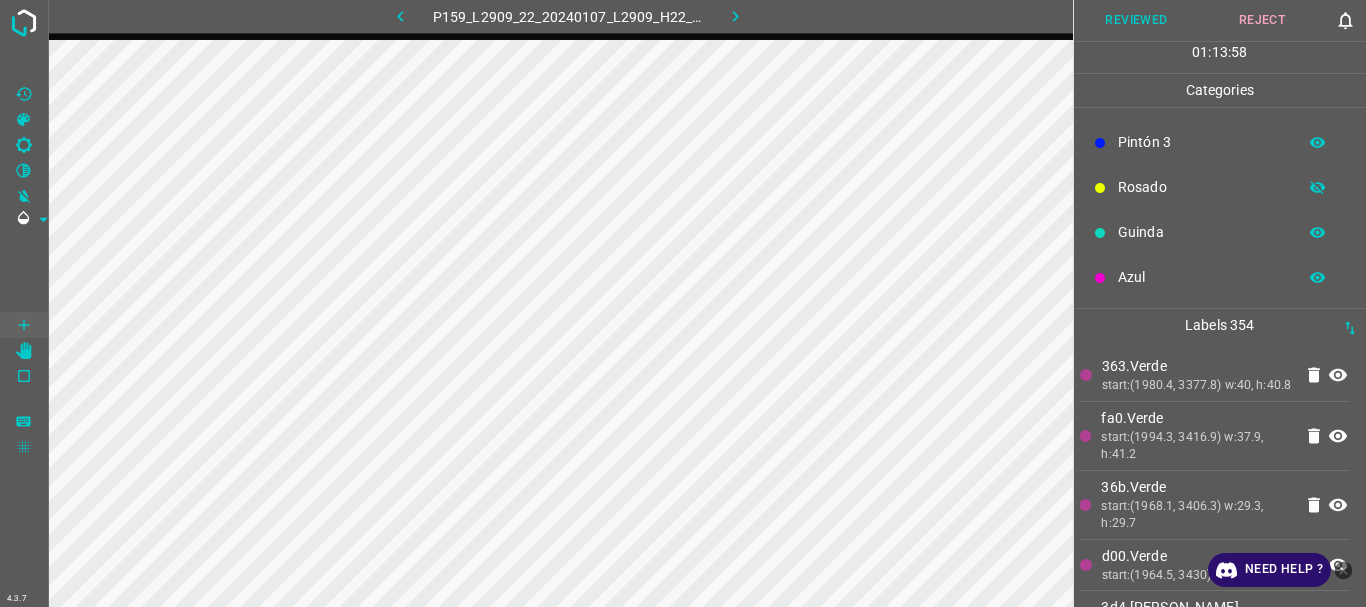 click 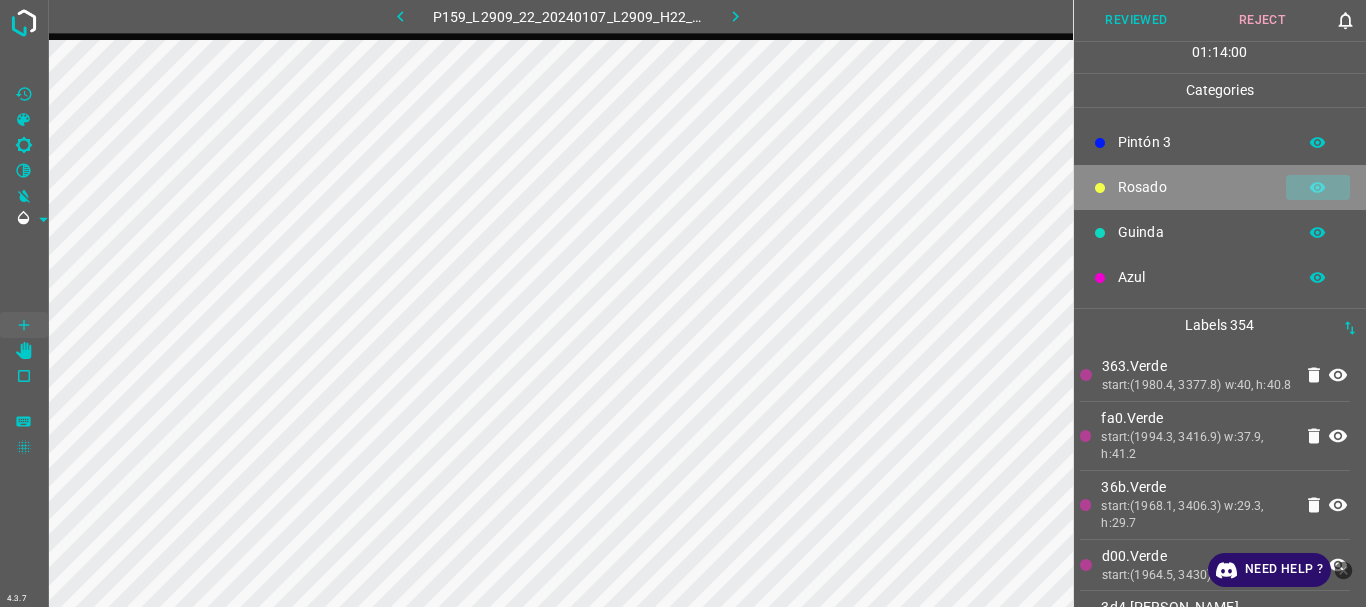 click 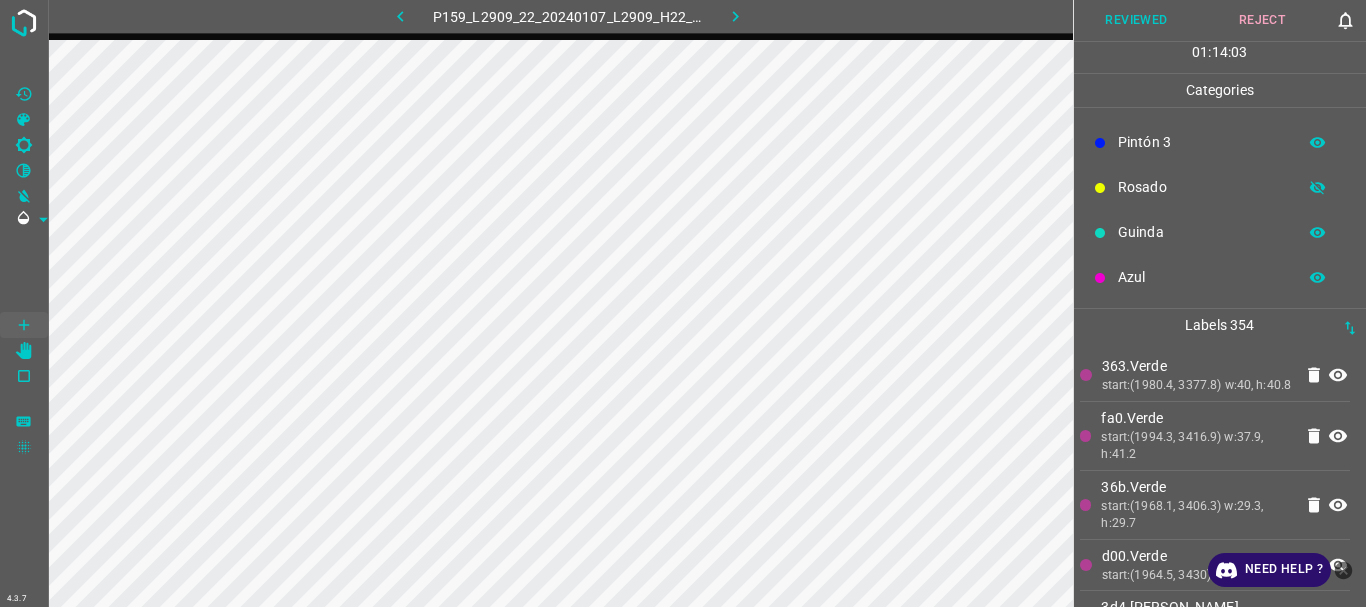 click 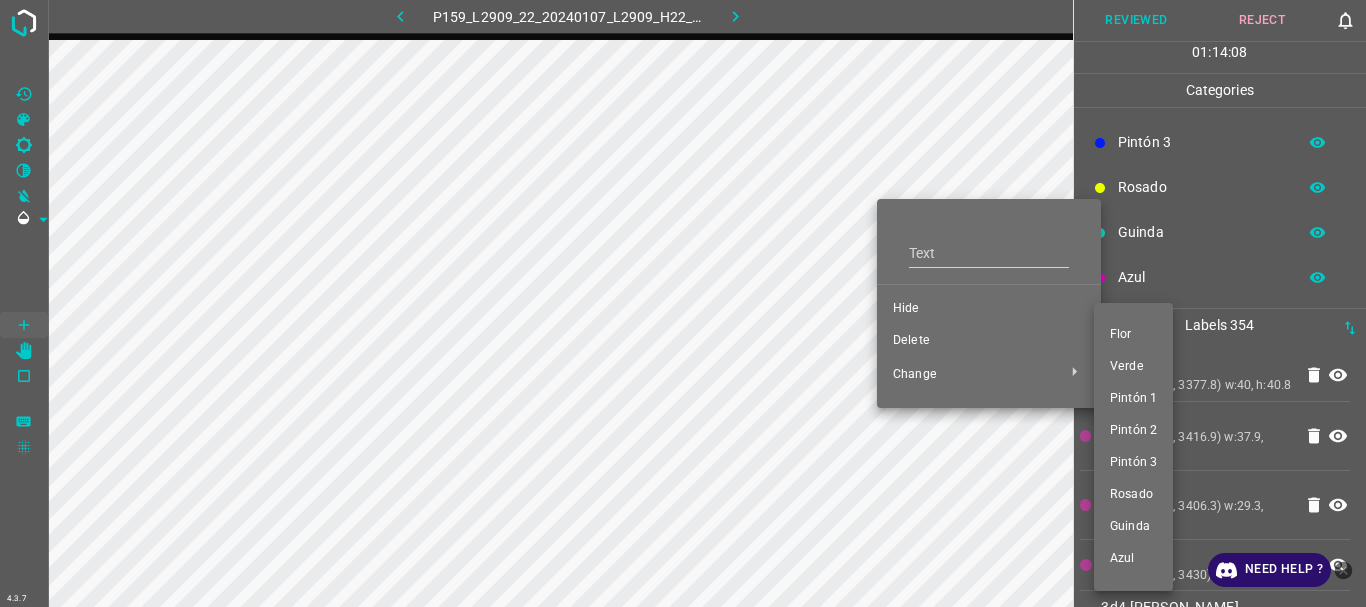 click on "Pintón 3" at bounding box center [1133, 463] 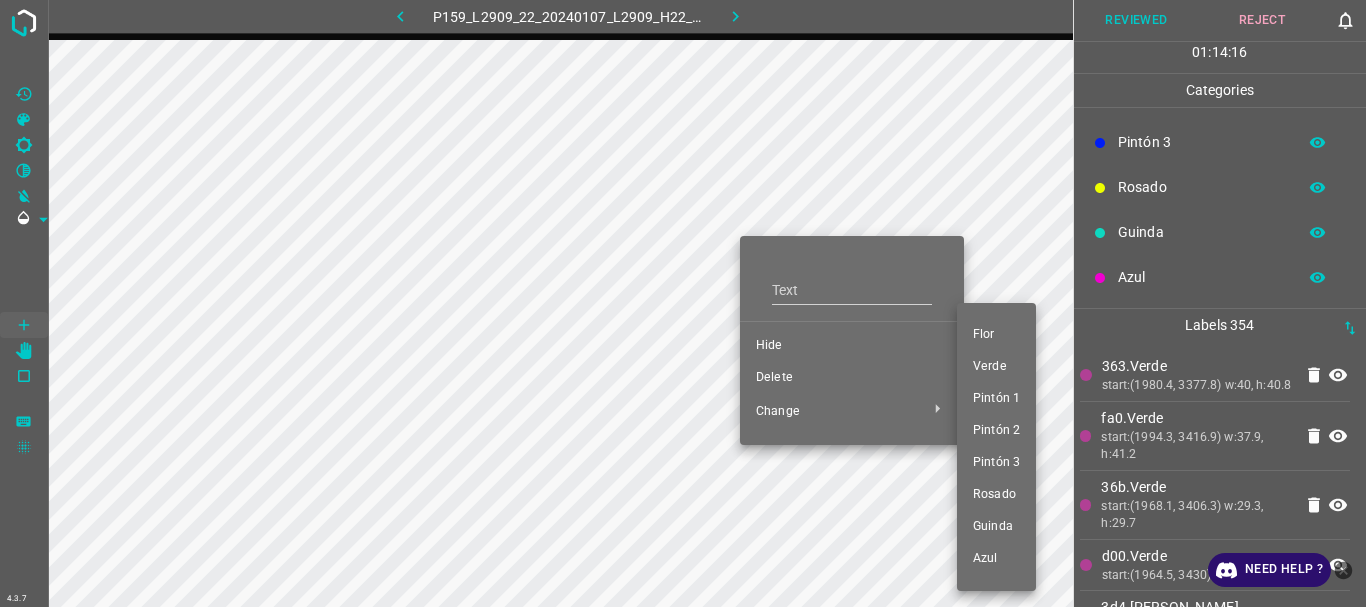 click on "Pintón 3" at bounding box center (996, 463) 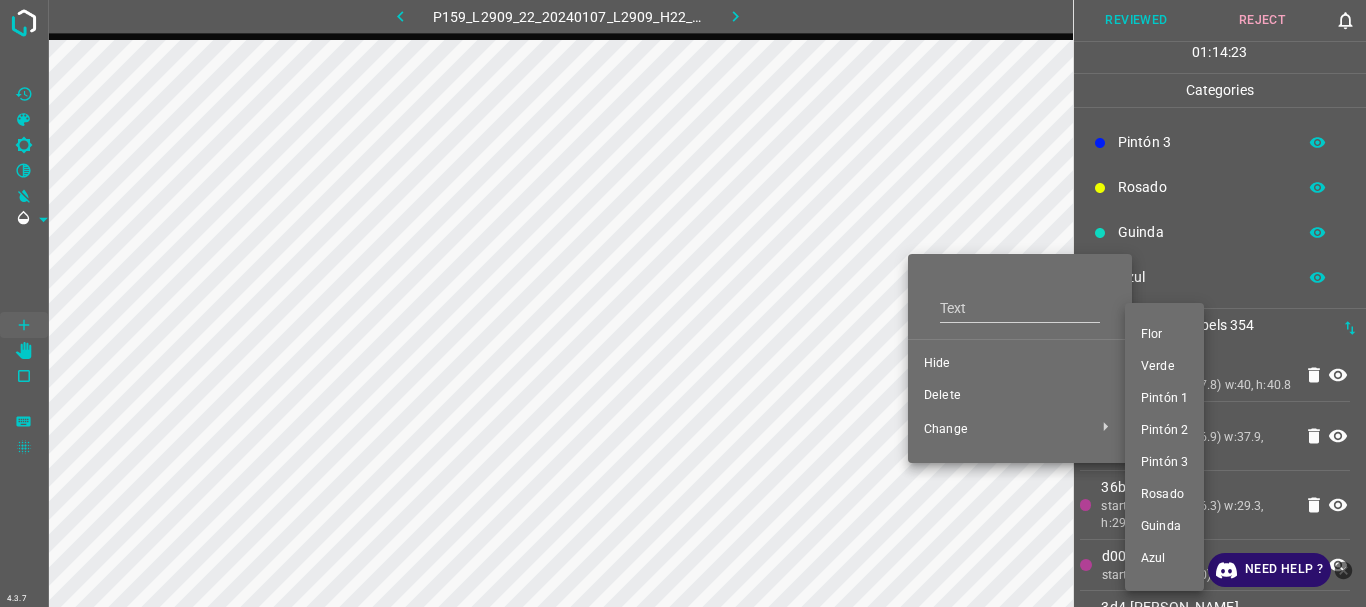 click on "Pintón 3" at bounding box center (1164, 463) 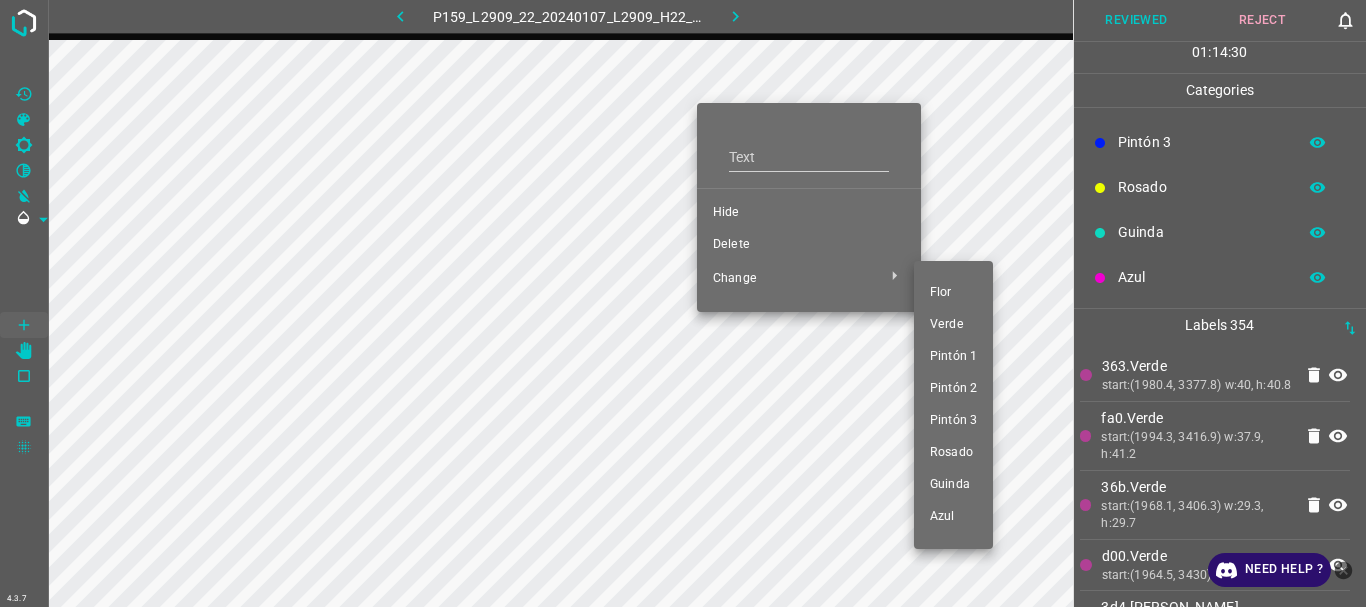 click on "Pintón 3" at bounding box center (953, 421) 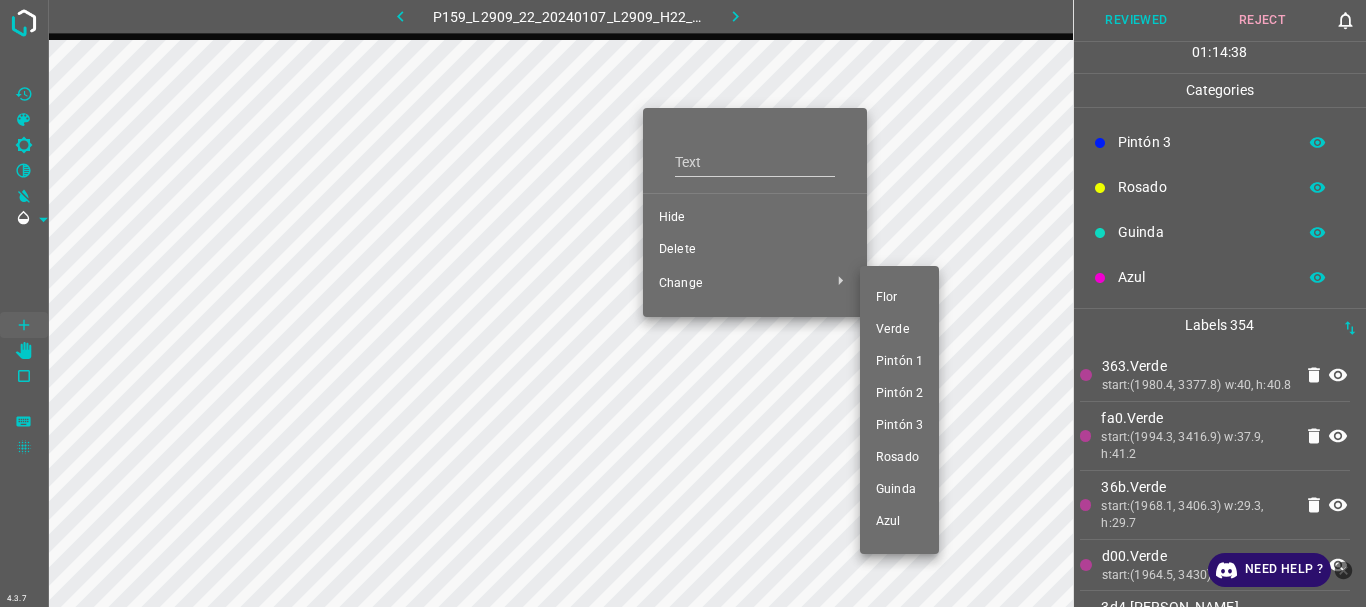 click on "Pintón 3" at bounding box center [899, 426] 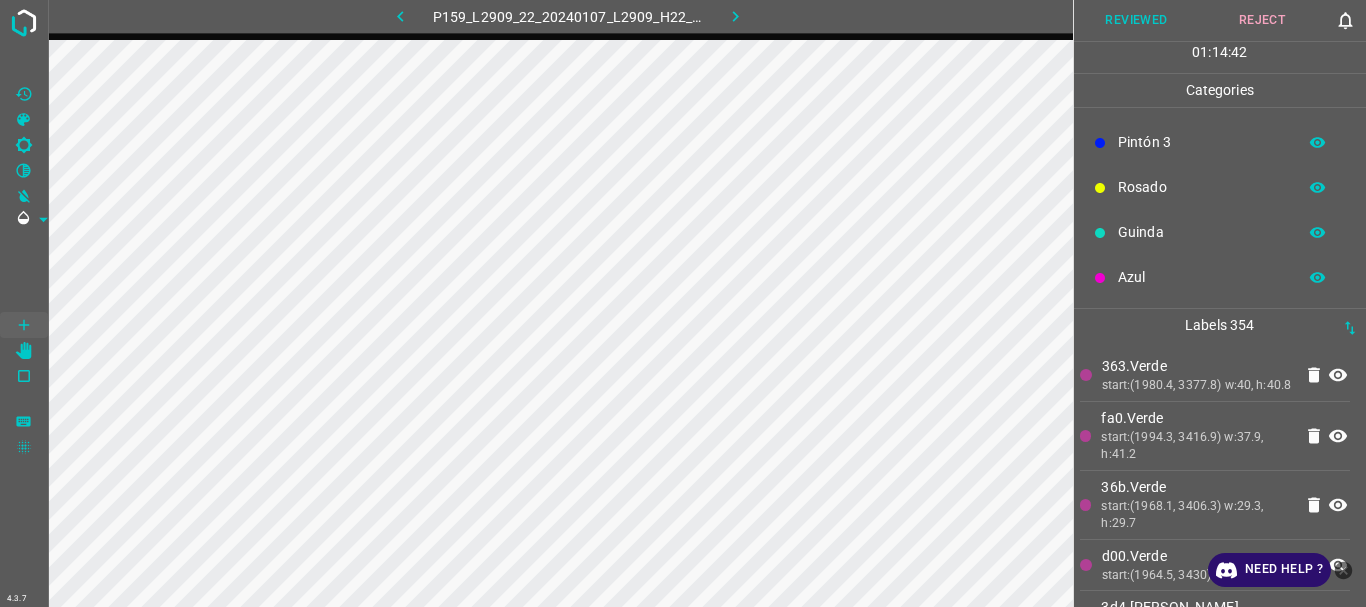 click 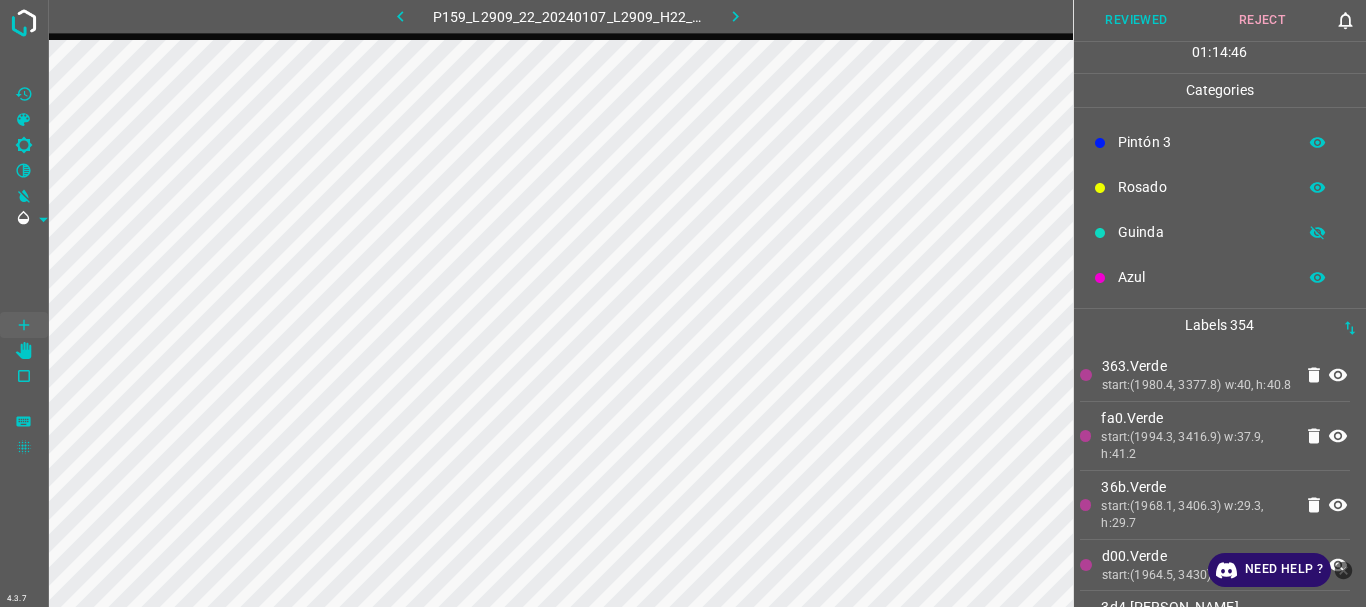 click 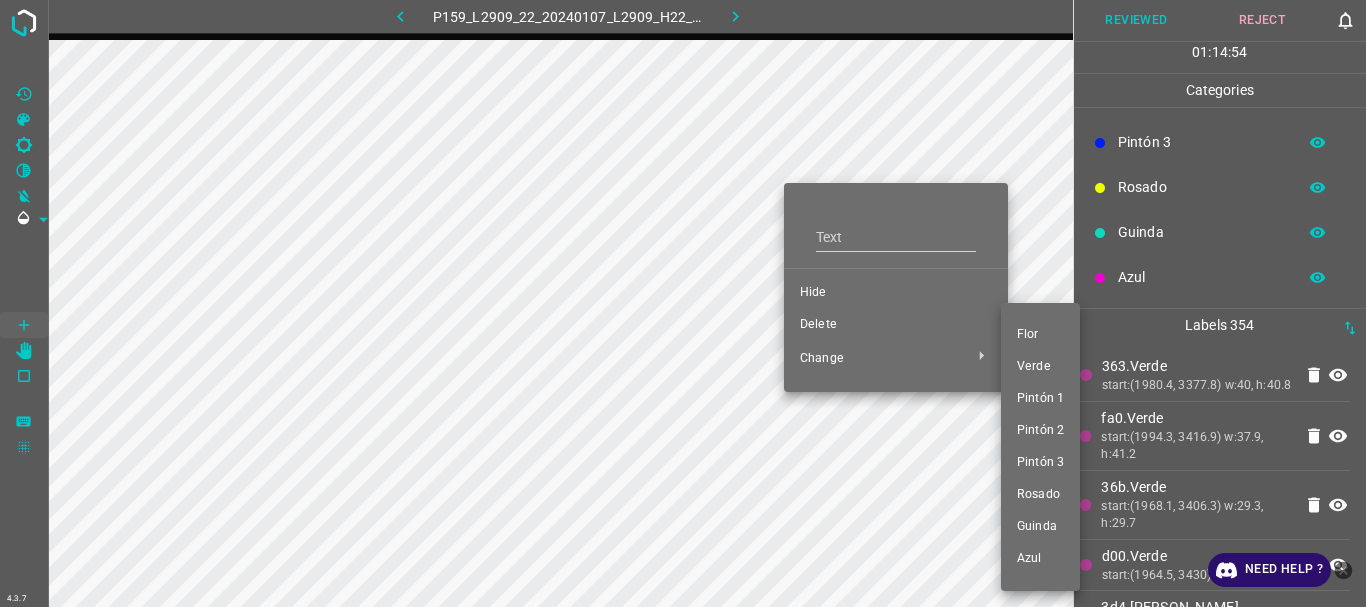 click on "Pintón 3" at bounding box center (1040, 463) 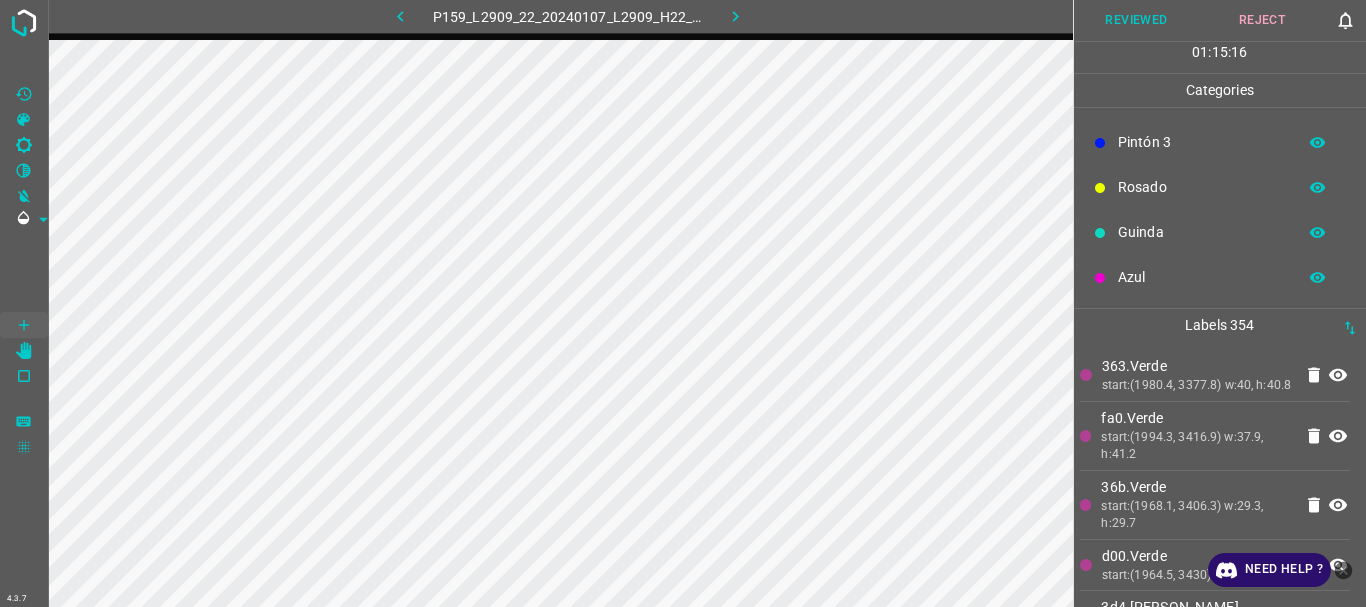 click 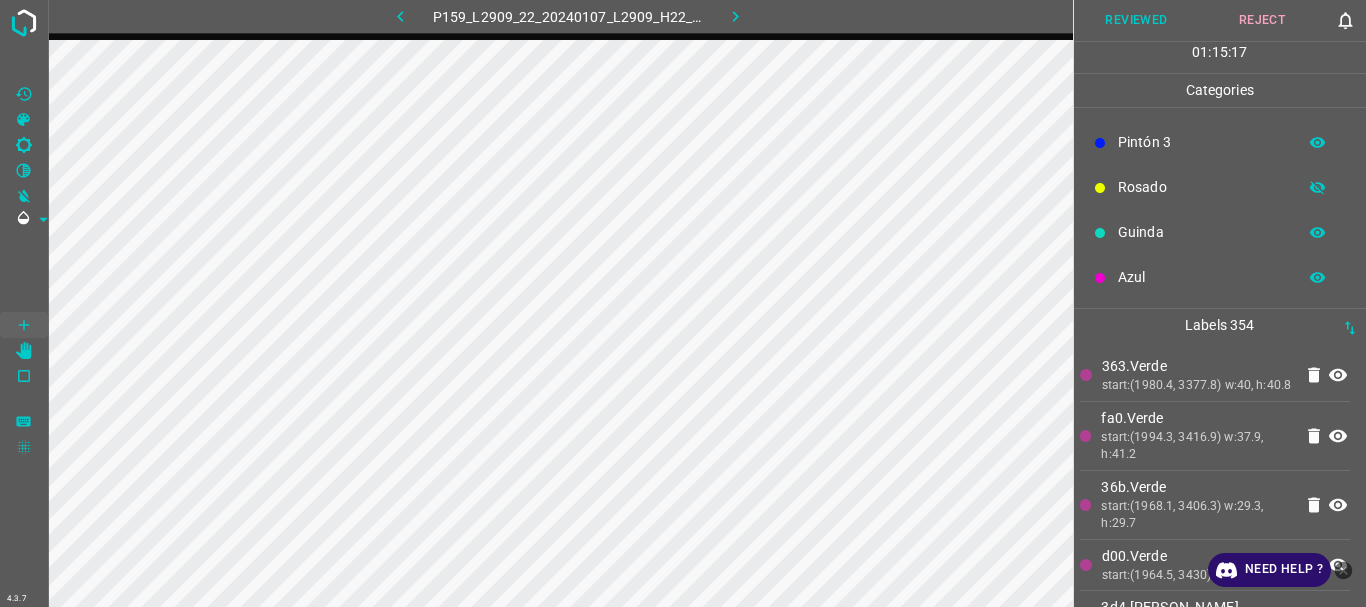 click 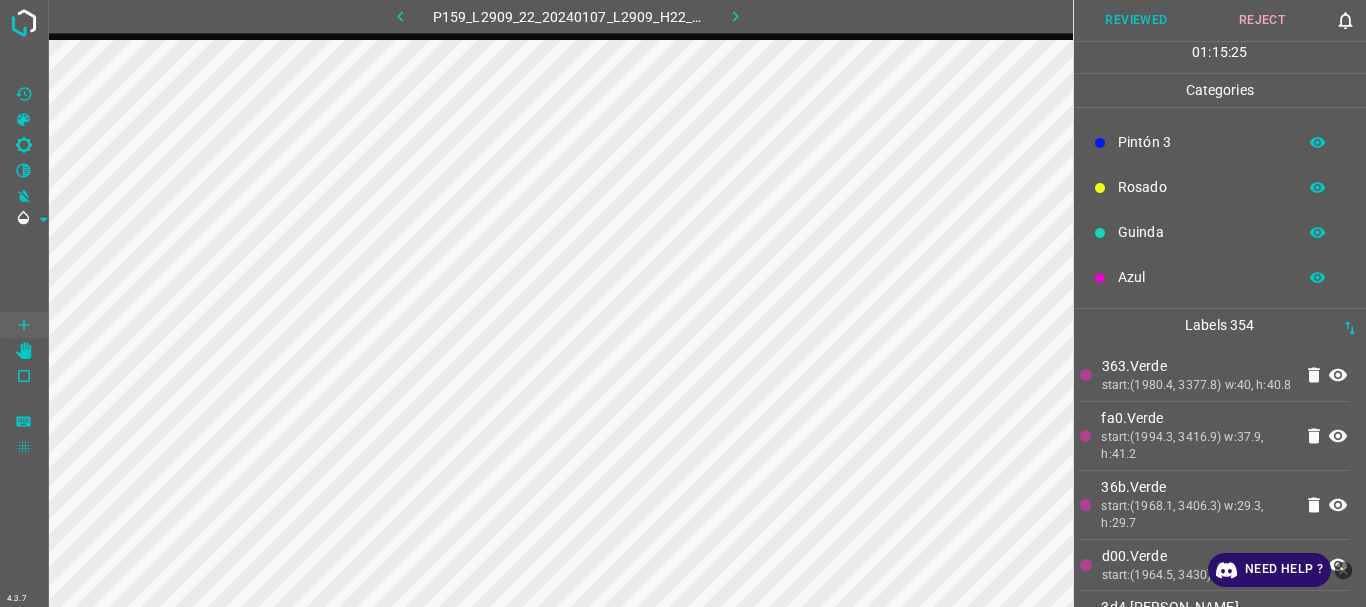 click on "Reviewed" at bounding box center (1137, 20) 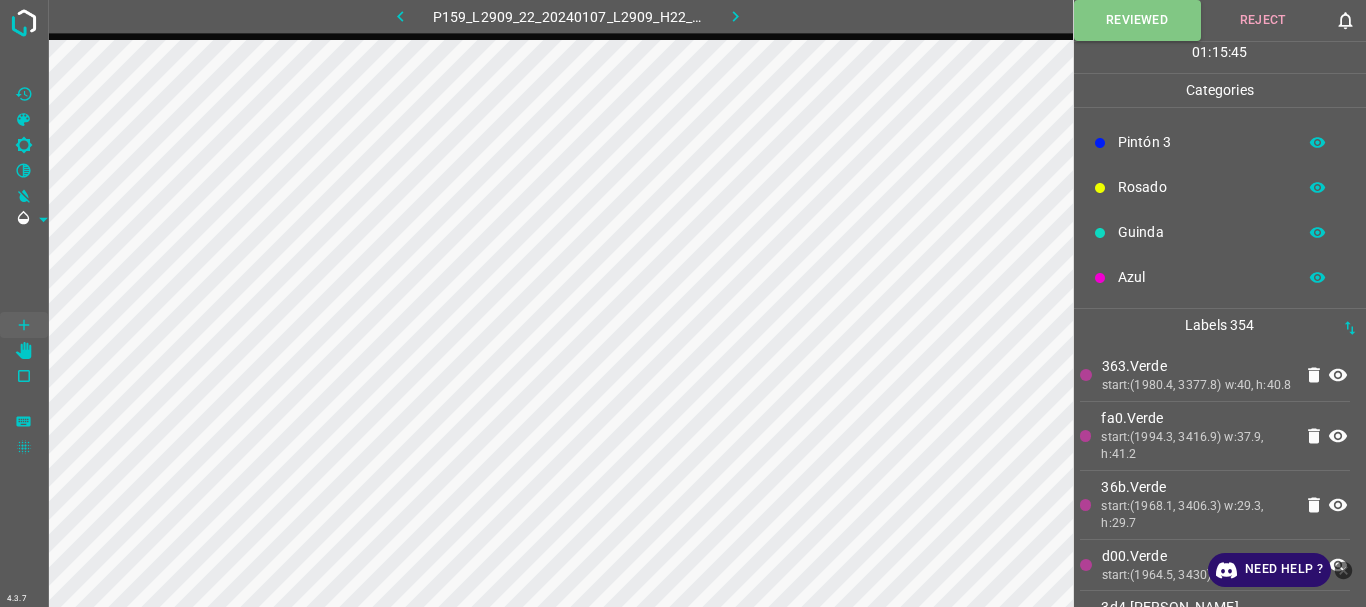 click 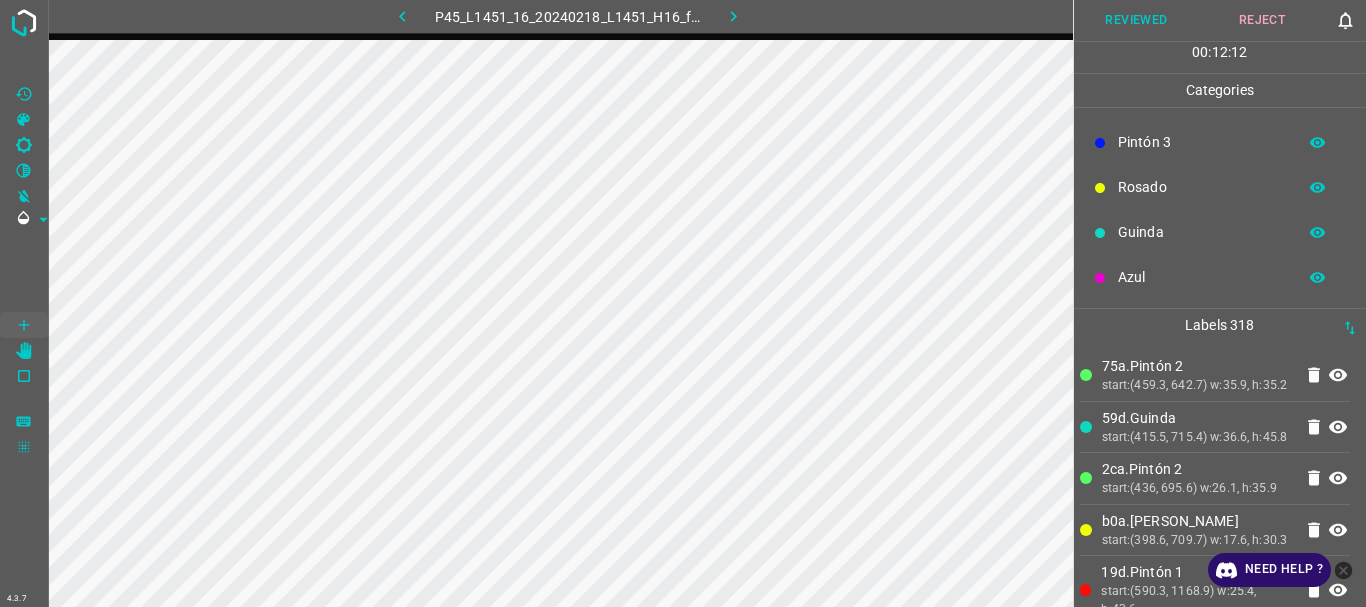 scroll, scrollTop: 0, scrollLeft: 0, axis: both 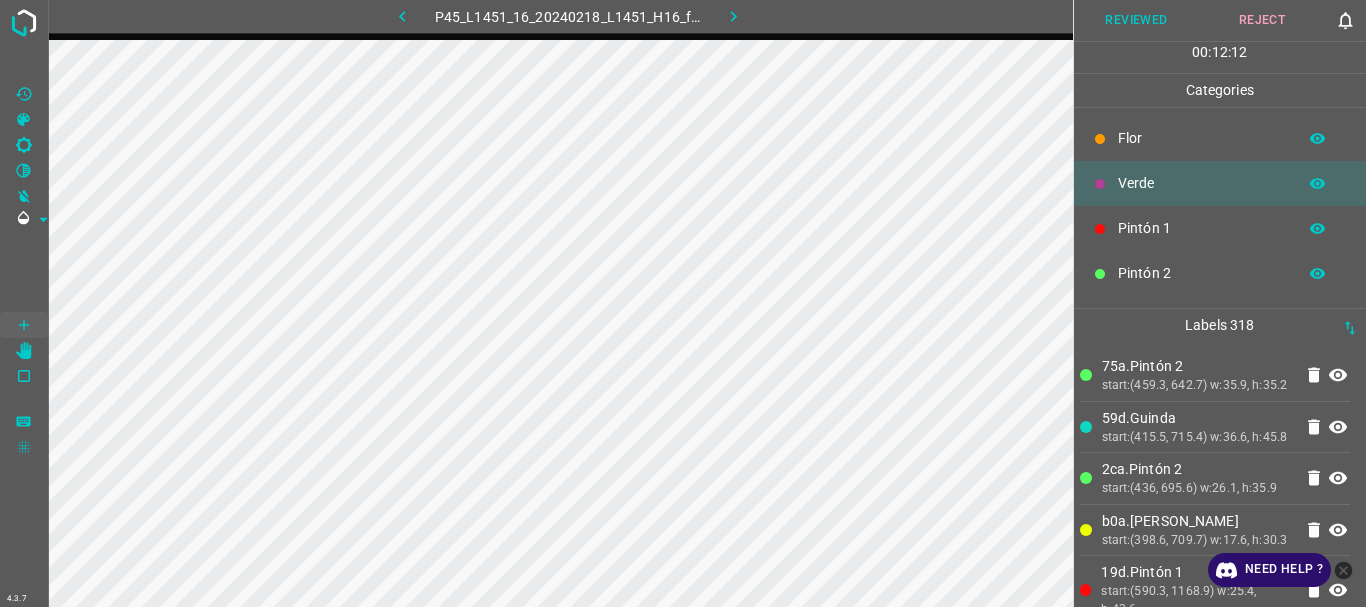 click 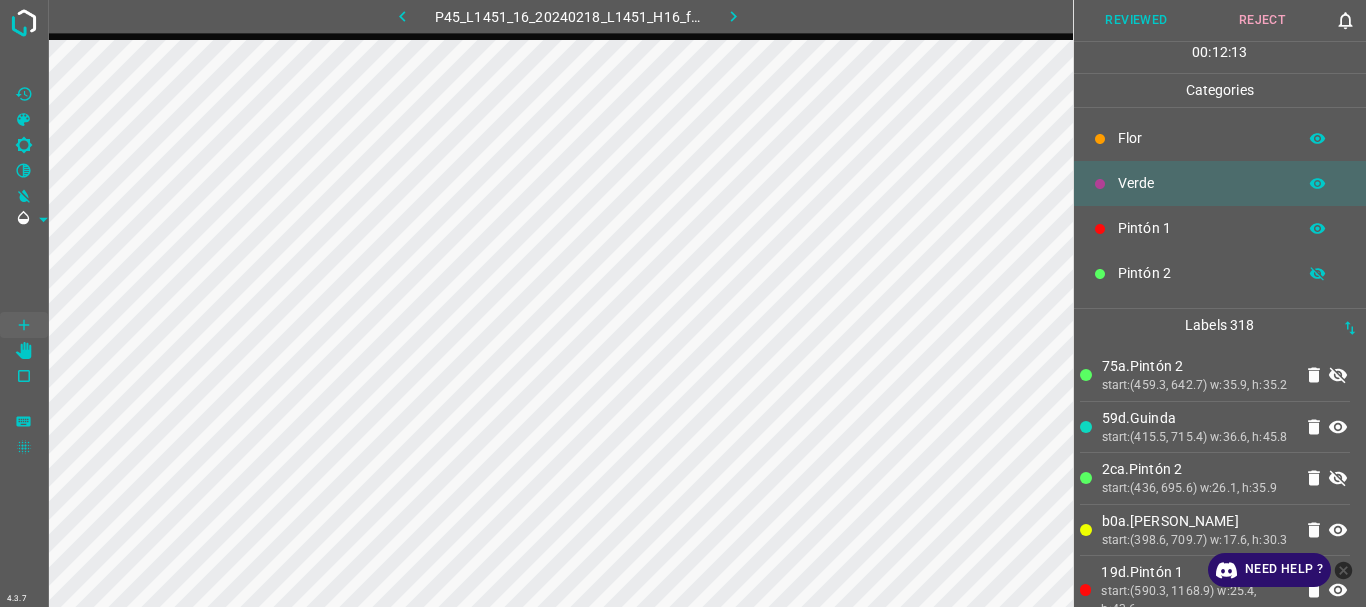 click 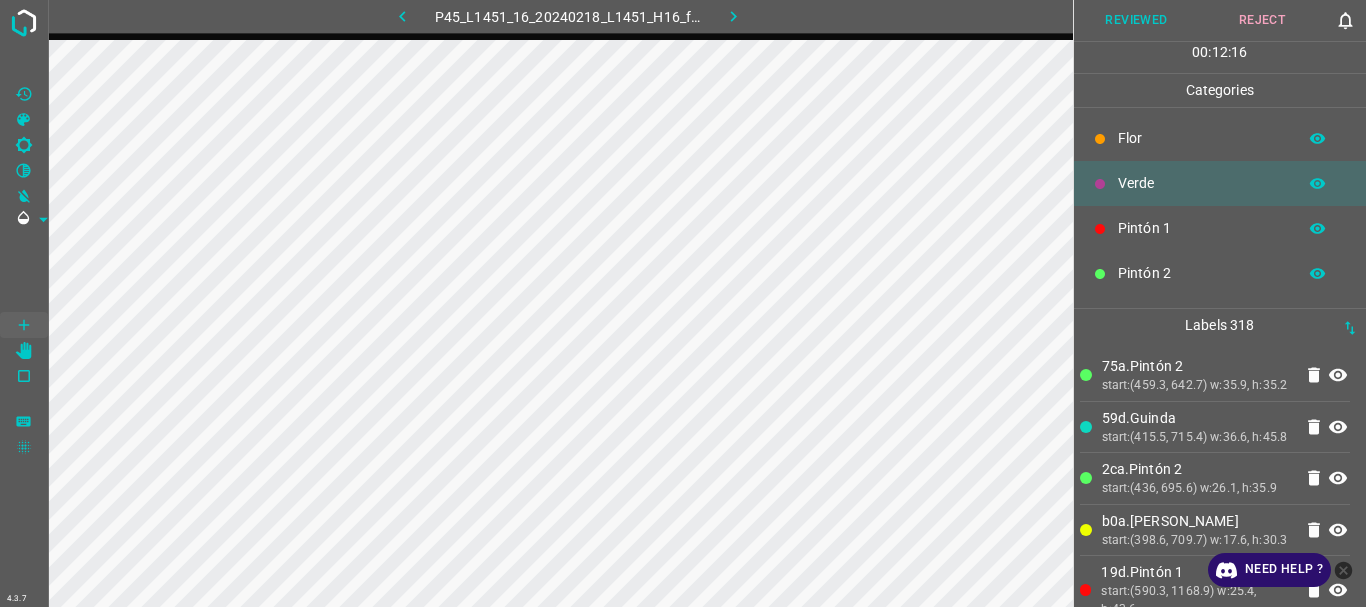 click 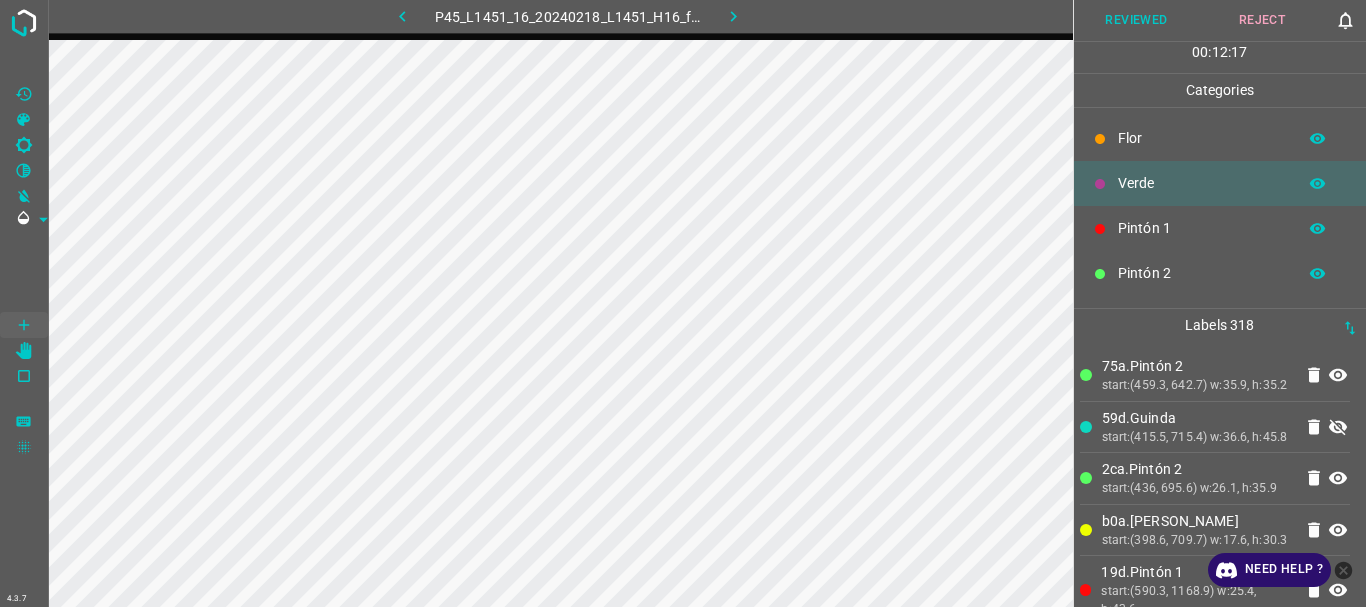 scroll, scrollTop: 176, scrollLeft: 0, axis: vertical 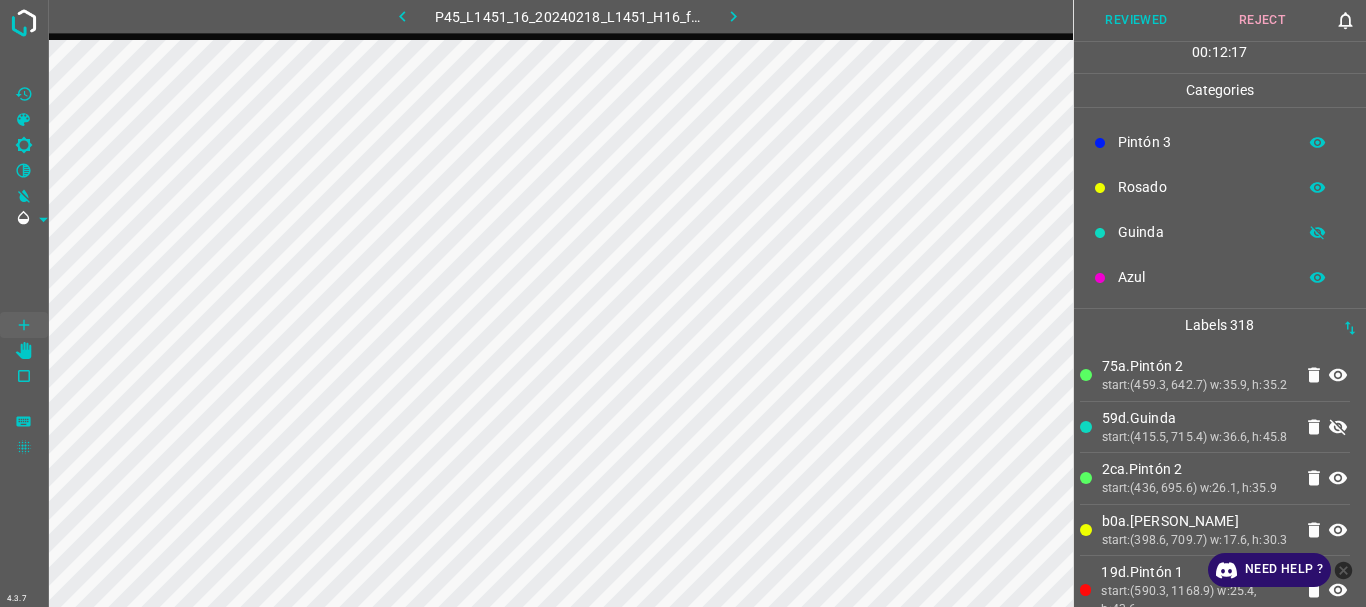 click 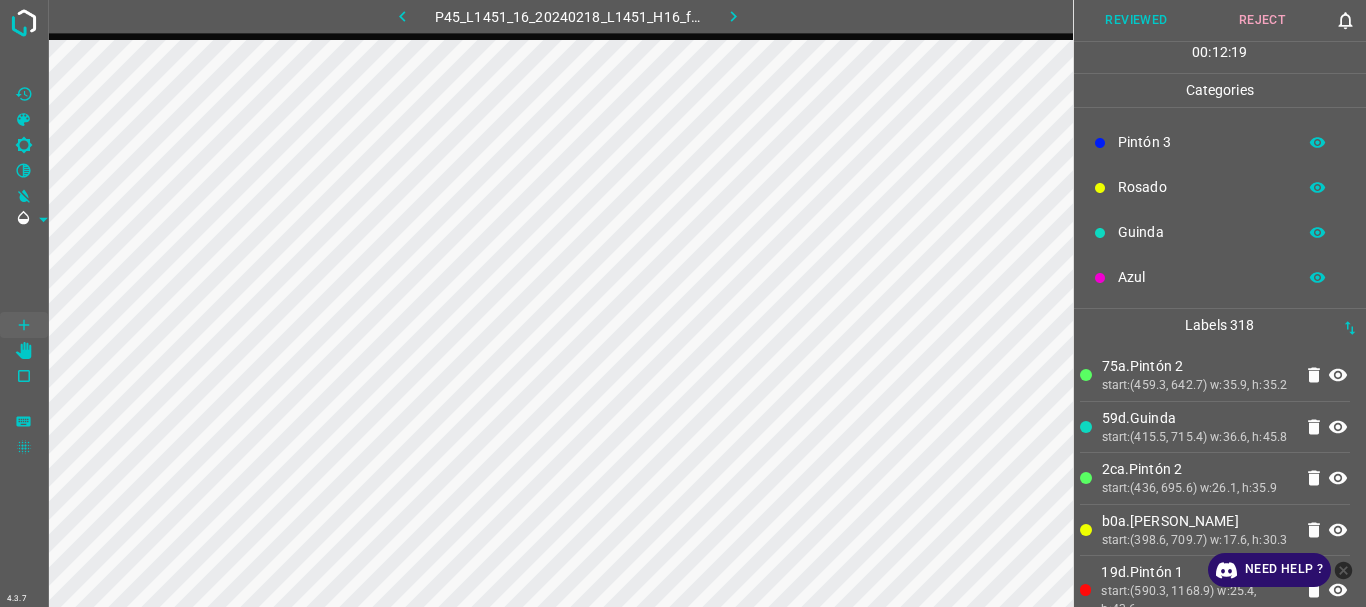 click 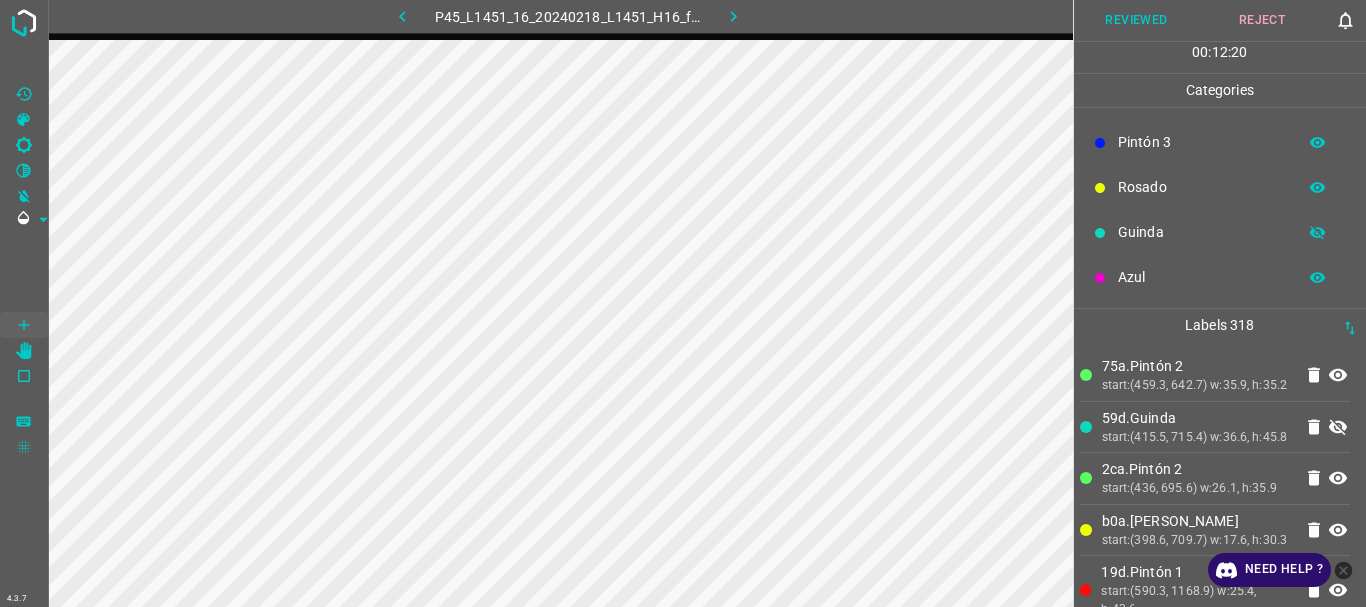 click 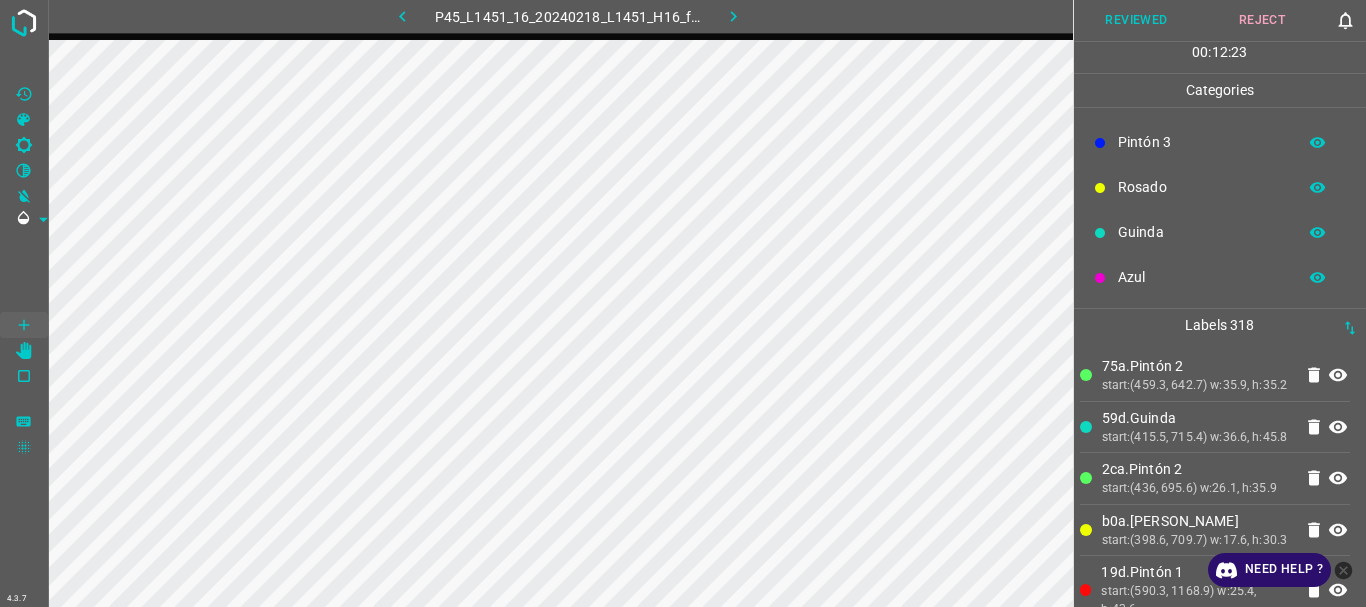 click 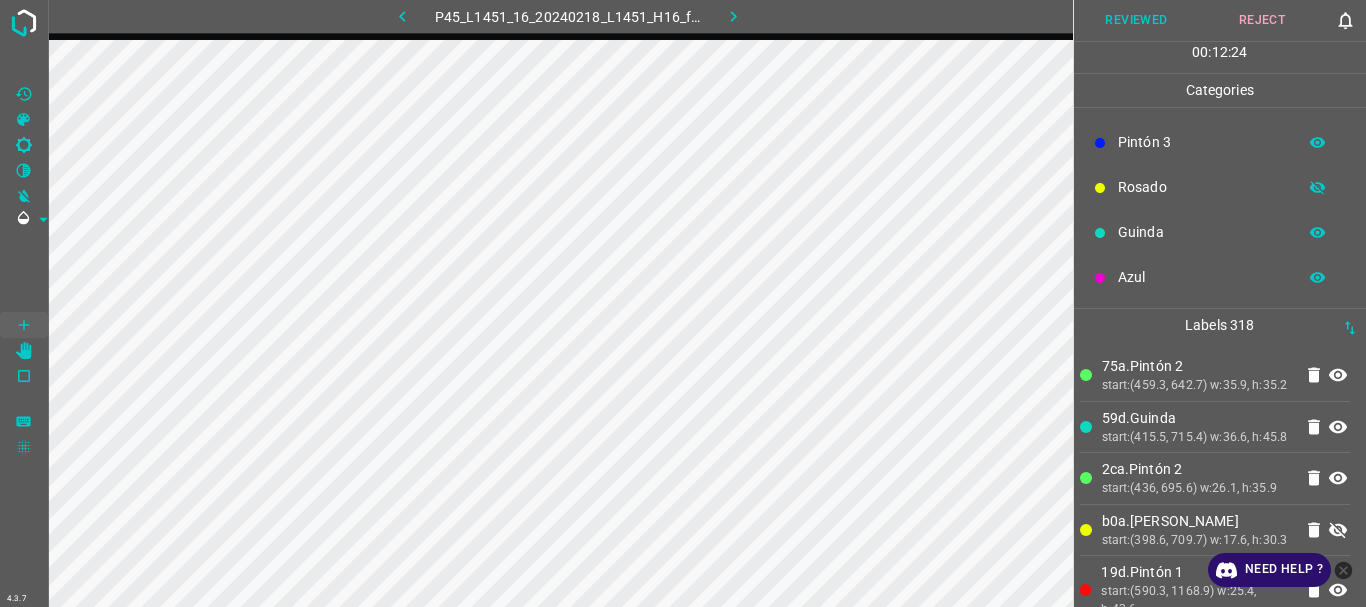 click 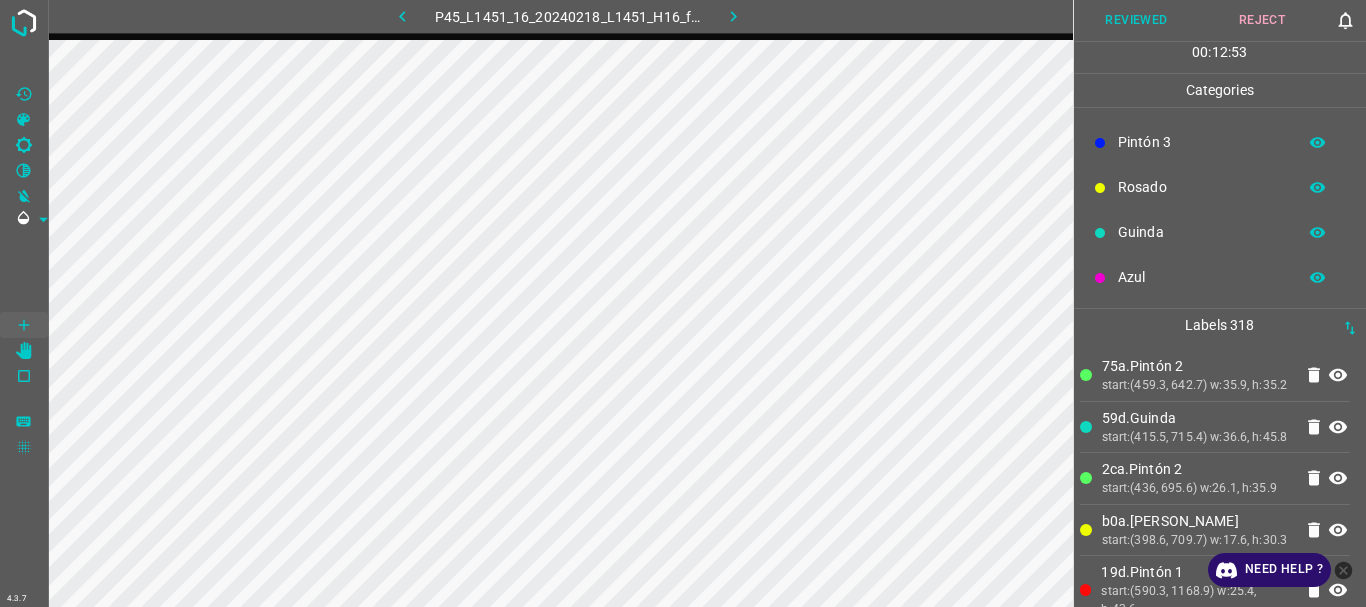 click 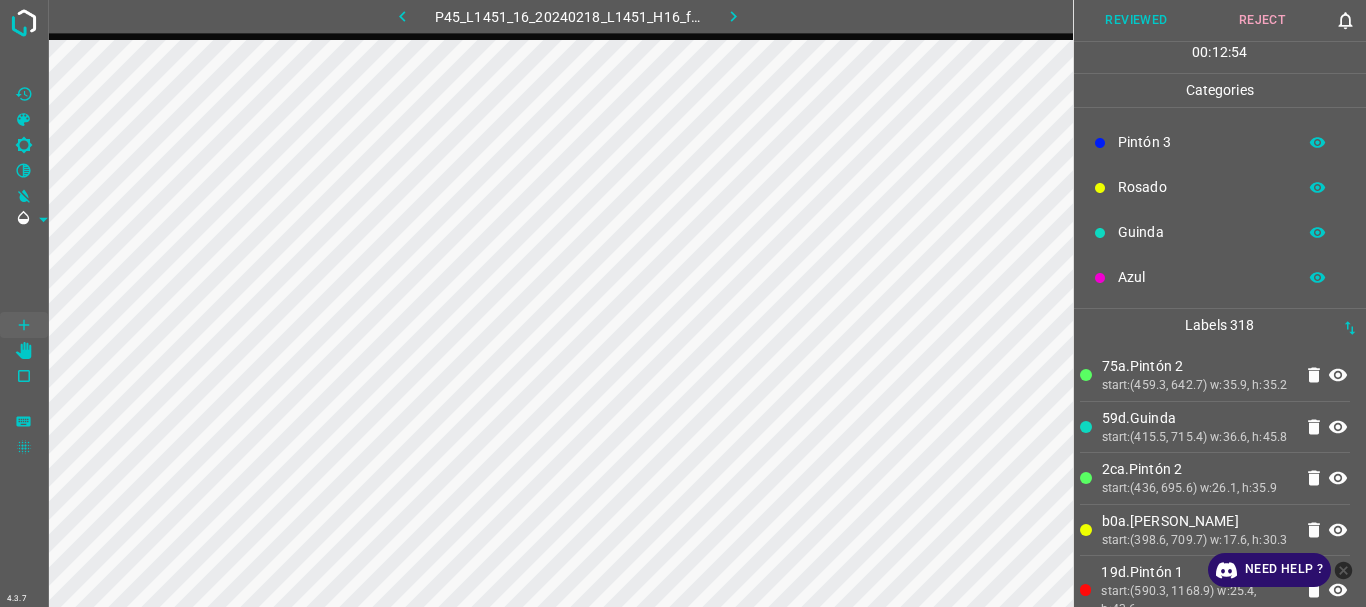 scroll, scrollTop: 0, scrollLeft: 0, axis: both 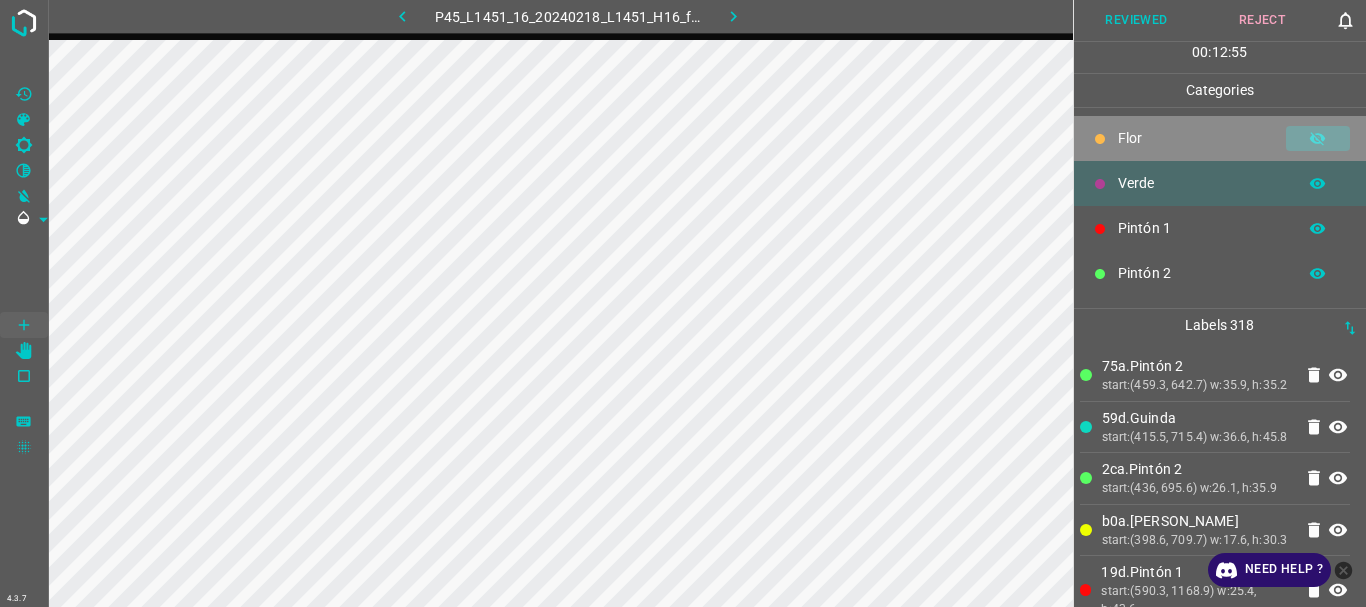 click 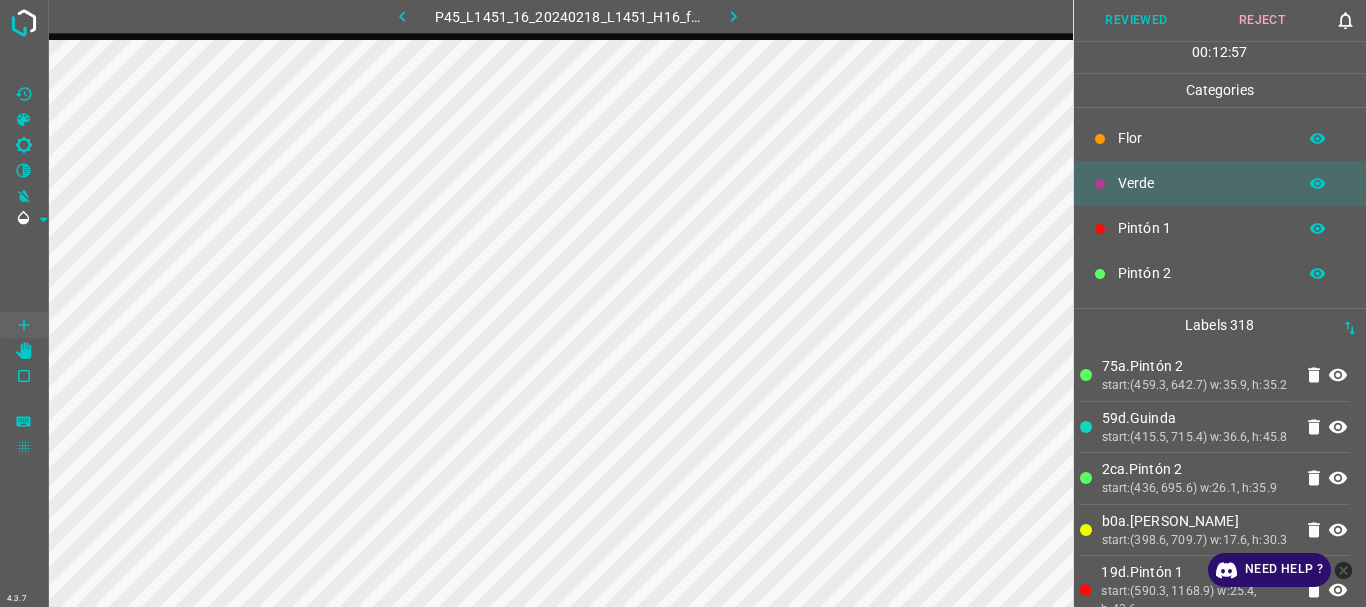 click on "Reviewed" at bounding box center (1137, 20) 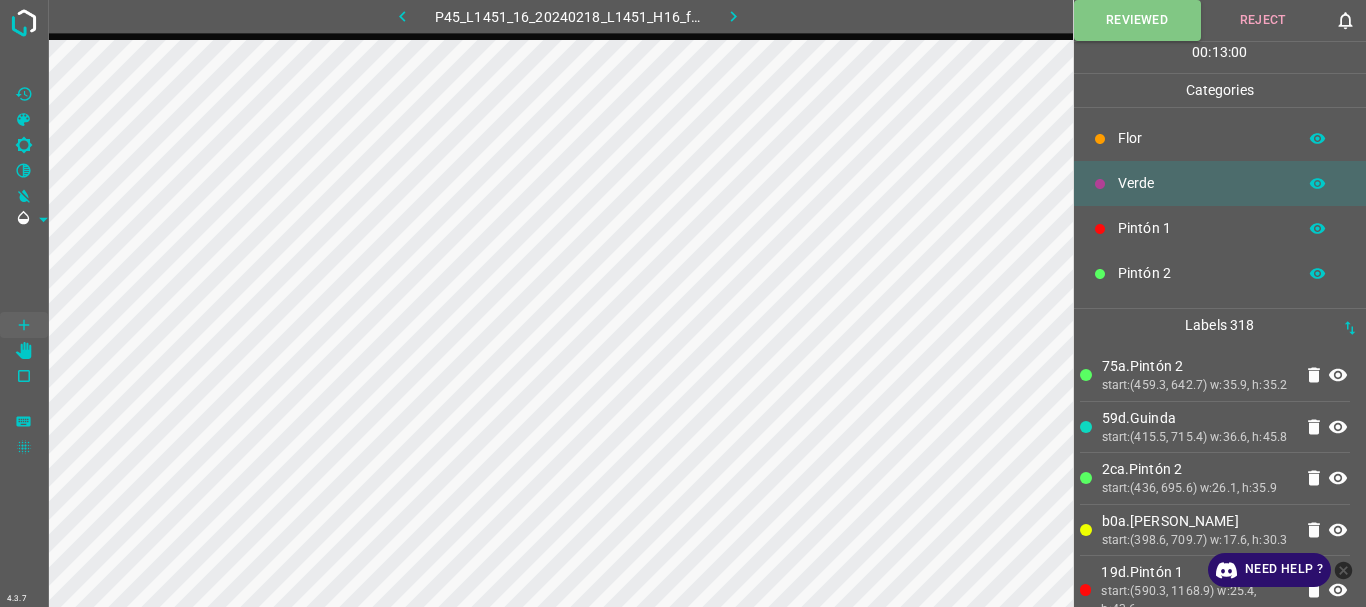 click 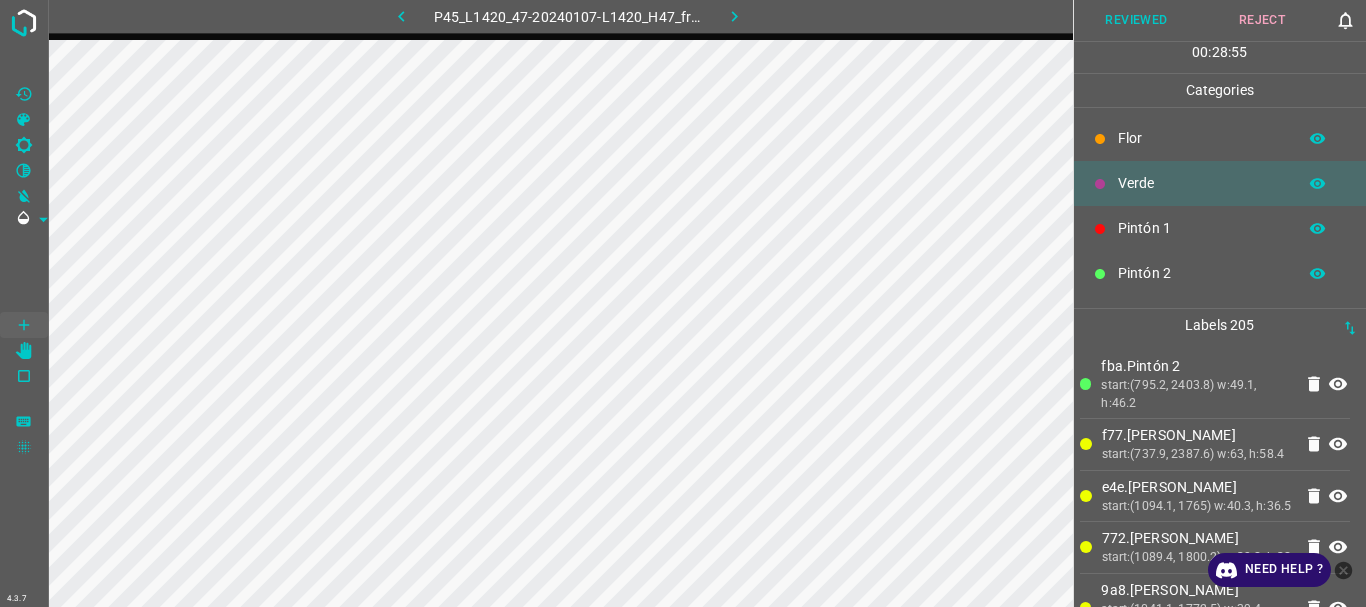 scroll, scrollTop: 176, scrollLeft: 0, axis: vertical 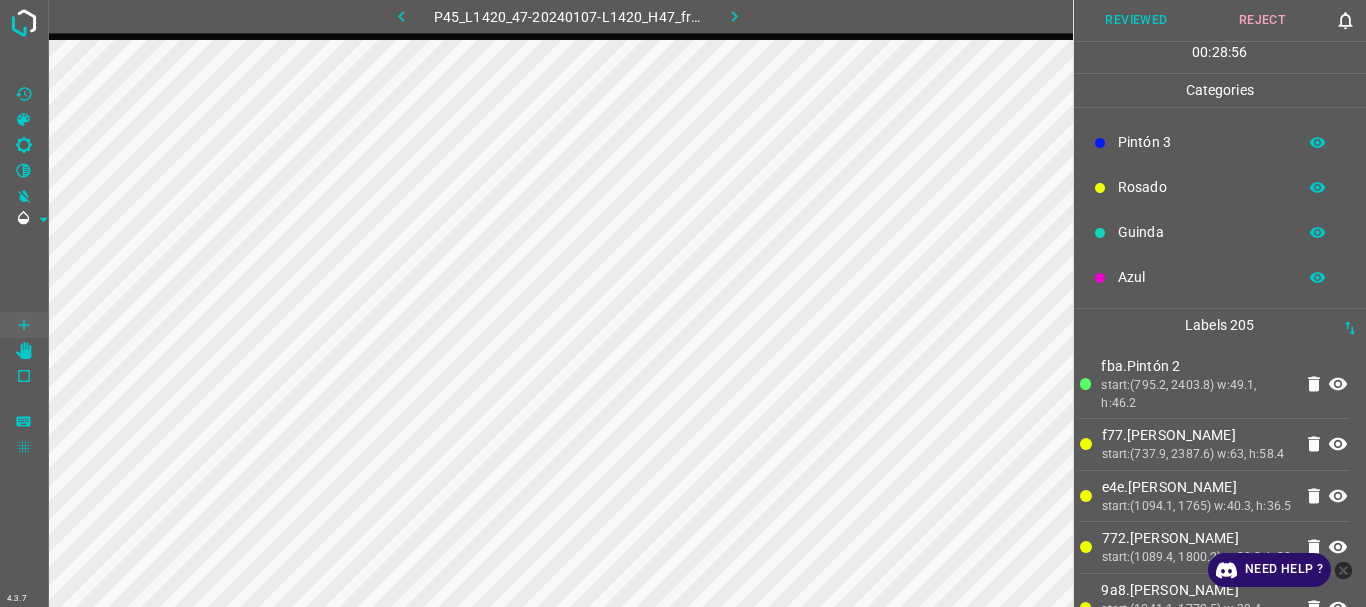 click 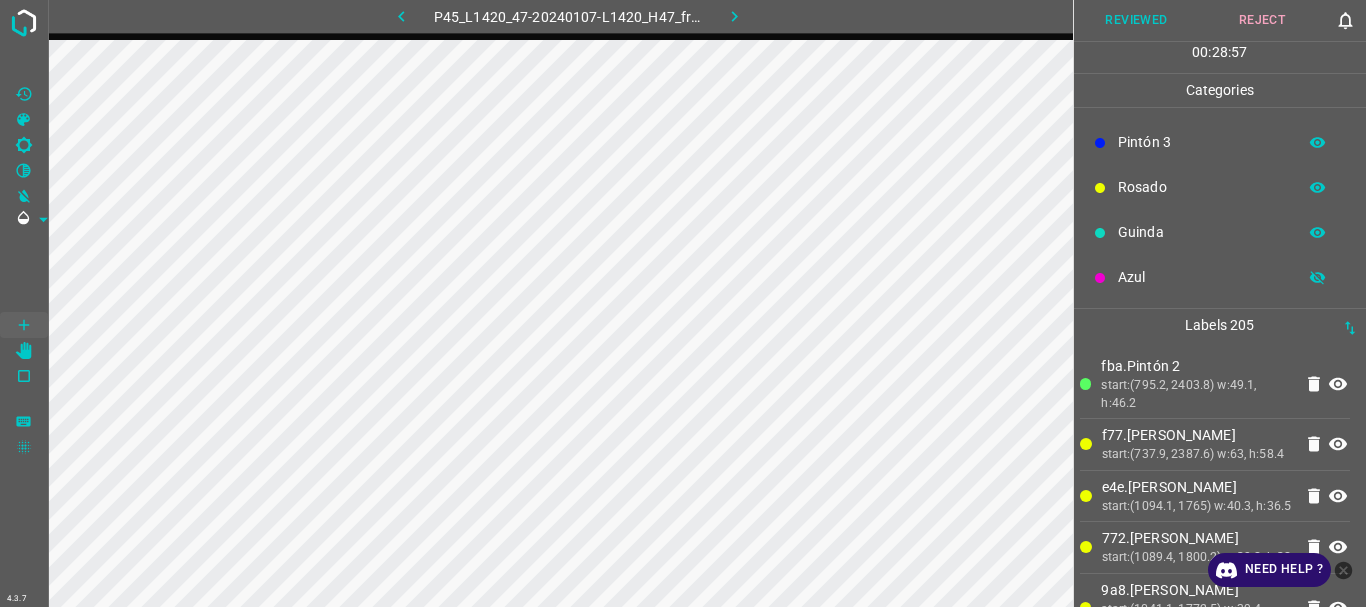 click 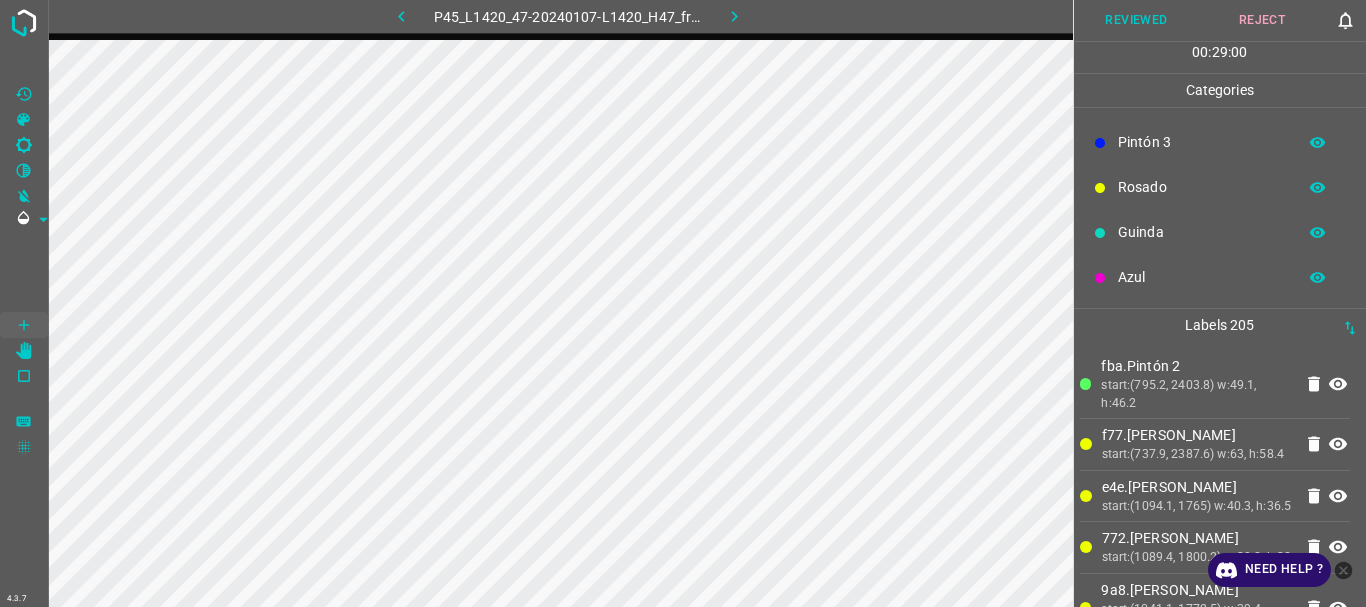 scroll, scrollTop: 0, scrollLeft: 0, axis: both 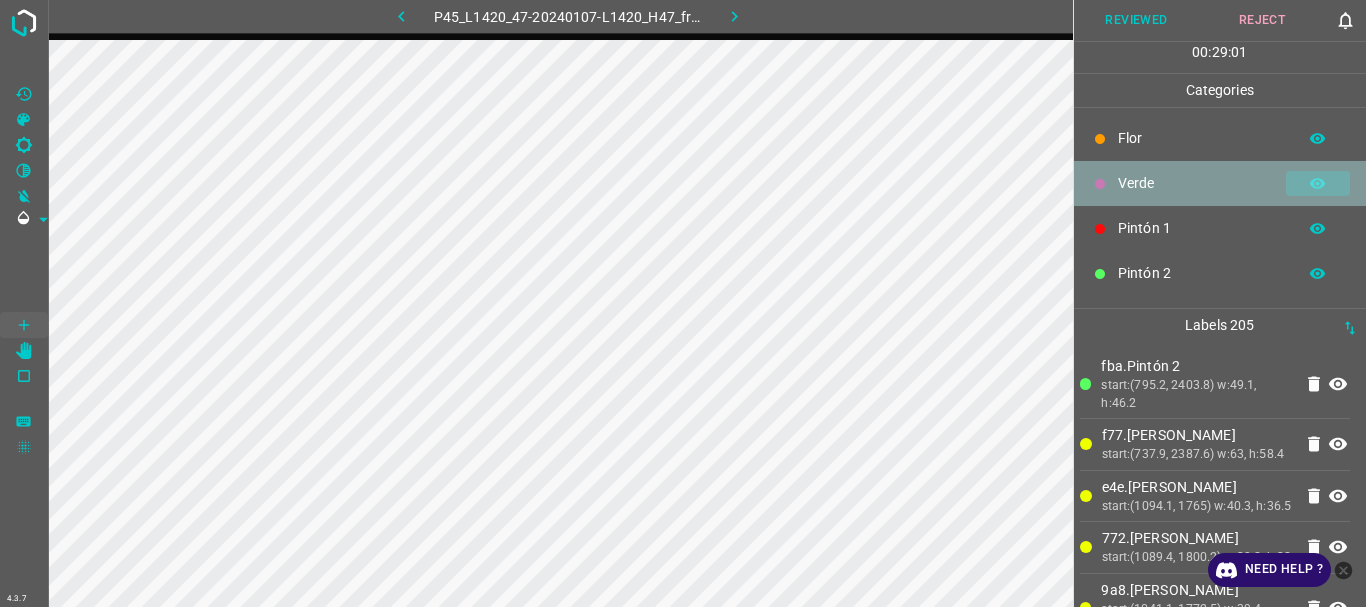 click 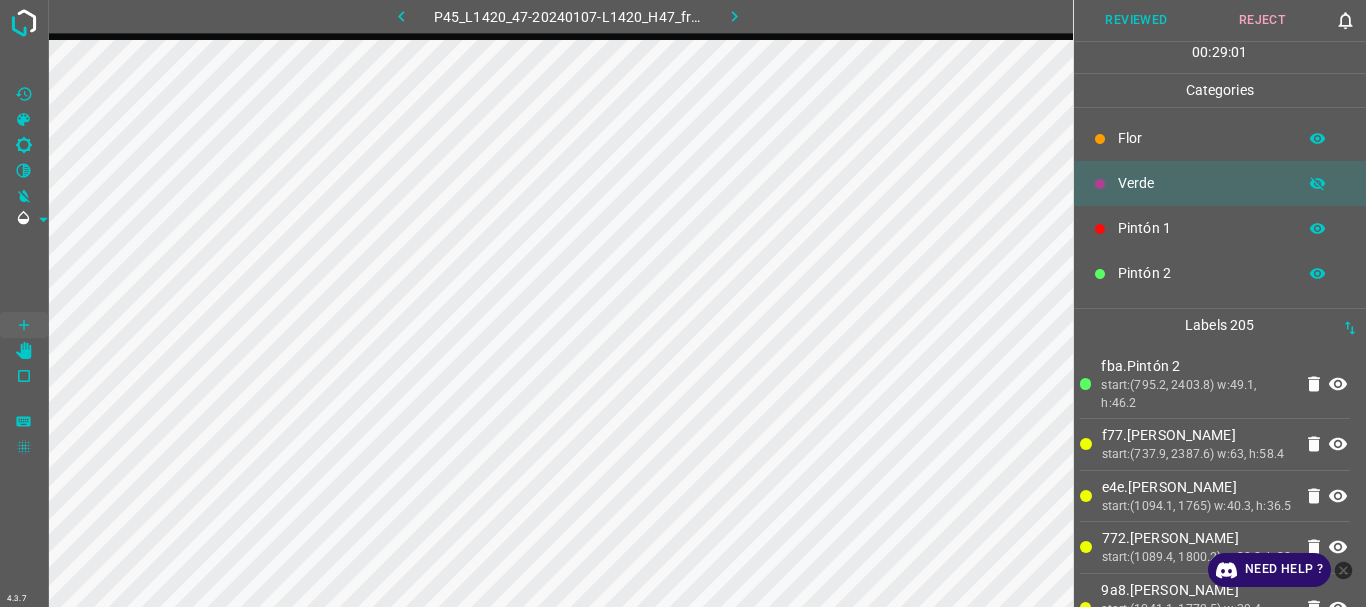 click 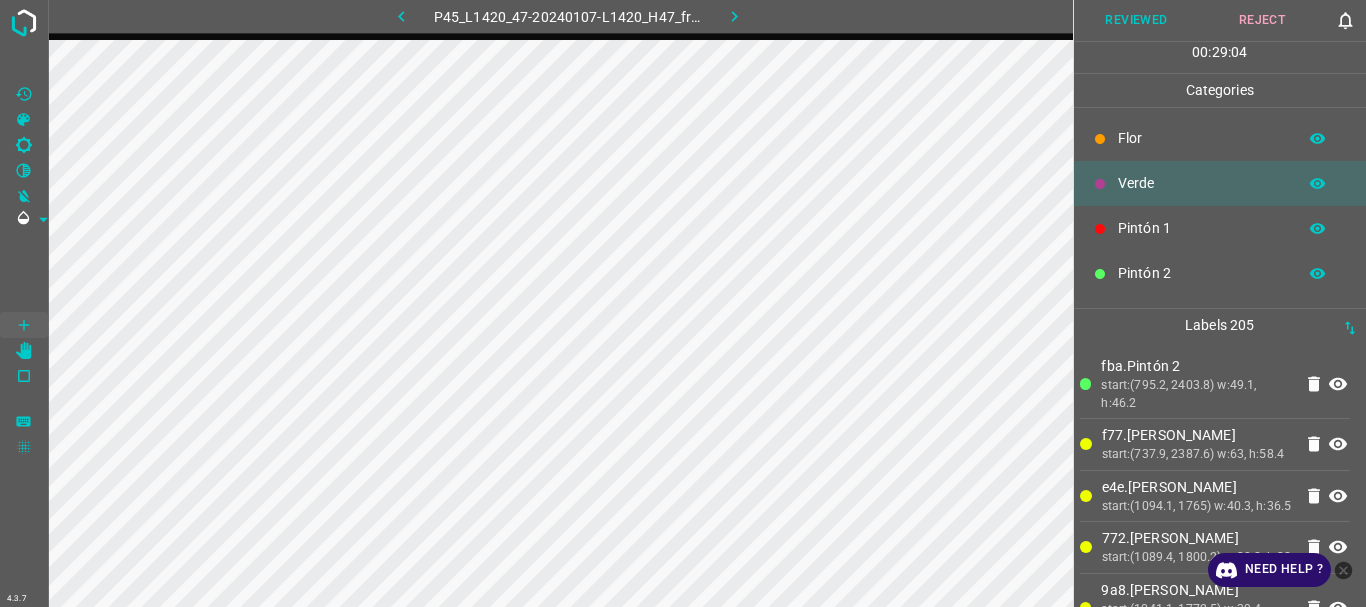 scroll, scrollTop: 176, scrollLeft: 0, axis: vertical 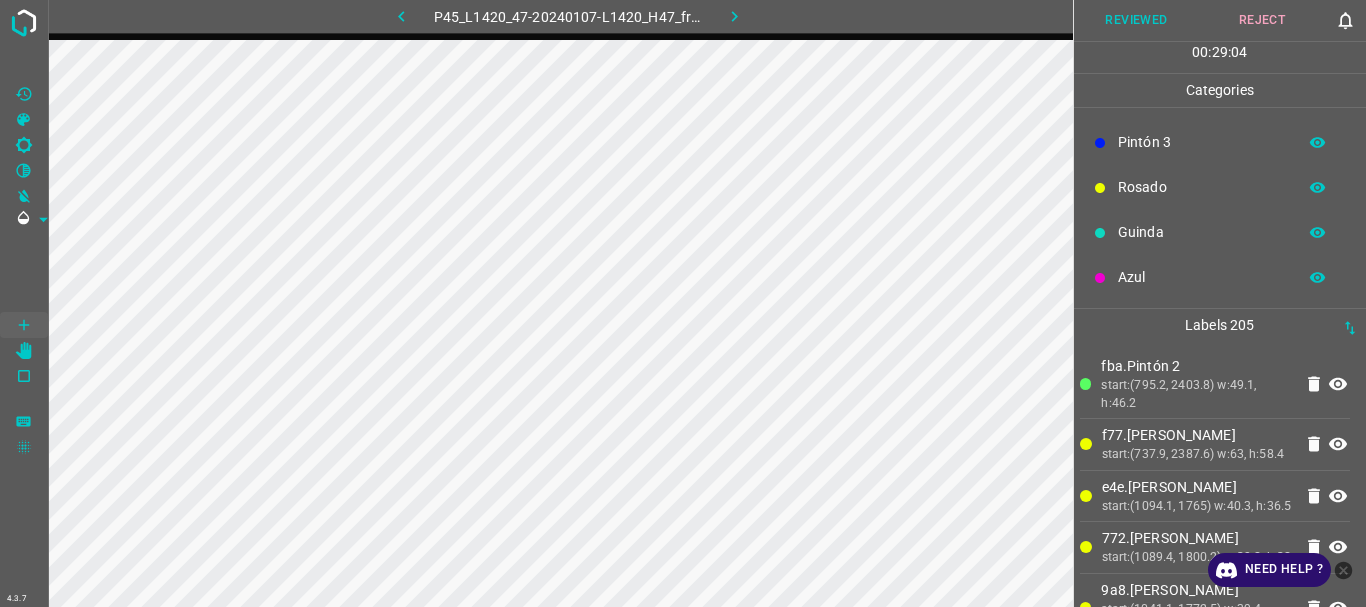 click 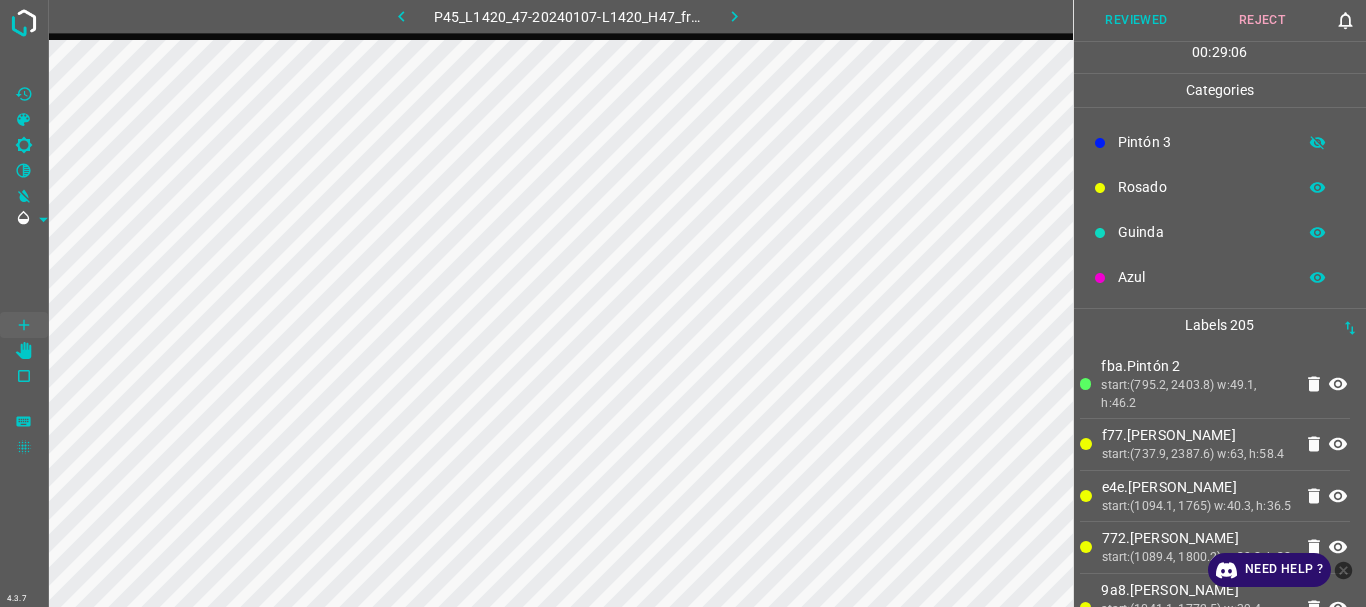 click 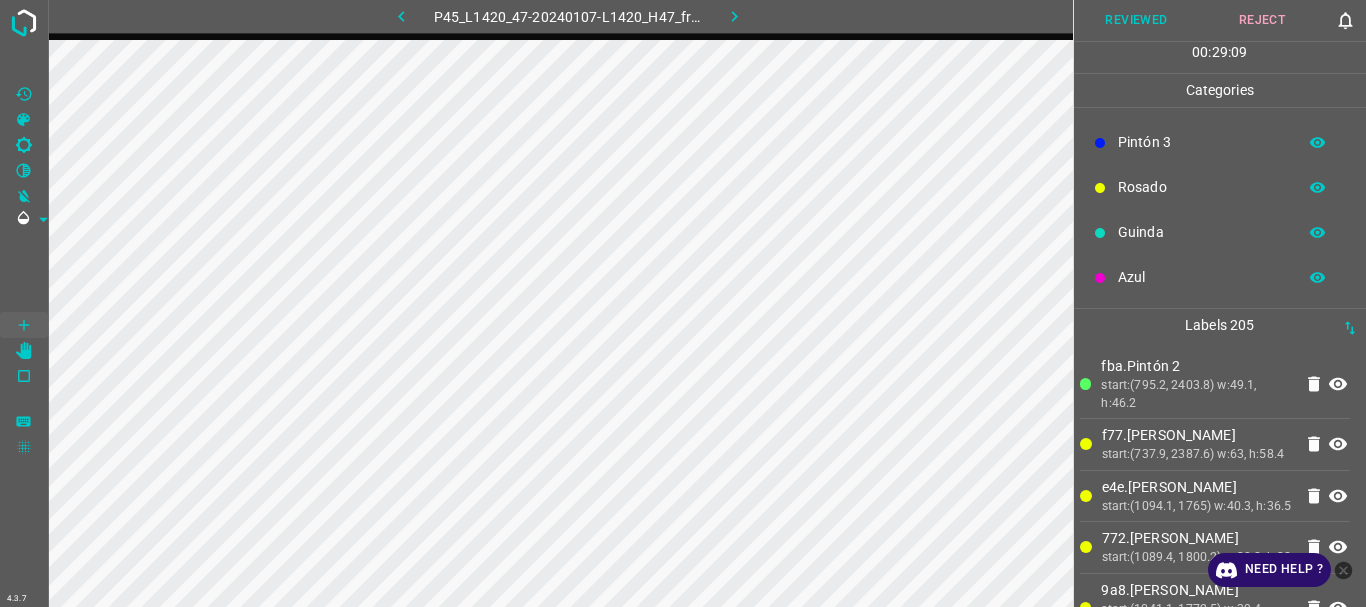 click 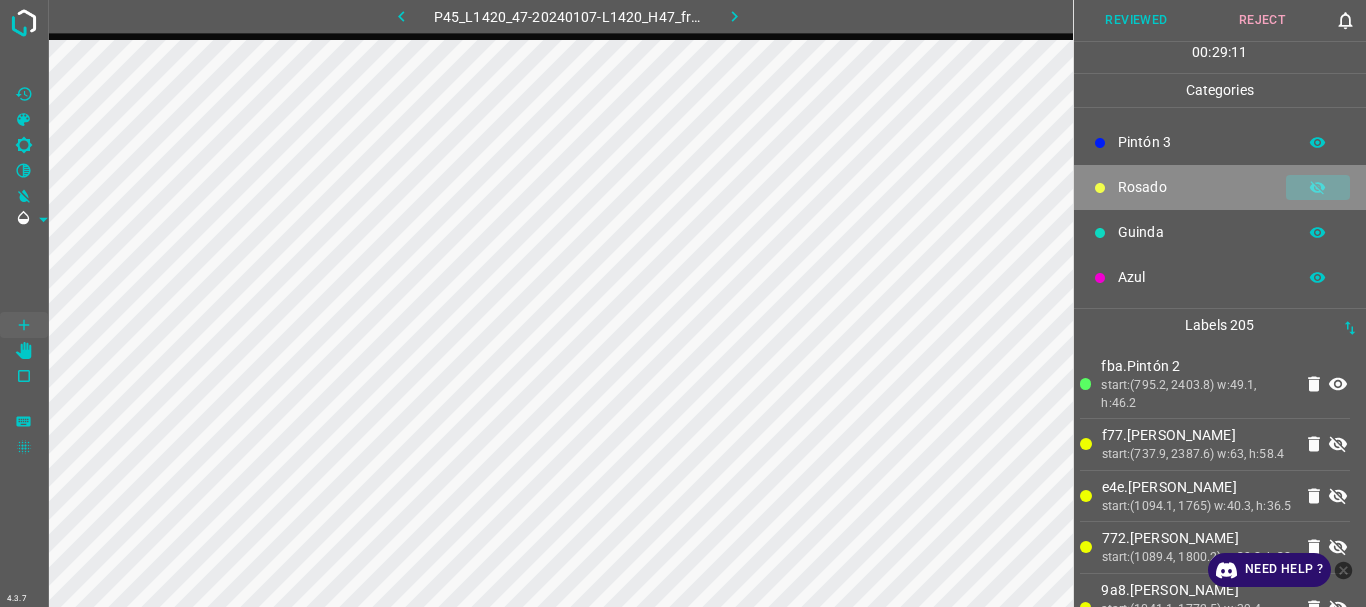 click 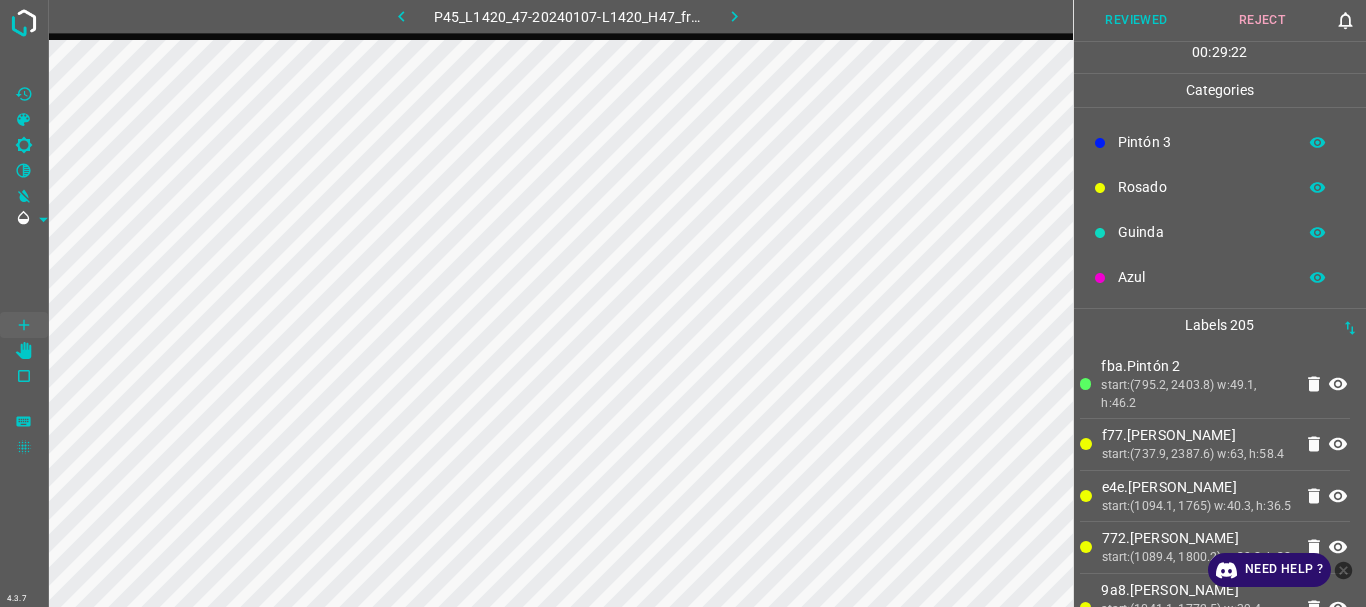 click on "Reviewed" at bounding box center (1137, 20) 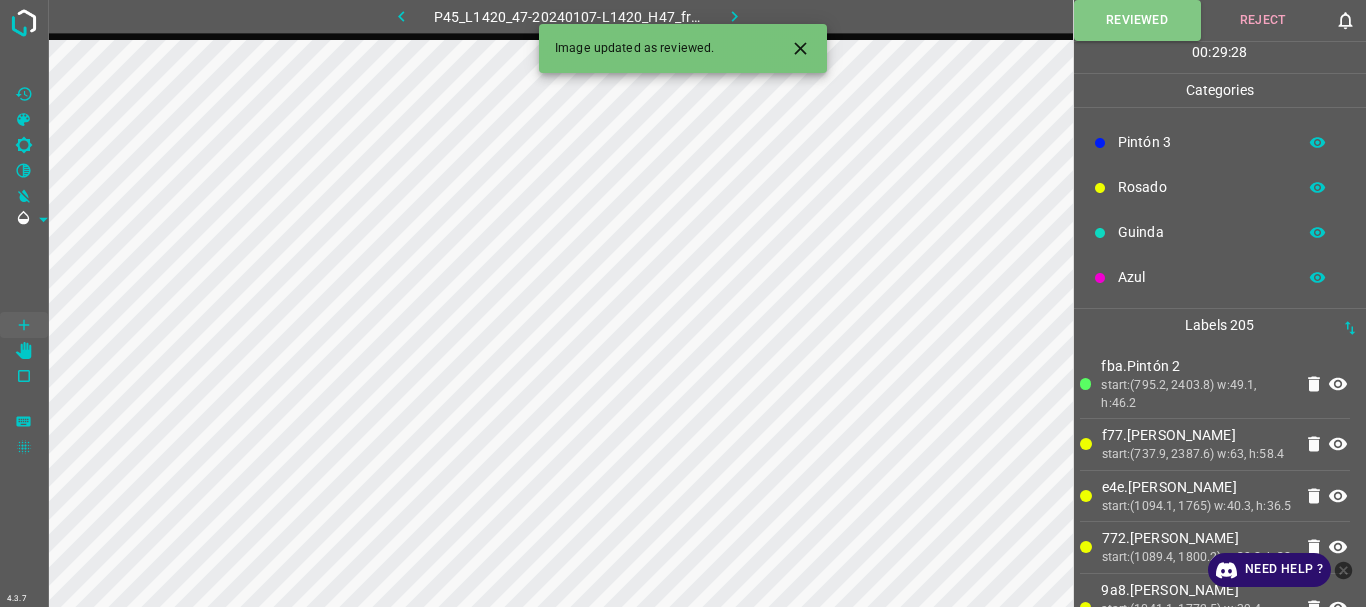 click 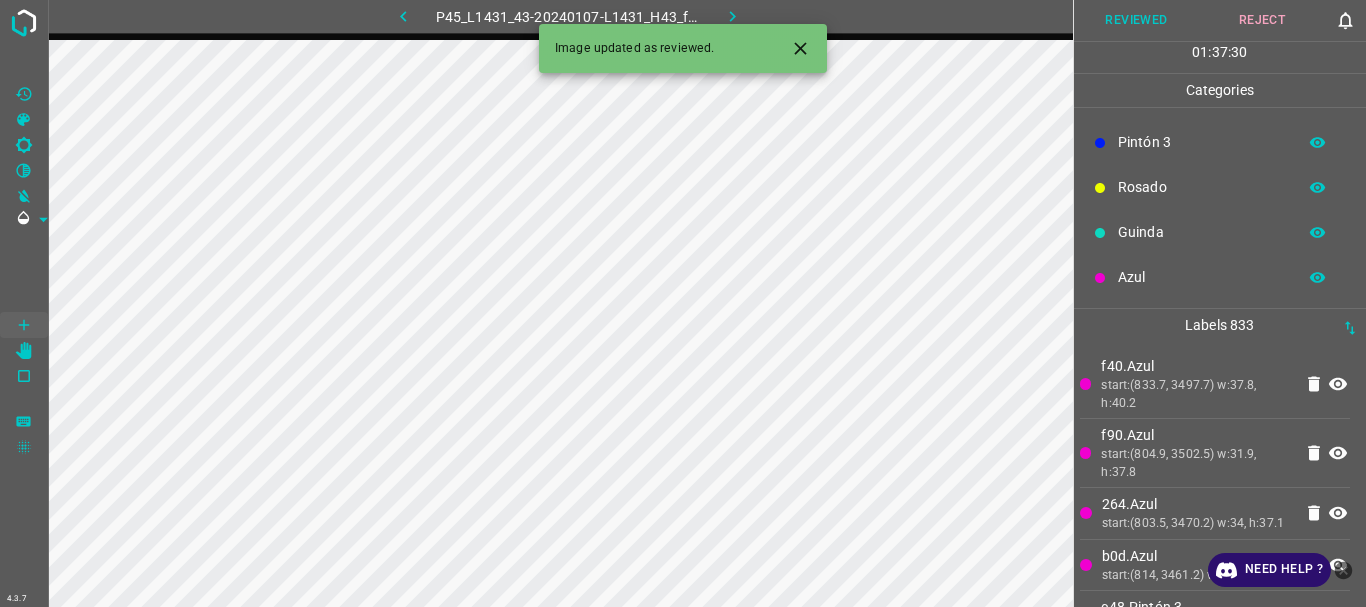 click on "Reviewed" at bounding box center [1137, 20] 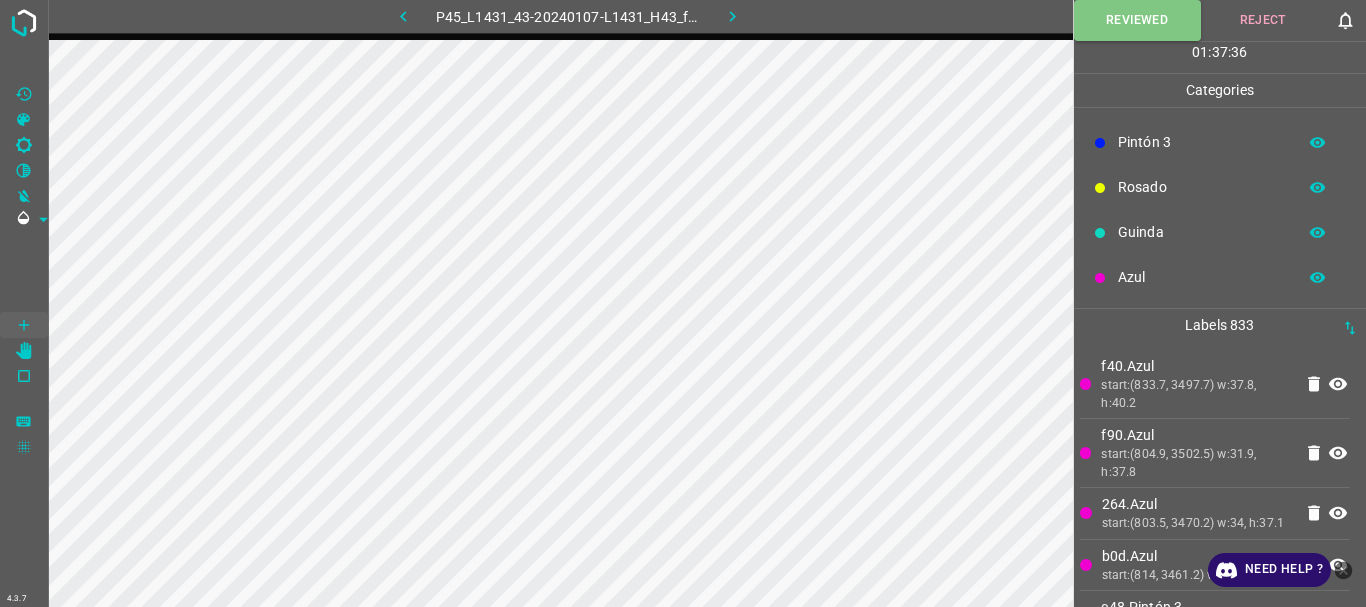 click 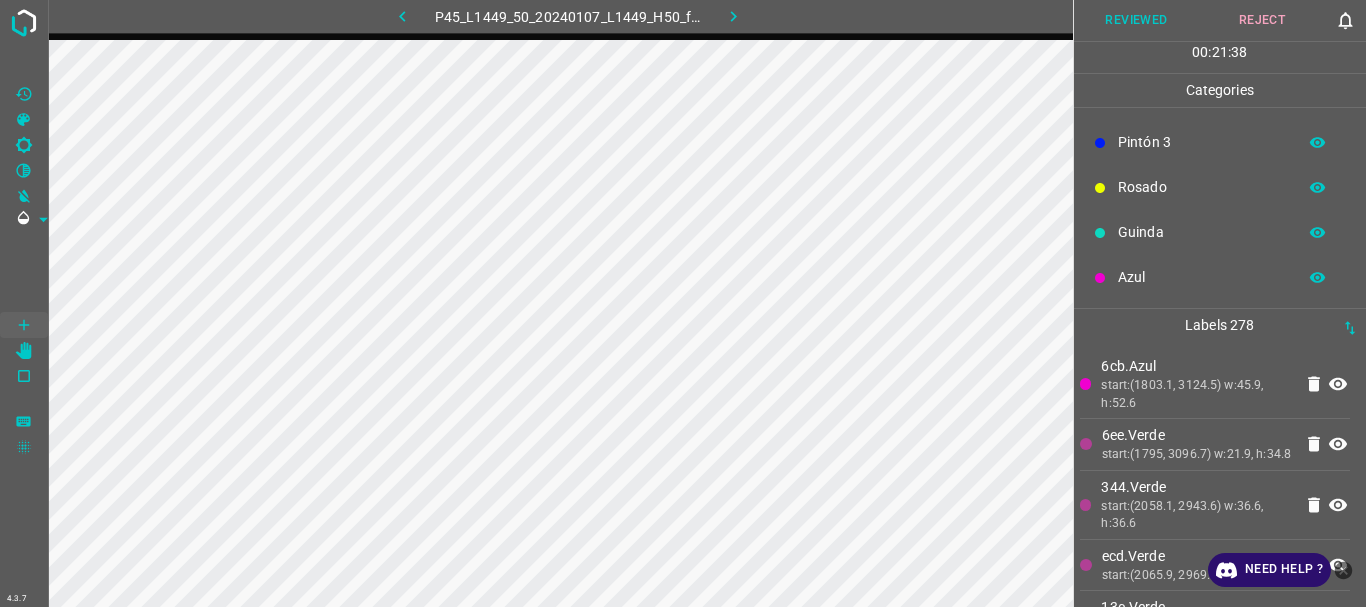 click 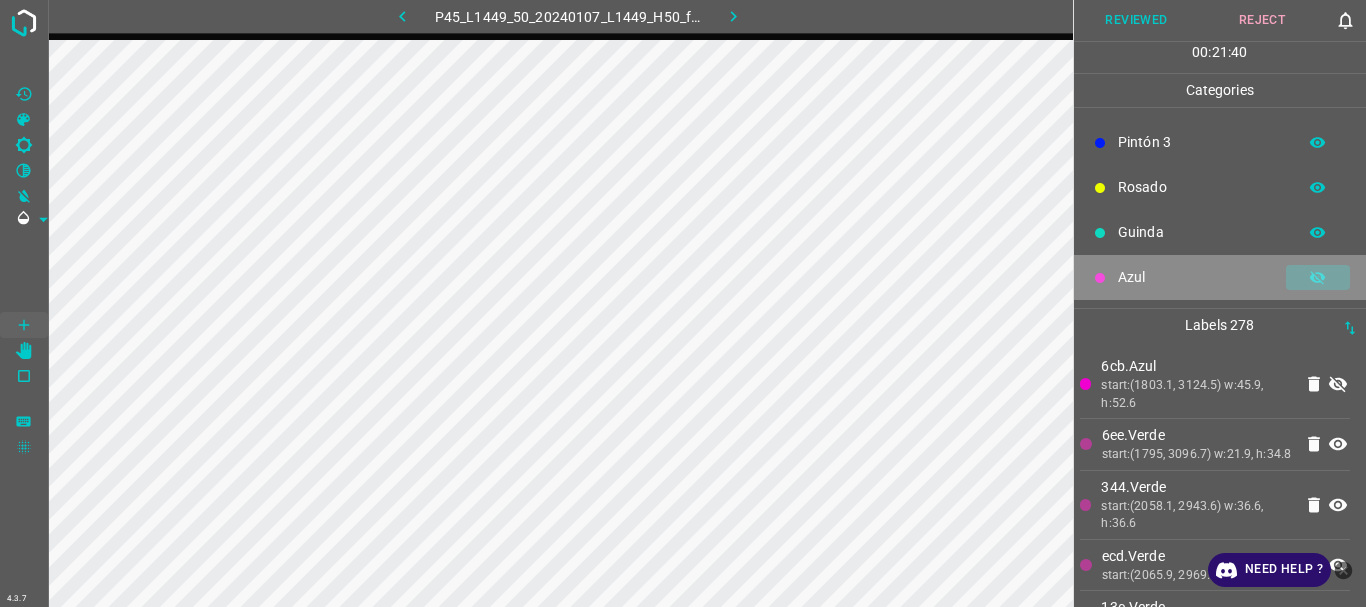 click 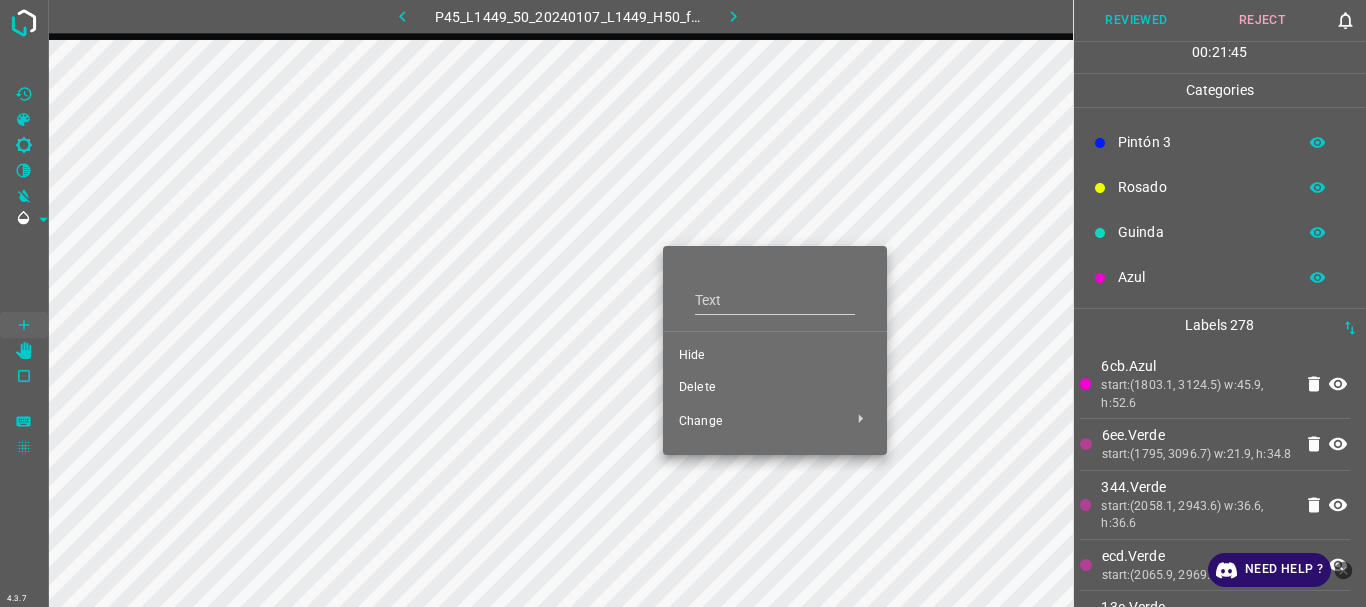 click on "Delete" at bounding box center [775, 388] 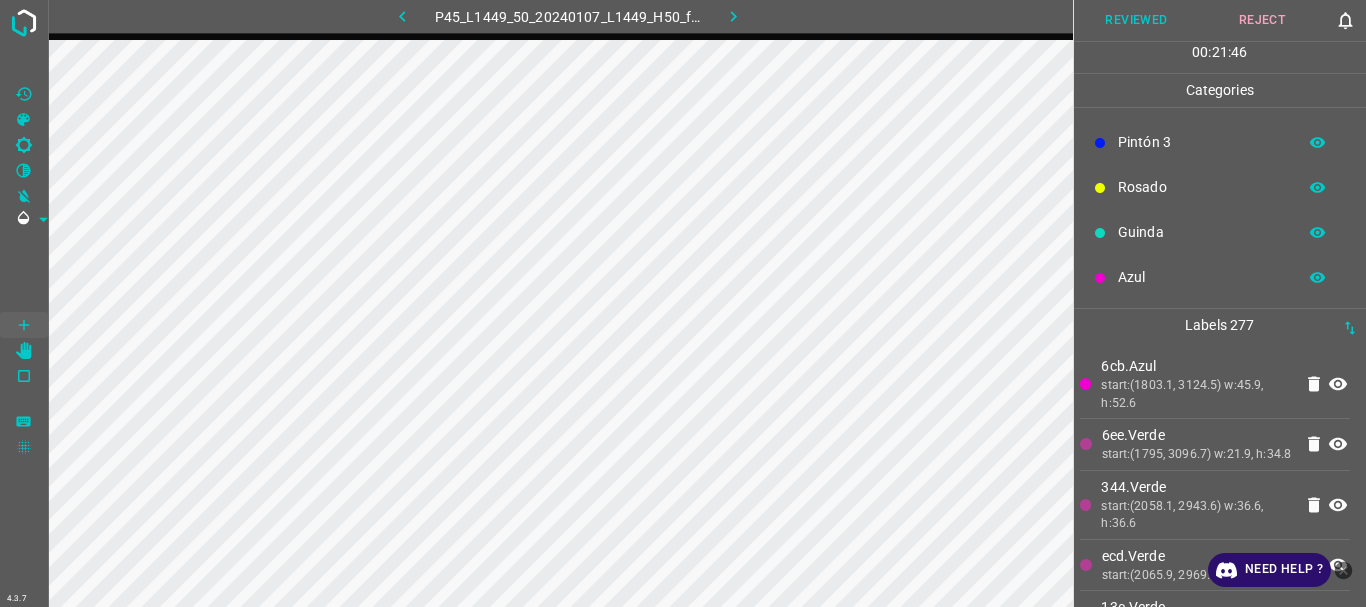 click at bounding box center [683, 303] 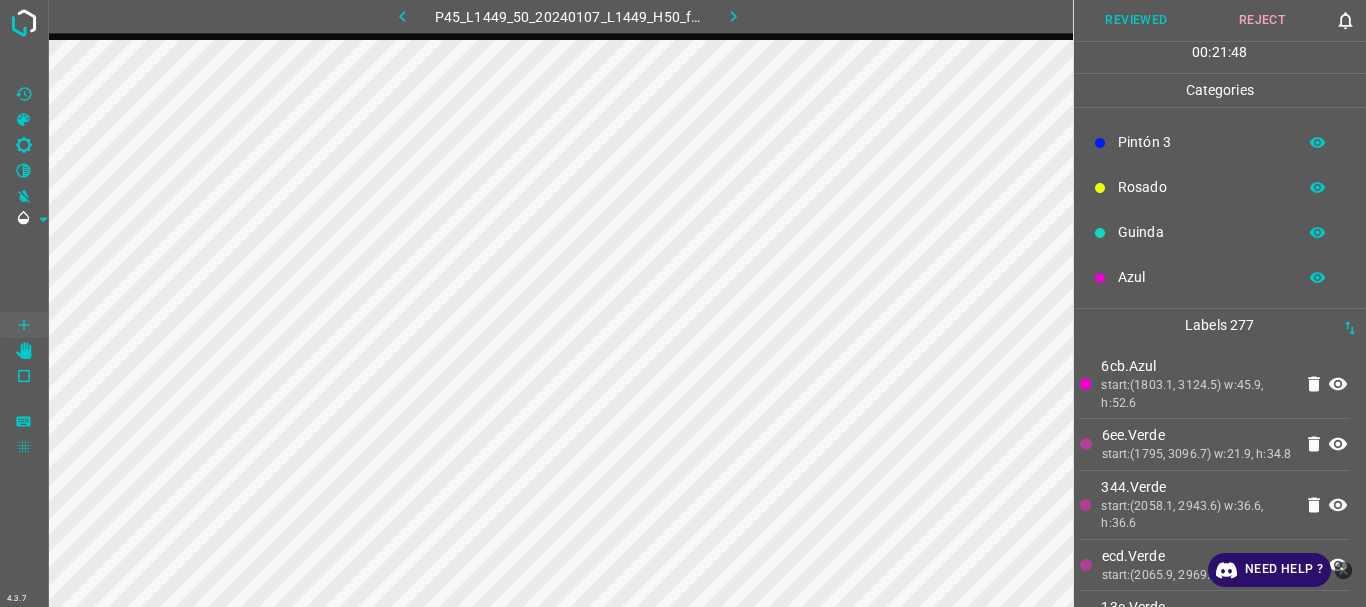 click on "Azul" at bounding box center (1202, 277) 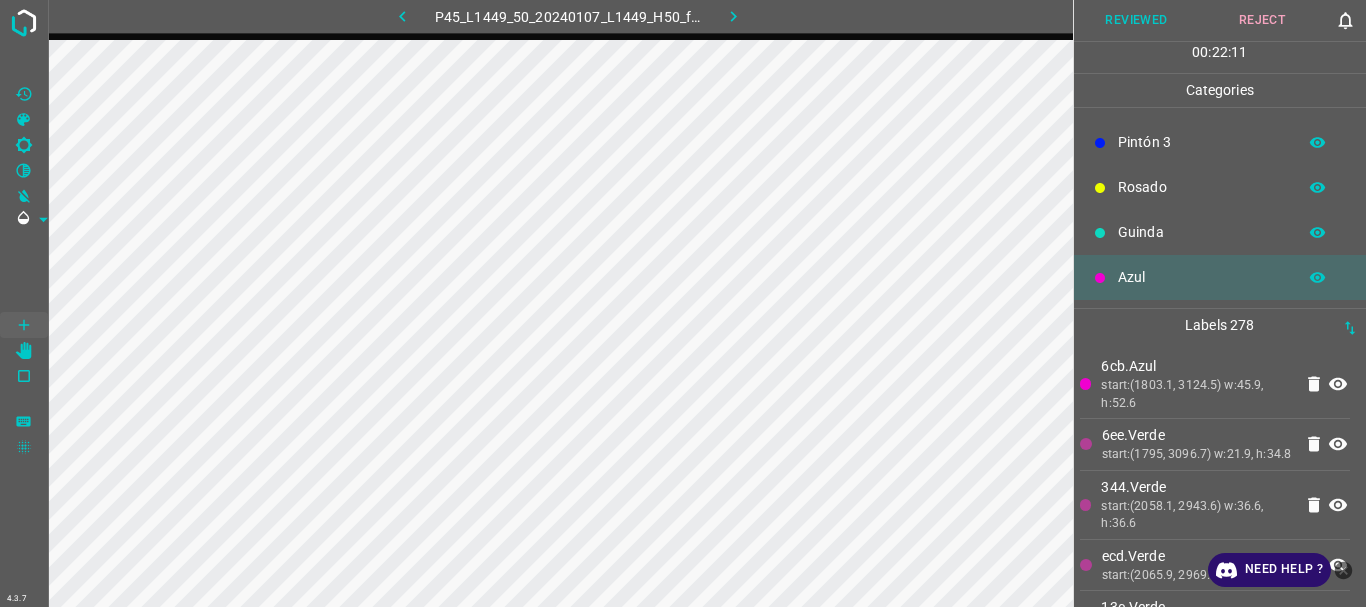 click on "Reviewed" at bounding box center (1137, 20) 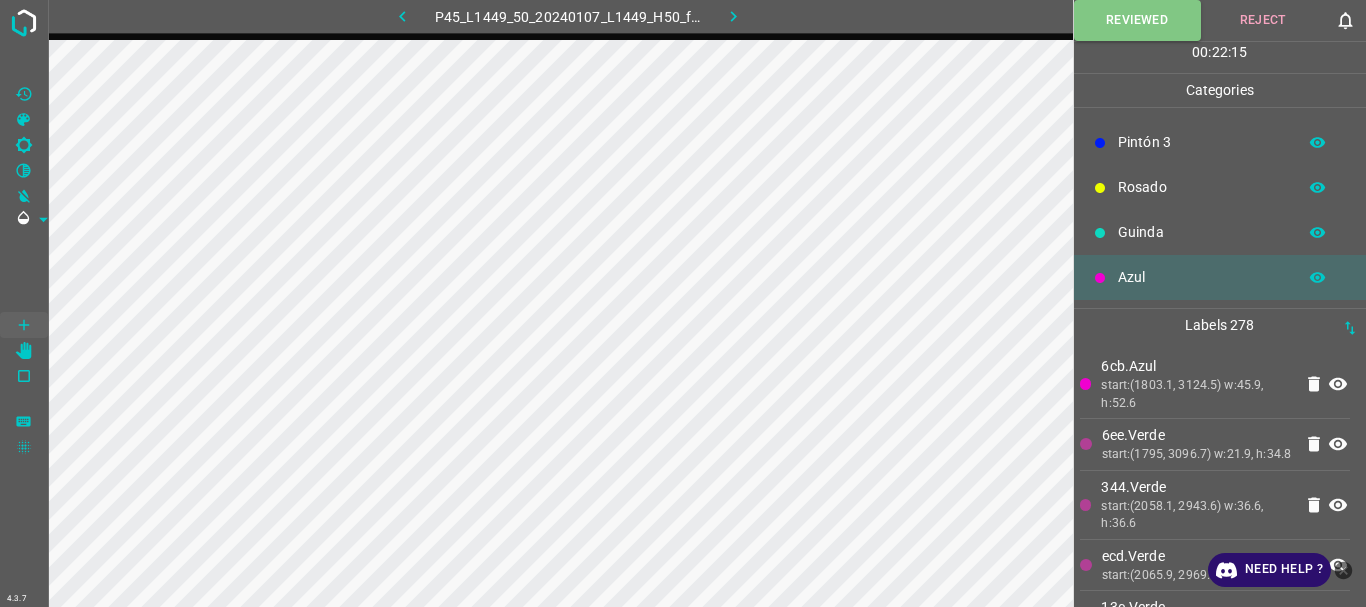 click 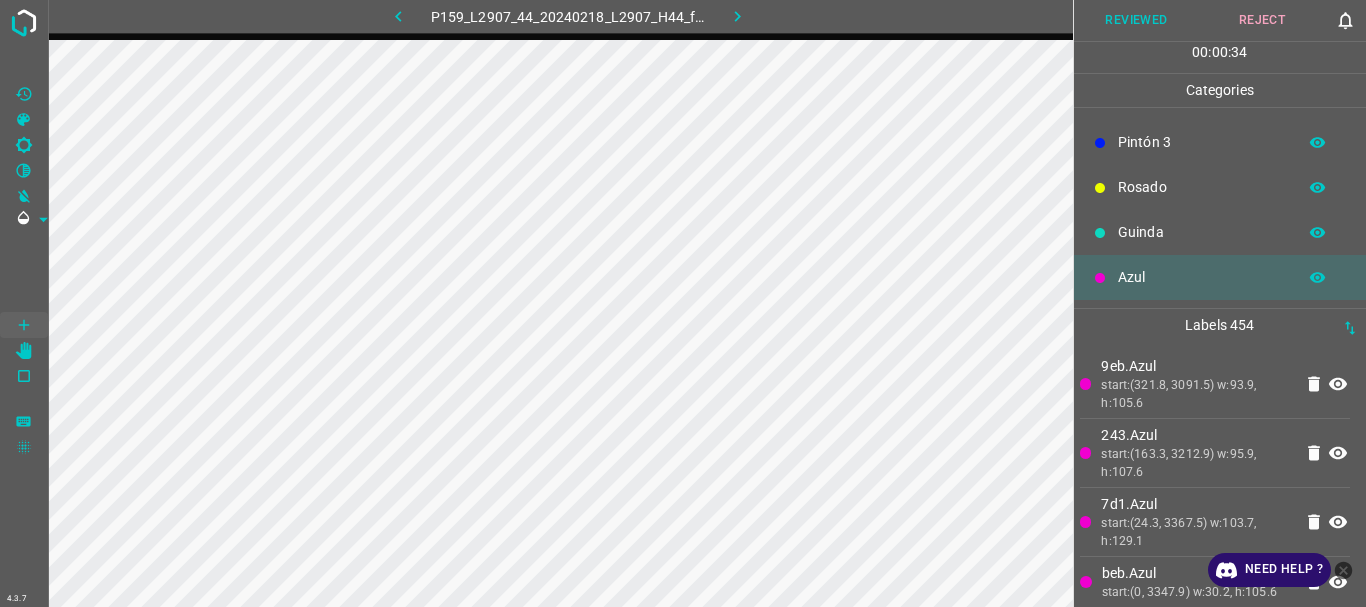 click on "Reviewed" at bounding box center (1137, 20) 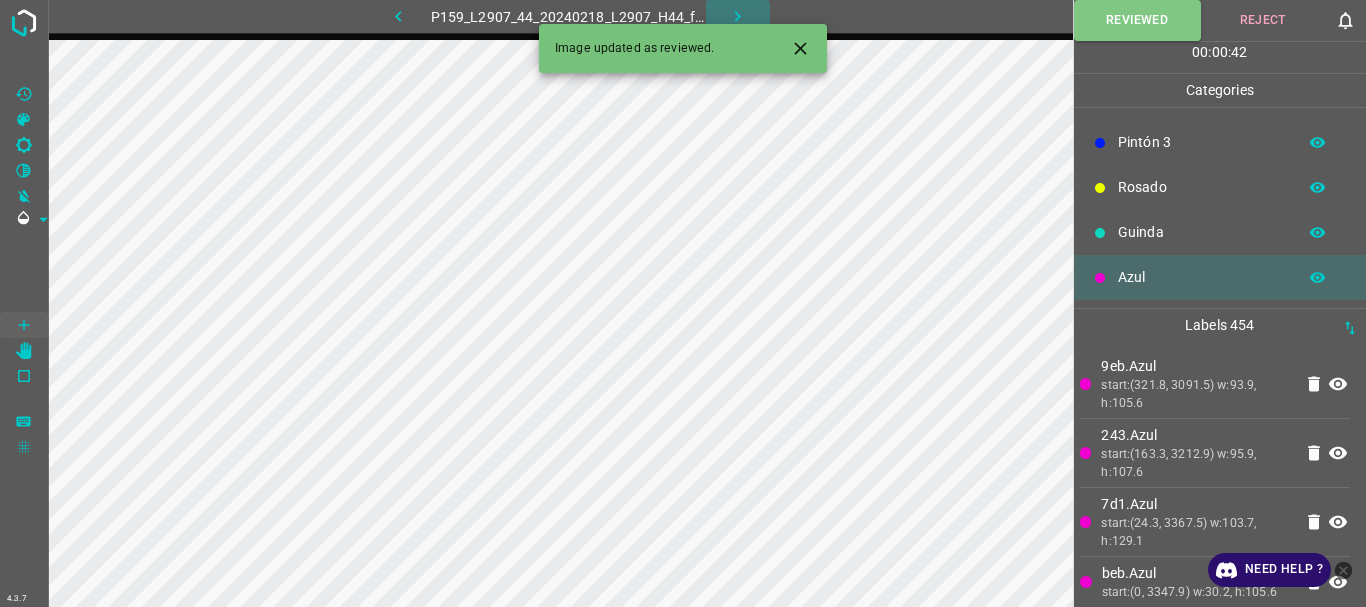 click 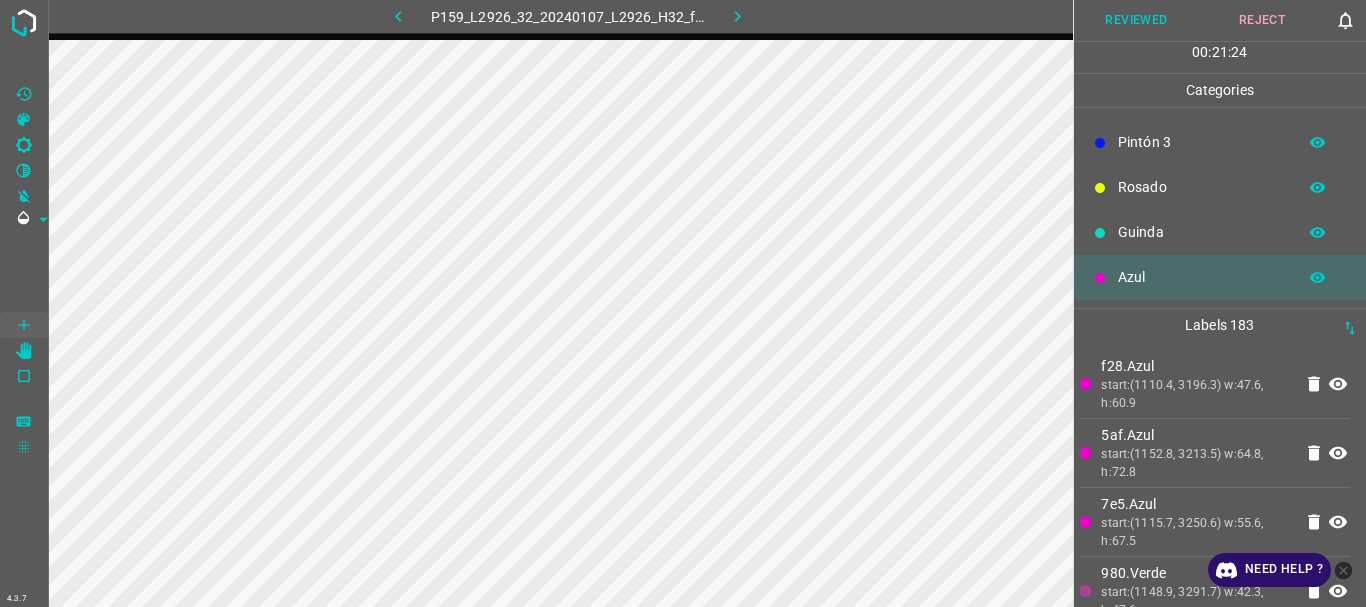 click 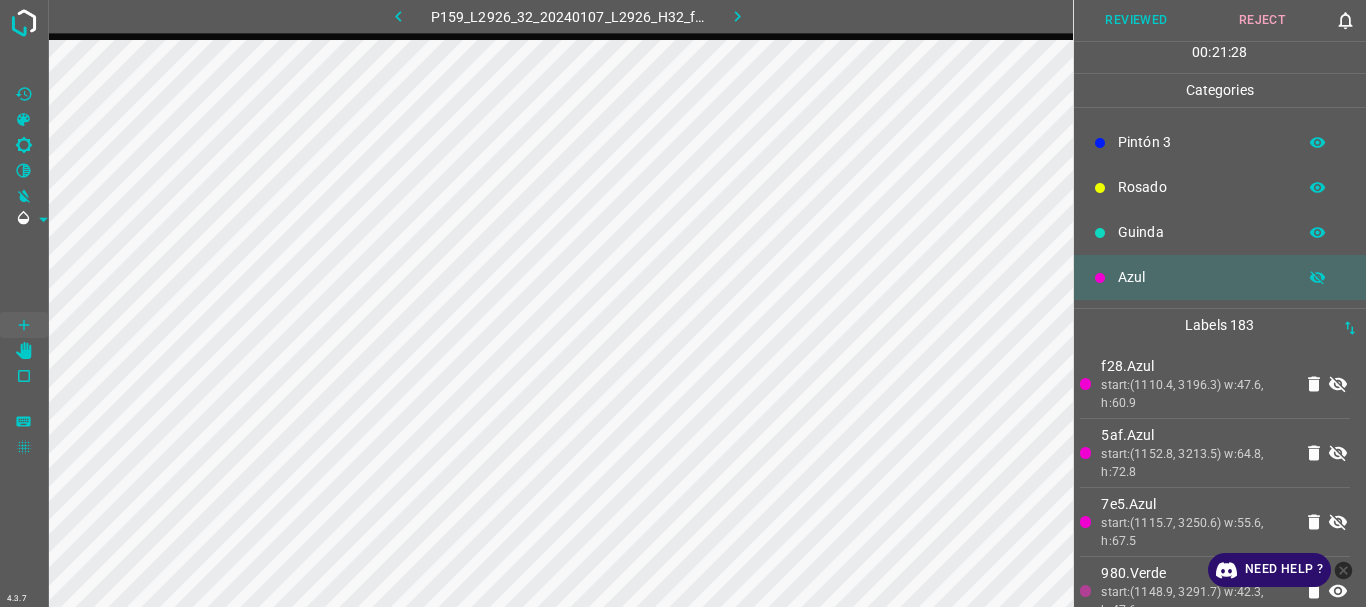 click 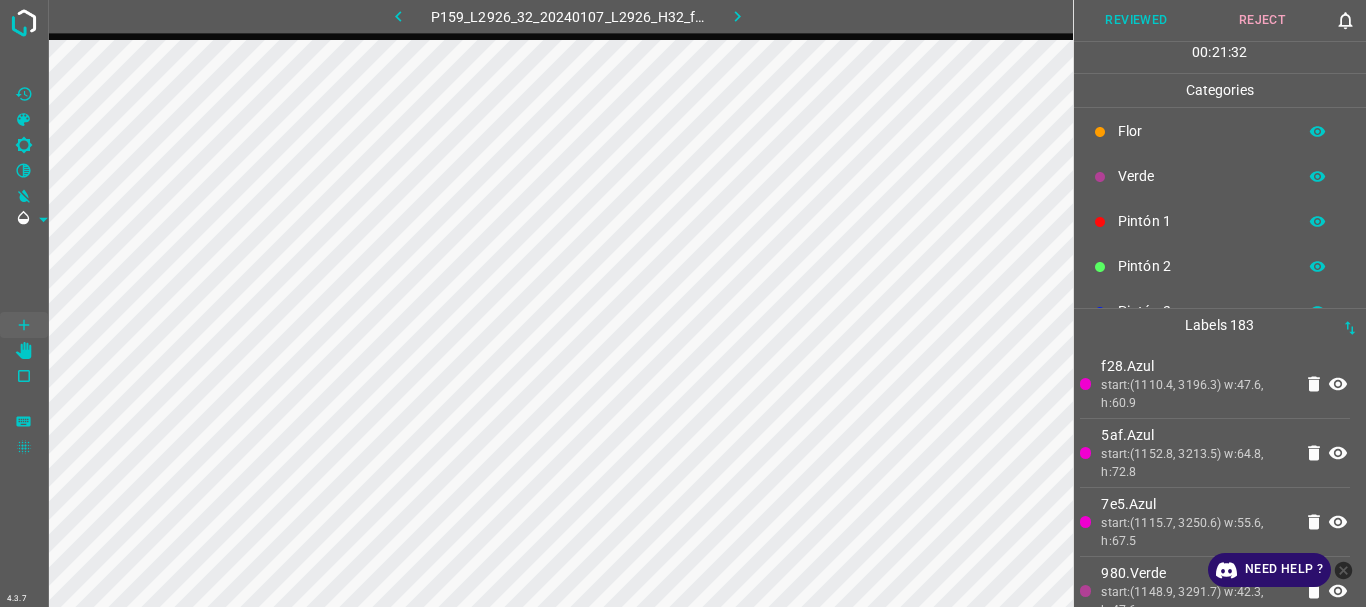 scroll, scrollTop: 0, scrollLeft: 0, axis: both 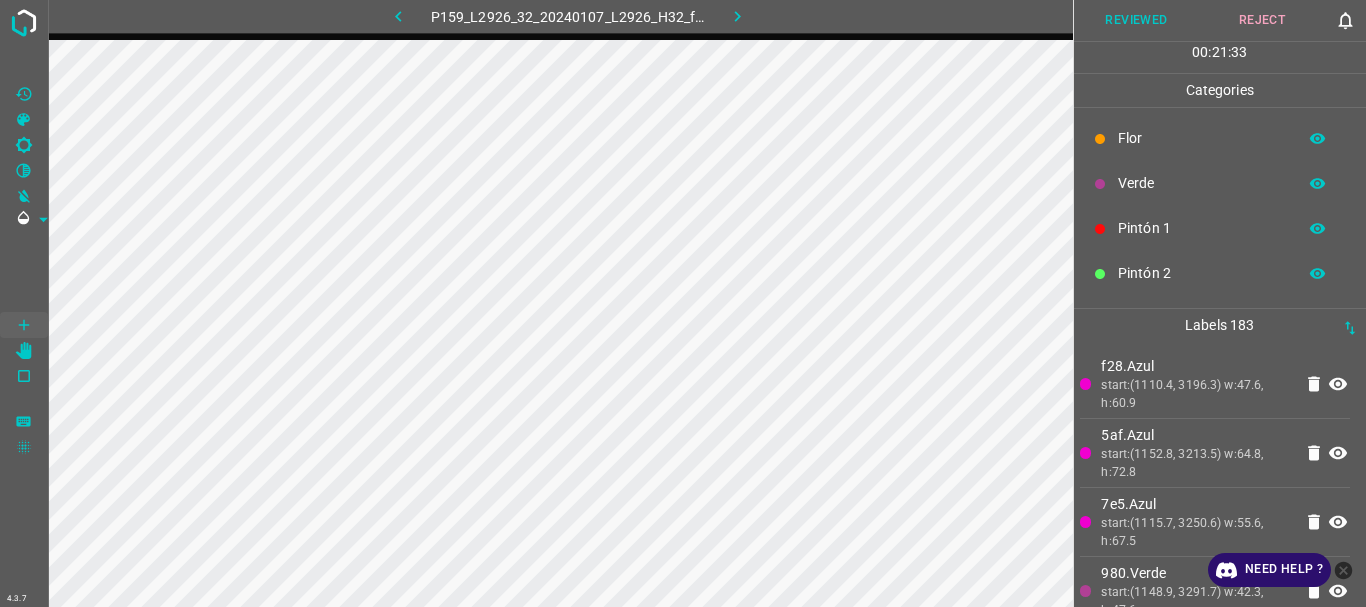 click 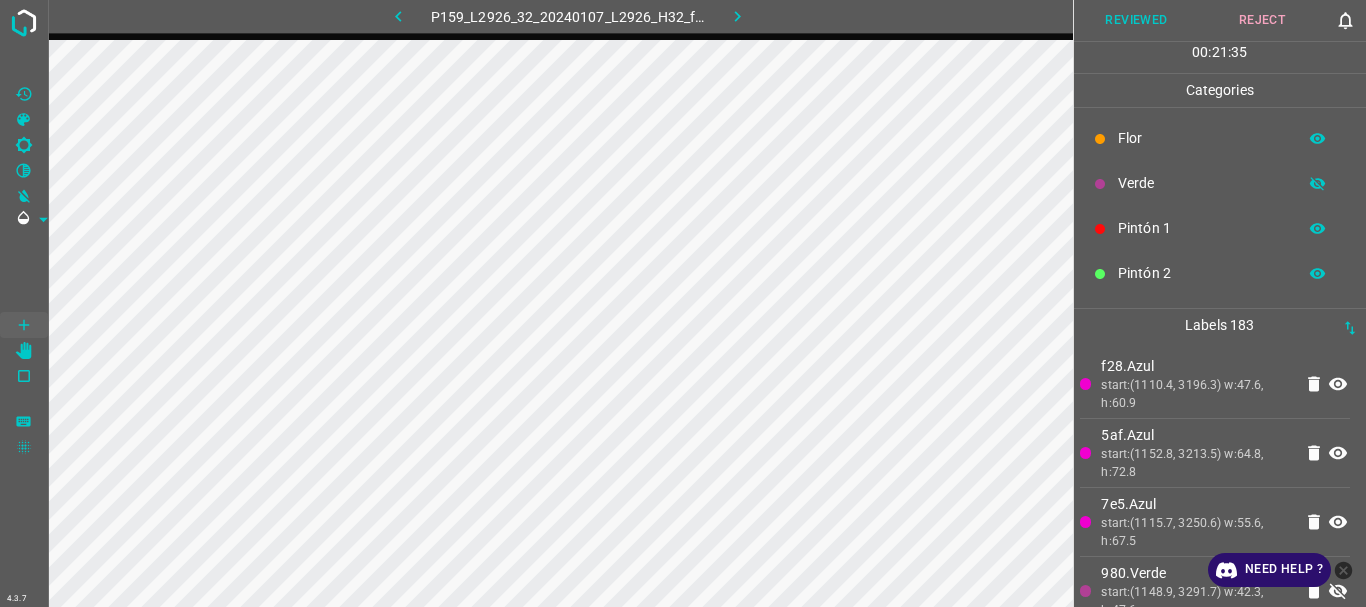 click 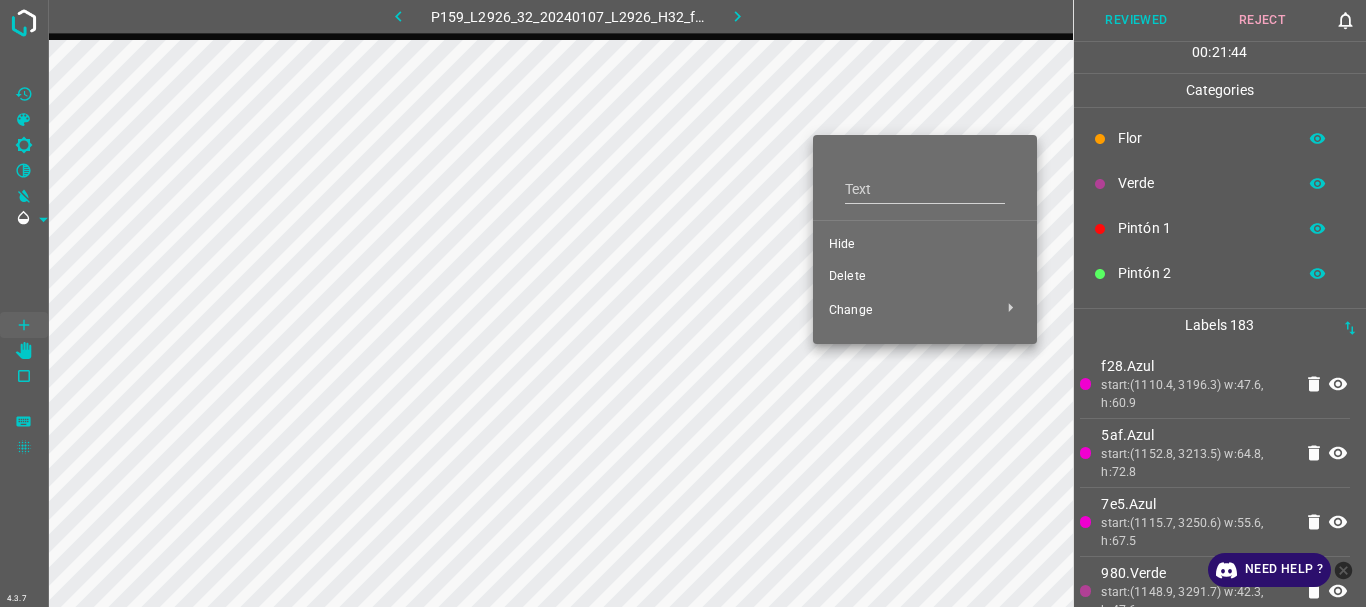 click on "Delete" at bounding box center (925, 277) 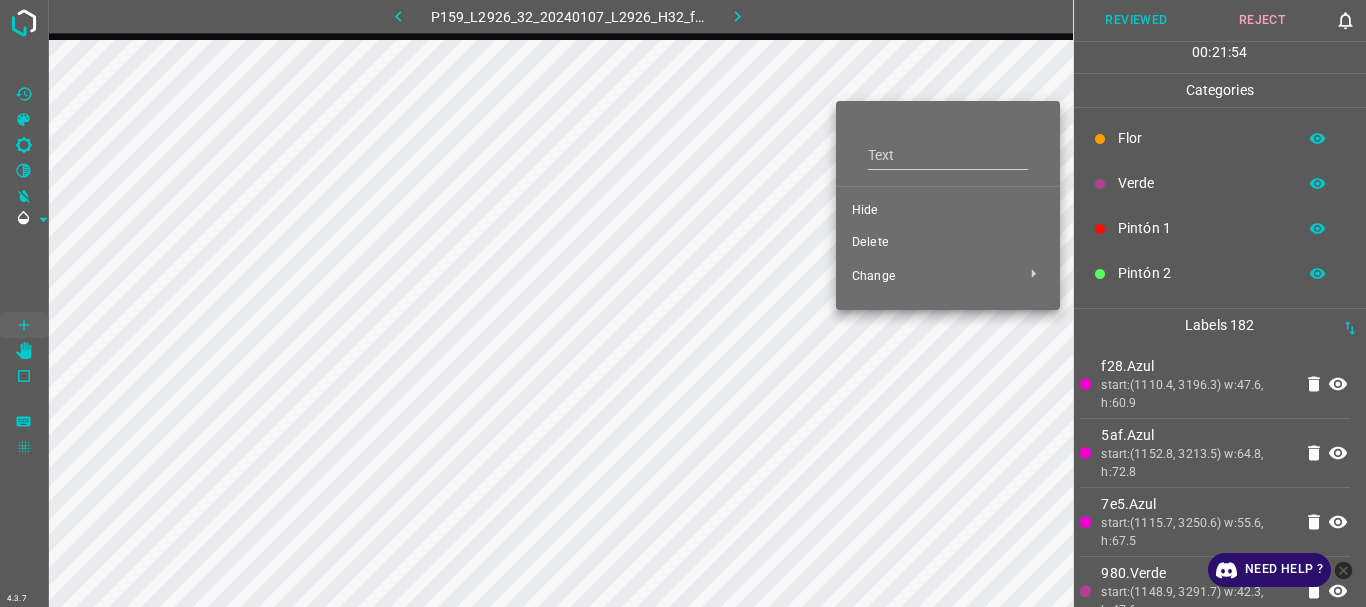 click on "Delete" at bounding box center [948, 243] 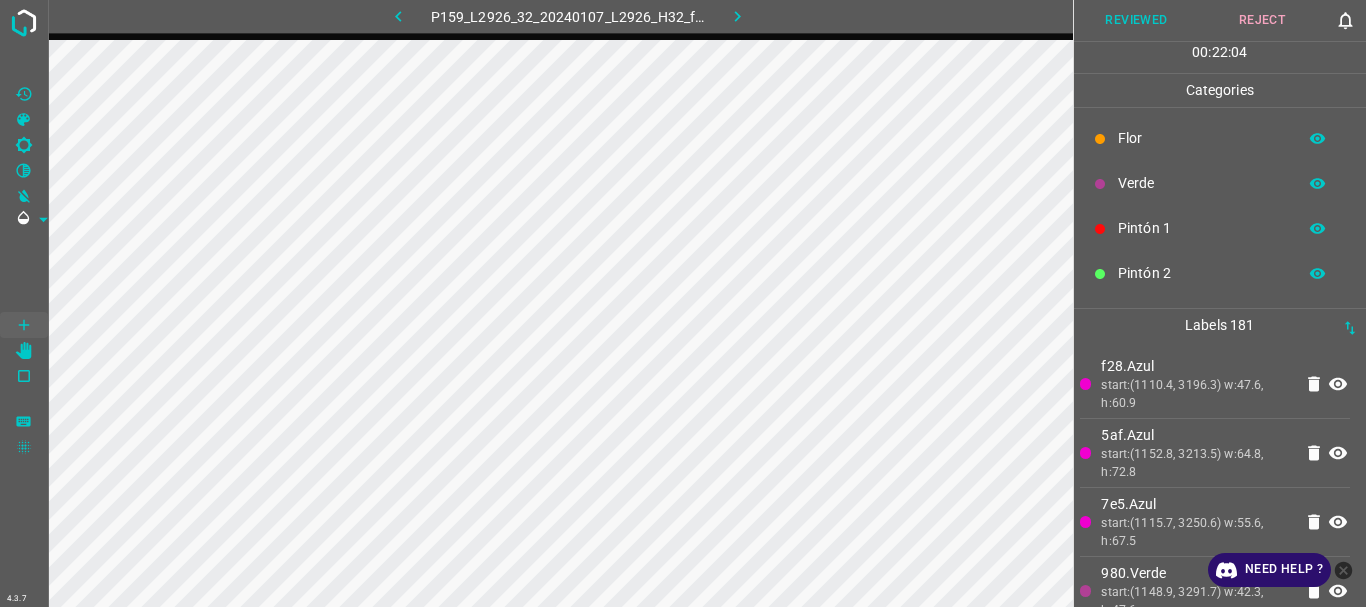 click on "Verde" at bounding box center [1202, 183] 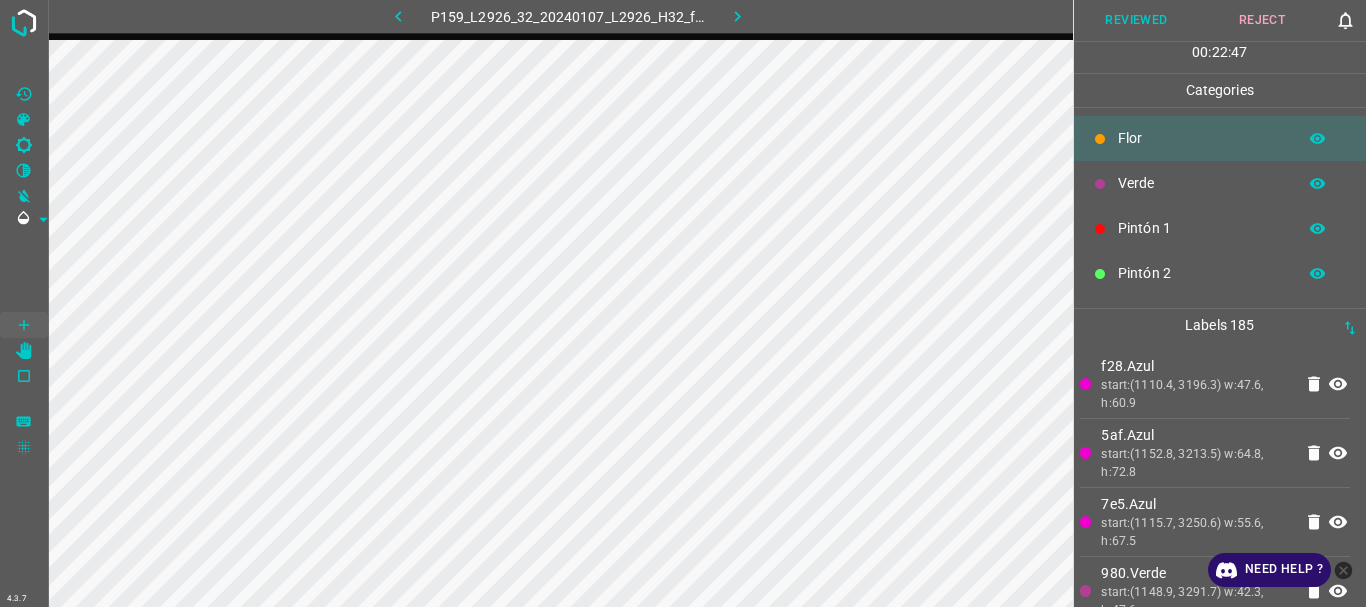click 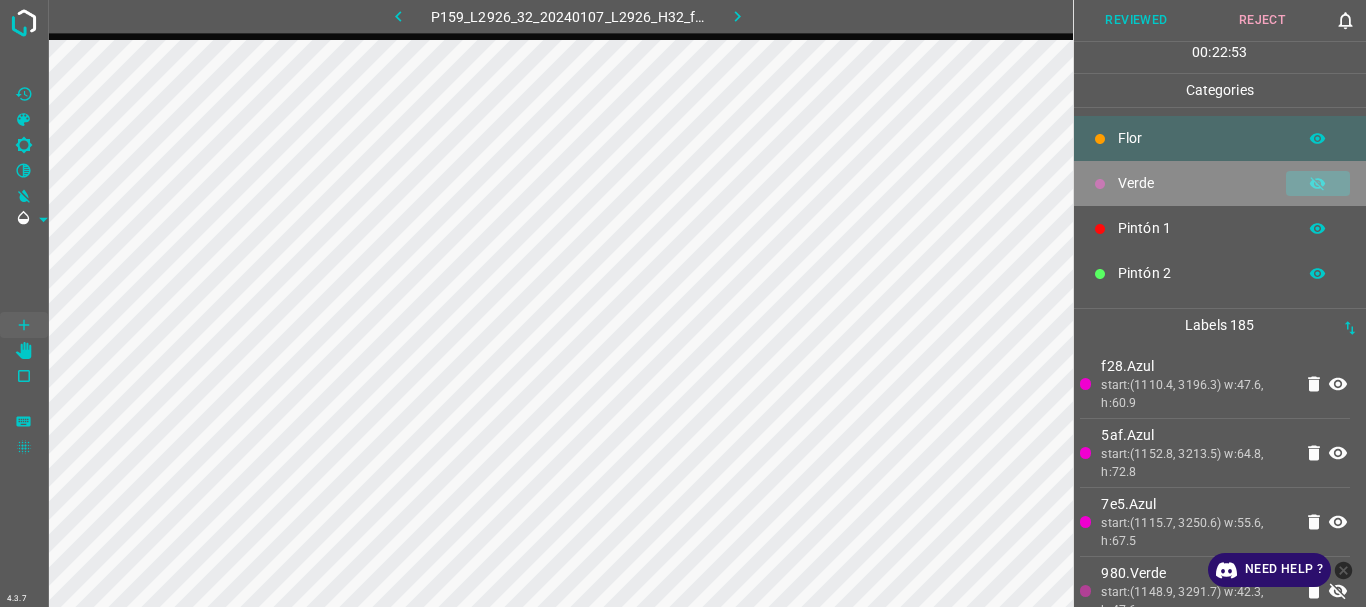 click 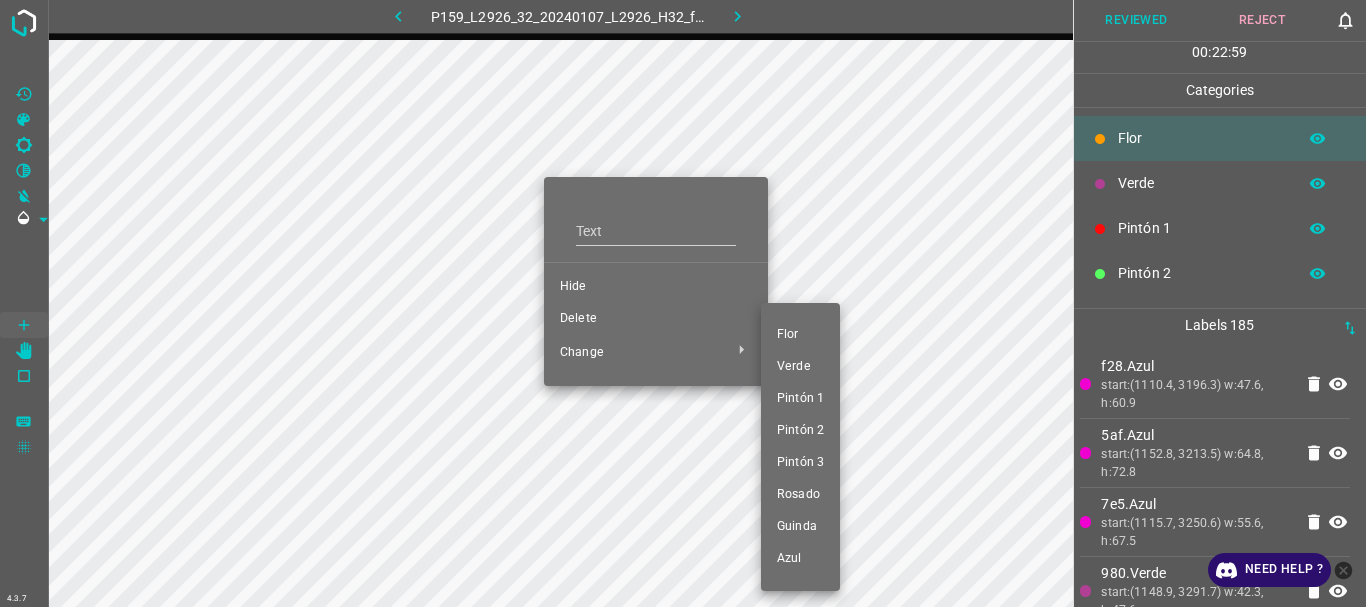 click on "Pintón 2" at bounding box center (800, 431) 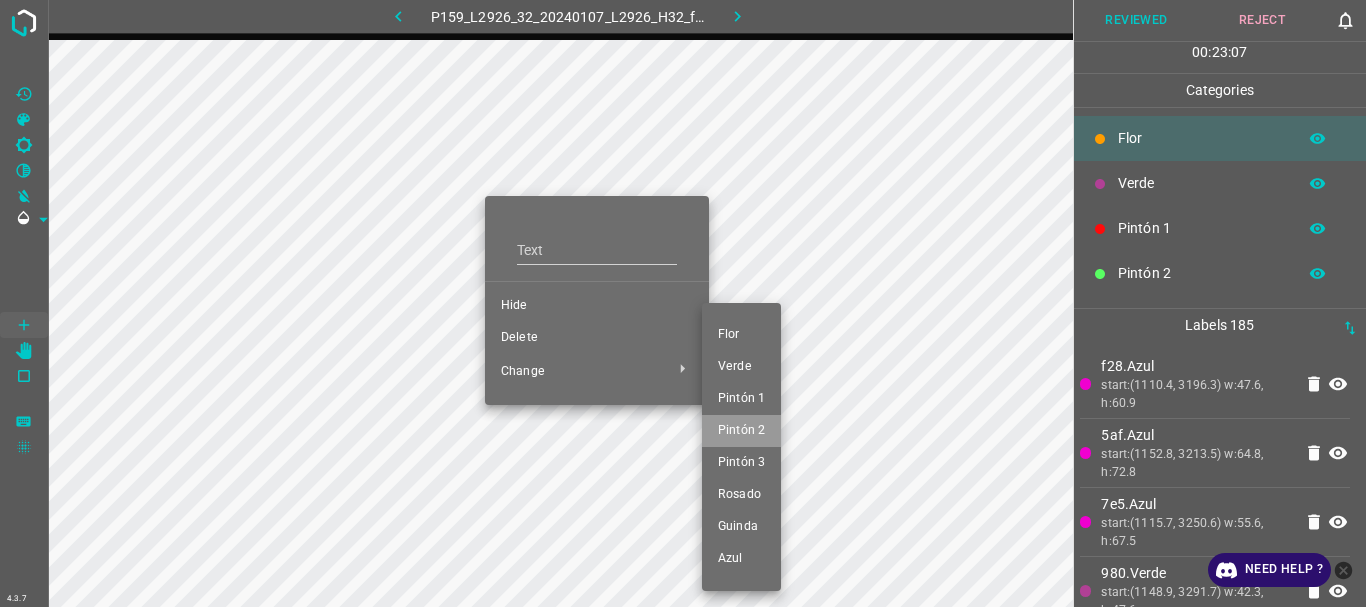 click on "Pintón 2" at bounding box center [741, 431] 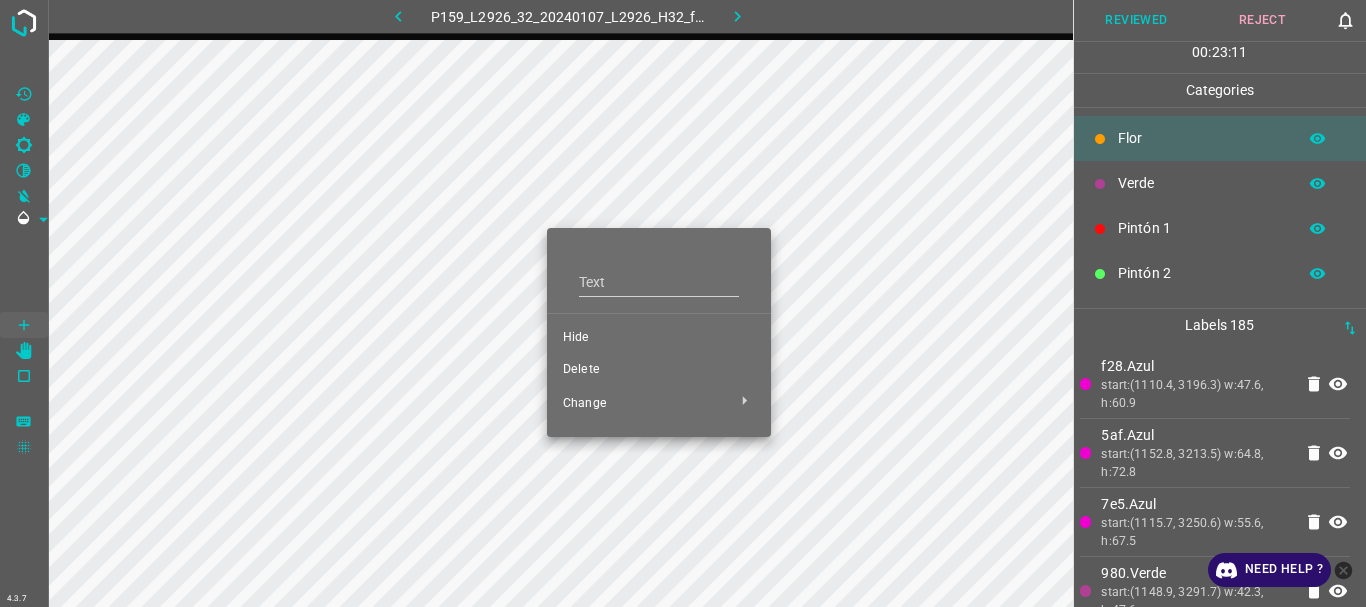 click on "Delete" at bounding box center (659, 370) 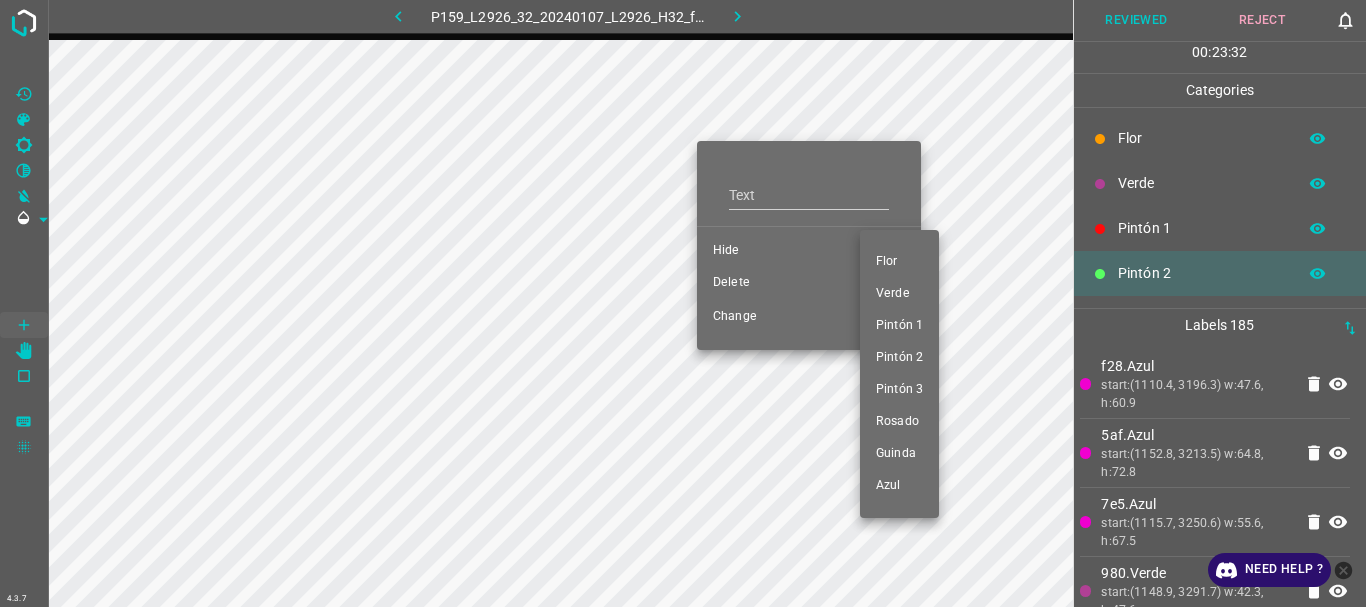 click at bounding box center [683, 303] 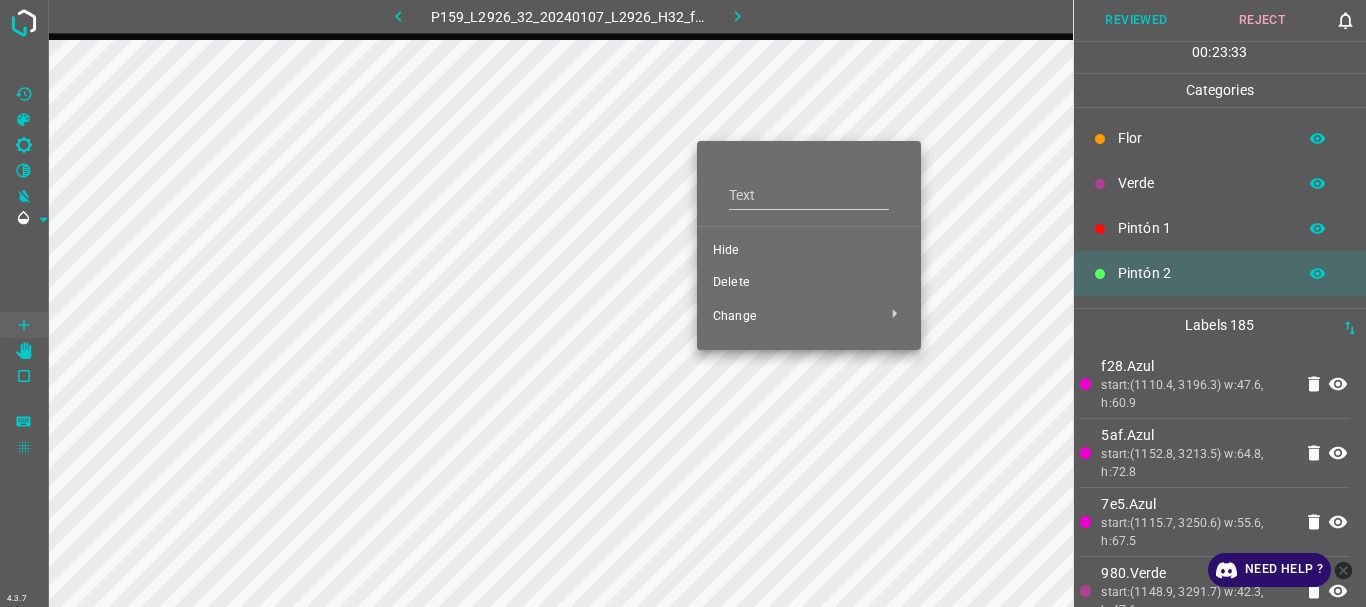 click at bounding box center (683, 303) 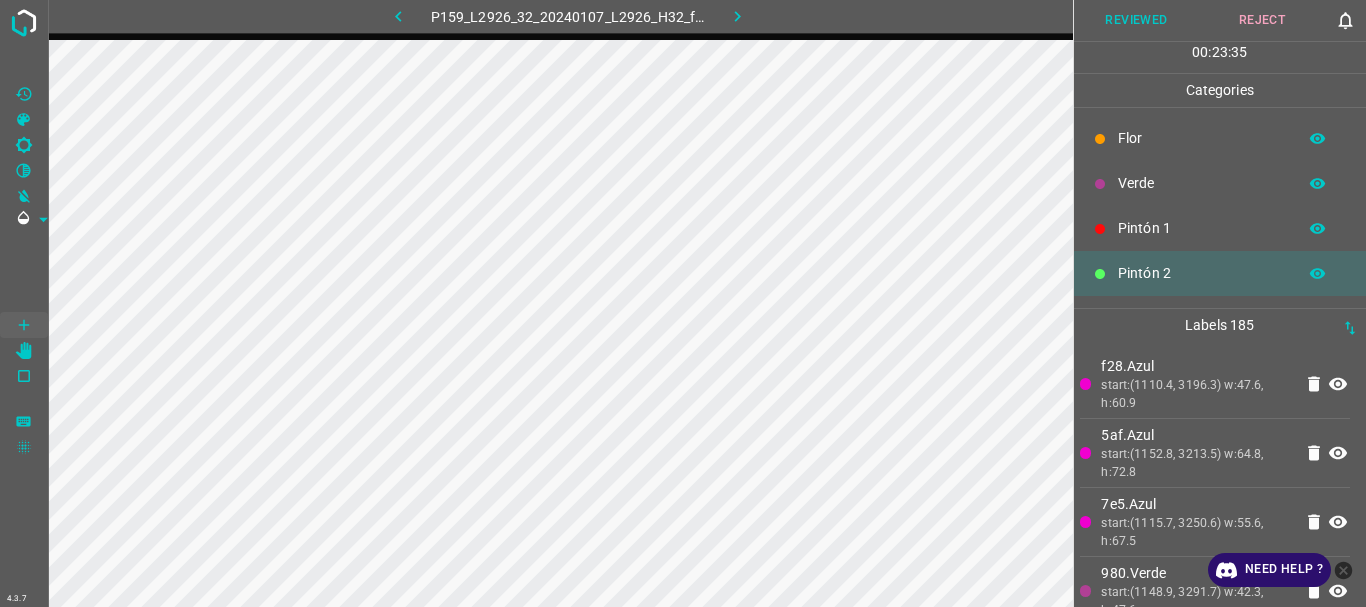 scroll, scrollTop: 176, scrollLeft: 0, axis: vertical 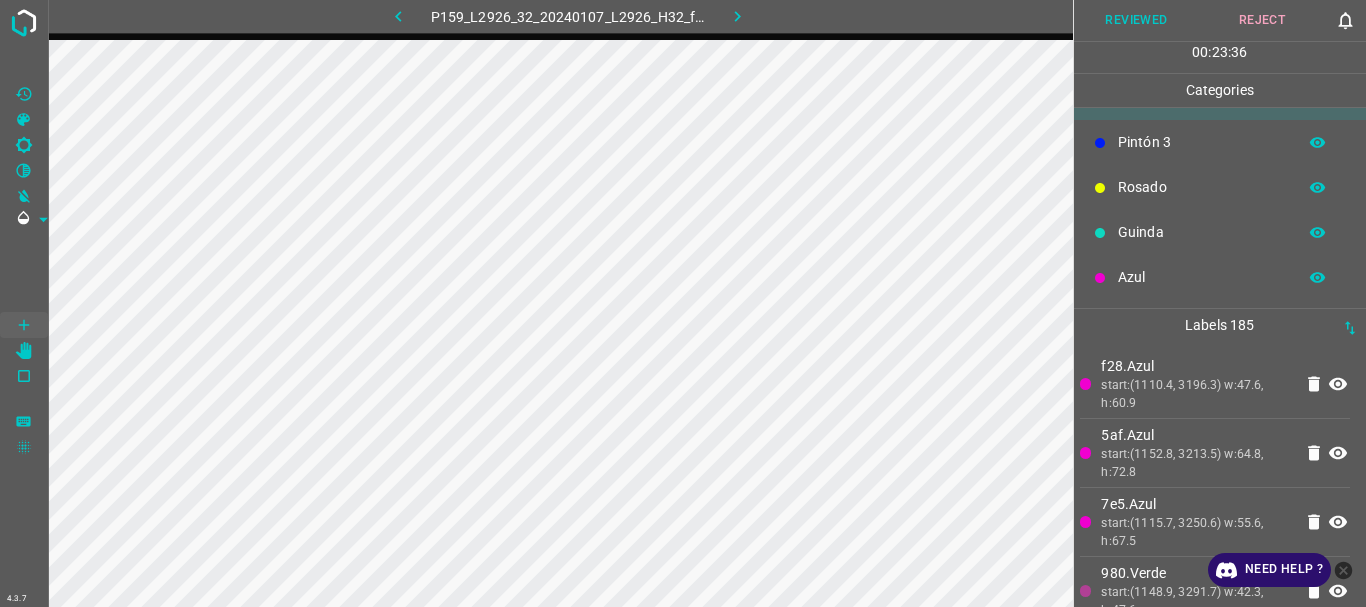 click 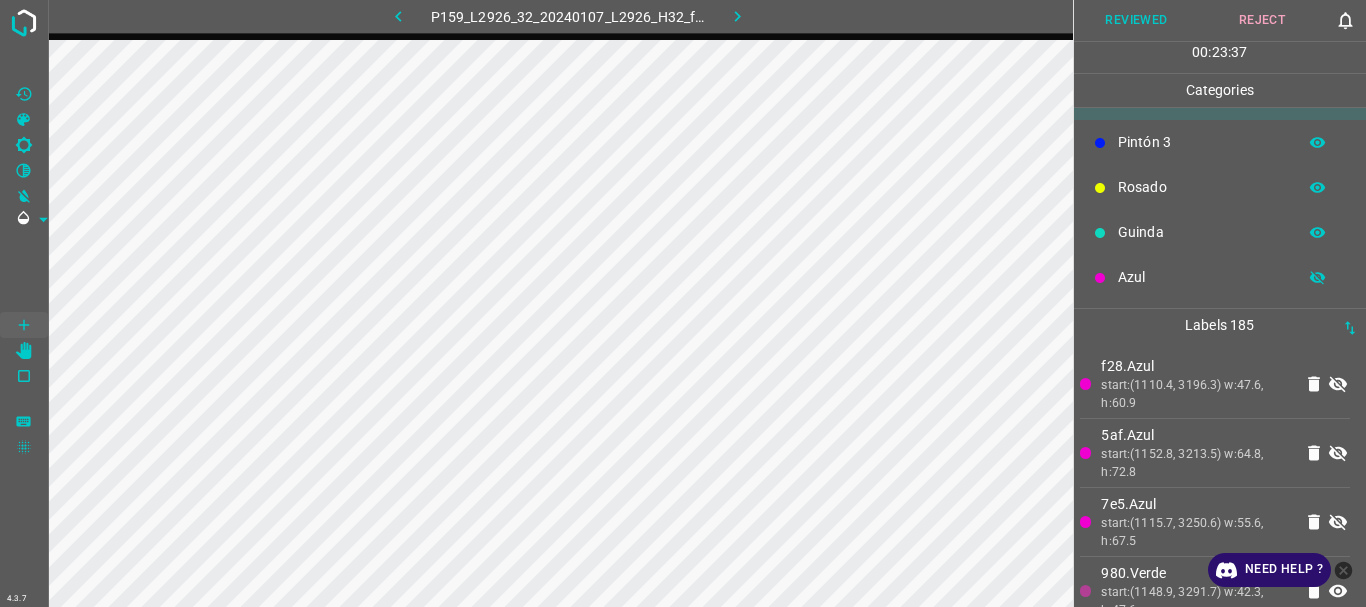 click 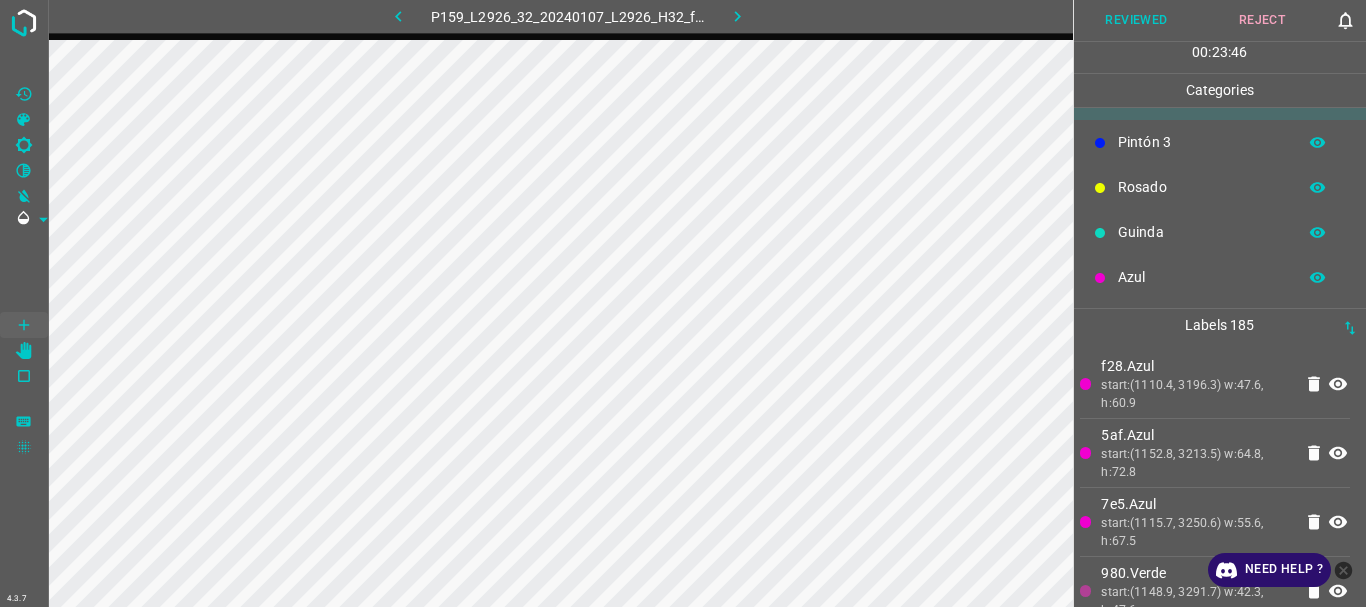 click on "Reviewed" at bounding box center [1137, 20] 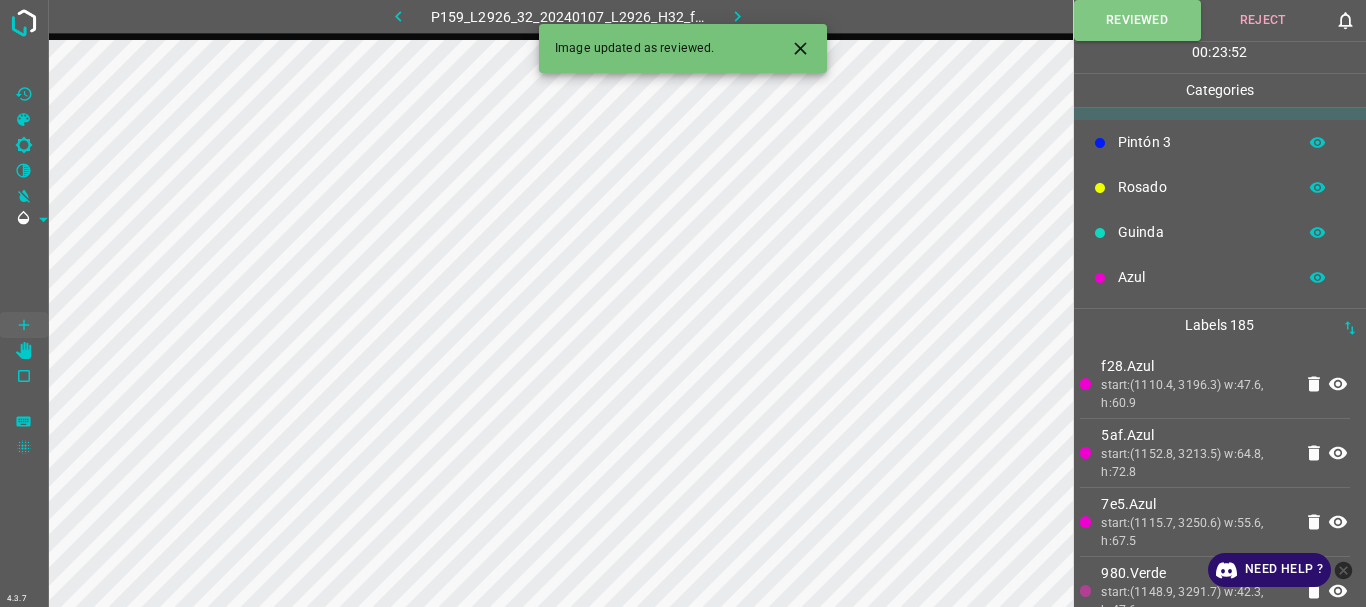 click 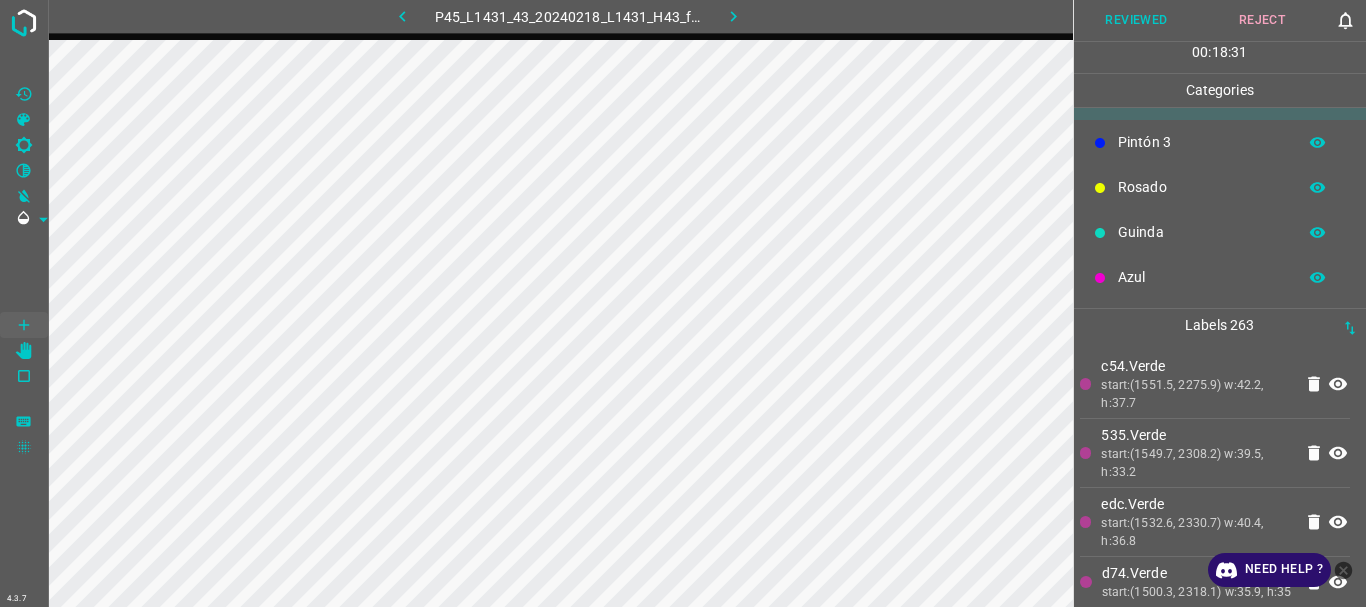 drag, startPoint x: 436, startPoint y: 15, endPoint x: 768, endPoint y: 35, distance: 332.60187 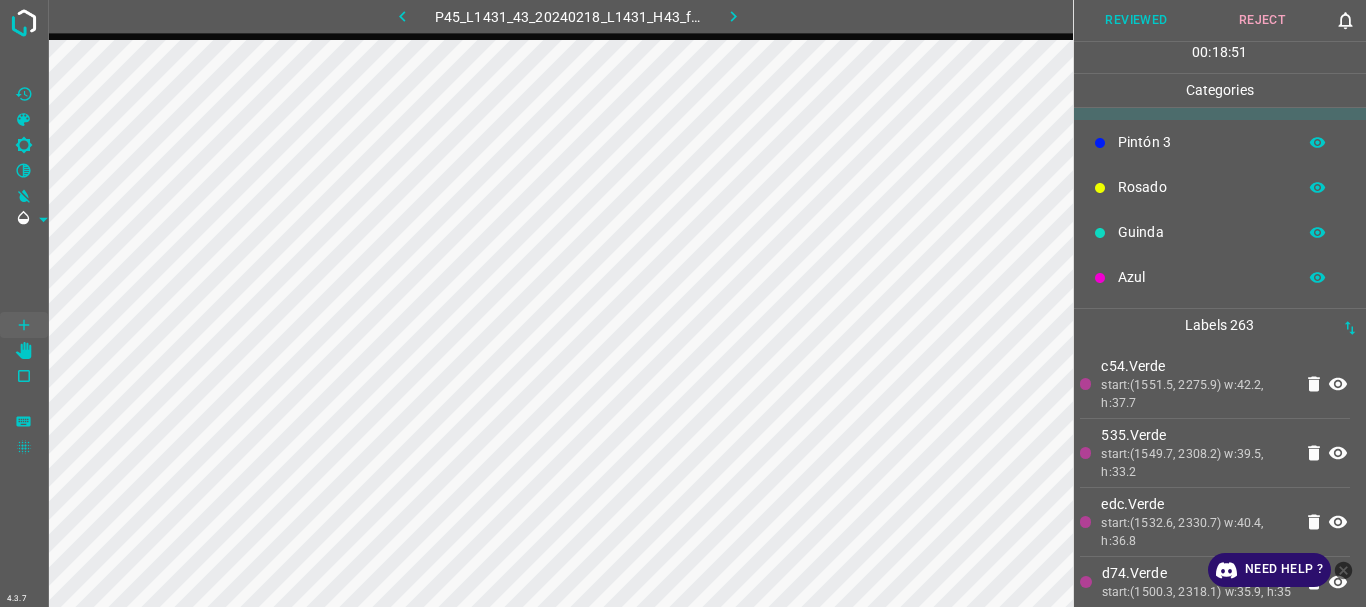 scroll, scrollTop: 48, scrollLeft: 0, axis: vertical 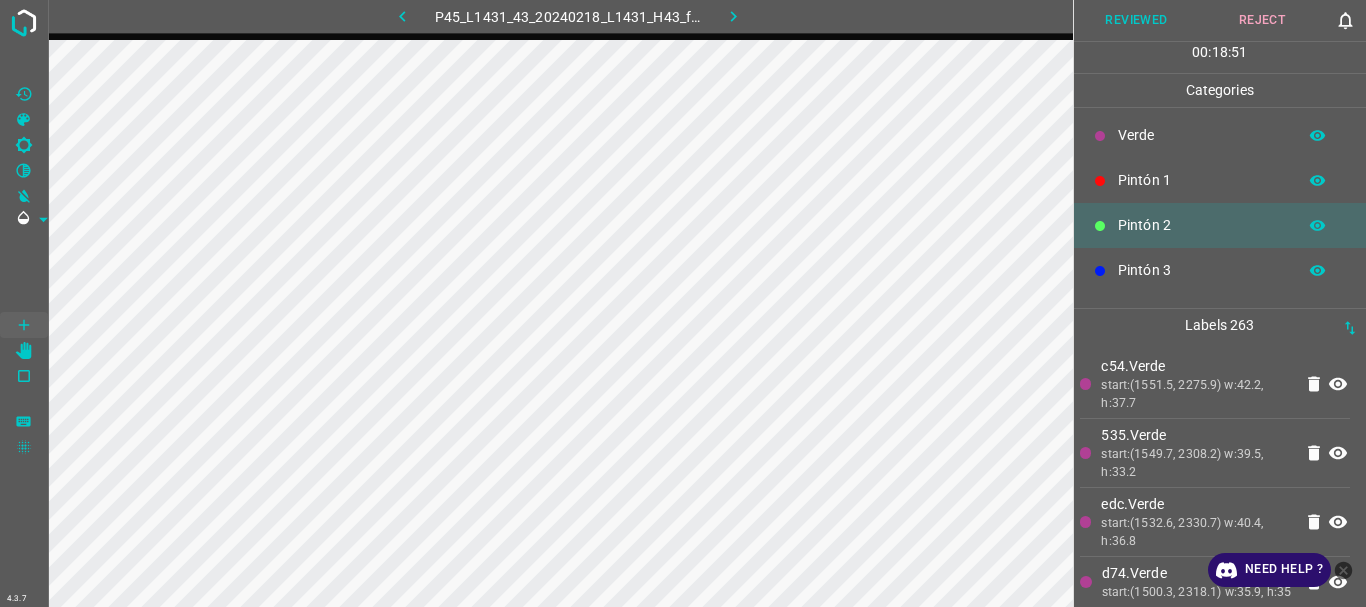 click at bounding box center [182, 16] 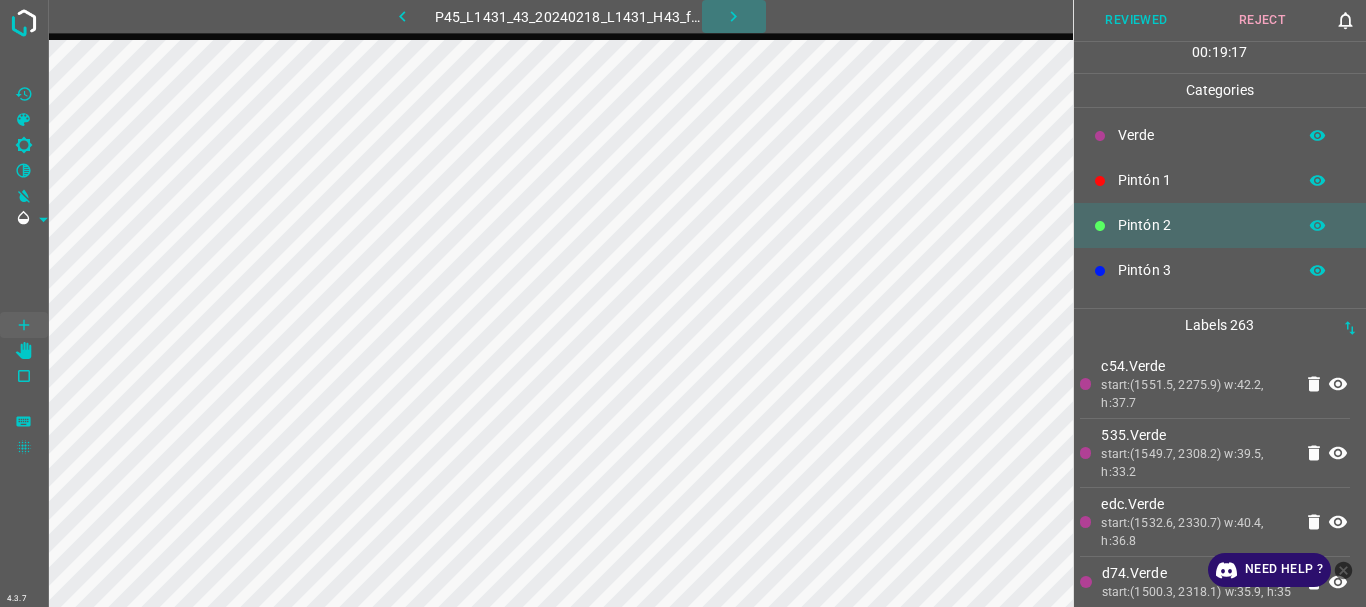click 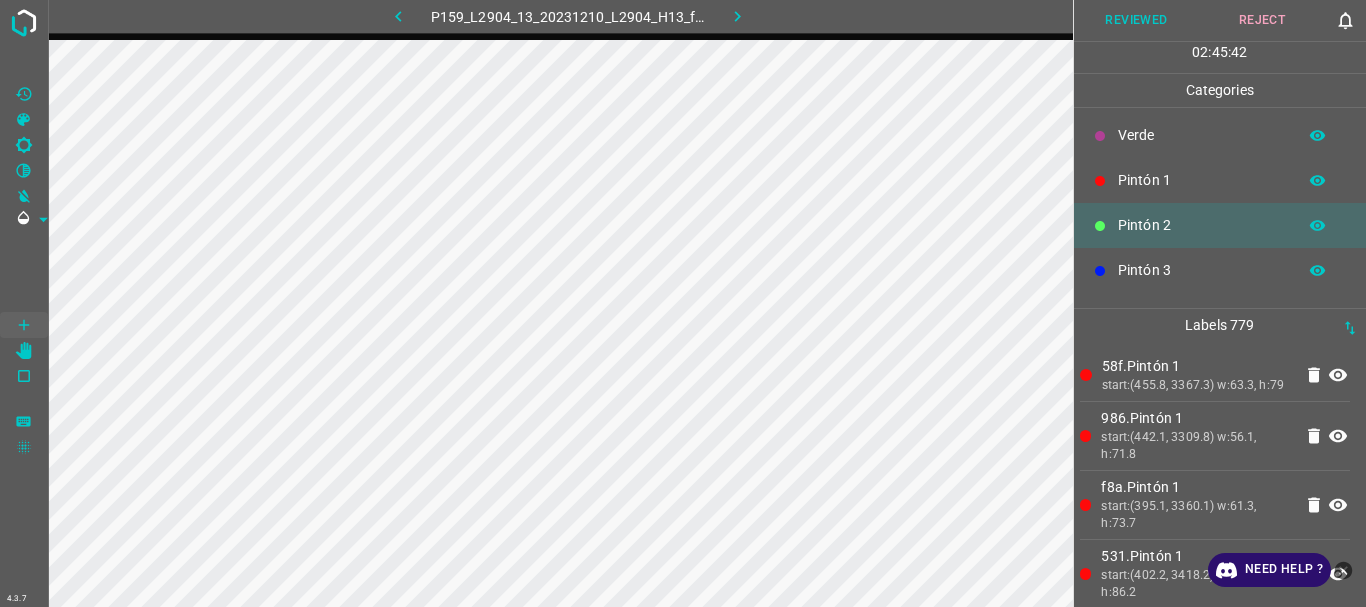 click on "Reviewed" at bounding box center [1137, 20] 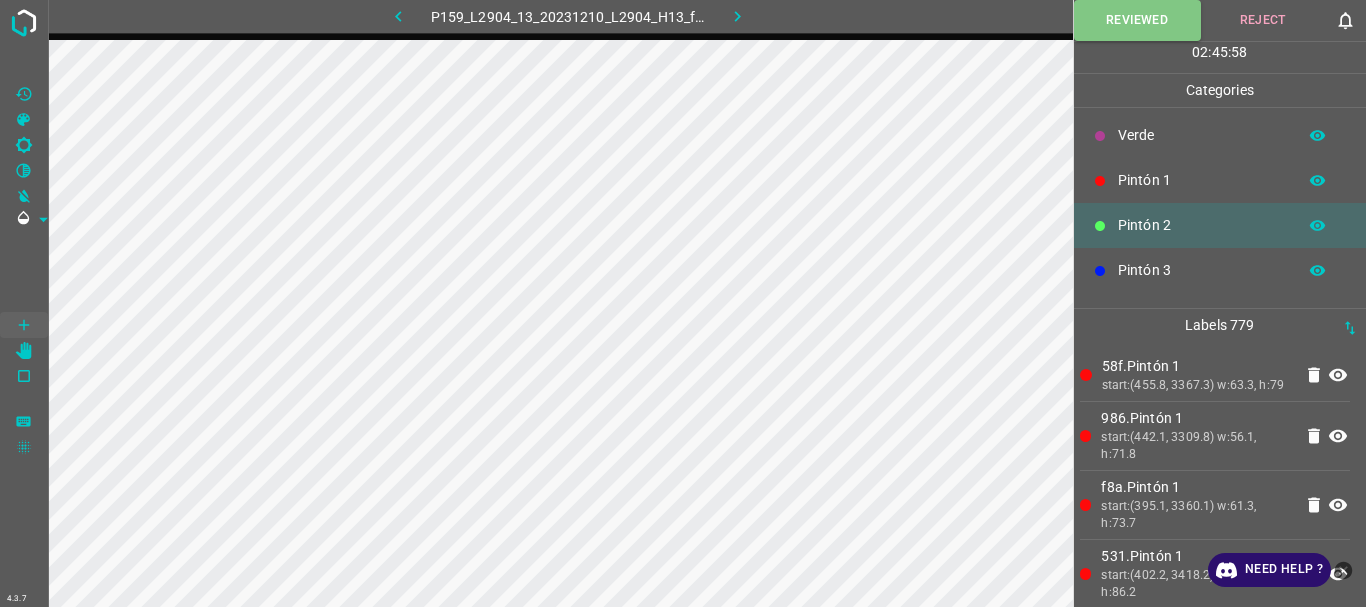 click 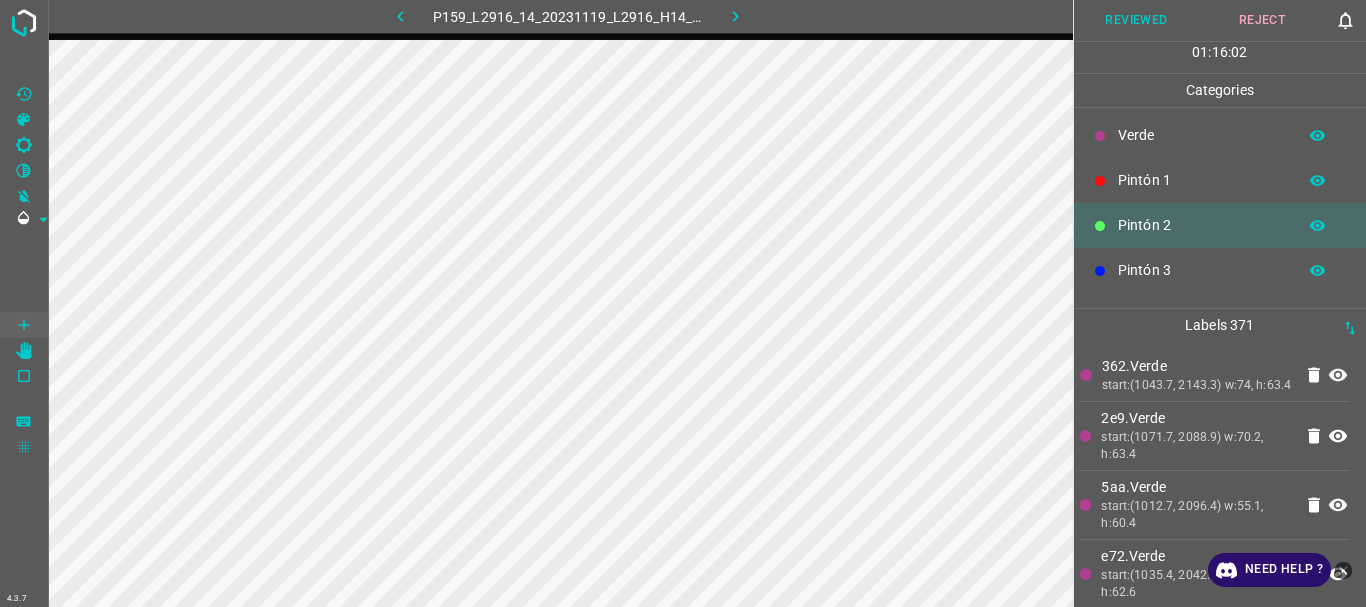 click on "Reviewed" at bounding box center [1137, 20] 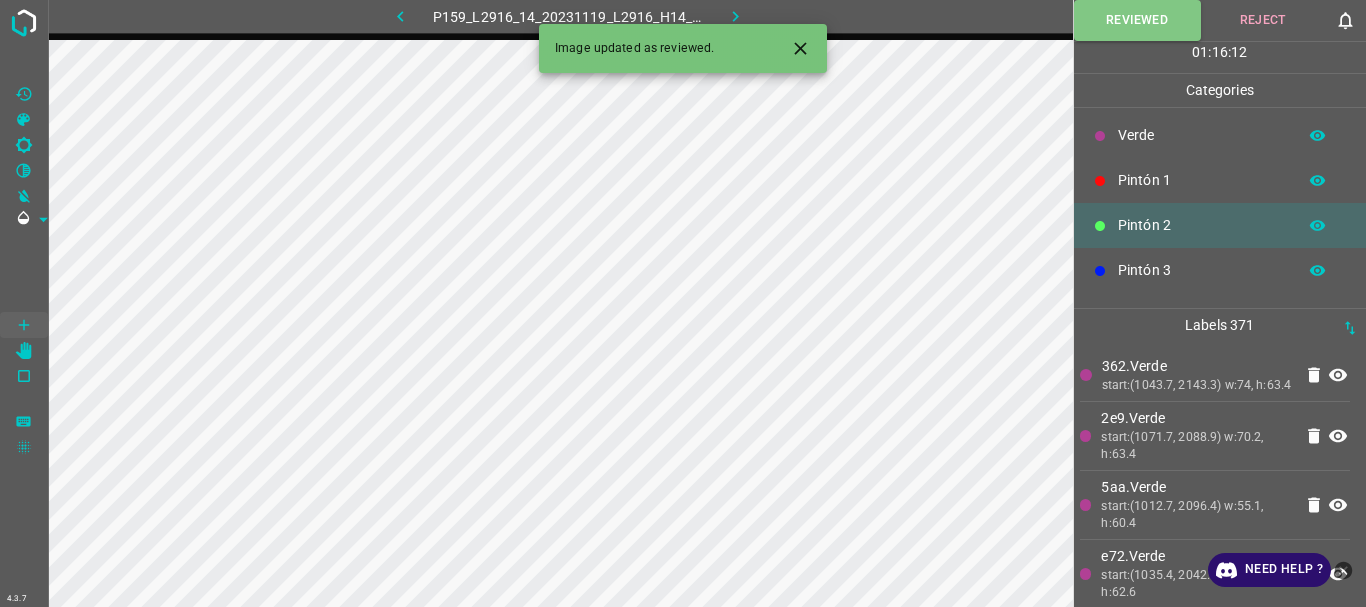 click 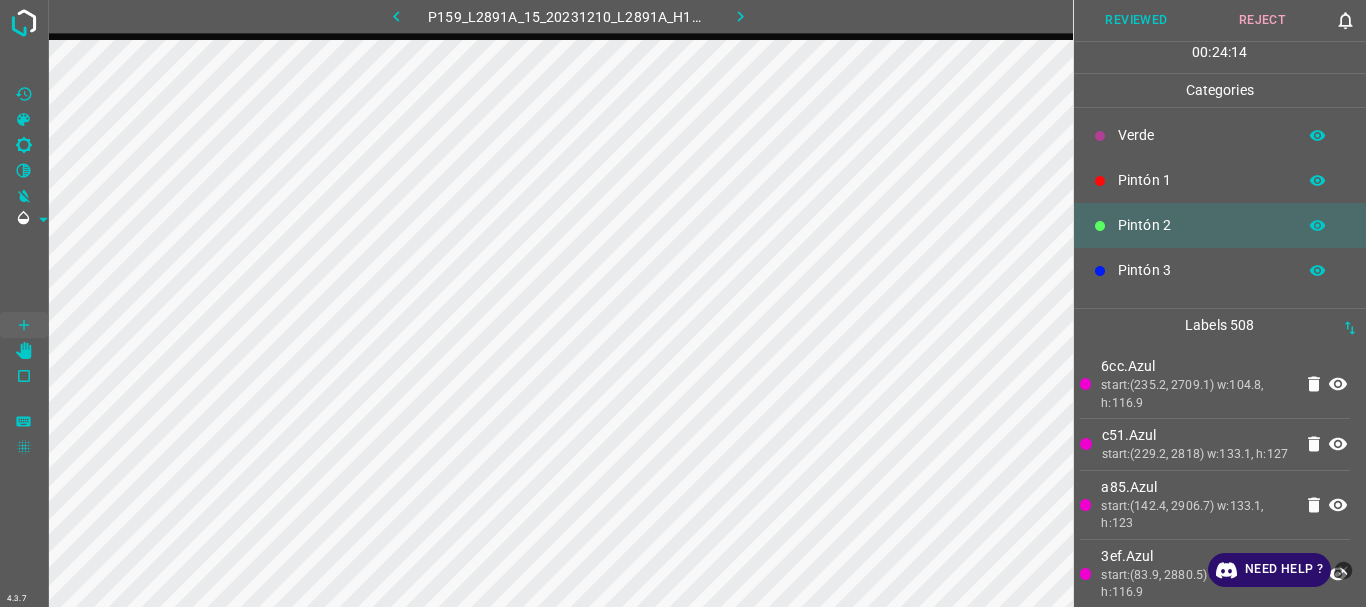 click on "Reviewed" at bounding box center [1137, 20] 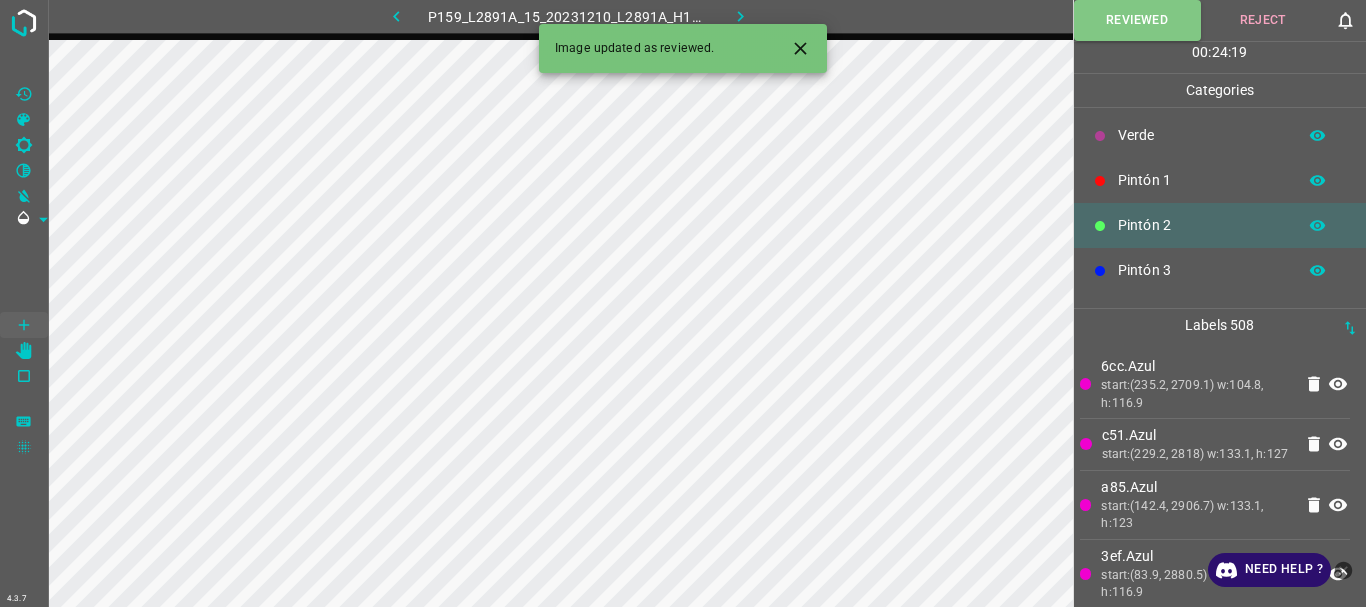 click at bounding box center (740, 16) 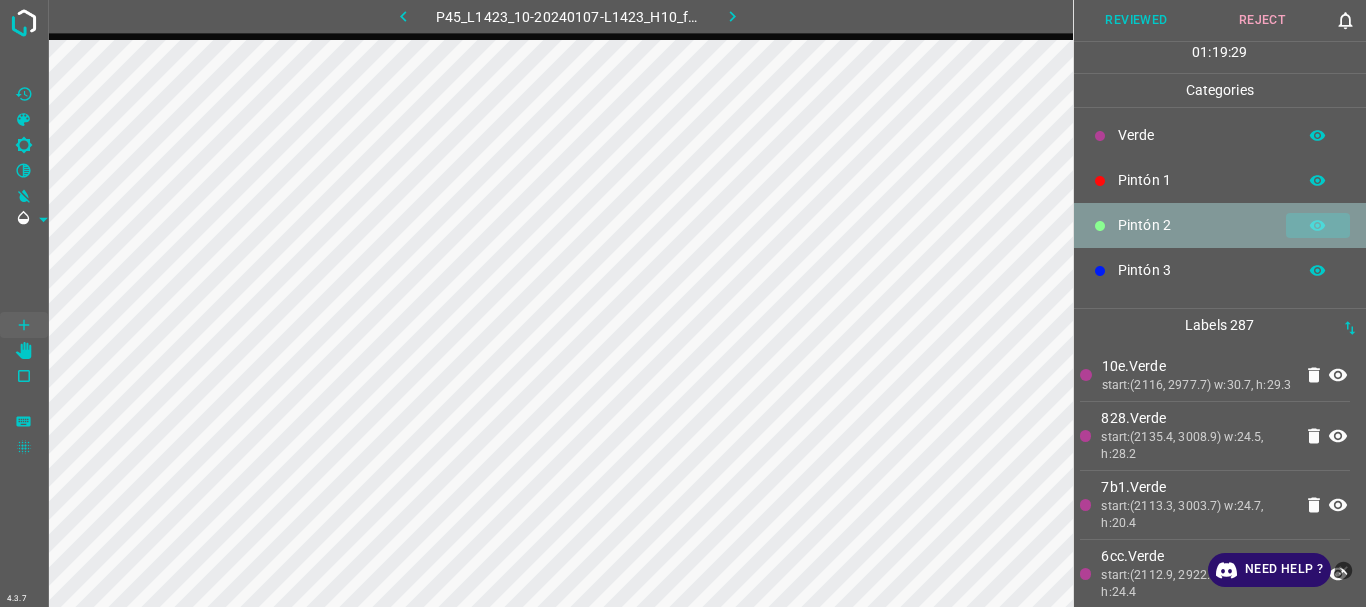 click 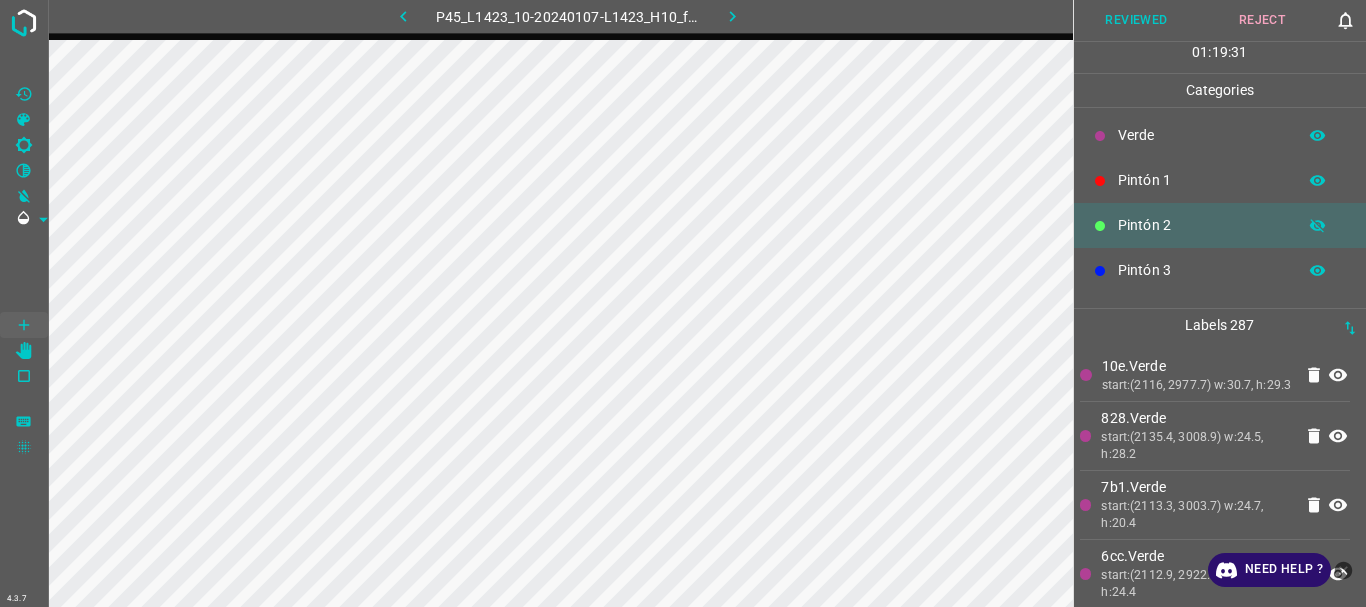 click 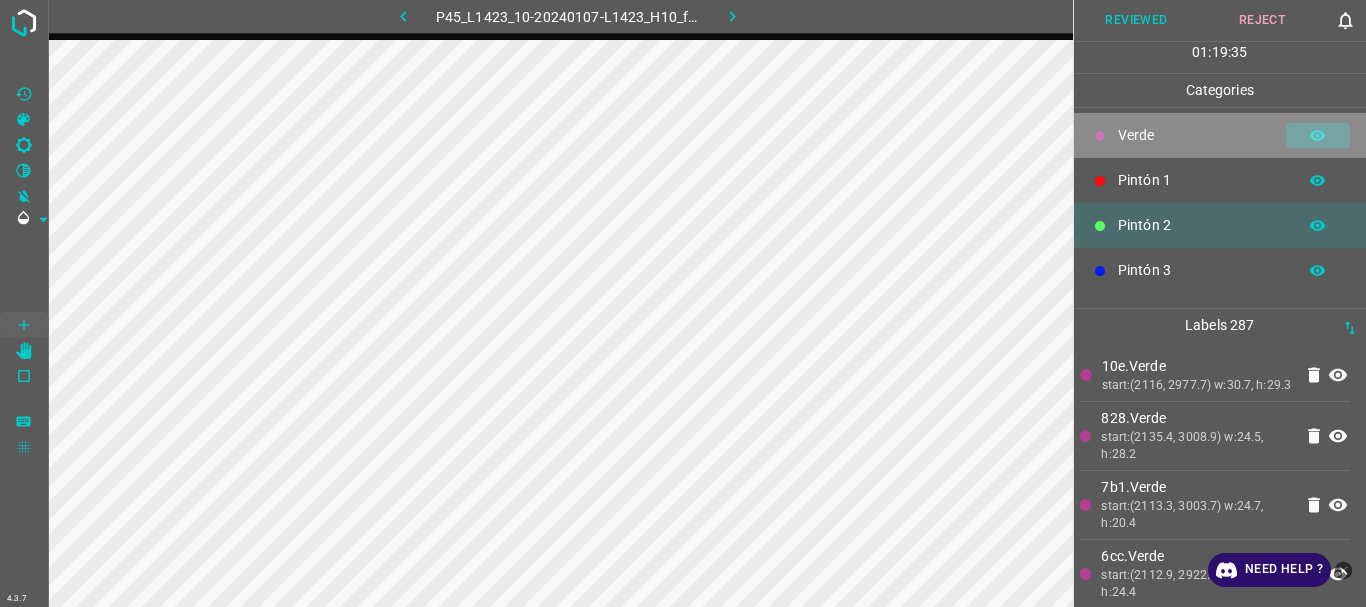 click 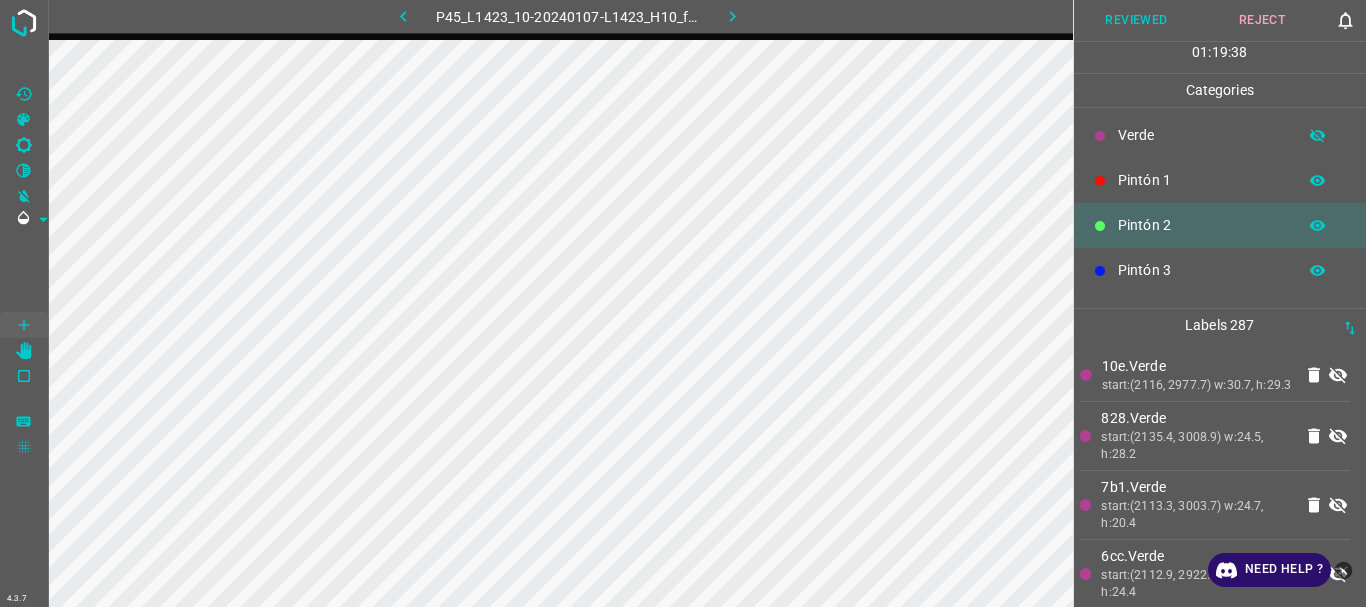 click 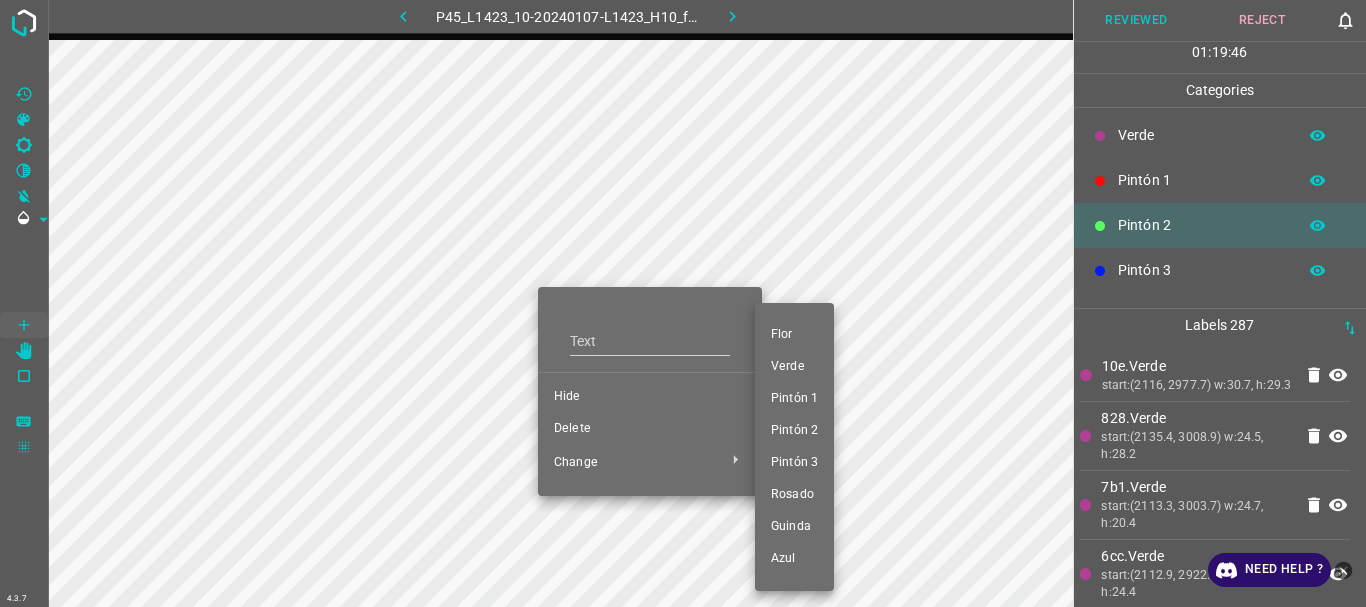 click on "Pintón 2" at bounding box center (794, 431) 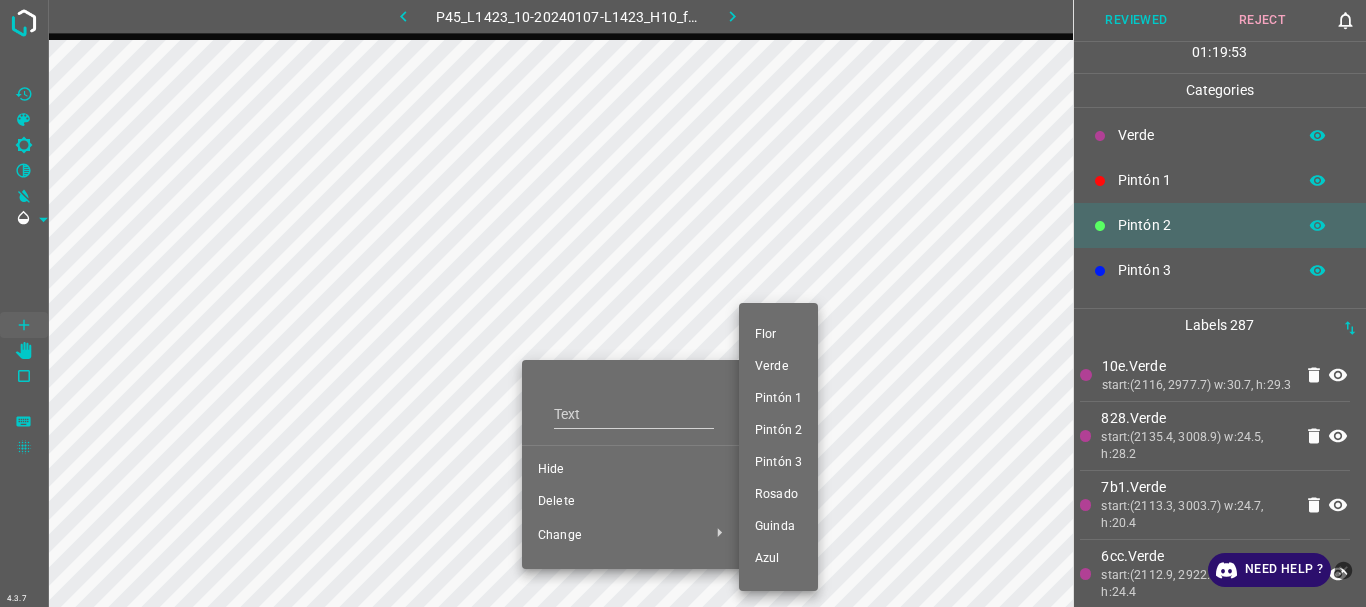 click on "Pintón 2" at bounding box center (778, 431) 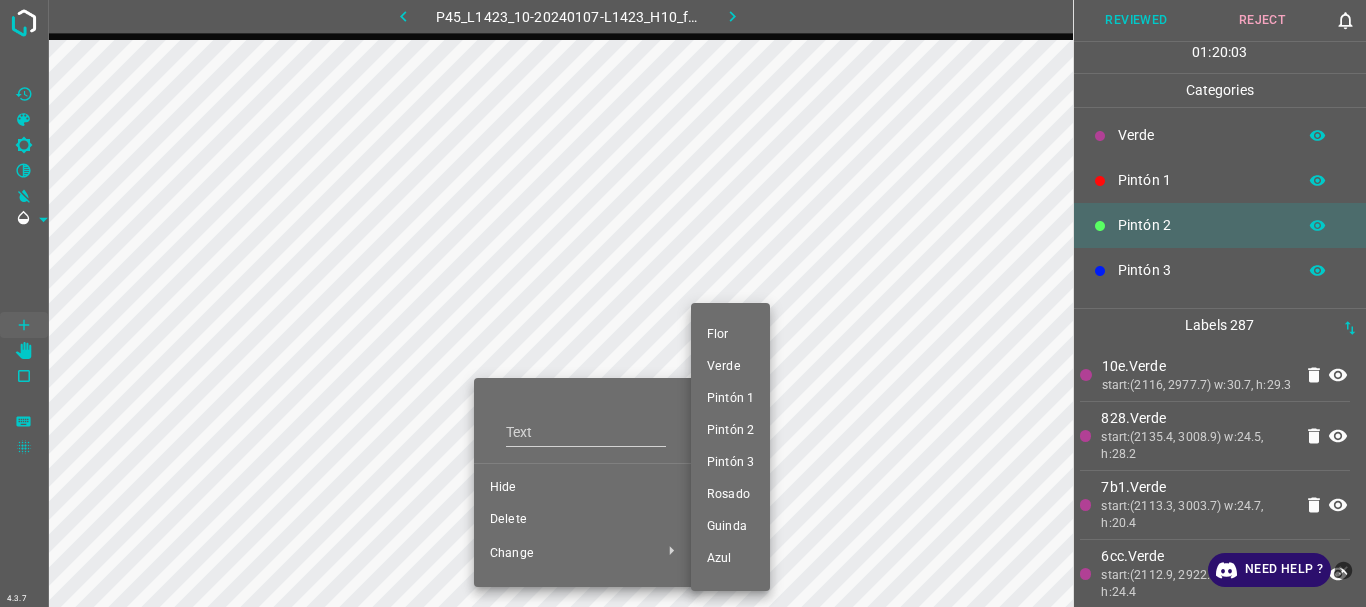 click on "Pintón 2" at bounding box center (730, 431) 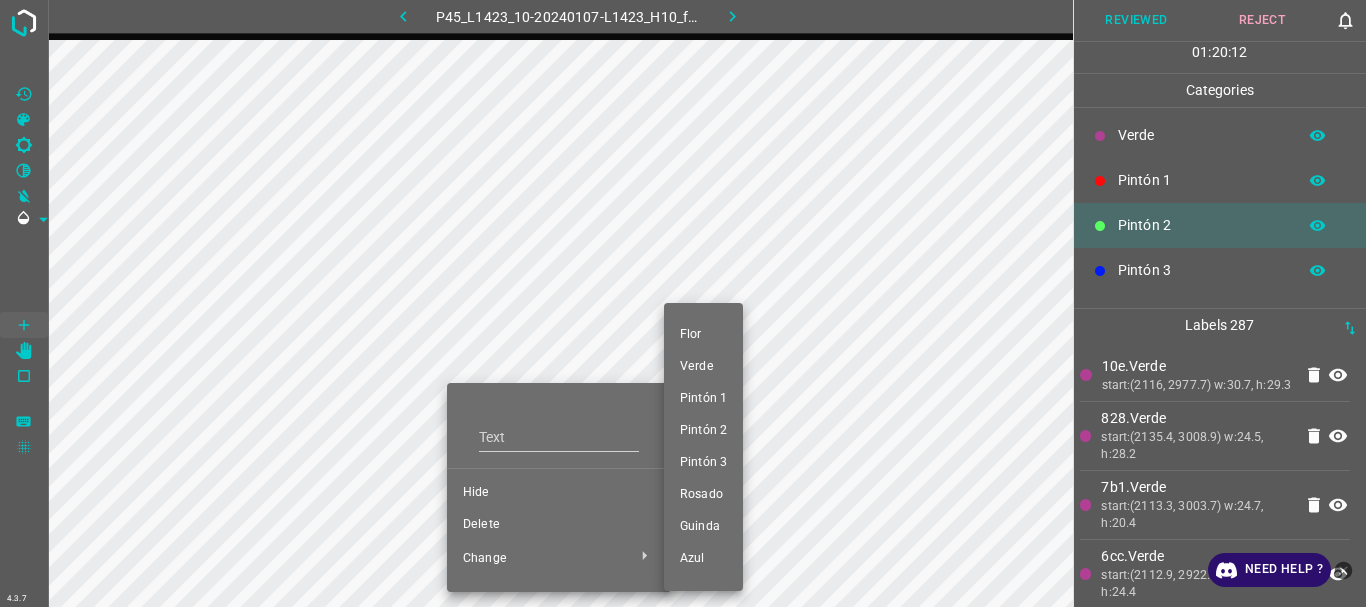 click on "Pintón 2" at bounding box center [703, 431] 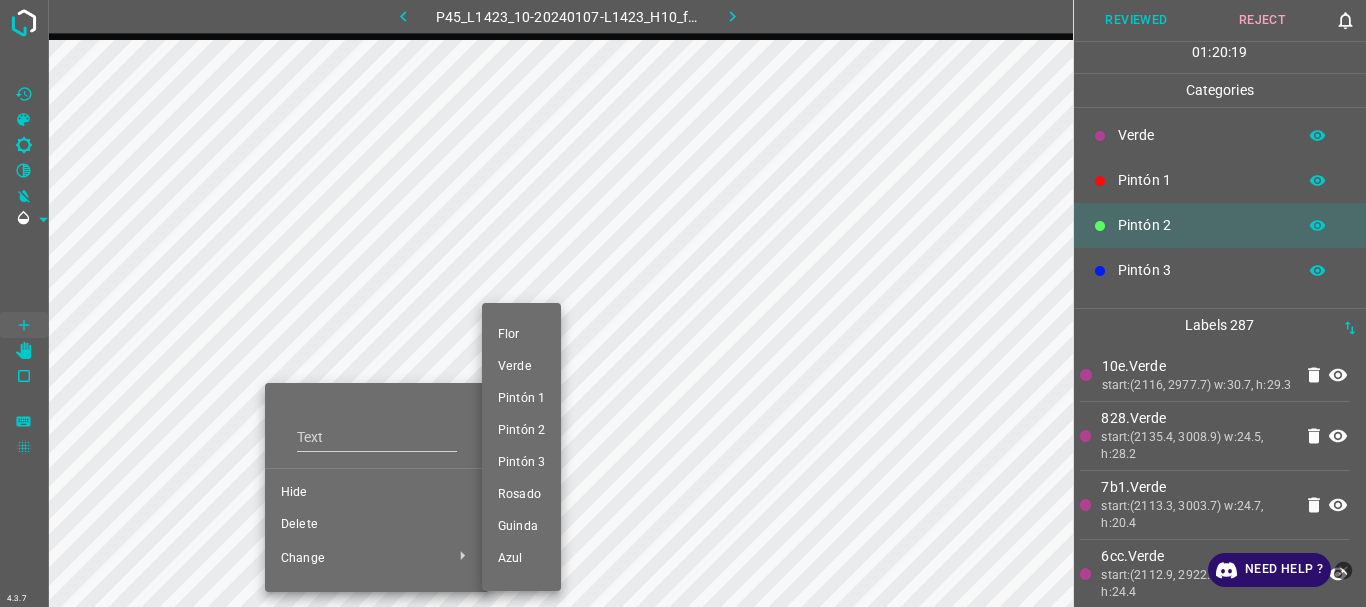 click on "Pintón 2" at bounding box center [521, 431] 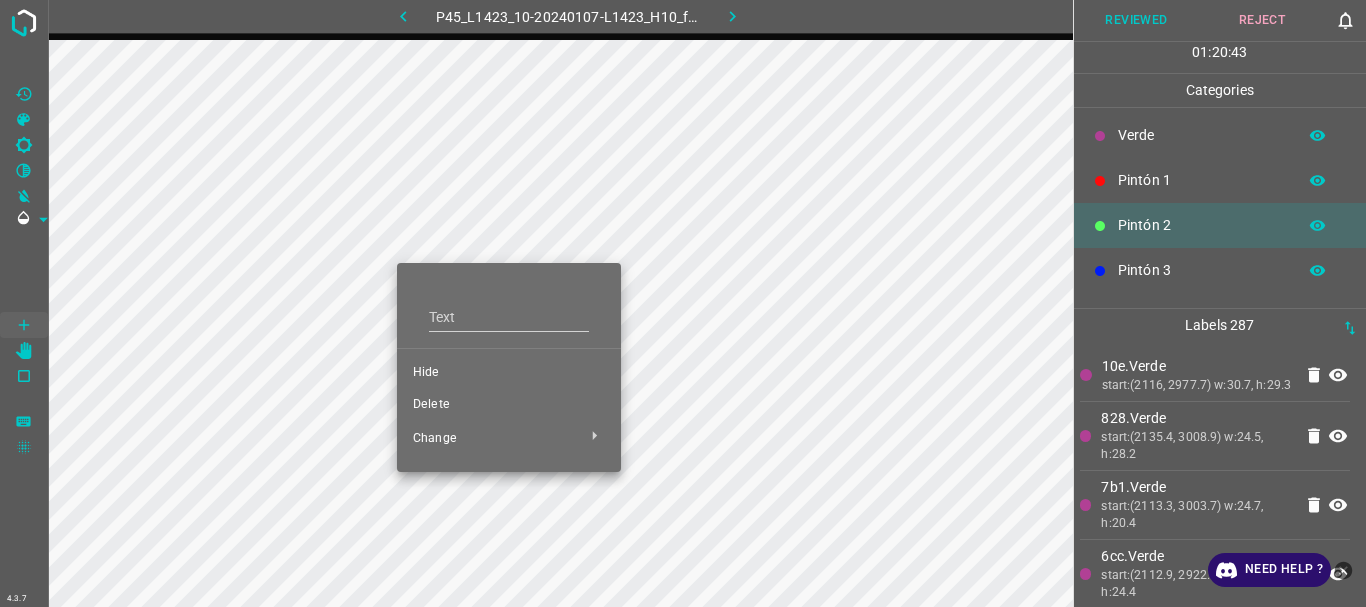 click at bounding box center (683, 303) 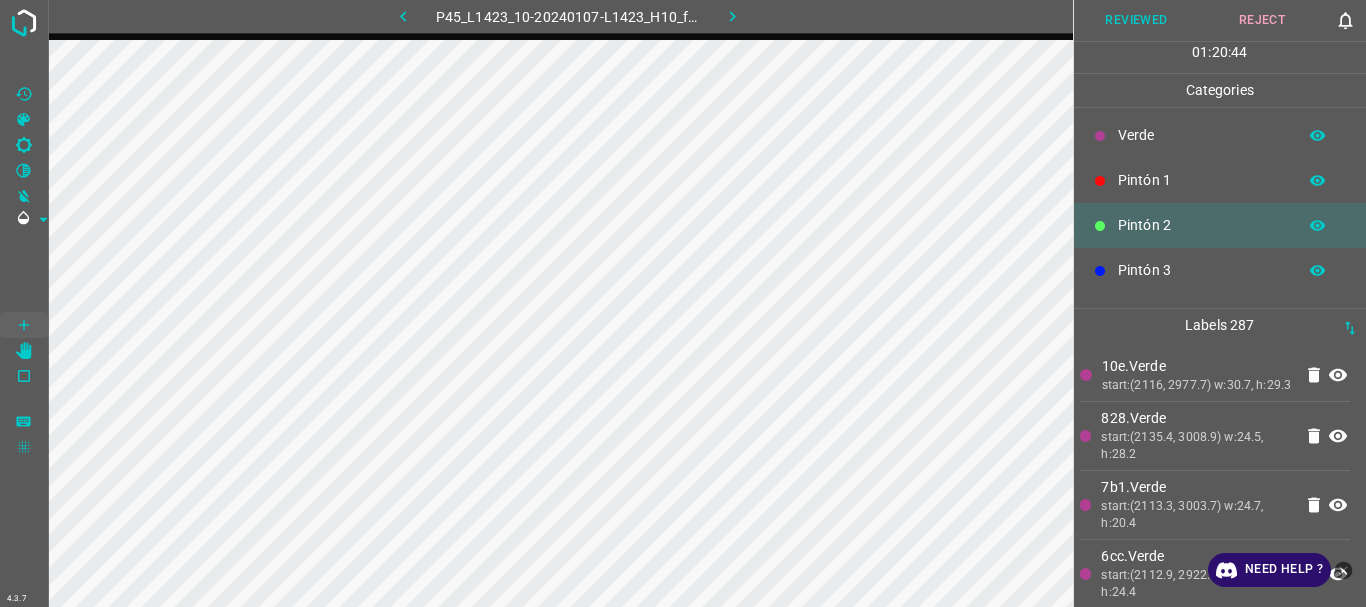 click at bounding box center (683, 303) 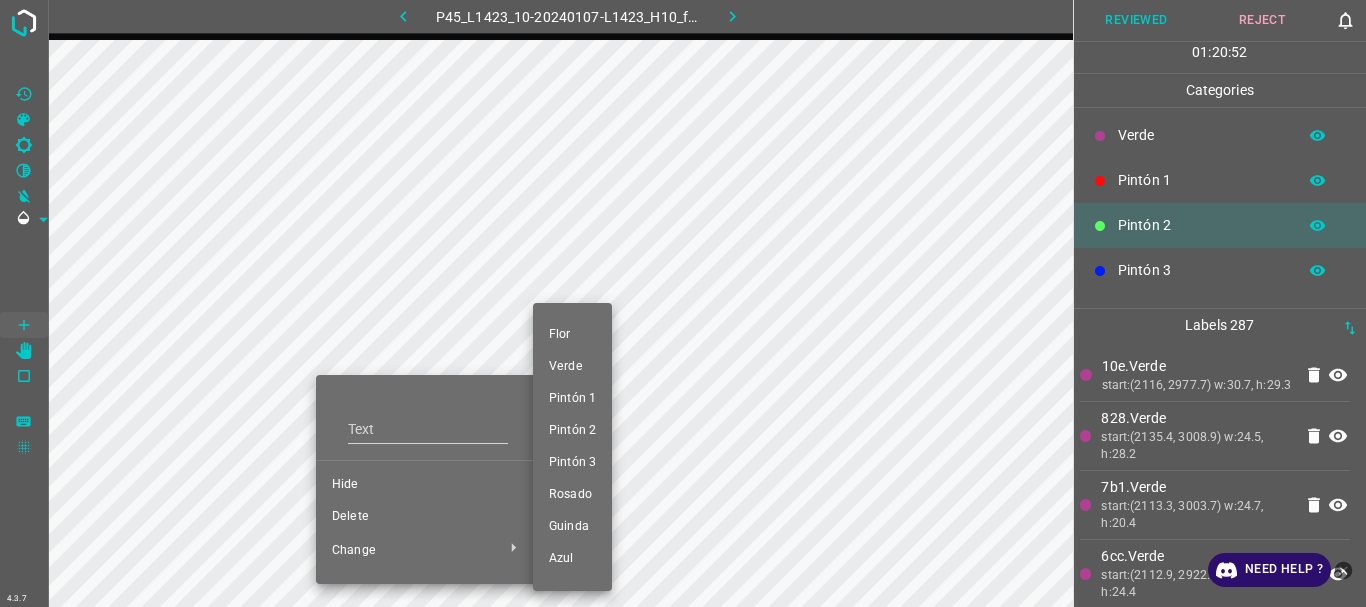 click on "Pintón 2" at bounding box center (572, 431) 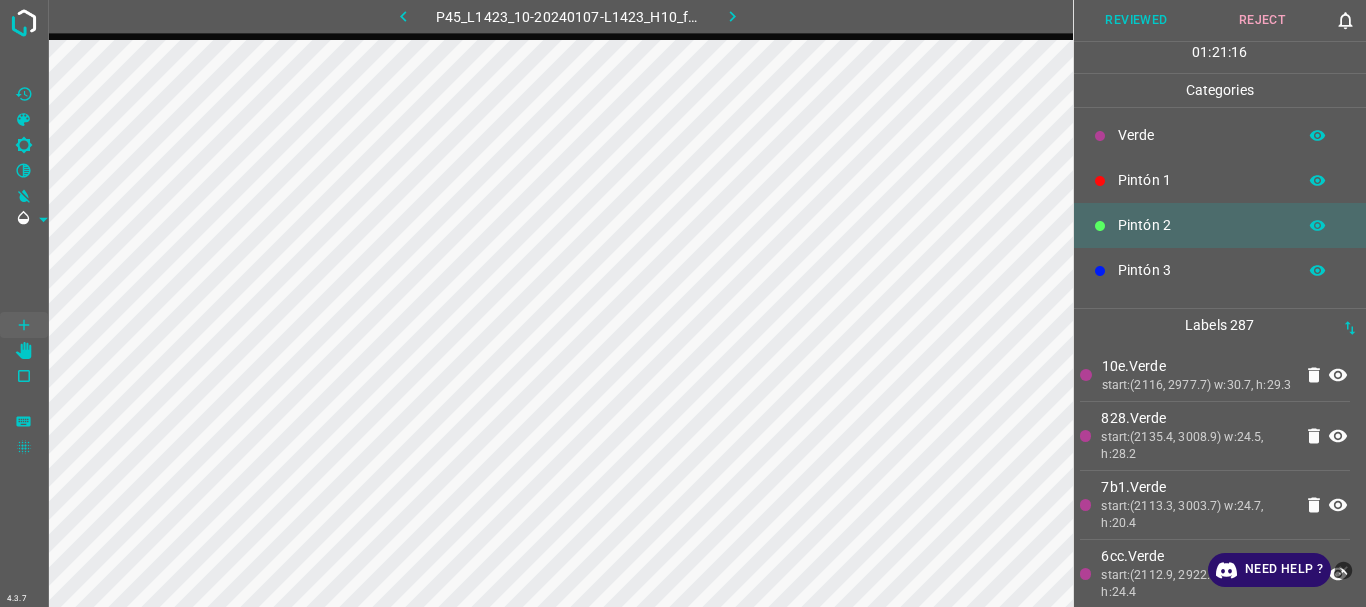 click on "Reviewed" at bounding box center [1137, 20] 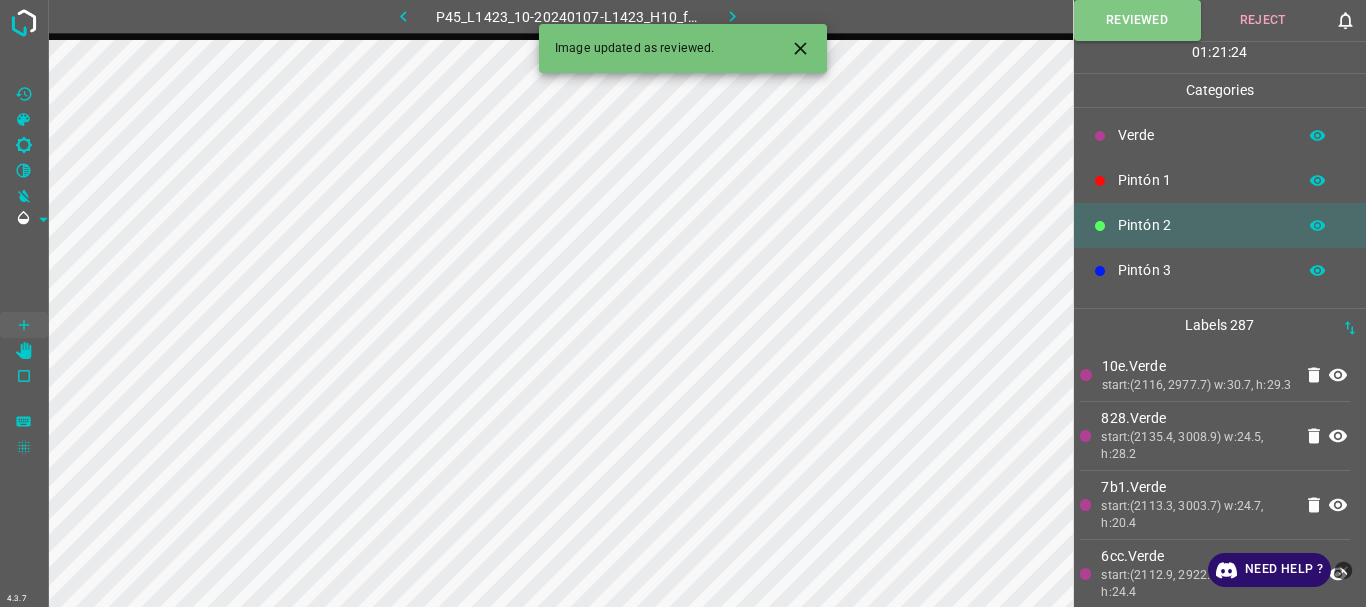 click 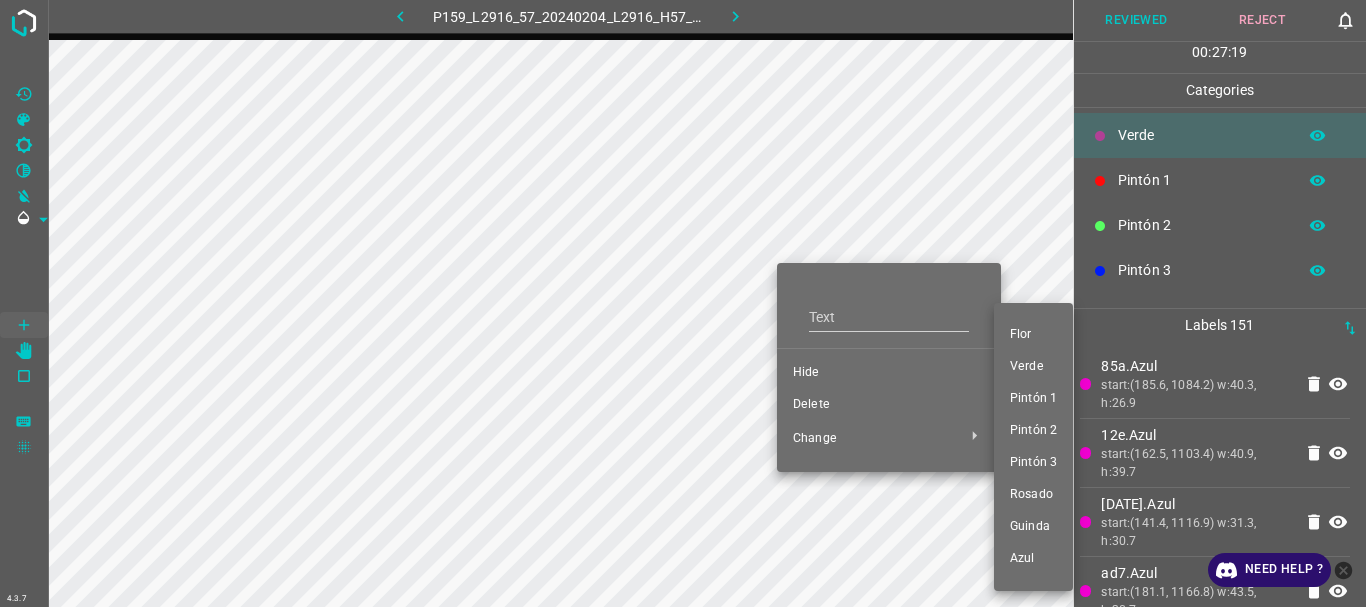 click at bounding box center [683, 303] 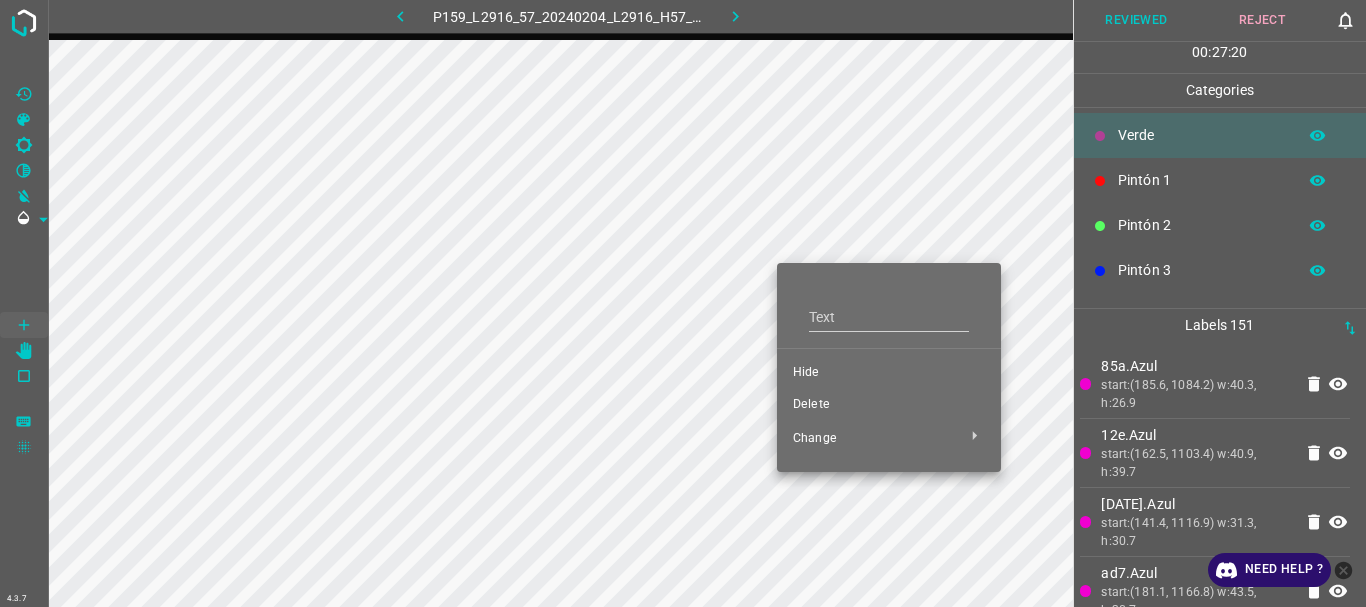 click on "Delete" at bounding box center [889, 405] 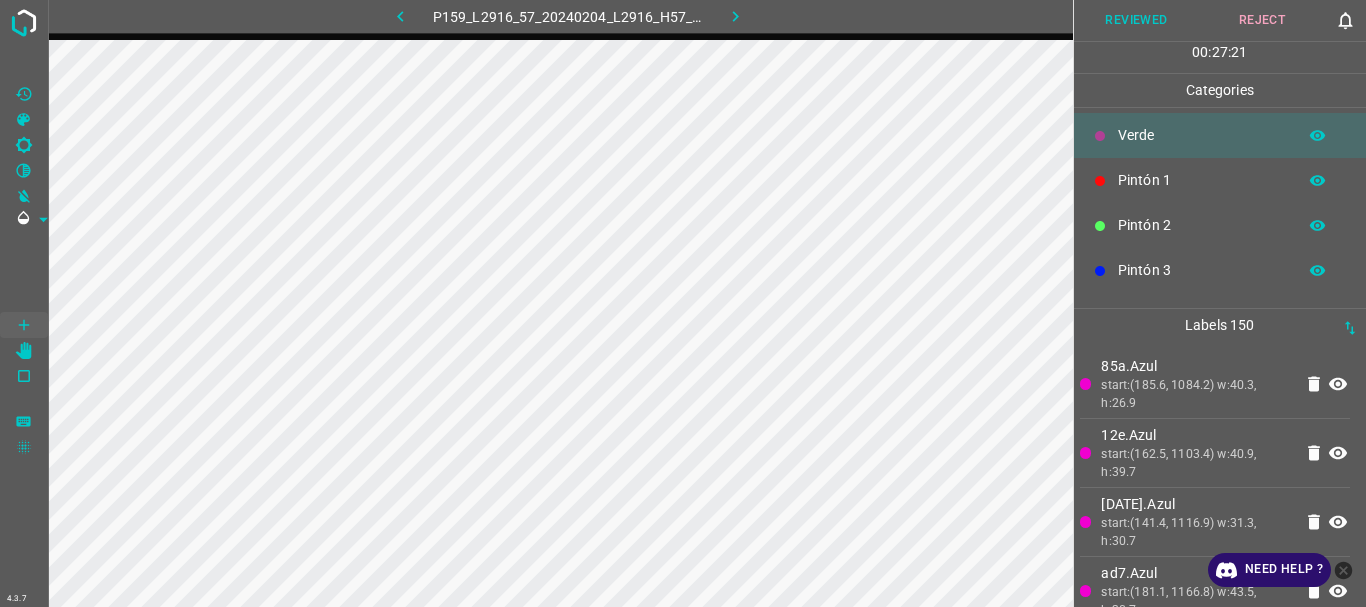 click on "Delete" at bounding box center (861, 343) 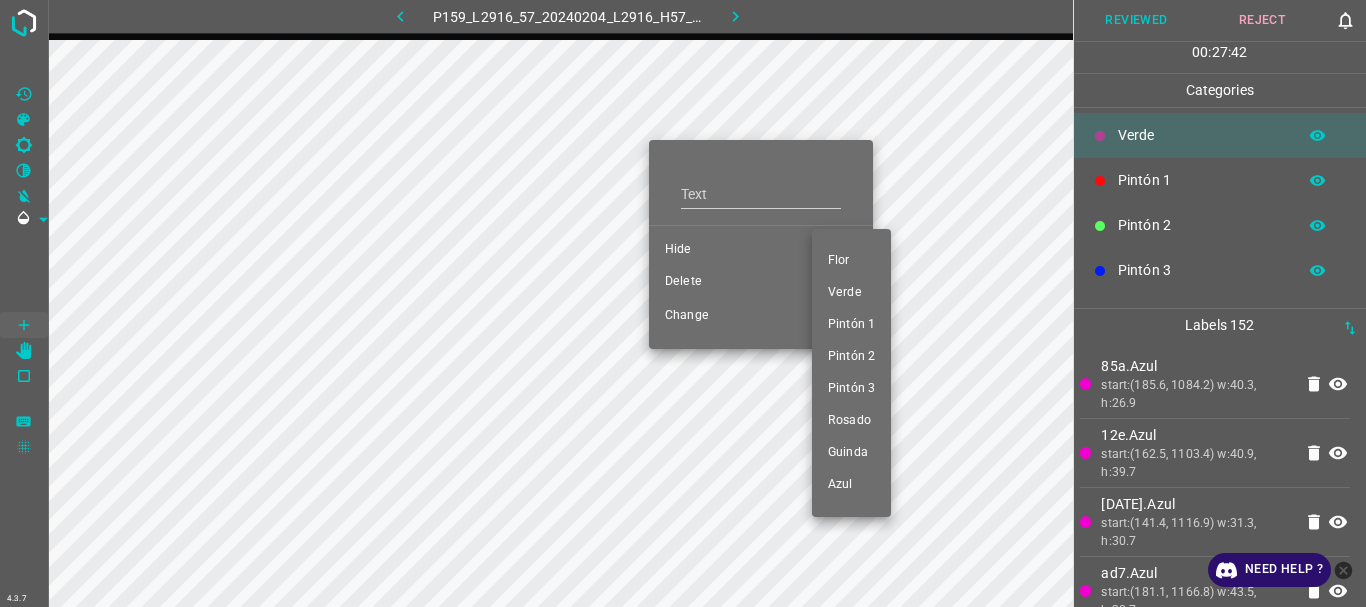 click at bounding box center (683, 303) 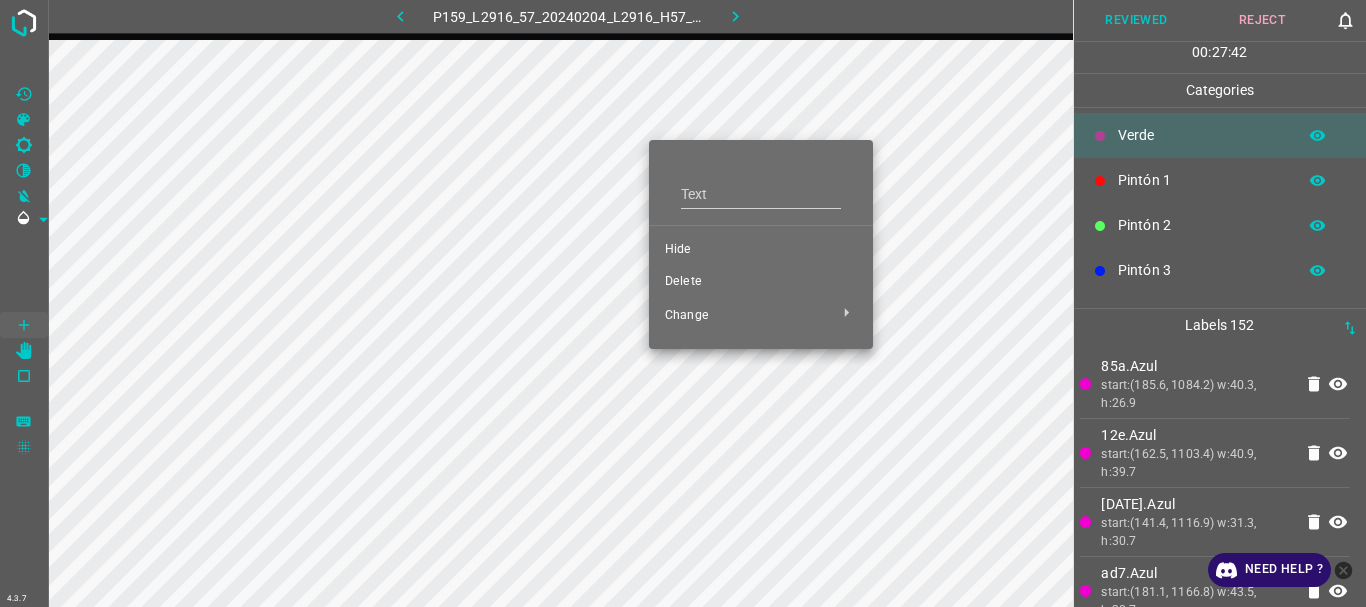 click on "Delete" at bounding box center [761, 282] 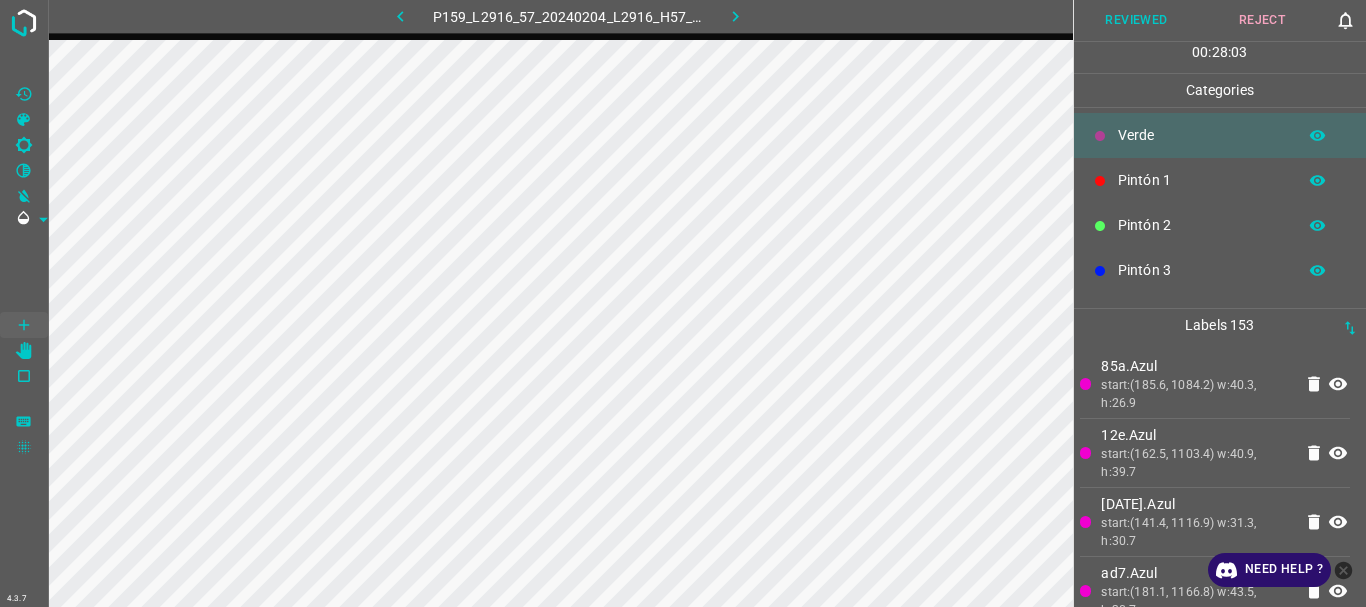 scroll, scrollTop: 0, scrollLeft: 0, axis: both 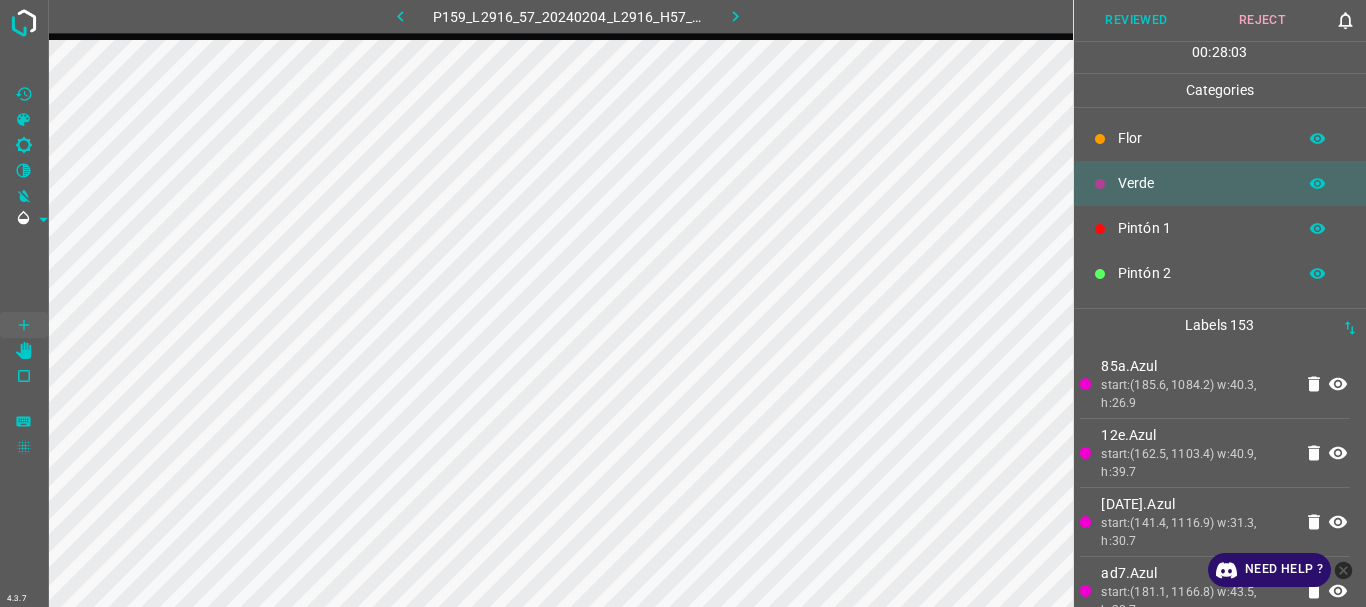 click 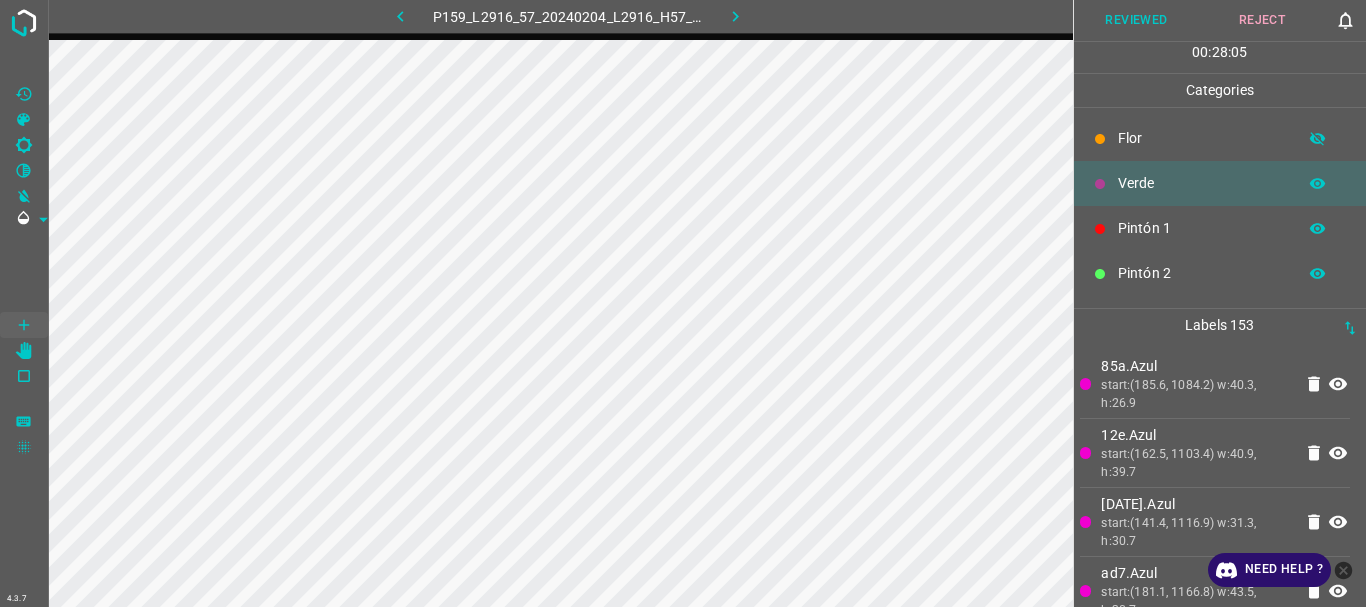 click 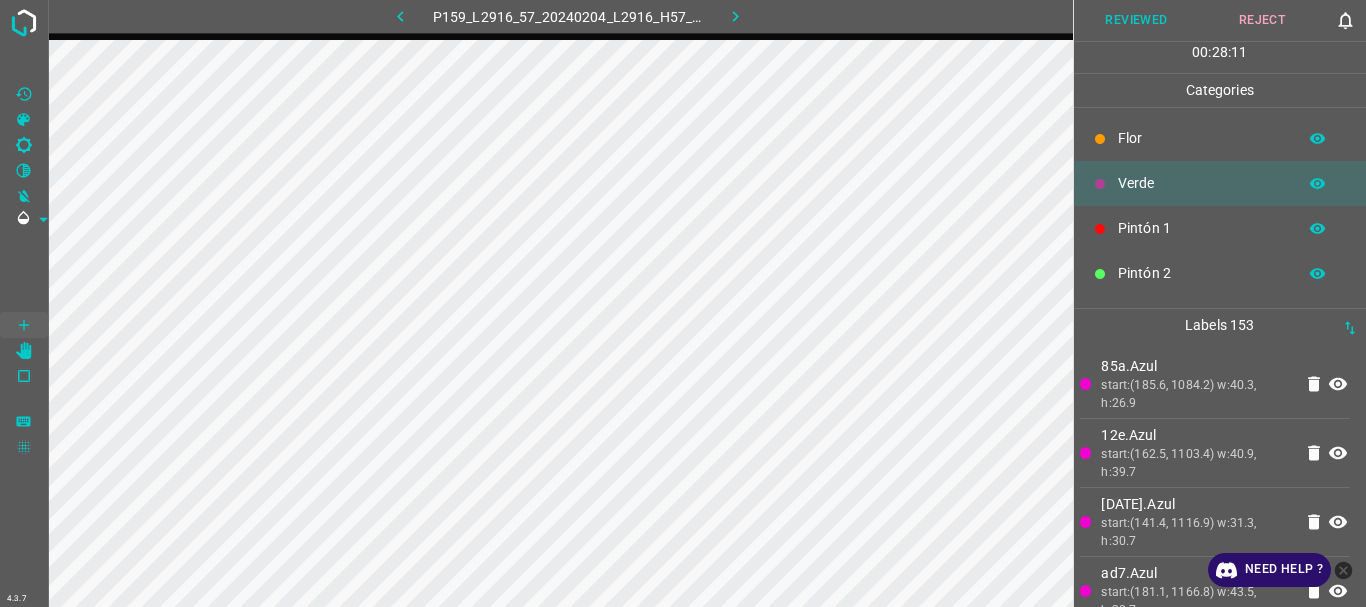 click on "Reviewed" at bounding box center (1137, 20) 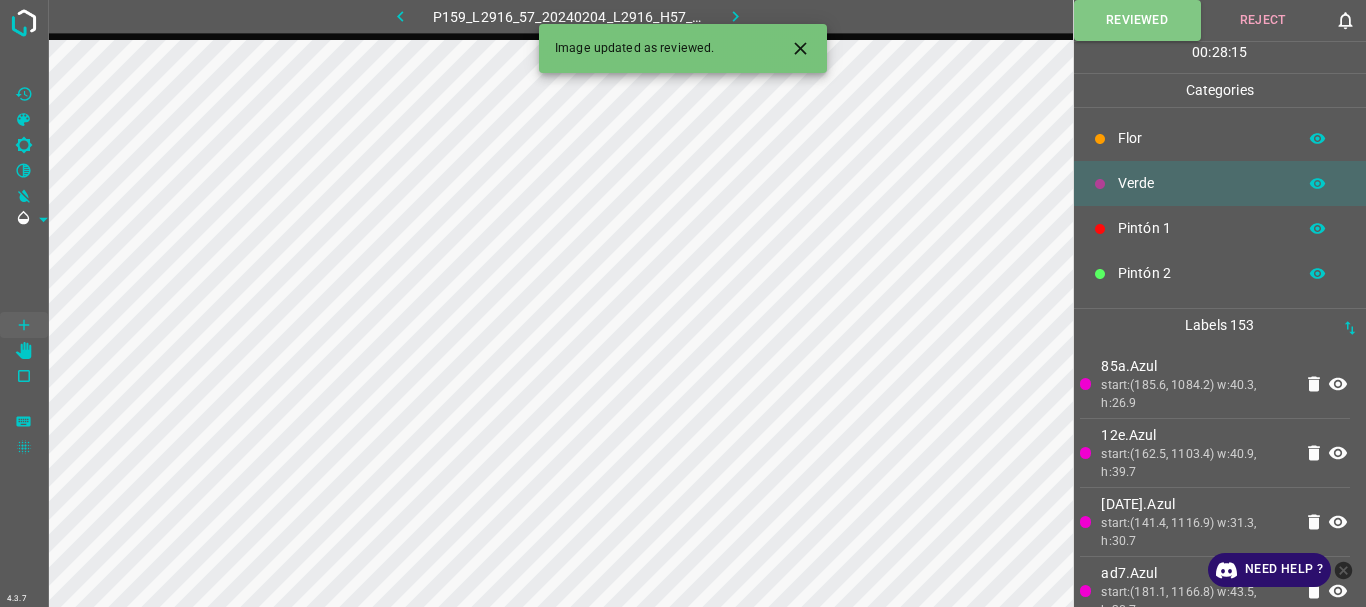 click 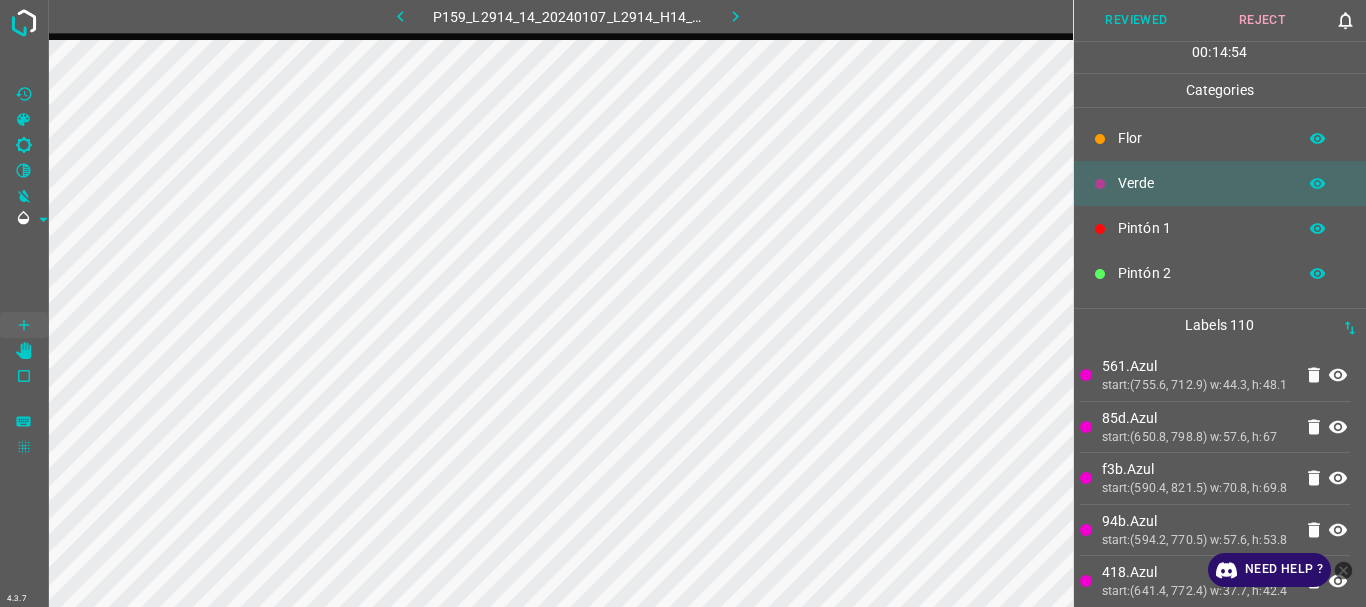 scroll, scrollTop: 176, scrollLeft: 0, axis: vertical 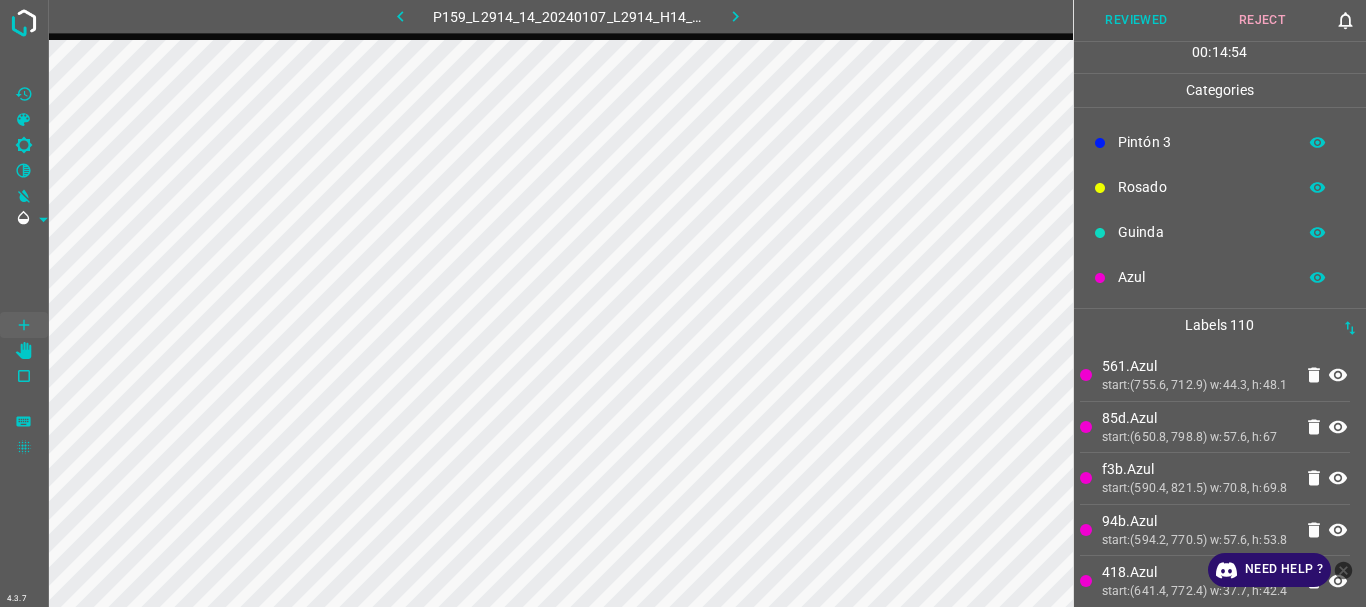 click on "Azul" at bounding box center [1202, 277] 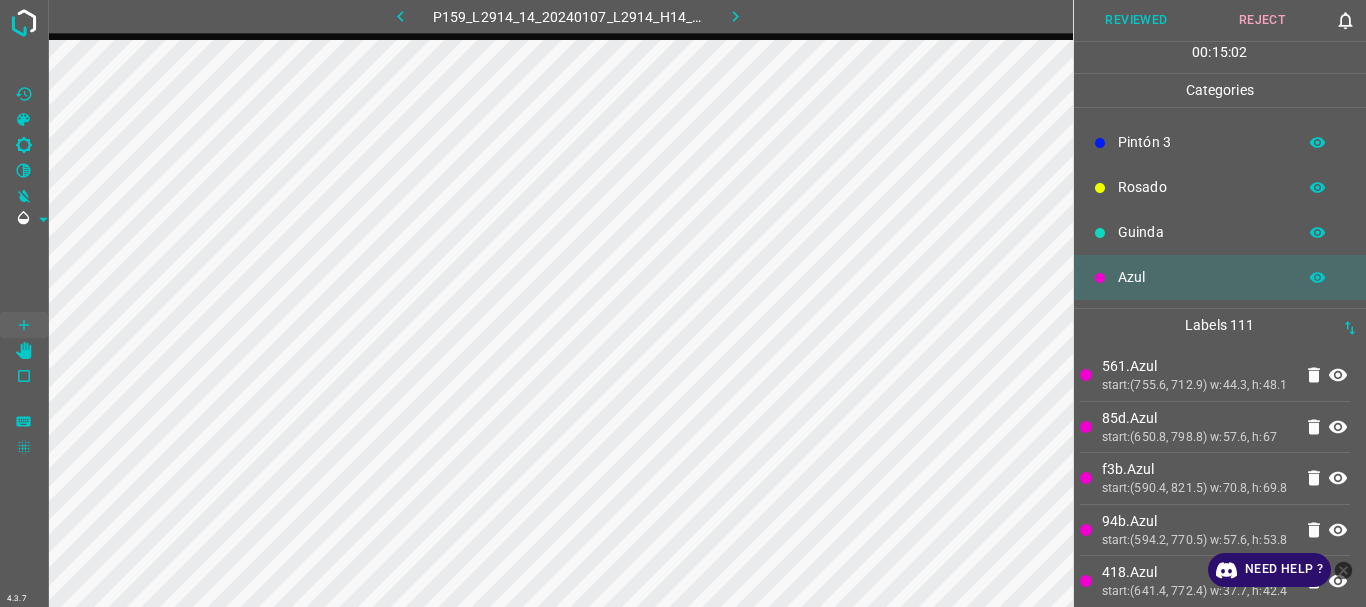 click 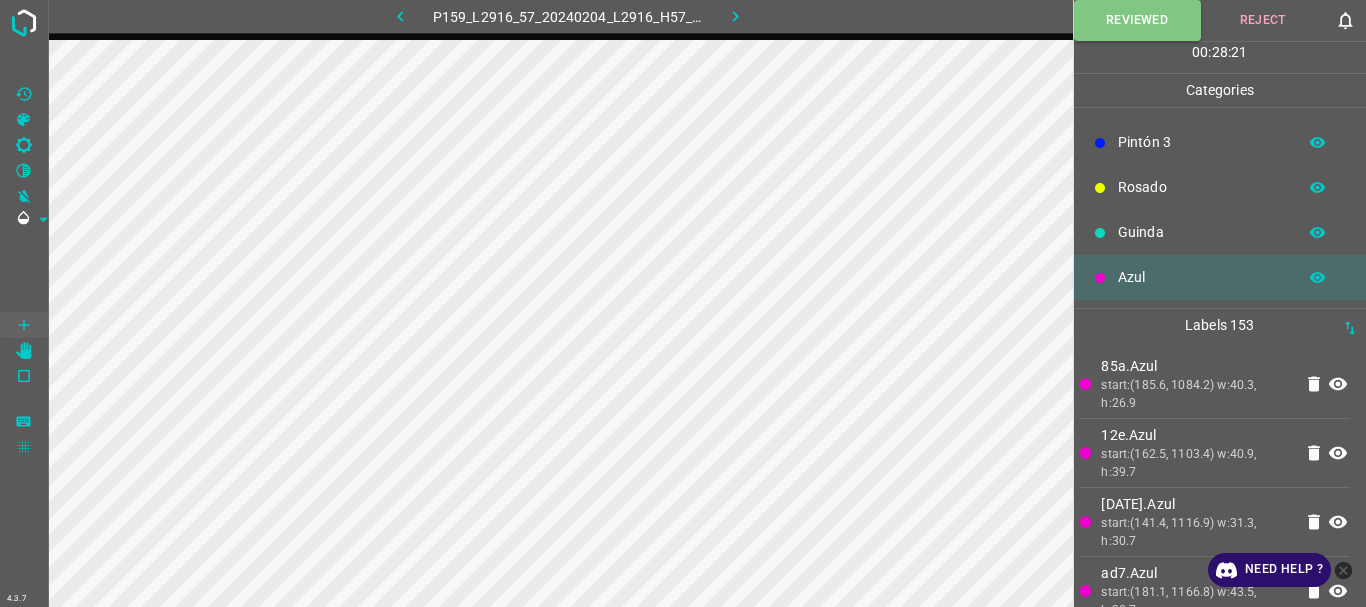 click 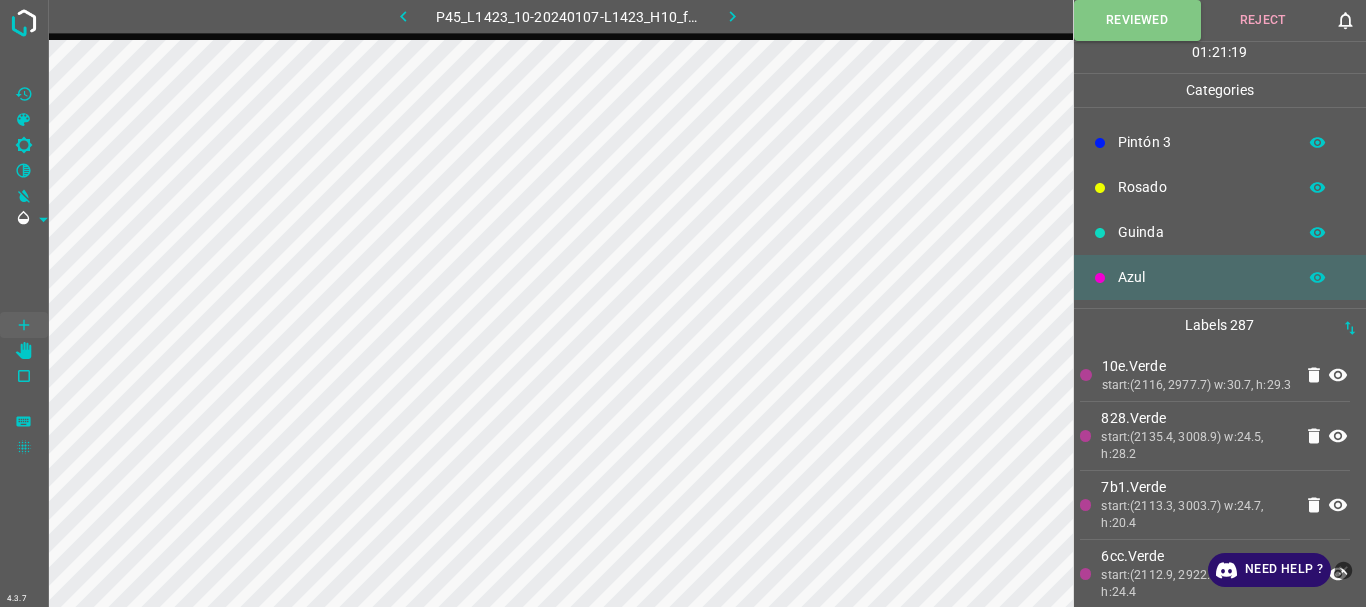 click 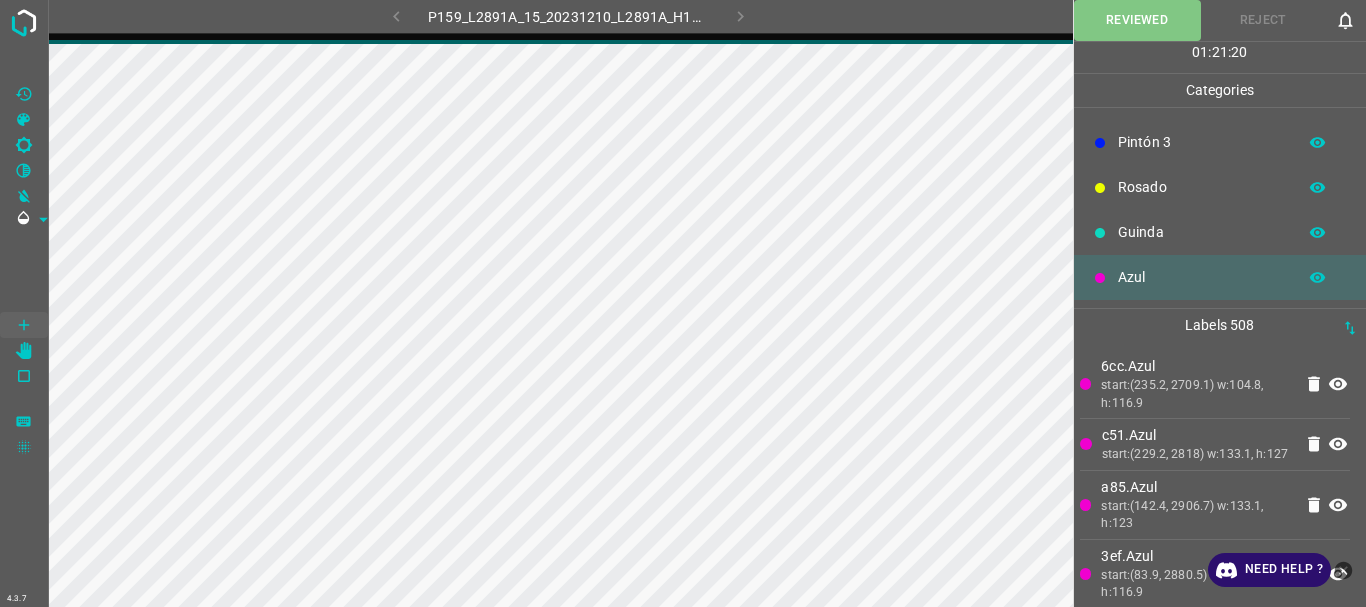 click on "P159_L2891A_15_20231210_L2891A_H15_frame_00019_18351.jpg" at bounding box center (568, 16) 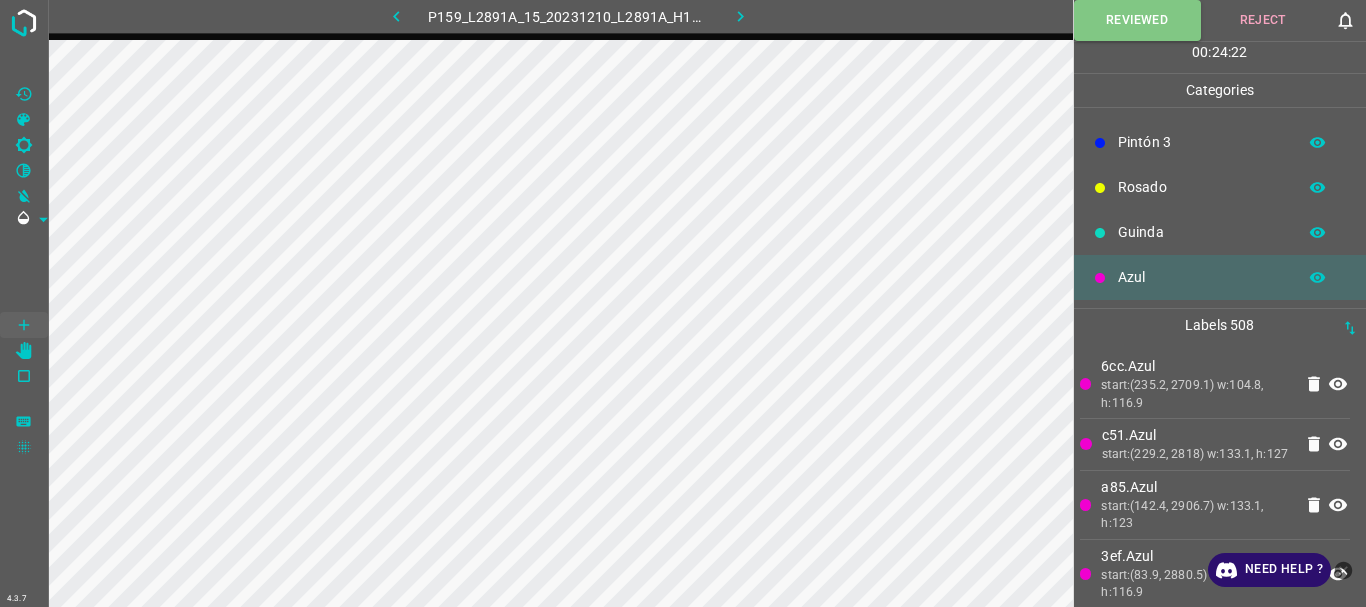 click 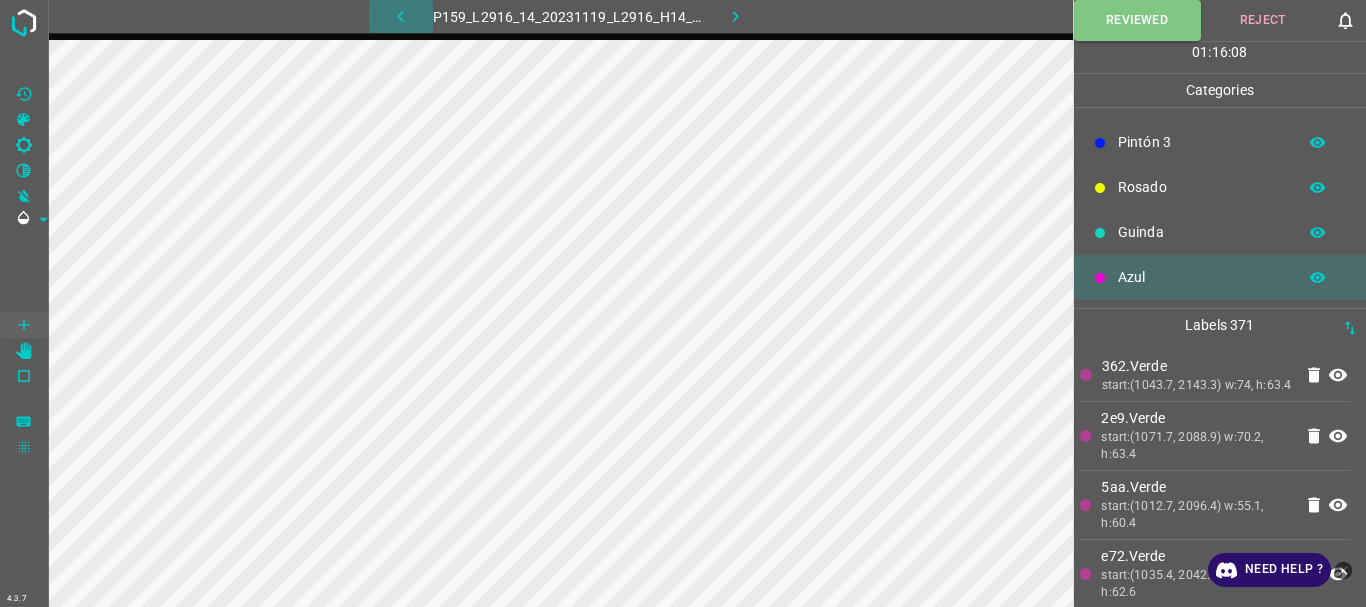 click 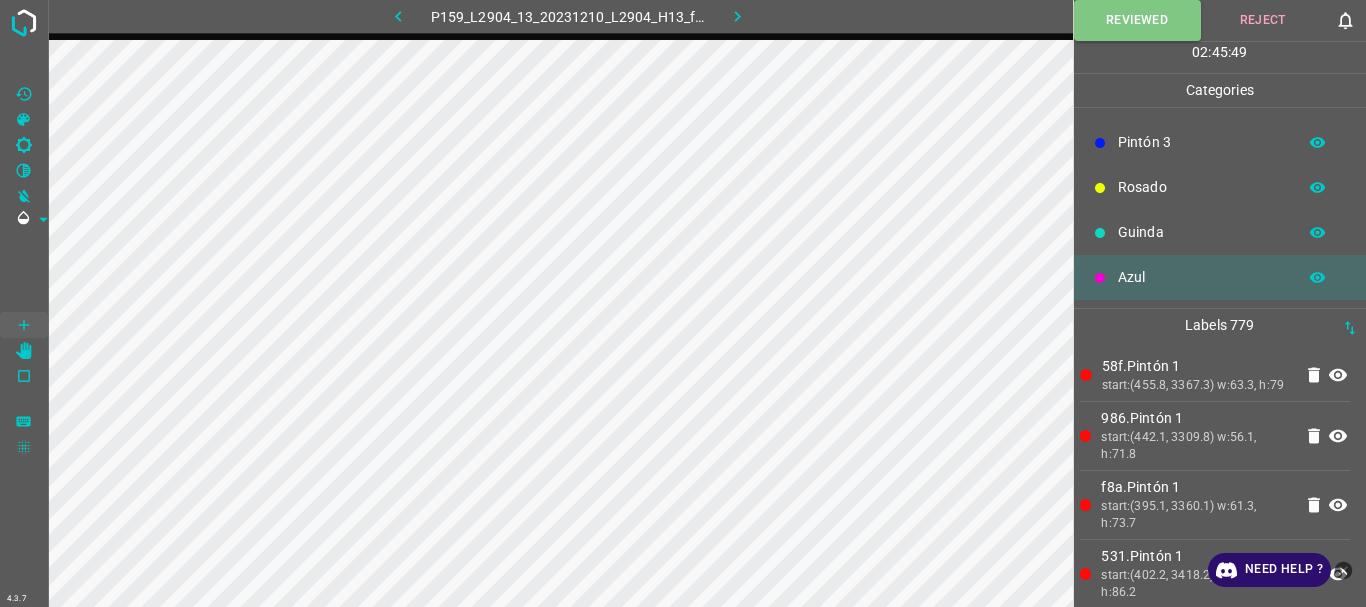 click 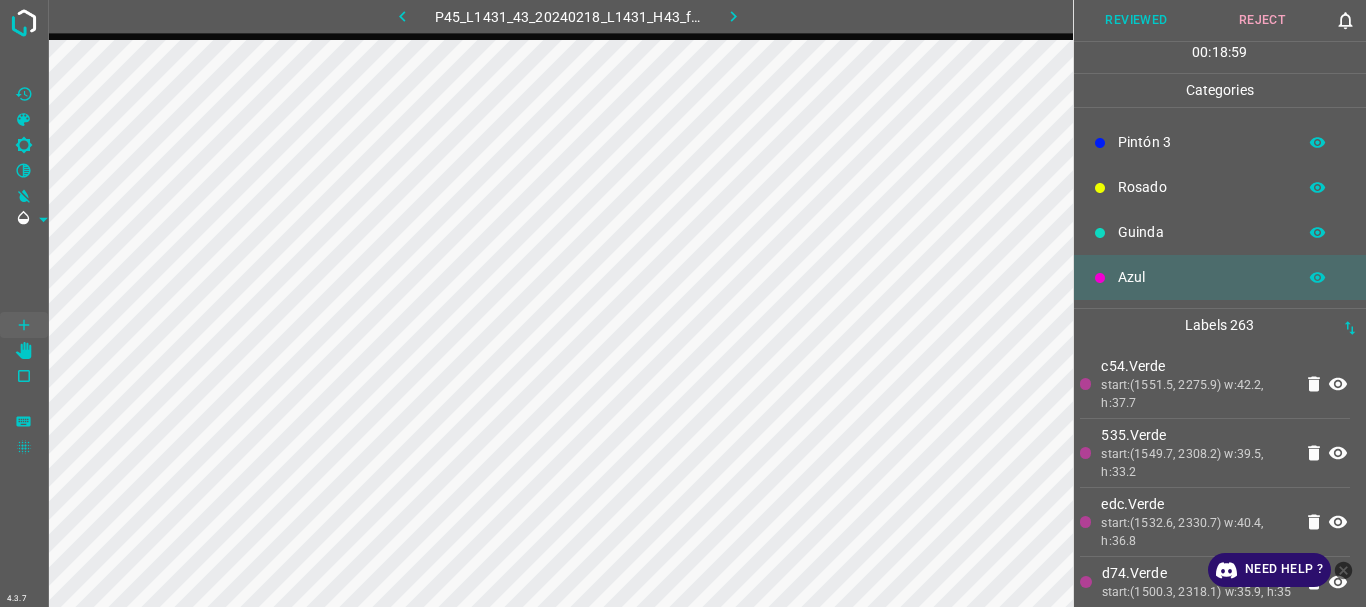 click on "Reject" at bounding box center [1262, 20] 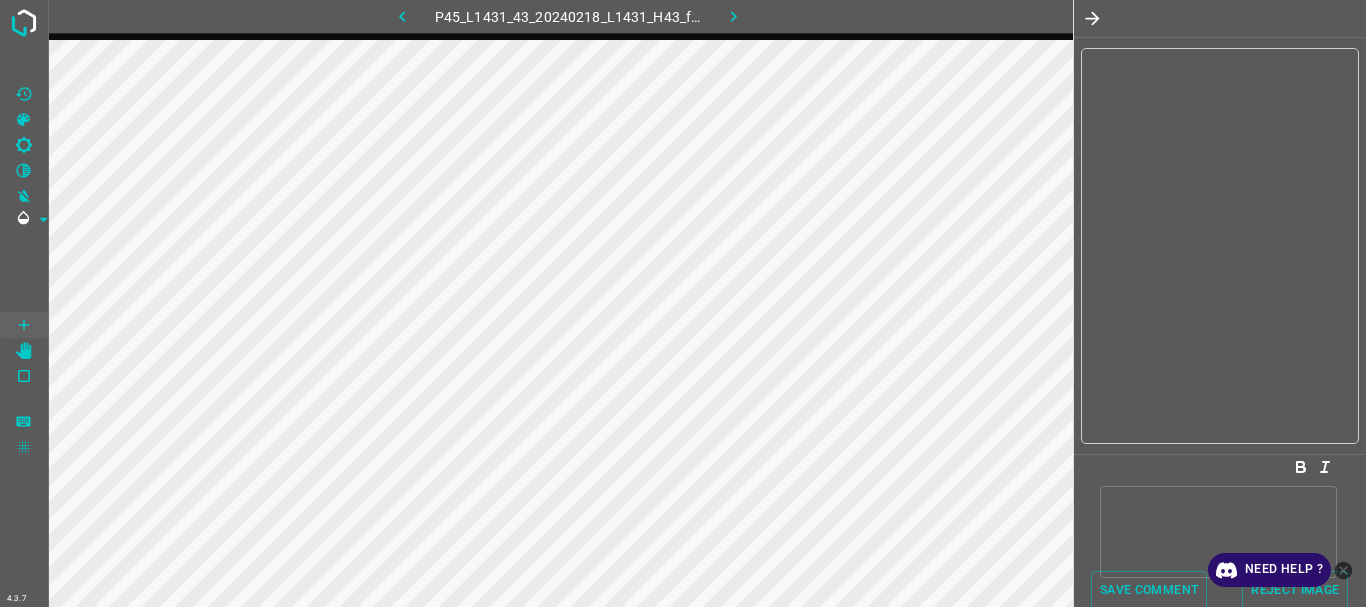click at bounding box center (1218, 532) 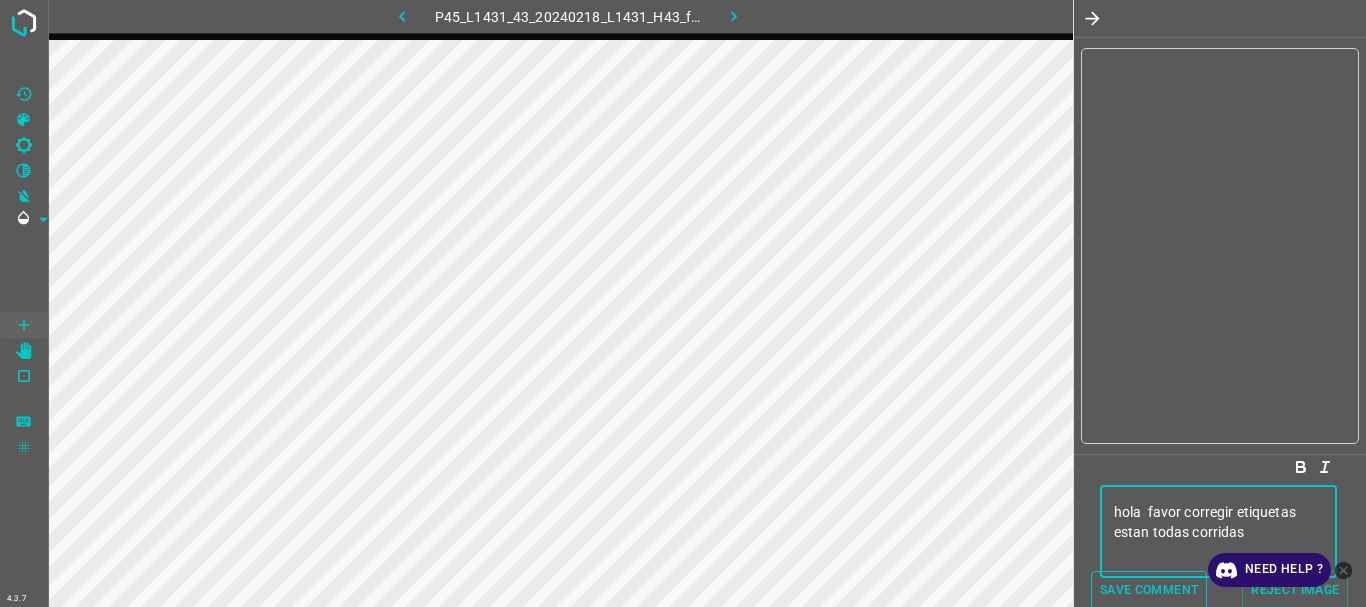 type on "hola  favor corregir etiquetas estan todas corridas" 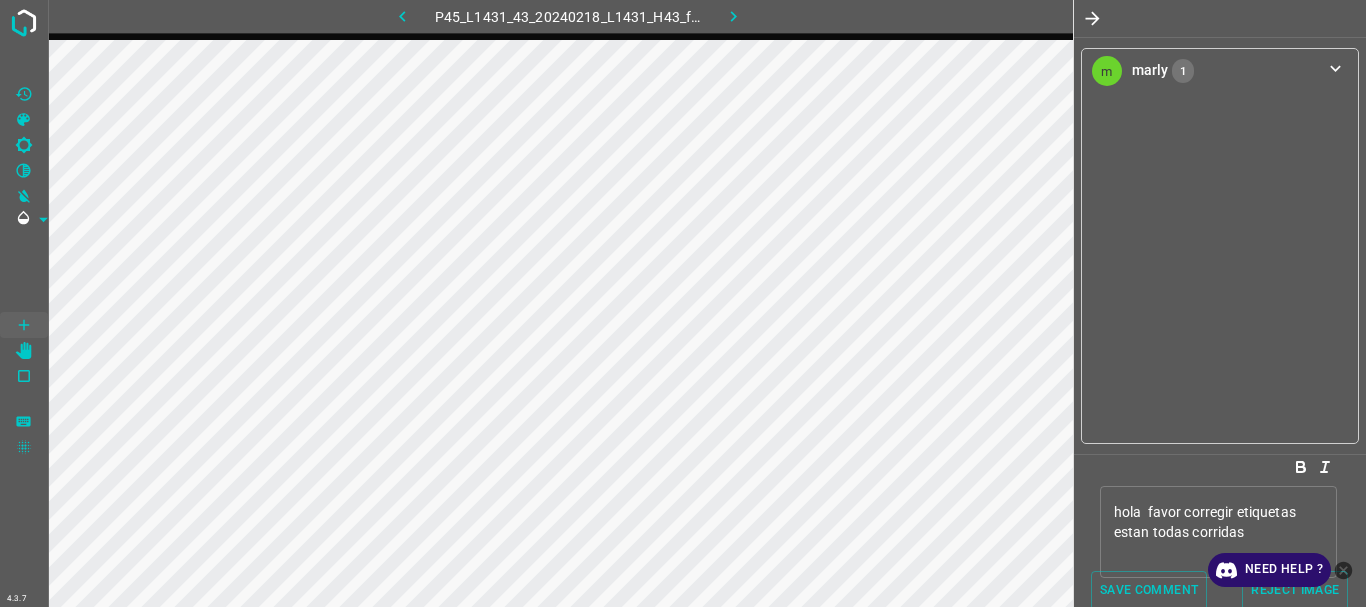 type 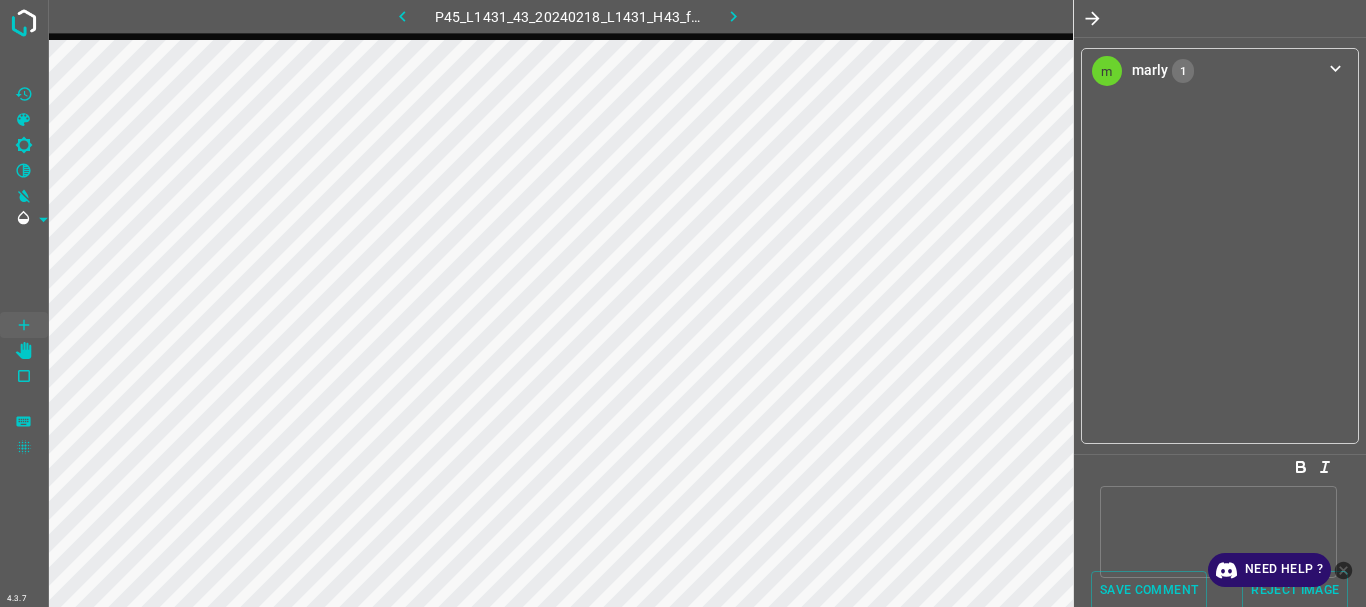 click 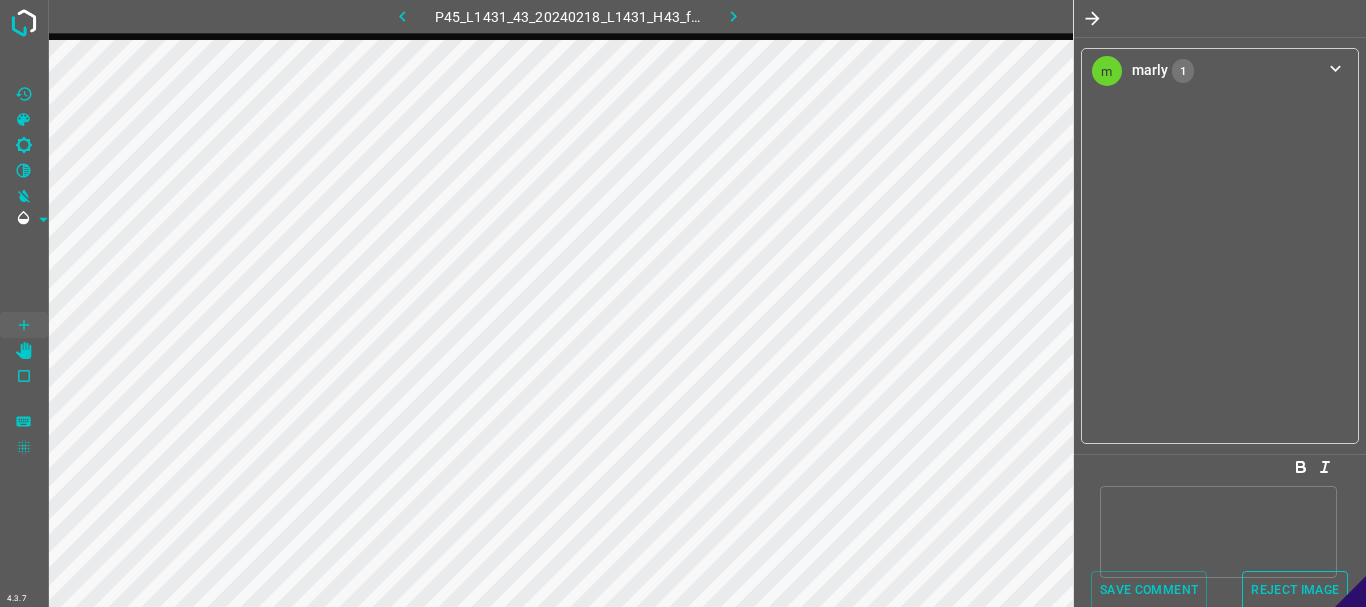 click on "Reject Image" at bounding box center [1295, 590] 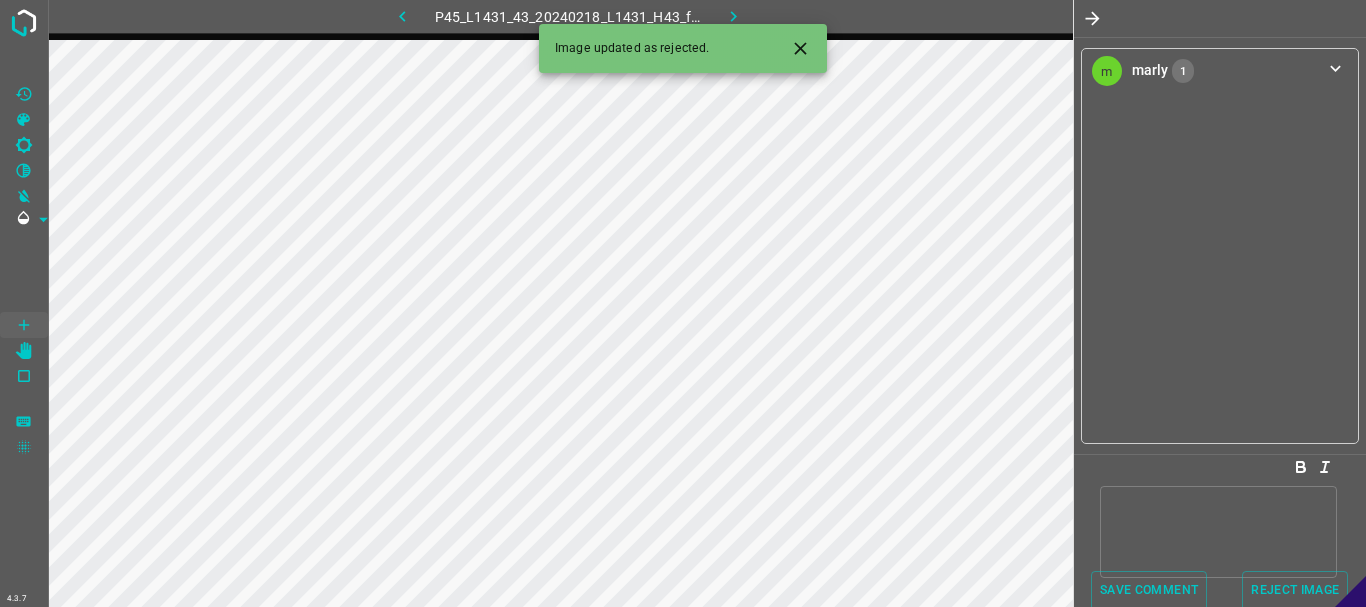 click 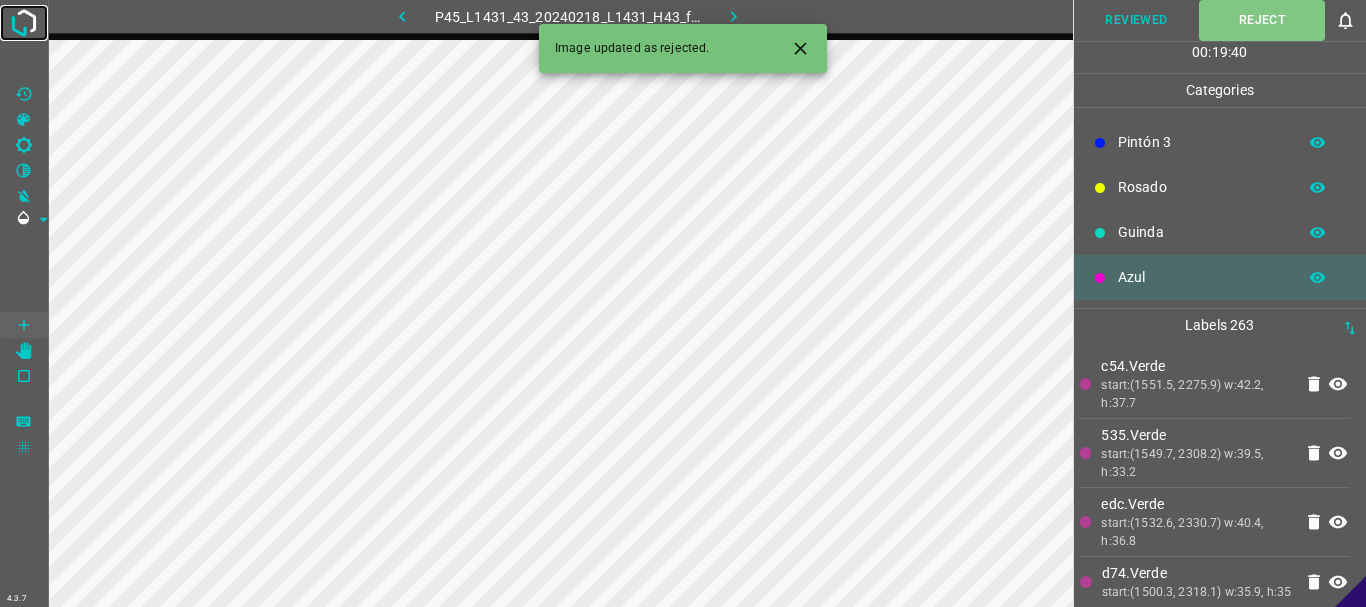 click at bounding box center [24, 23] 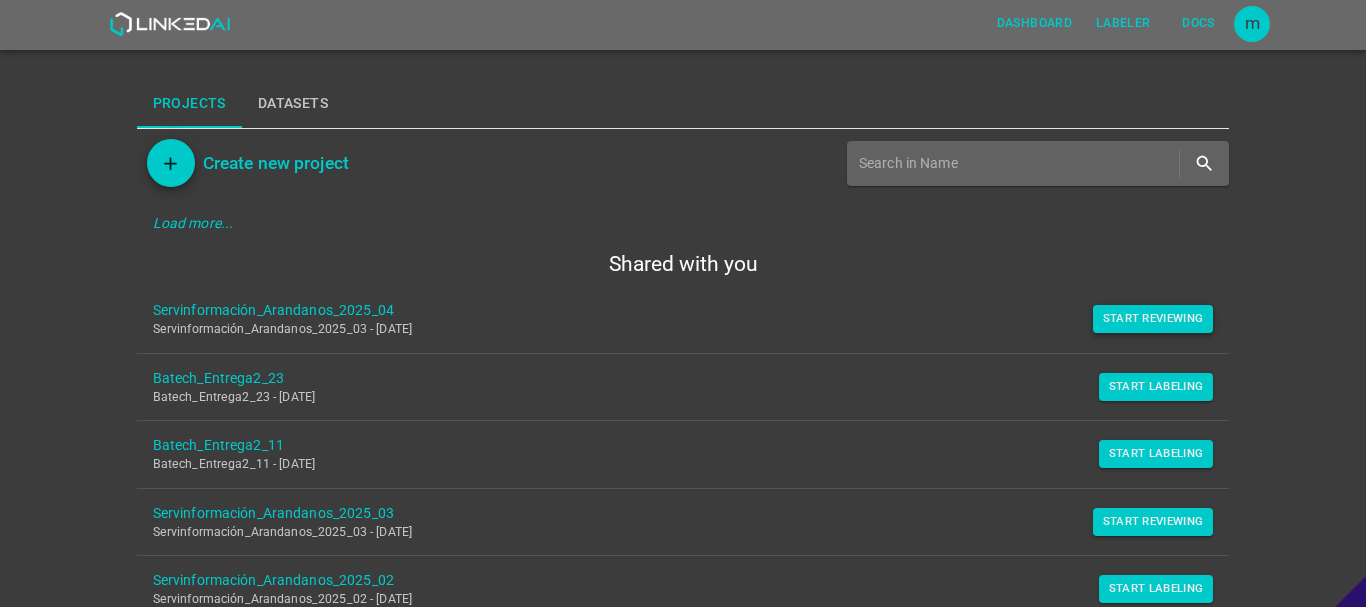 click on "Start Reviewing" at bounding box center [1153, 319] 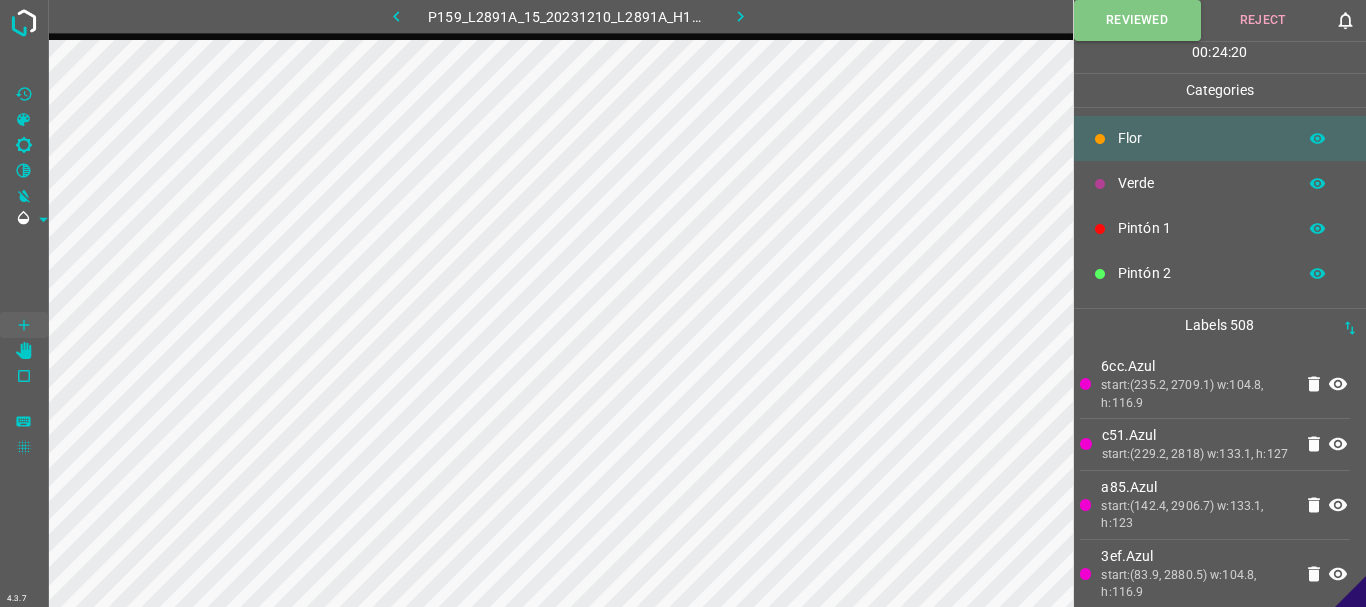 click 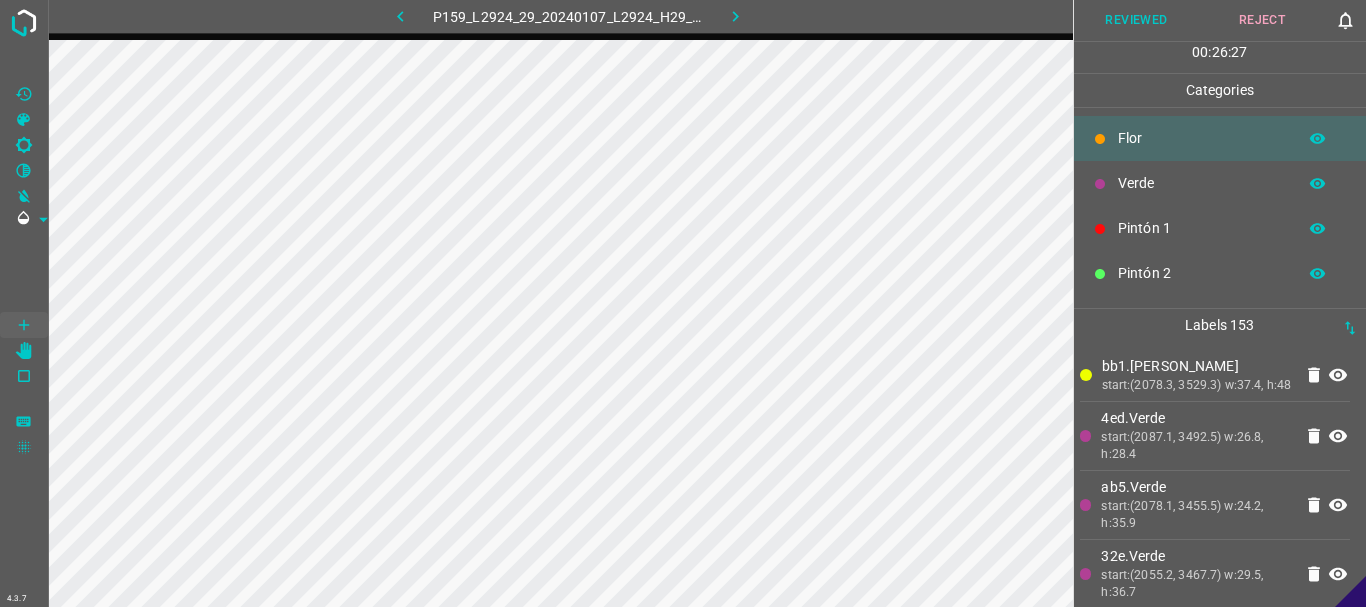 scroll, scrollTop: 176, scrollLeft: 0, axis: vertical 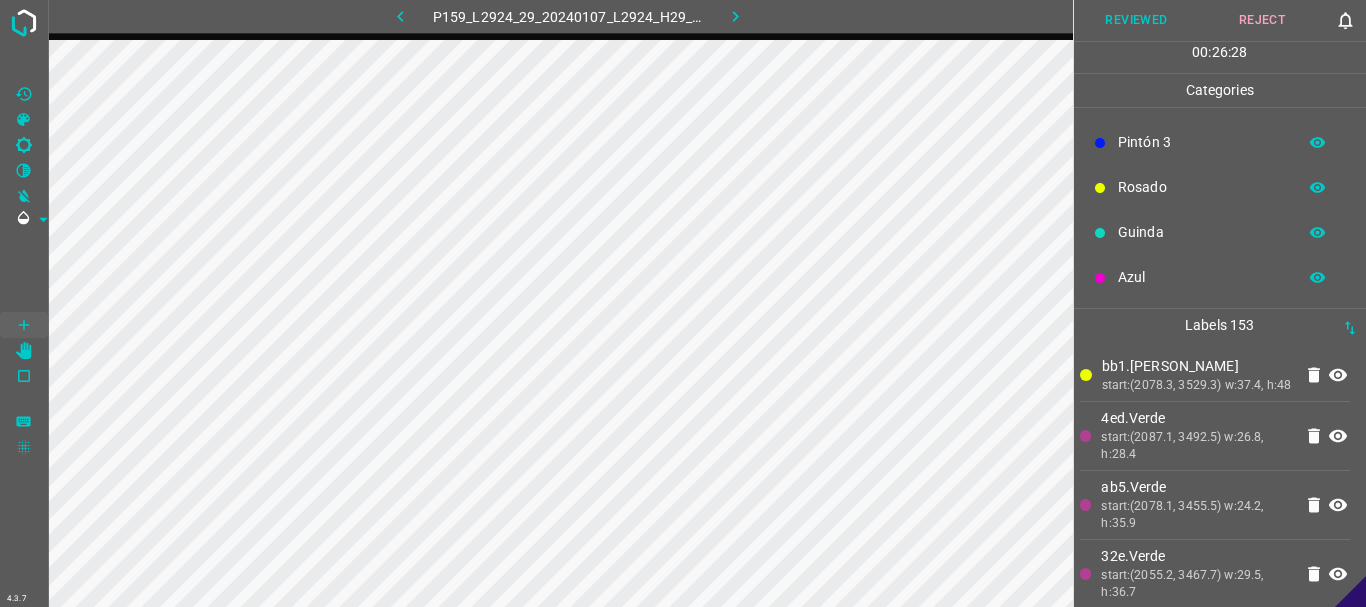 click 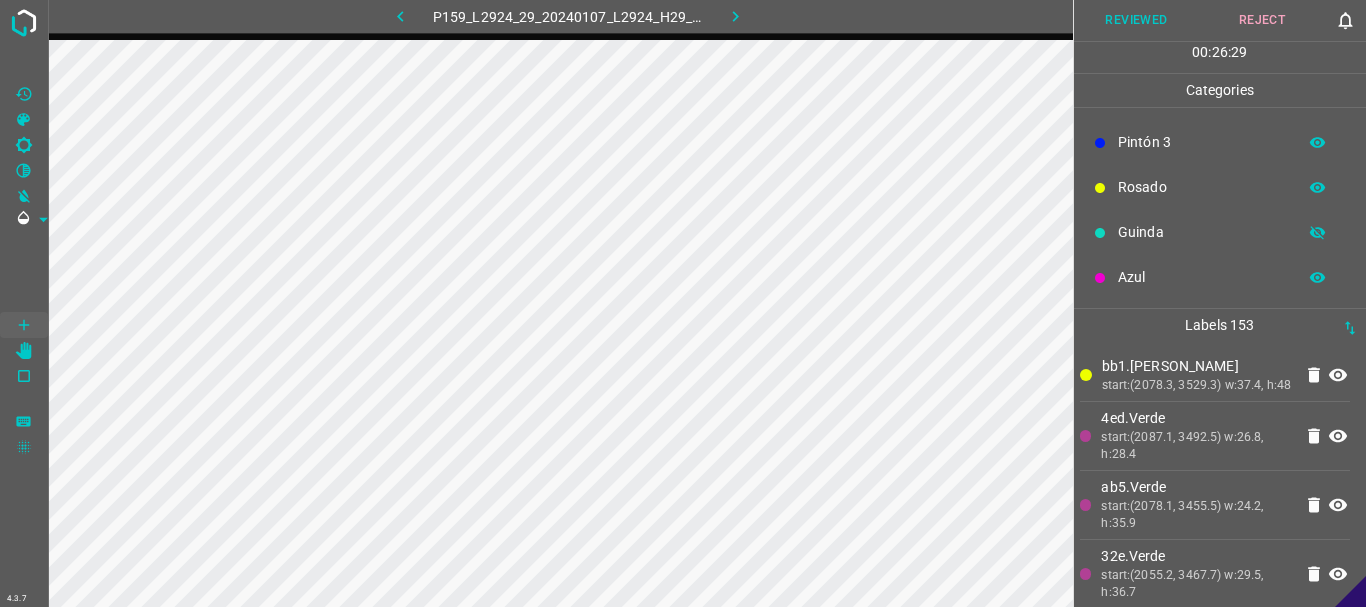 click 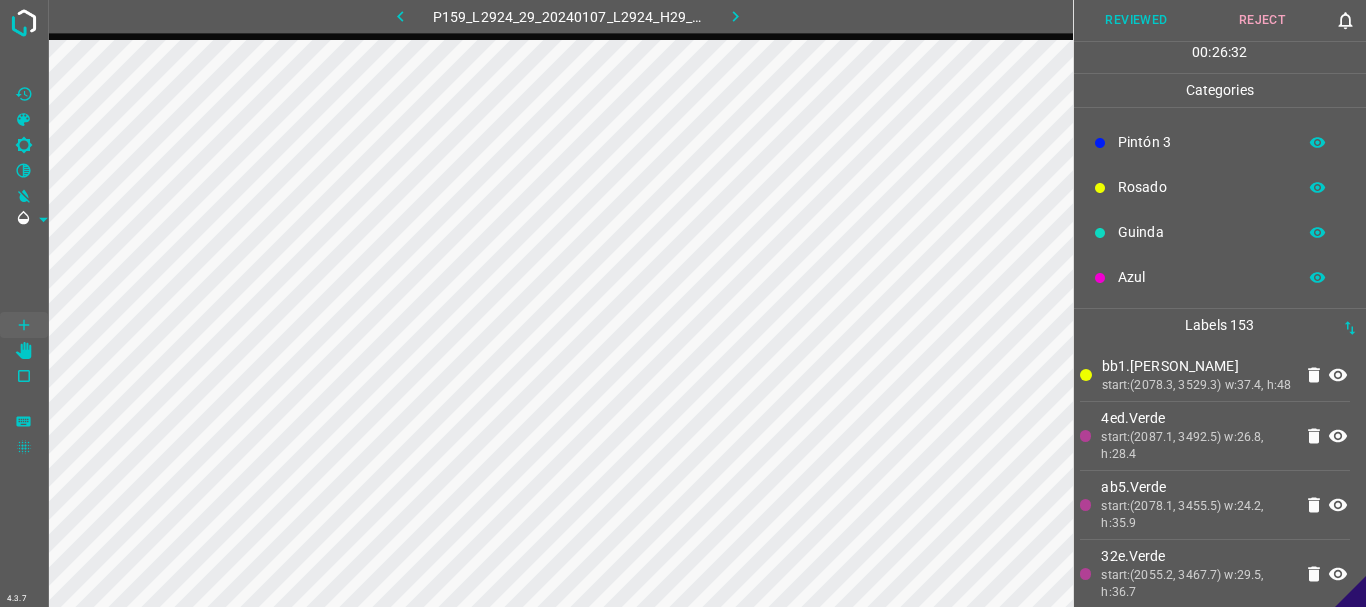 click 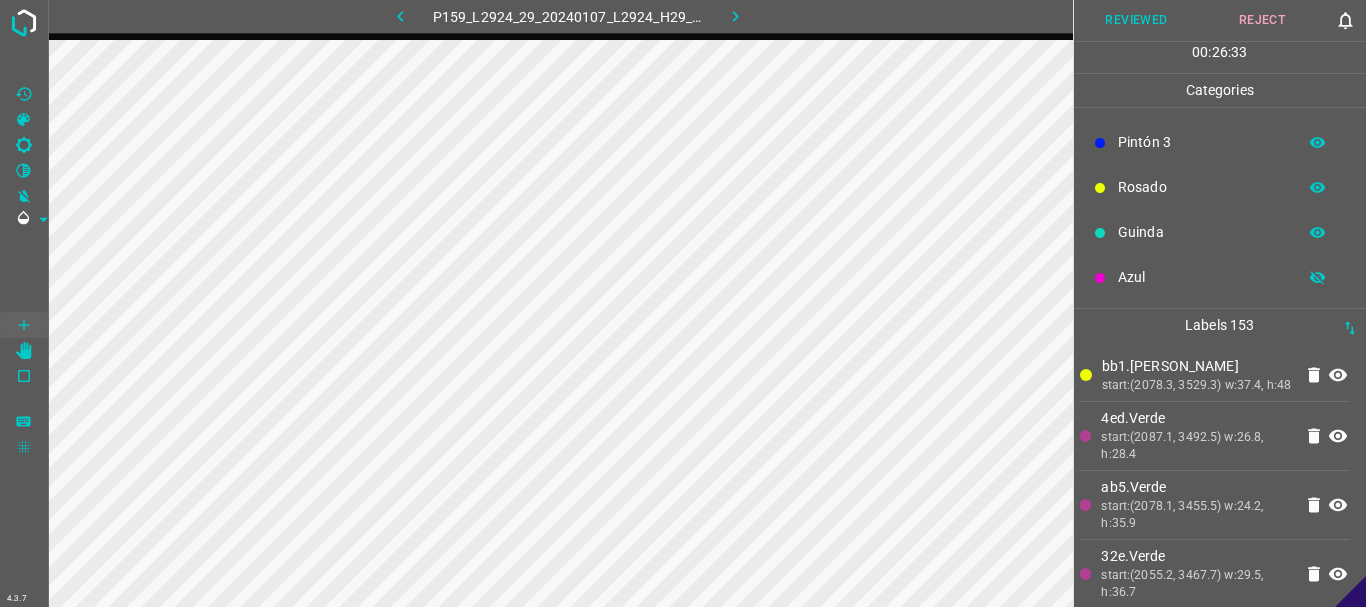 click 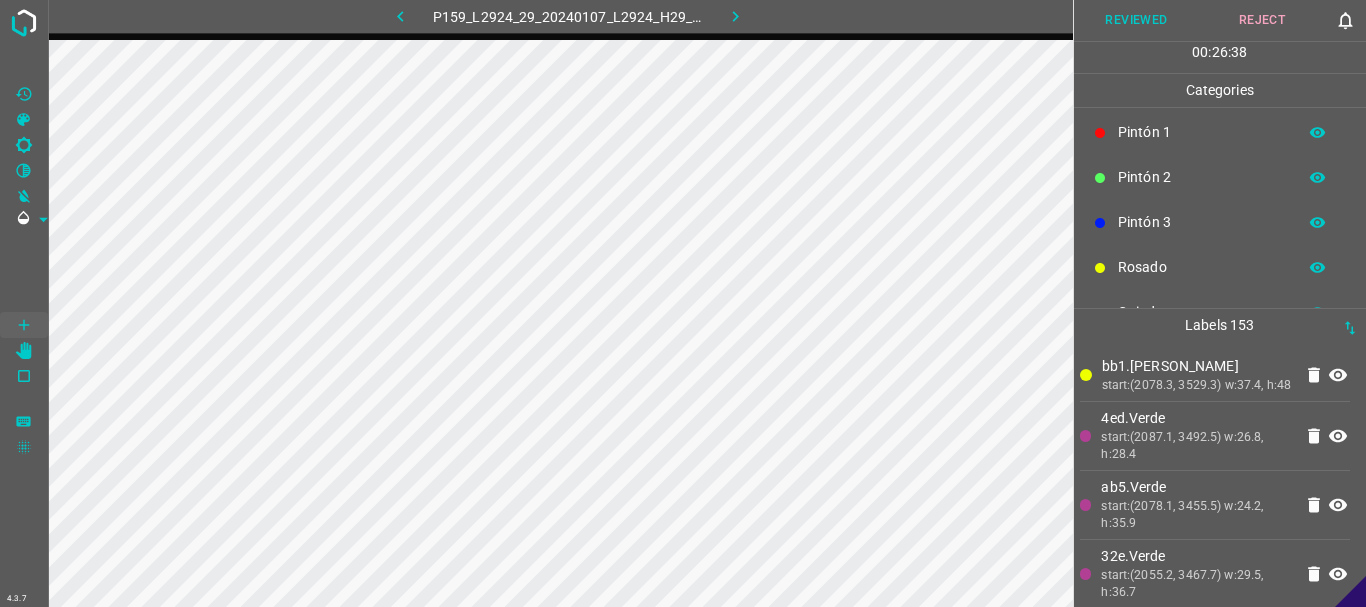scroll, scrollTop: 87, scrollLeft: 0, axis: vertical 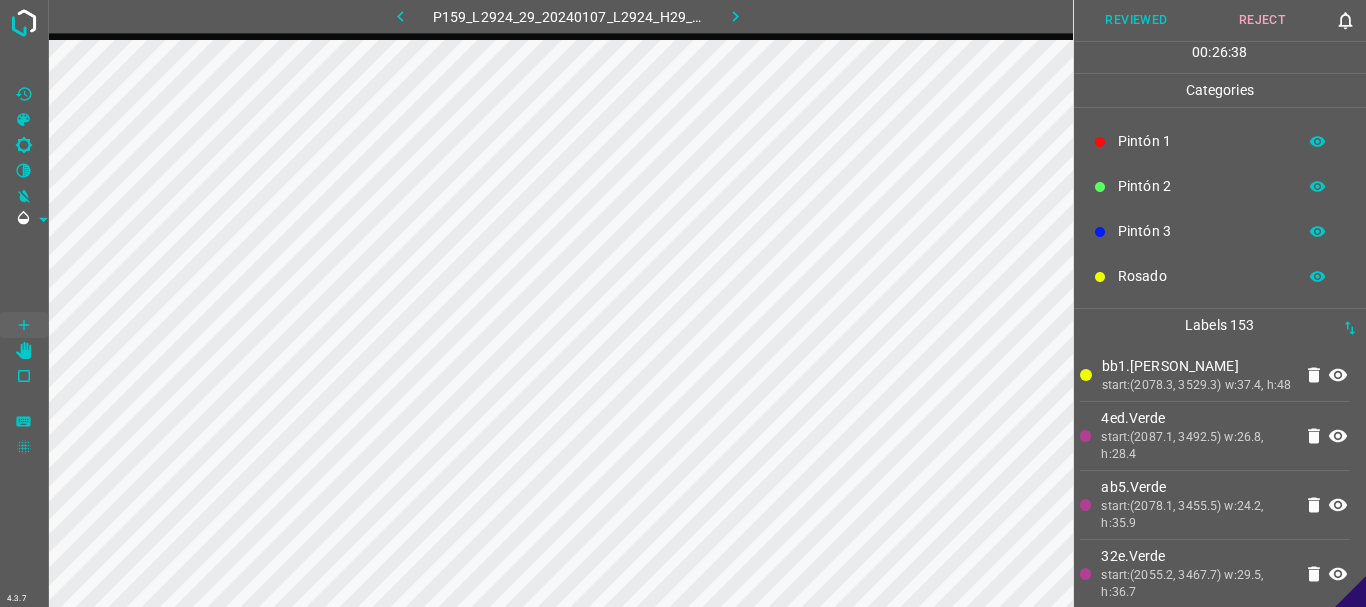 click 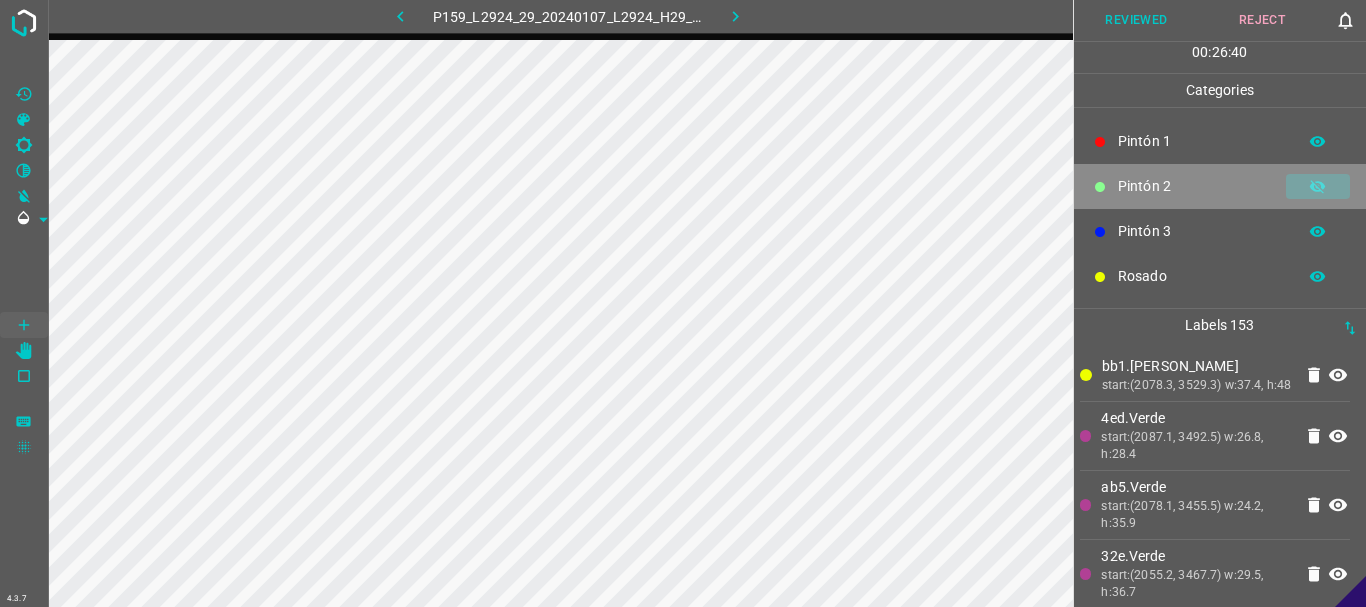 click 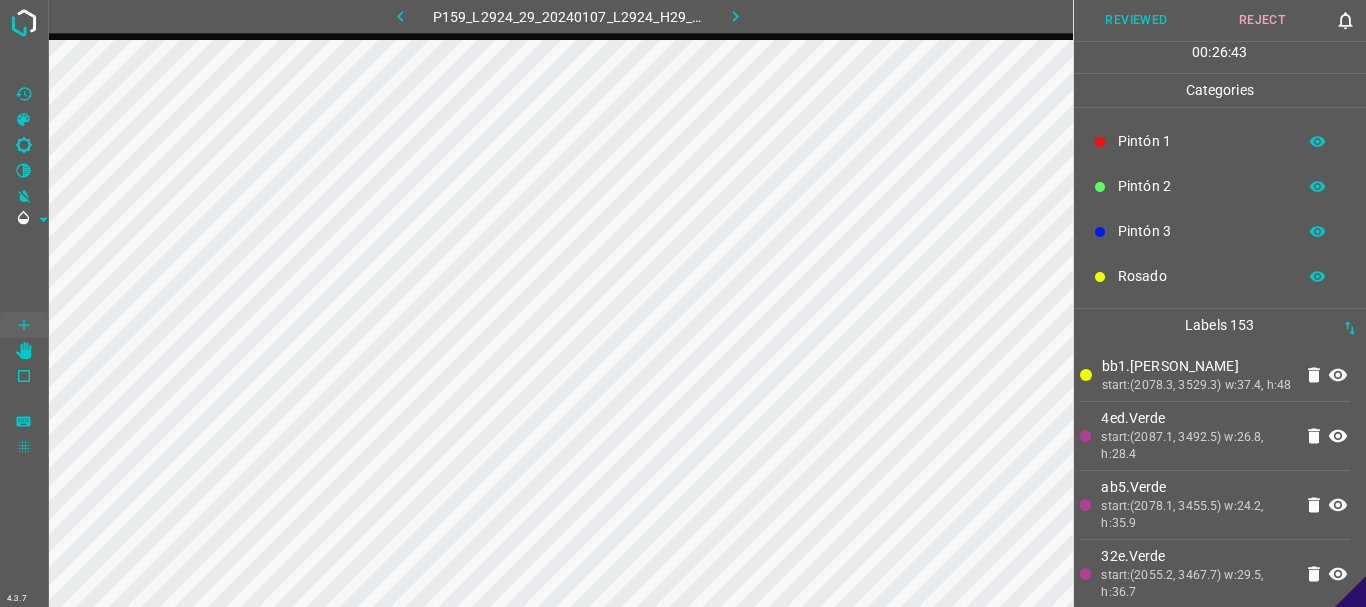 click 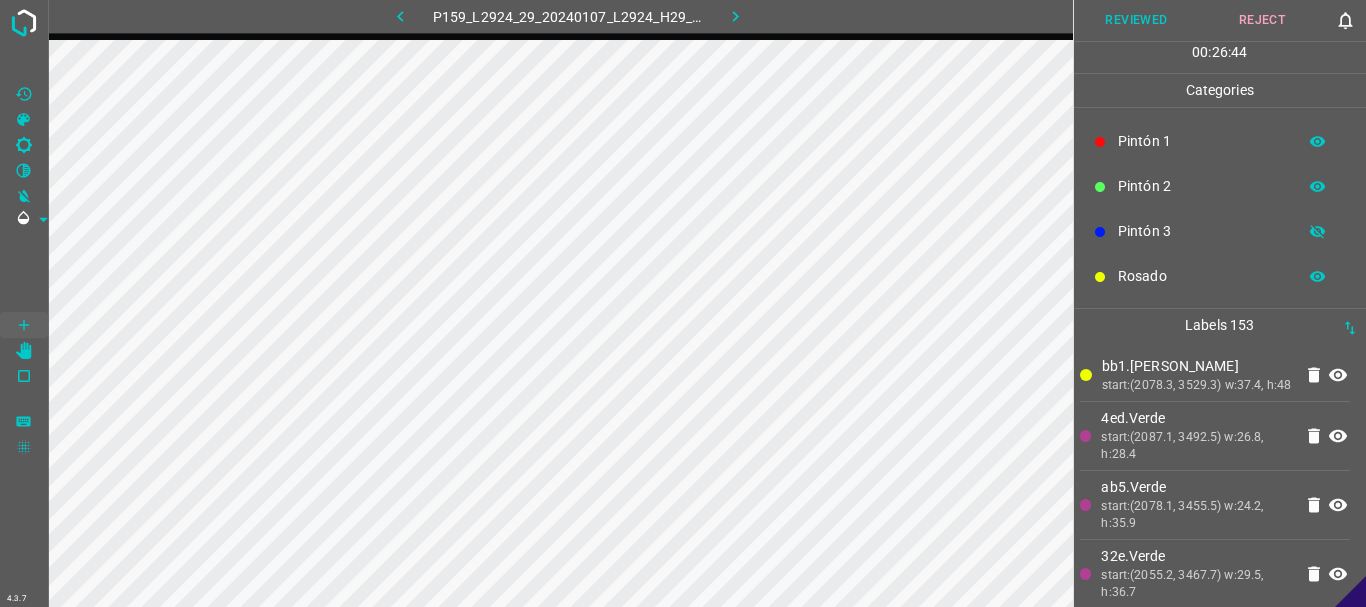 click 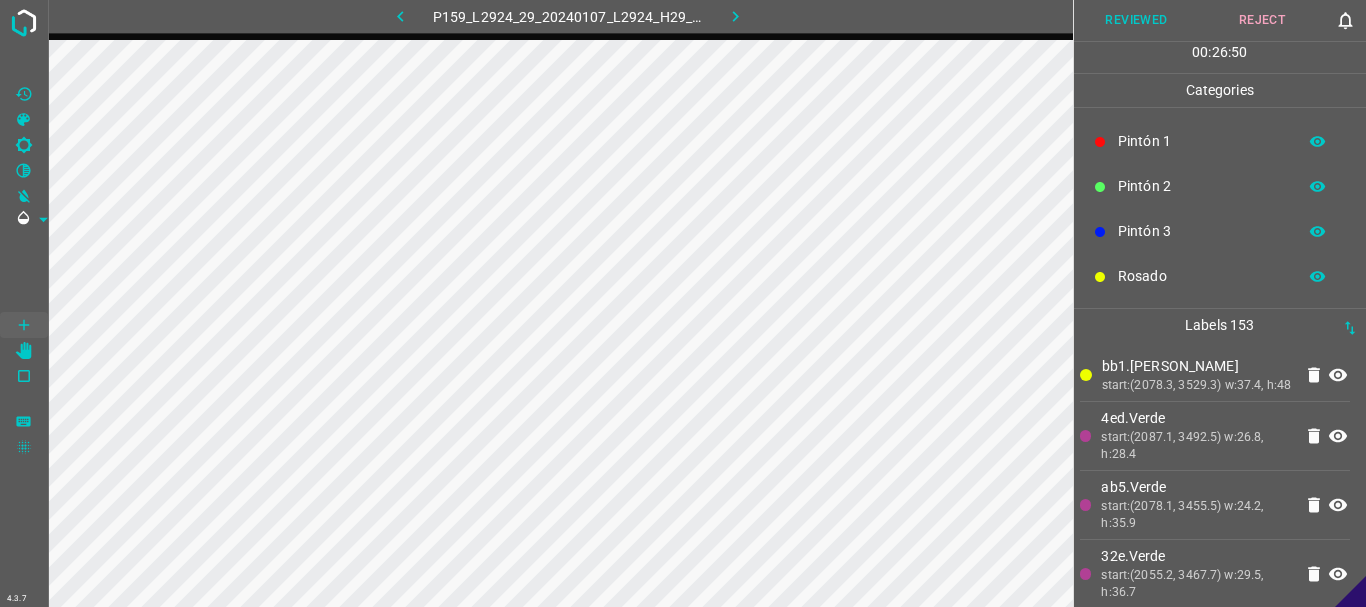 scroll, scrollTop: 0, scrollLeft: 0, axis: both 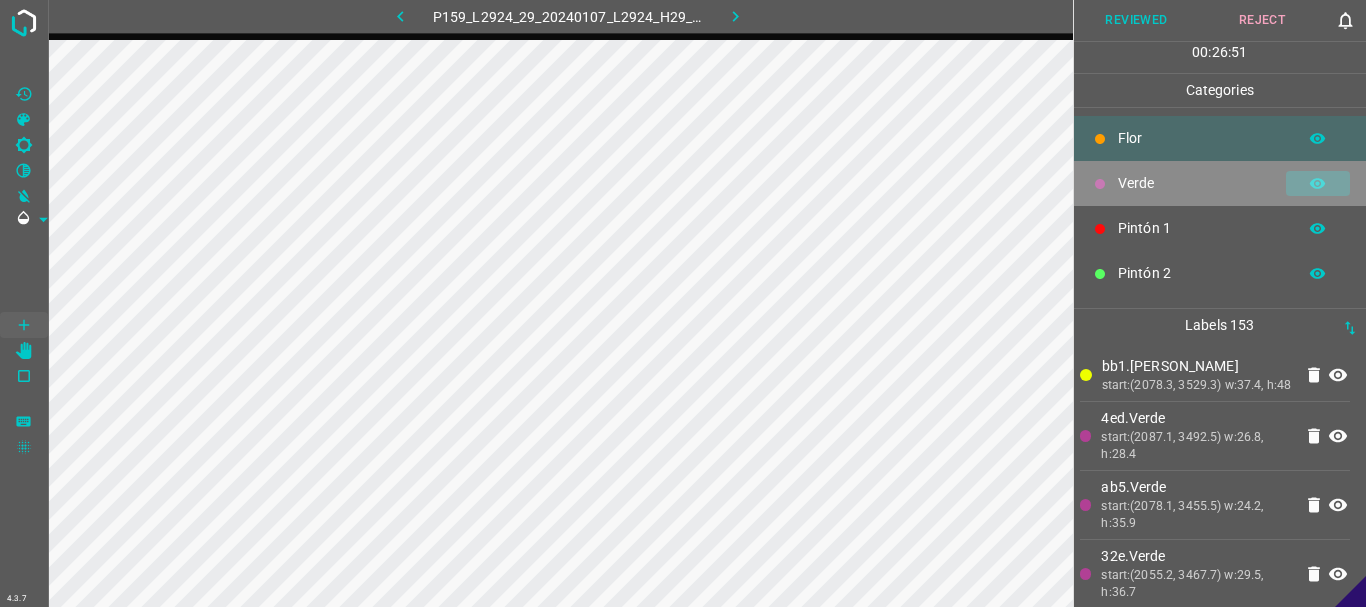 click 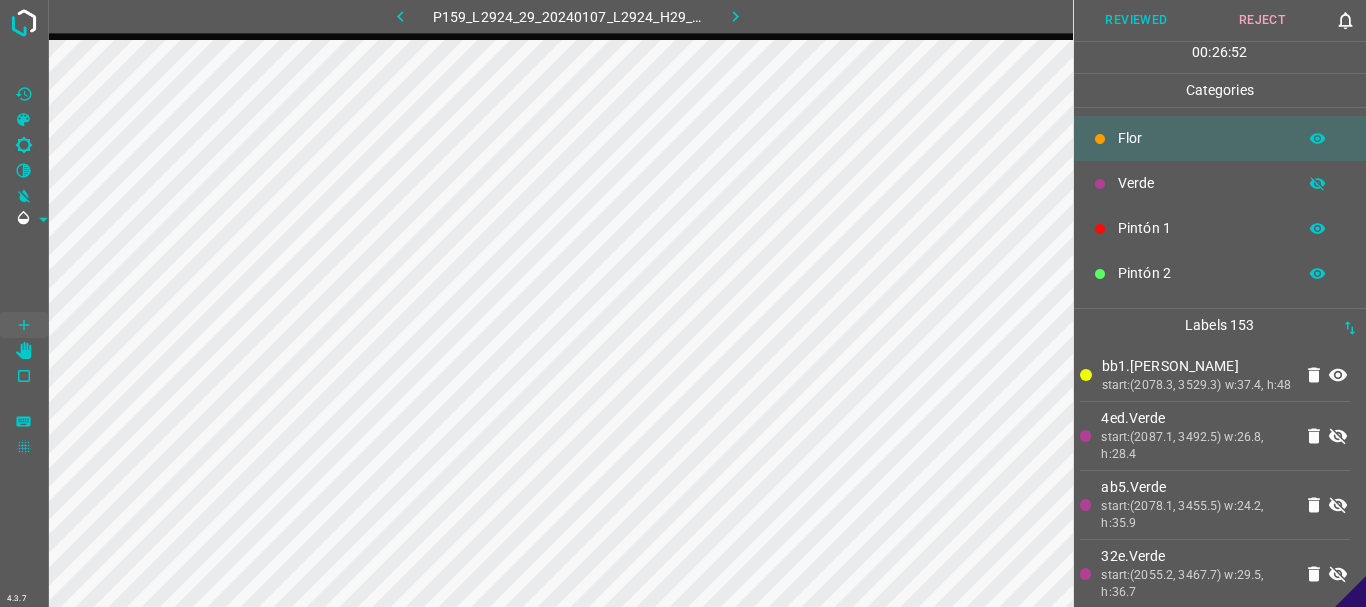 click 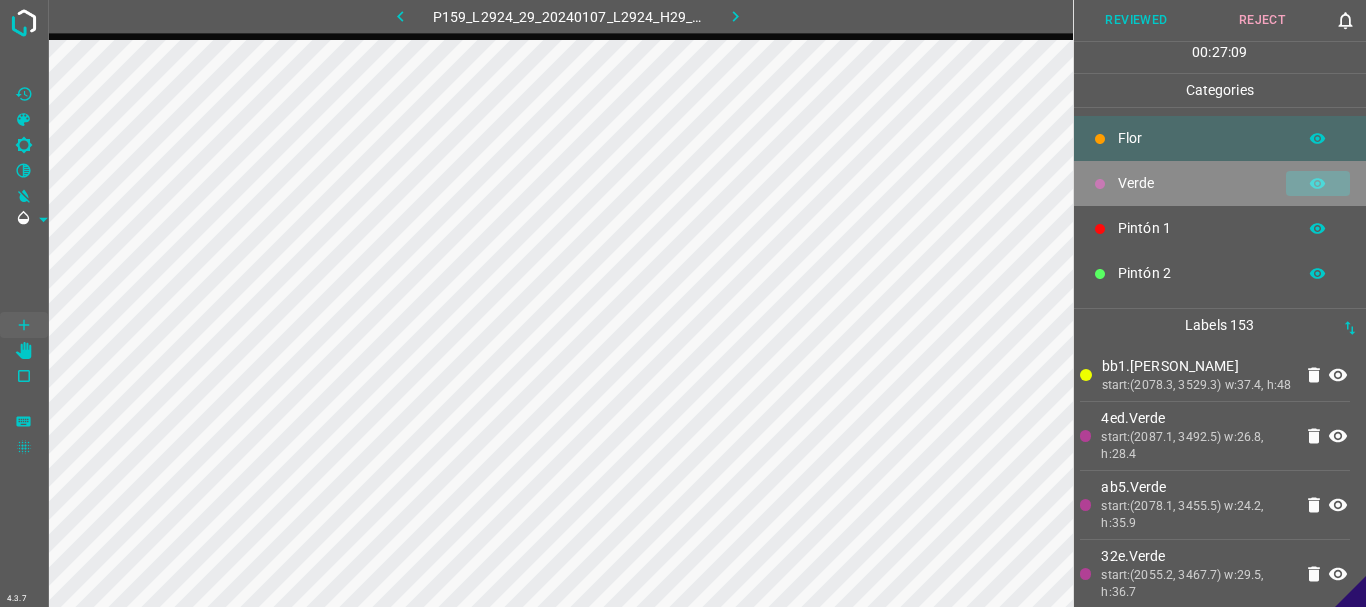 click 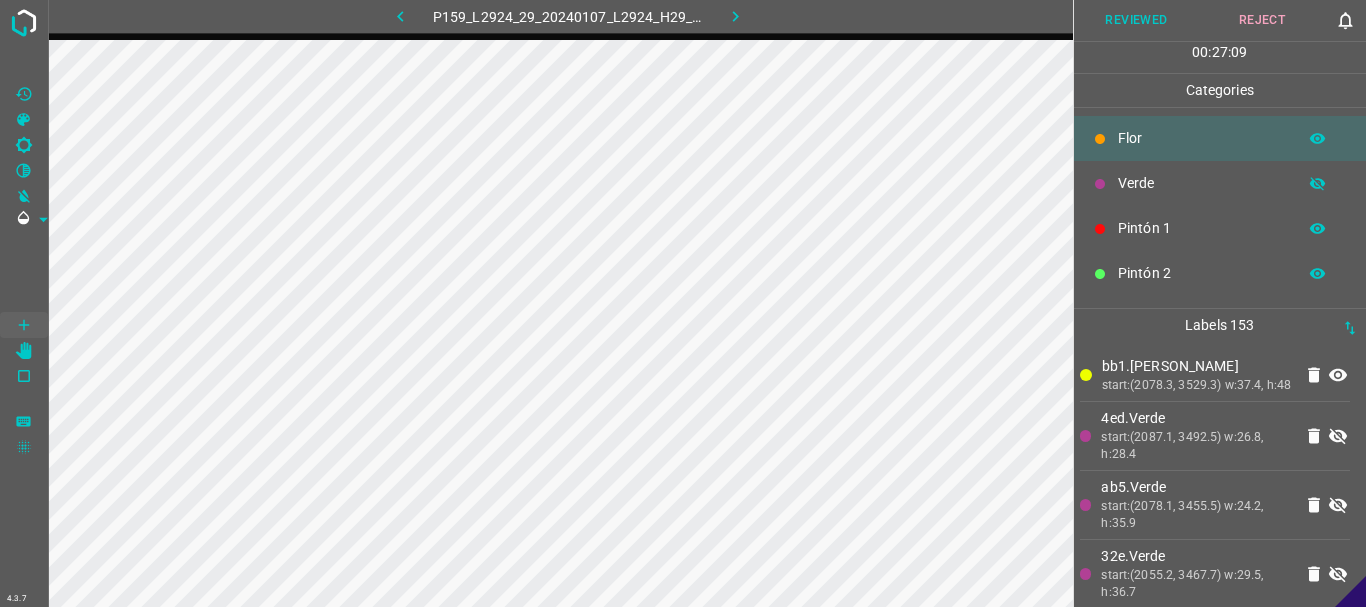 click 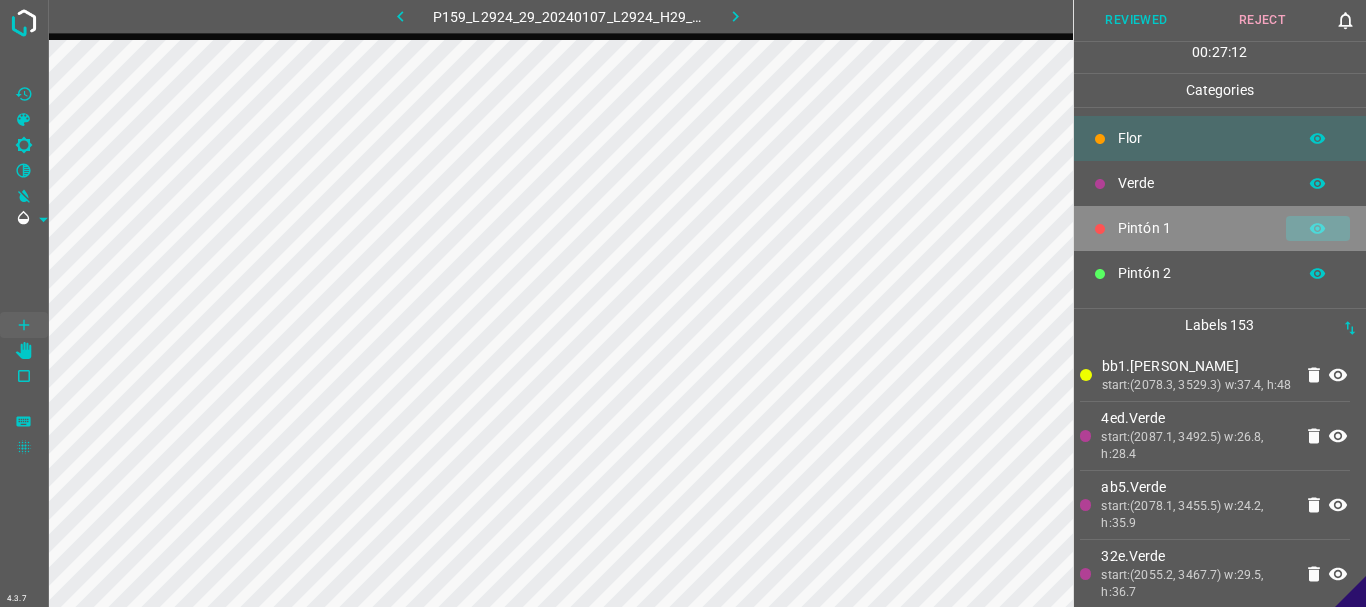 click 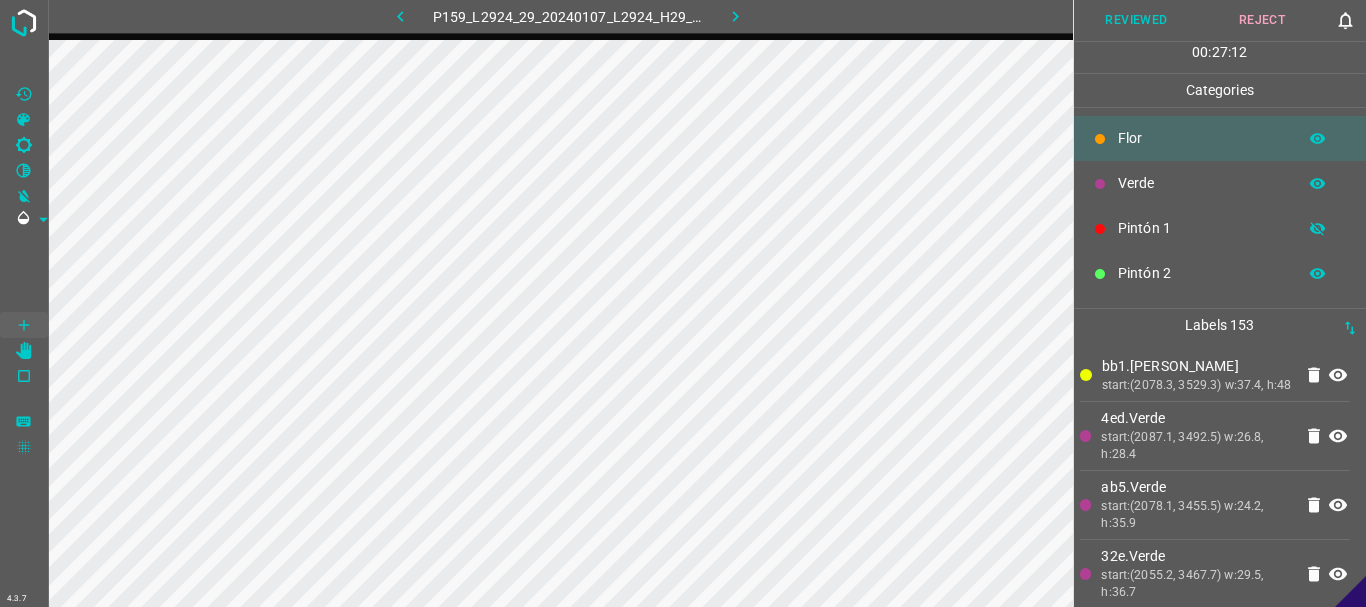 click 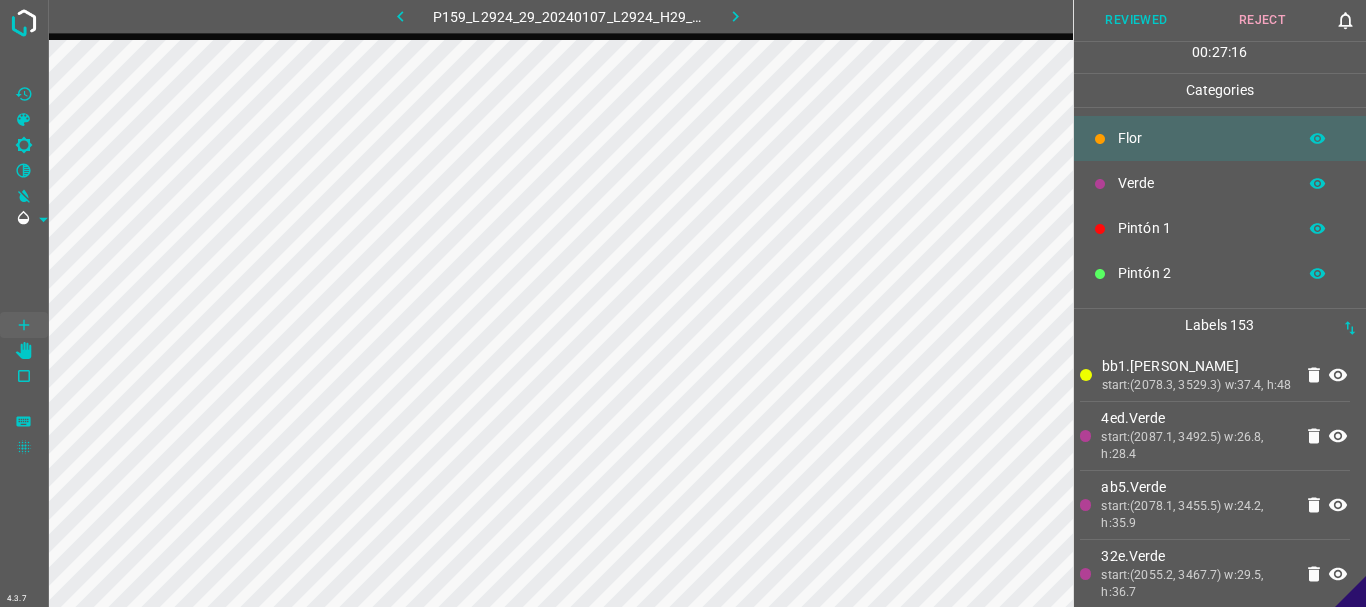 click on "Reviewed" at bounding box center [1137, 20] 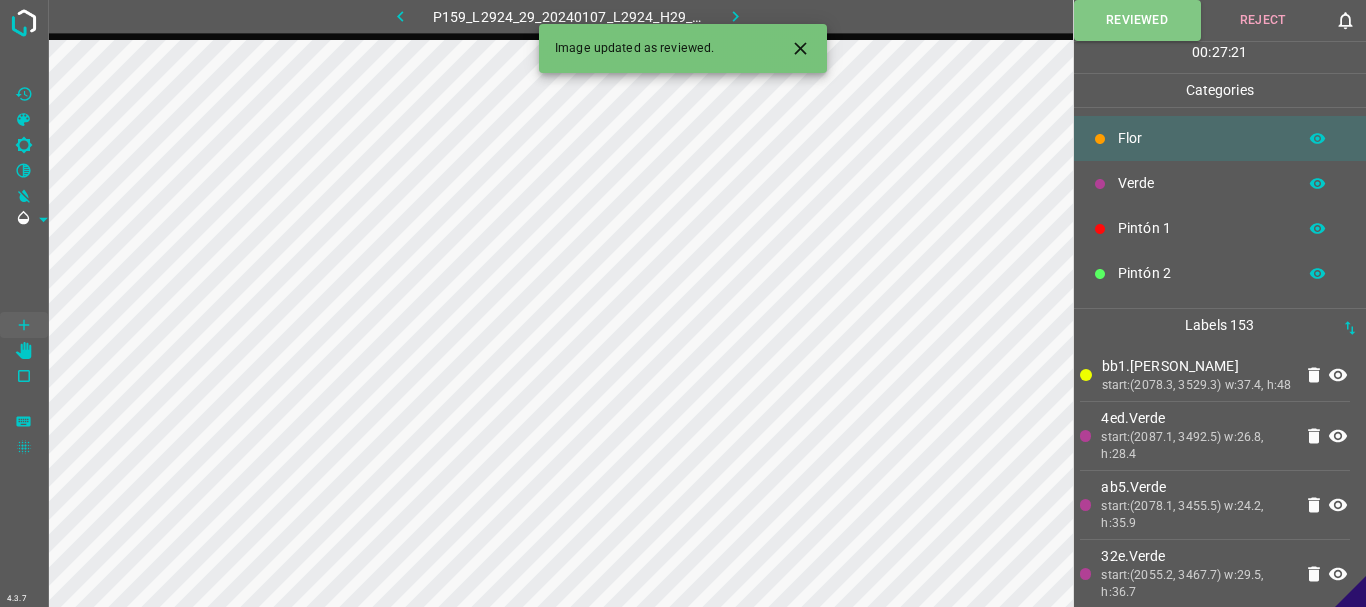 click 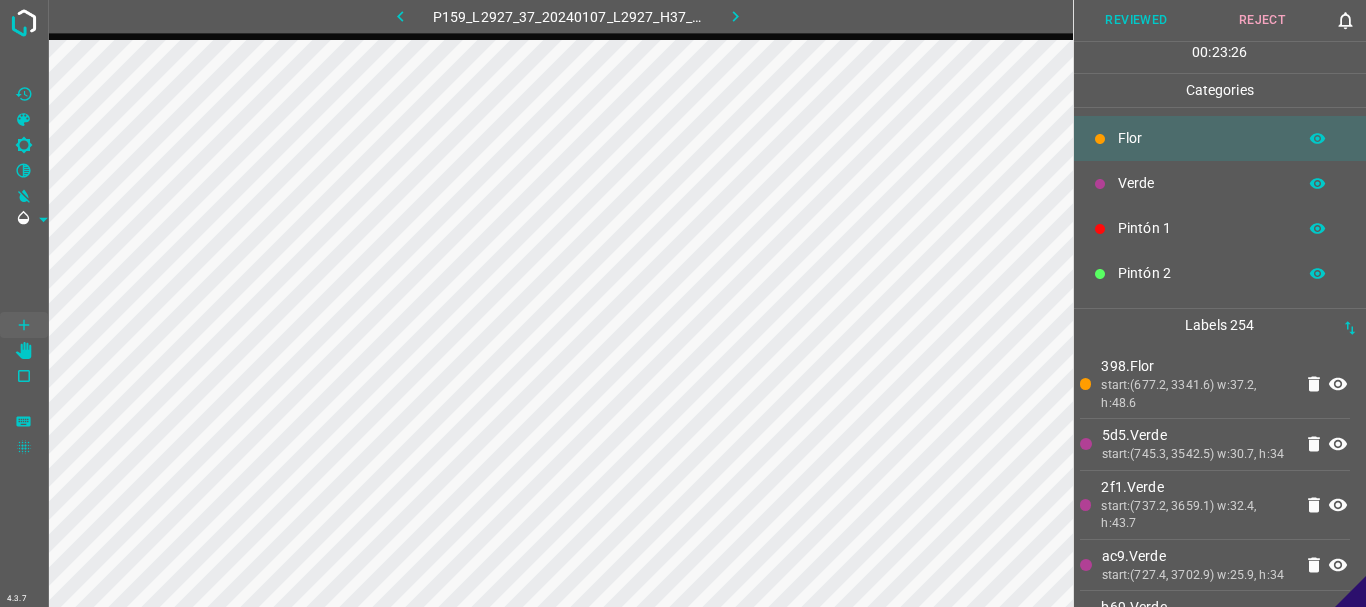 scroll, scrollTop: 176, scrollLeft: 0, axis: vertical 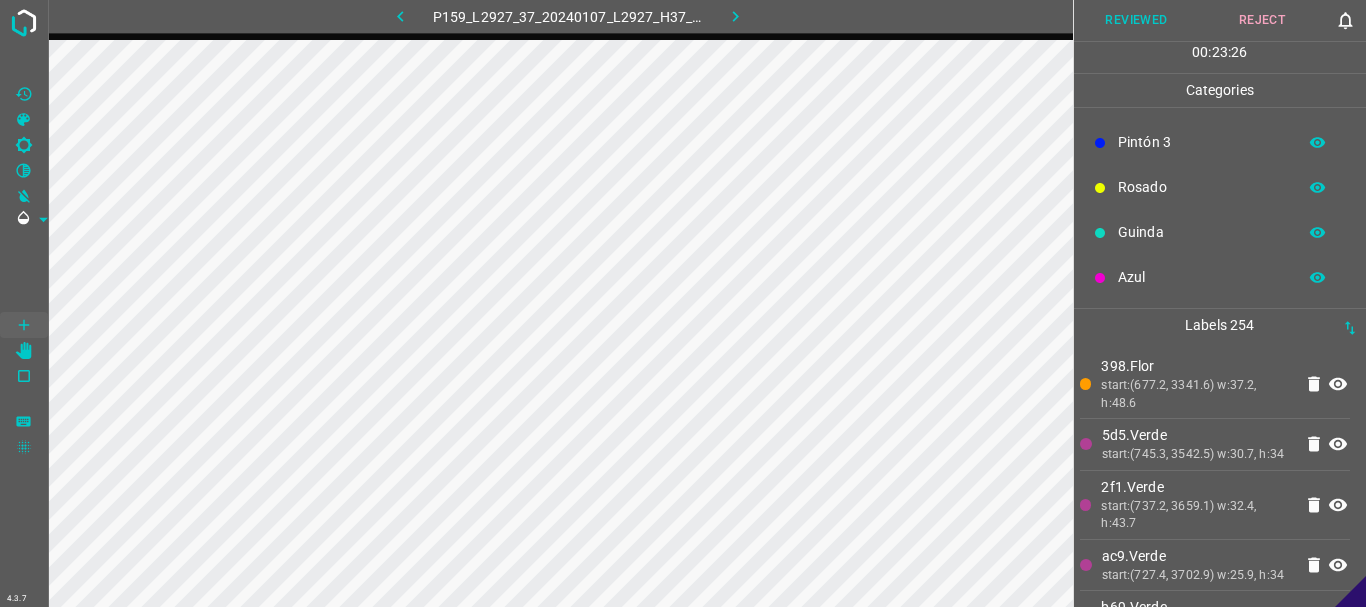 click 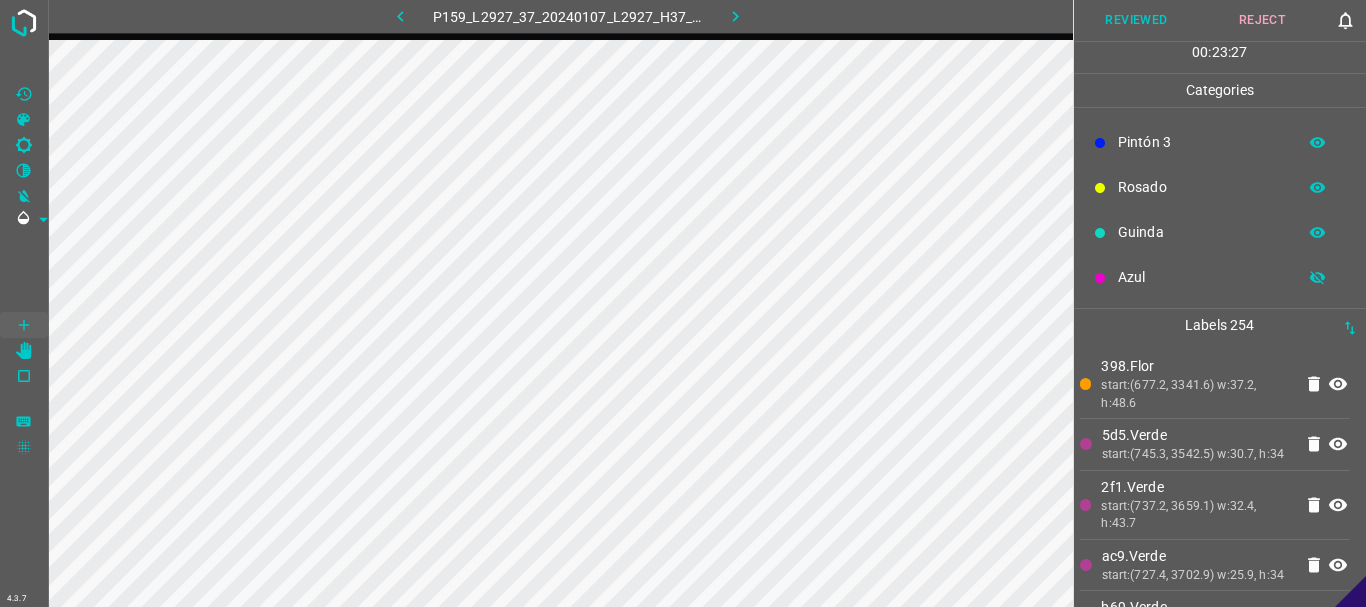 click 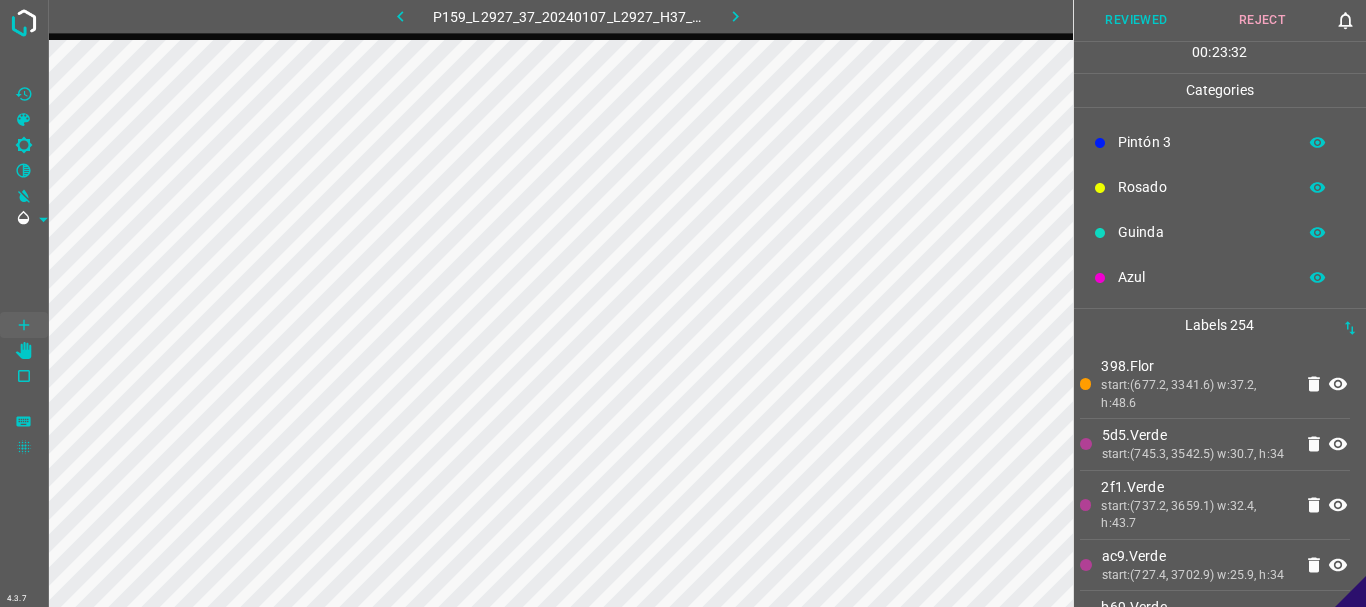 click 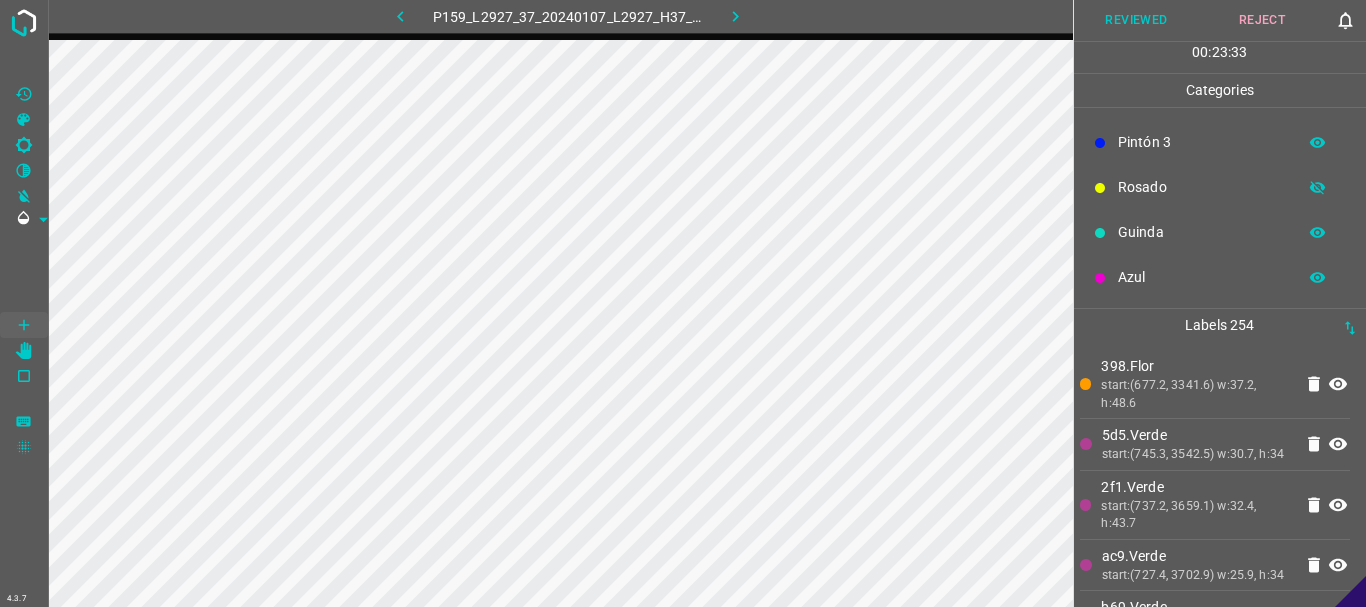 click 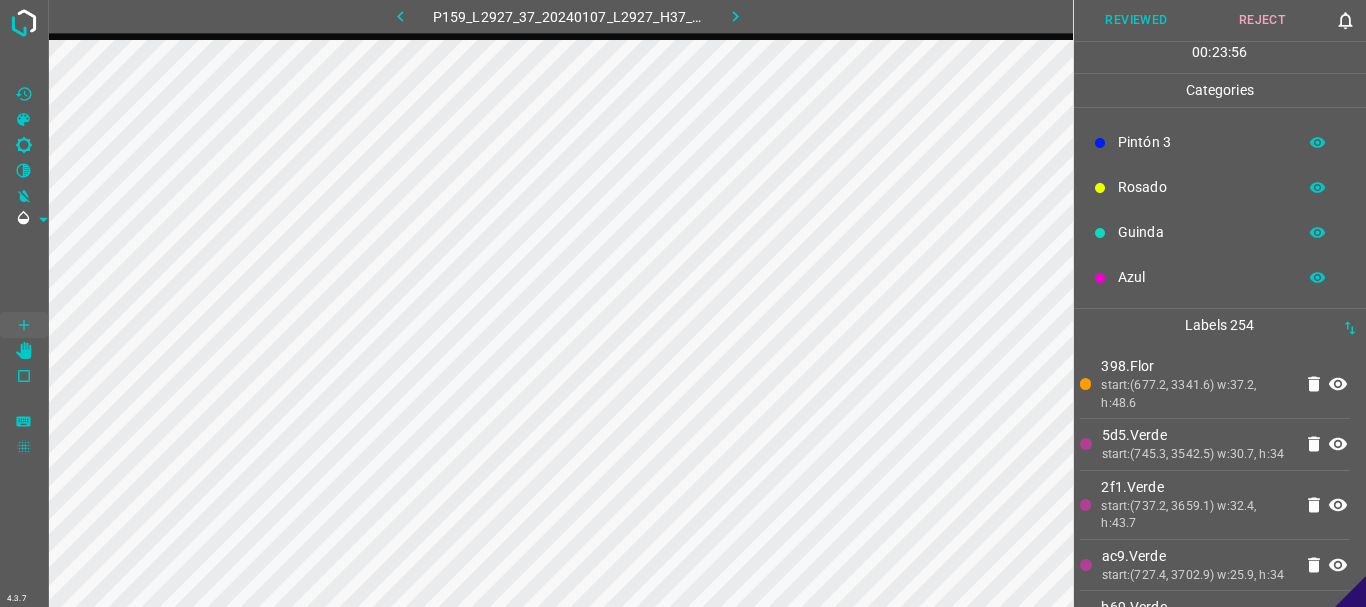 scroll, scrollTop: 0, scrollLeft: 0, axis: both 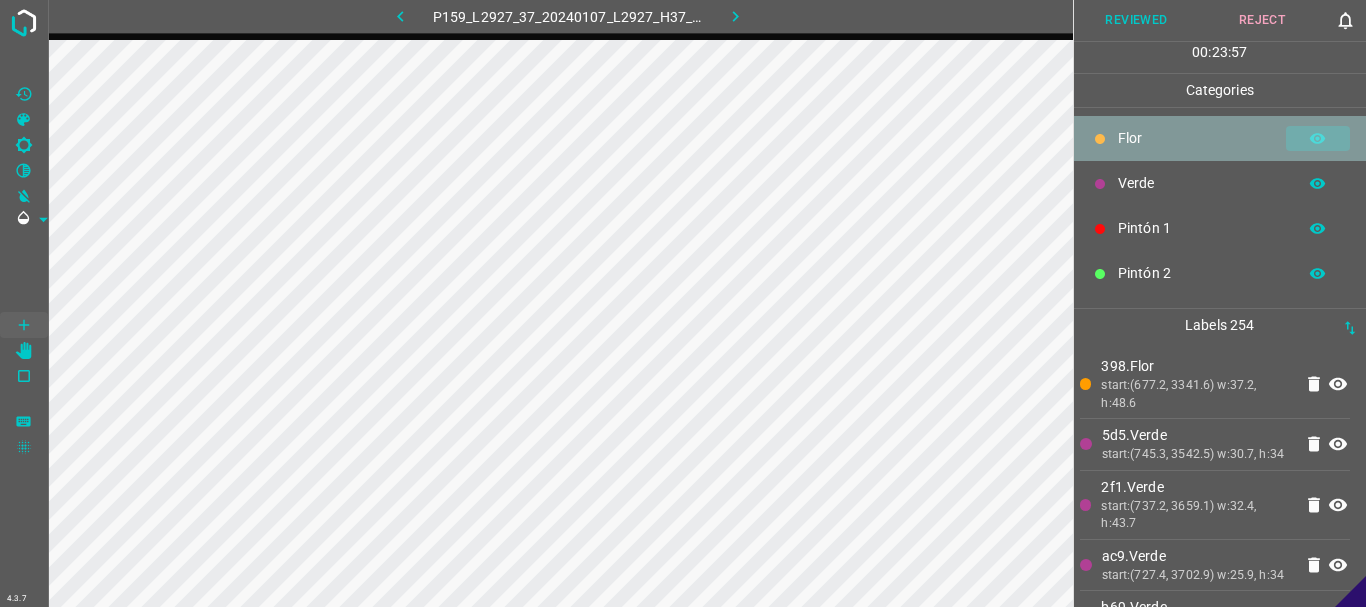 click 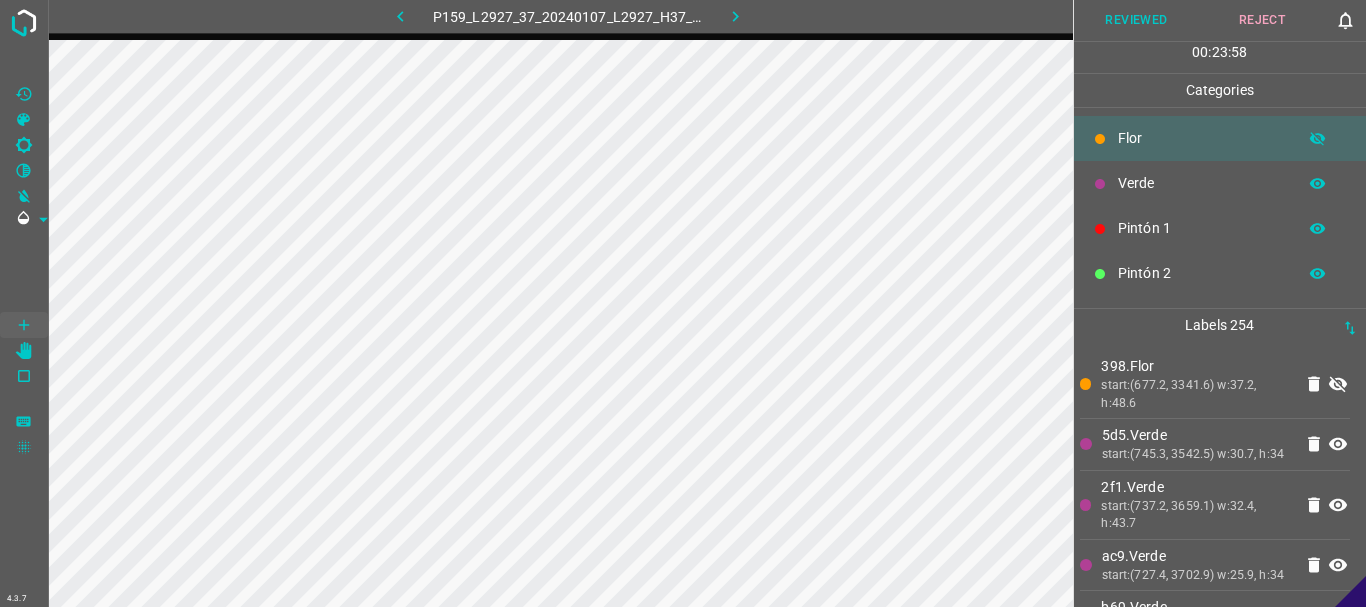 click 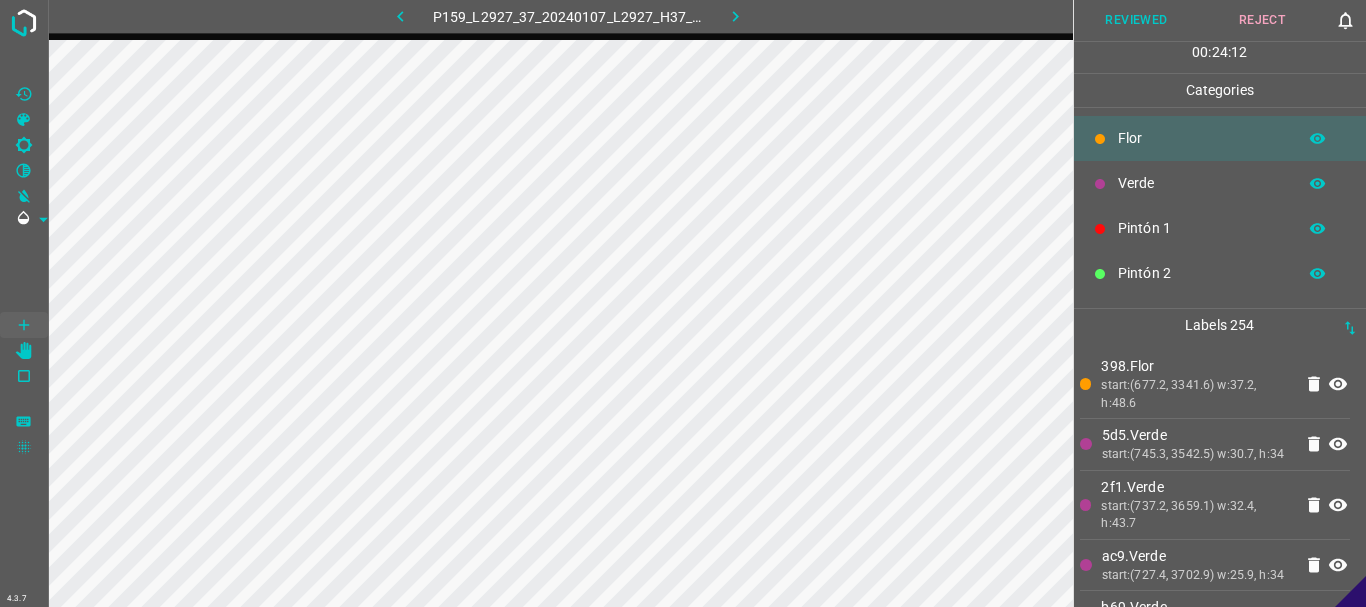 click on "Reviewed" at bounding box center (1137, 20) 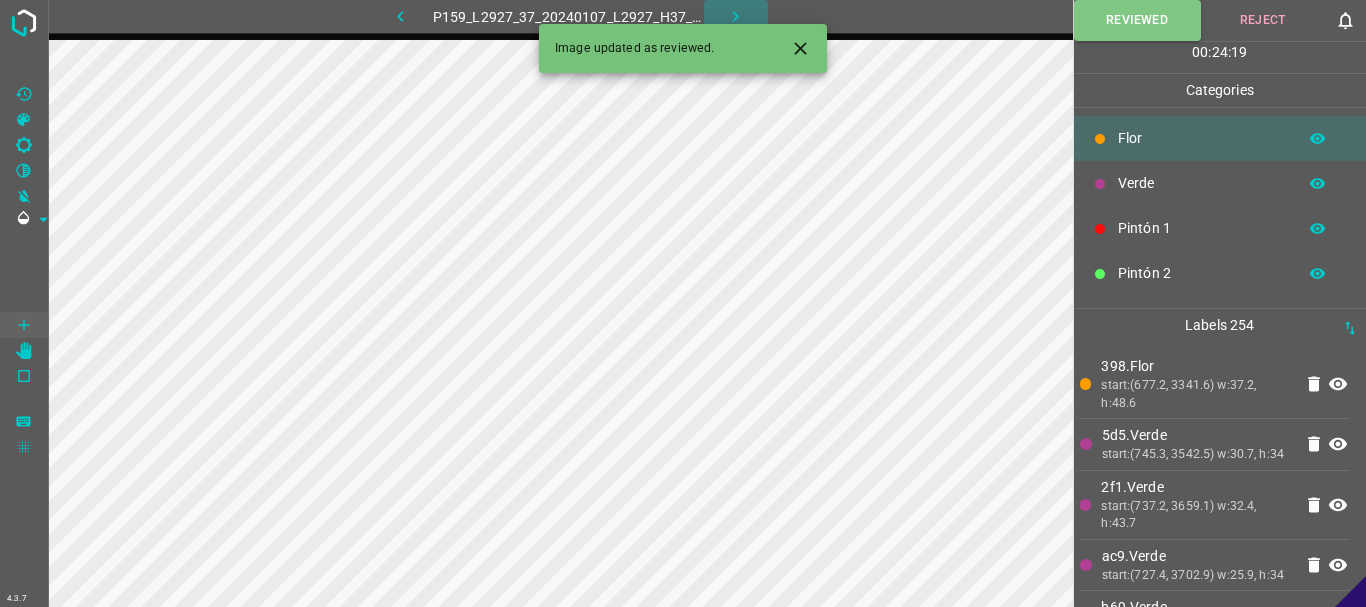 click 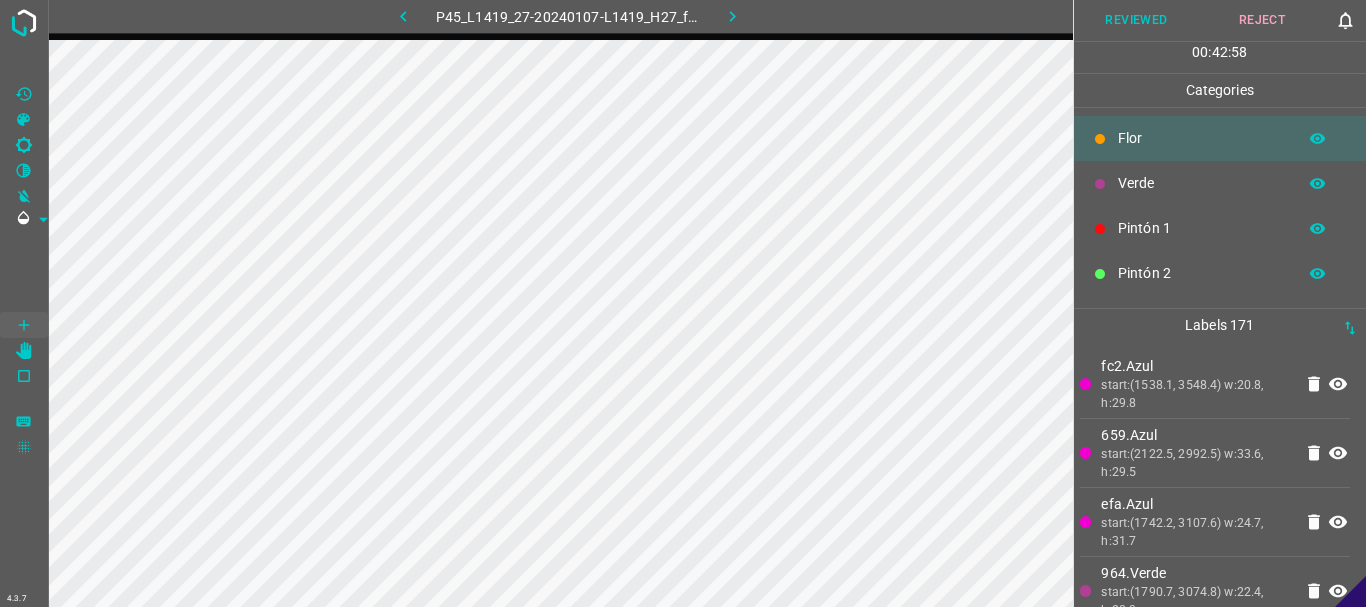 scroll, scrollTop: 176, scrollLeft: 0, axis: vertical 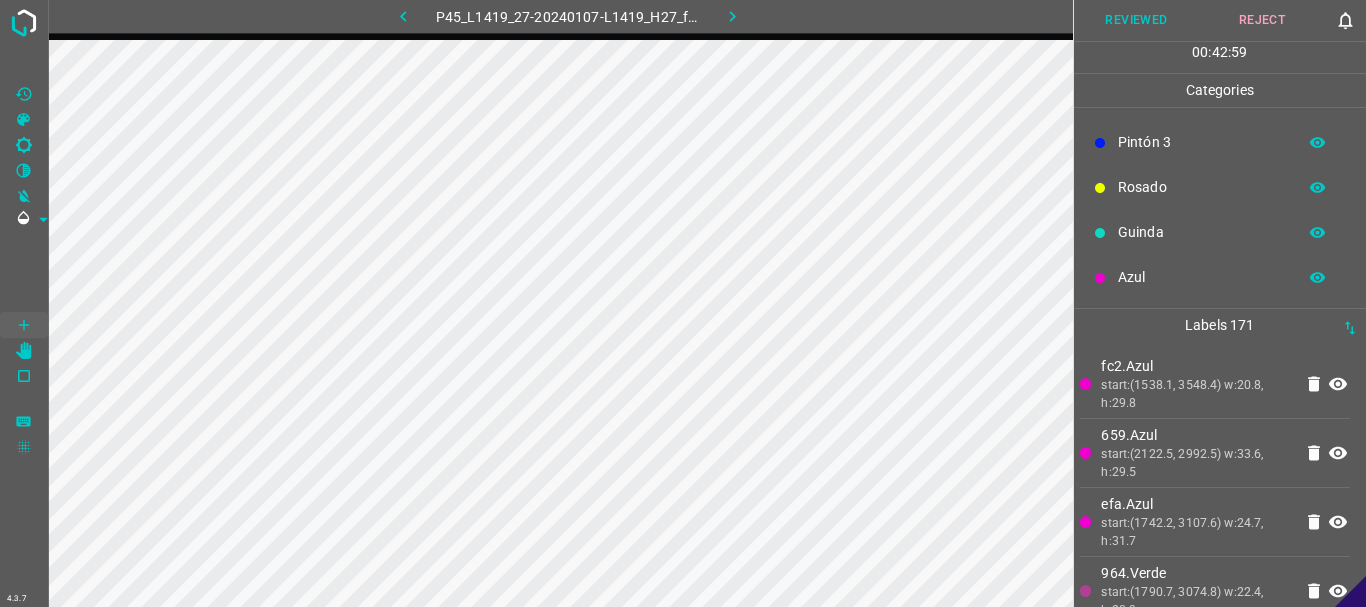 click 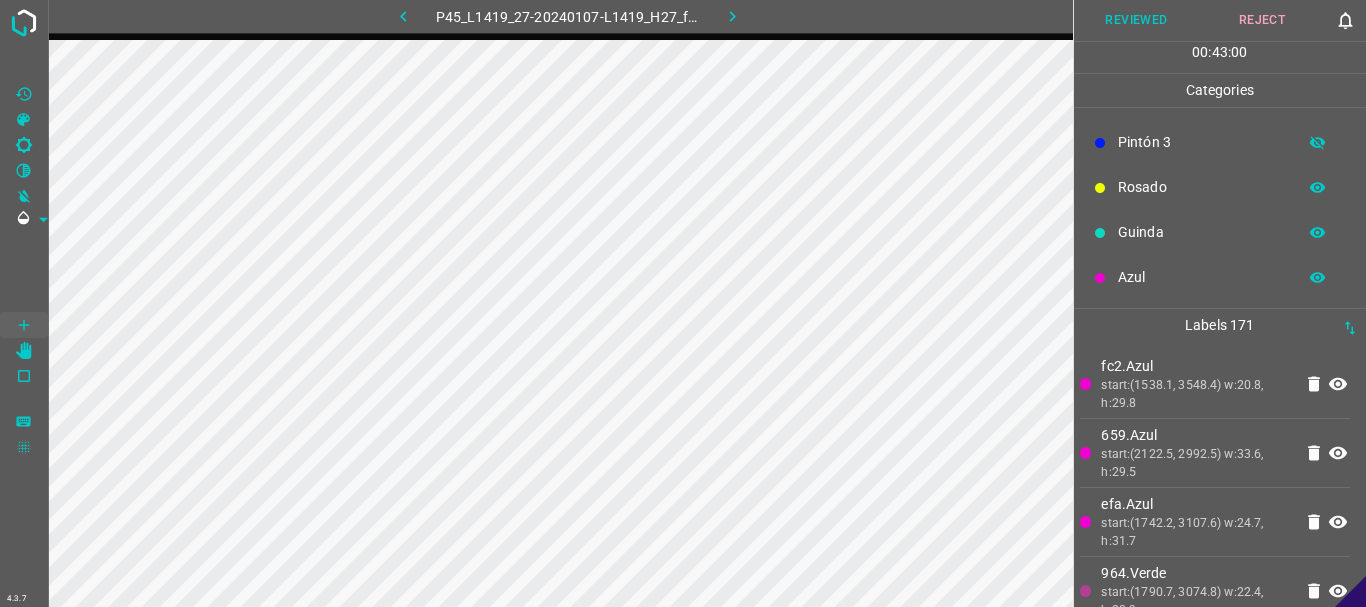 click 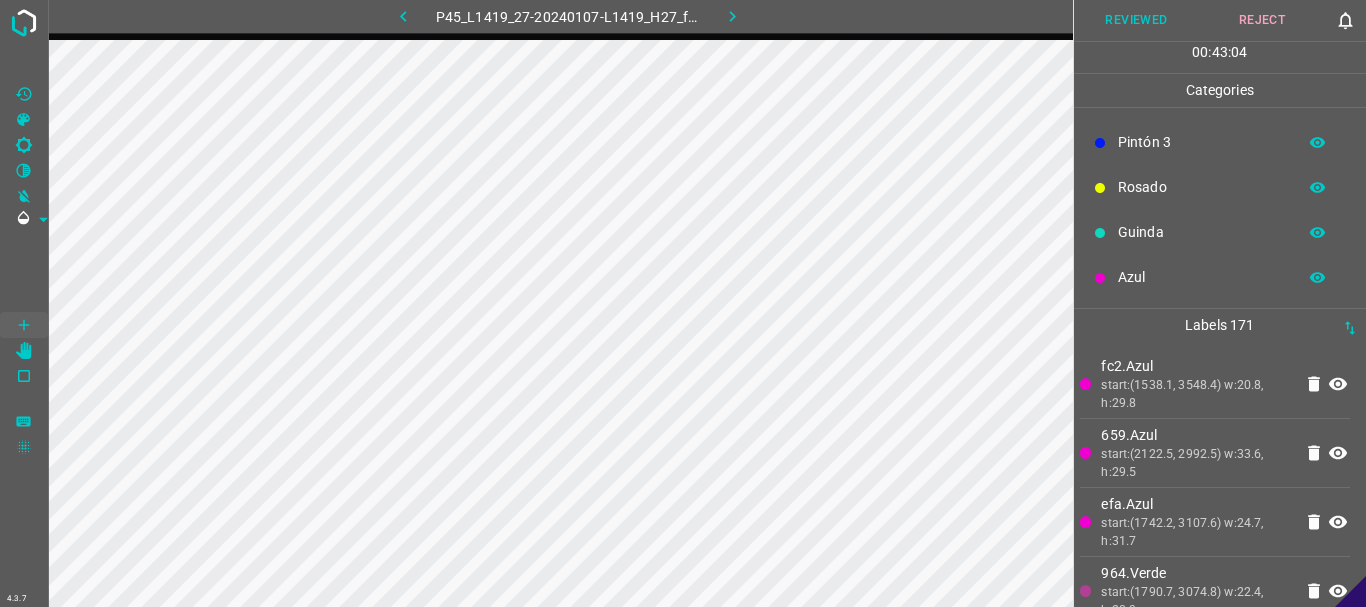 scroll, scrollTop: 0, scrollLeft: 0, axis: both 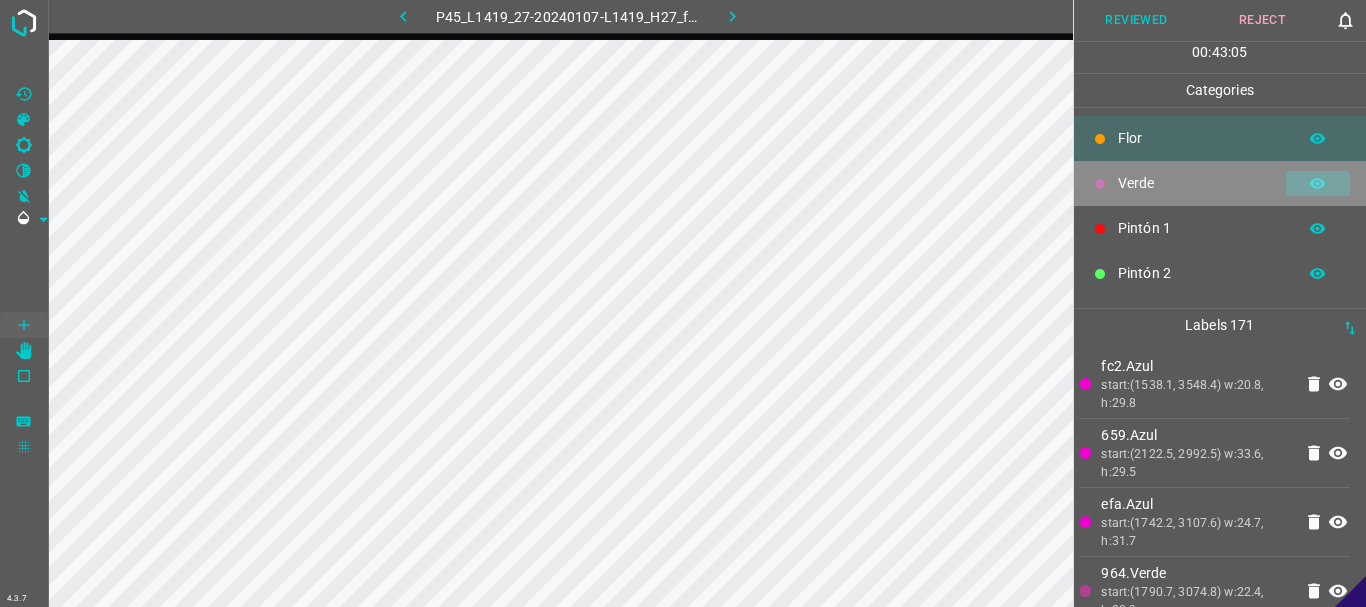 click 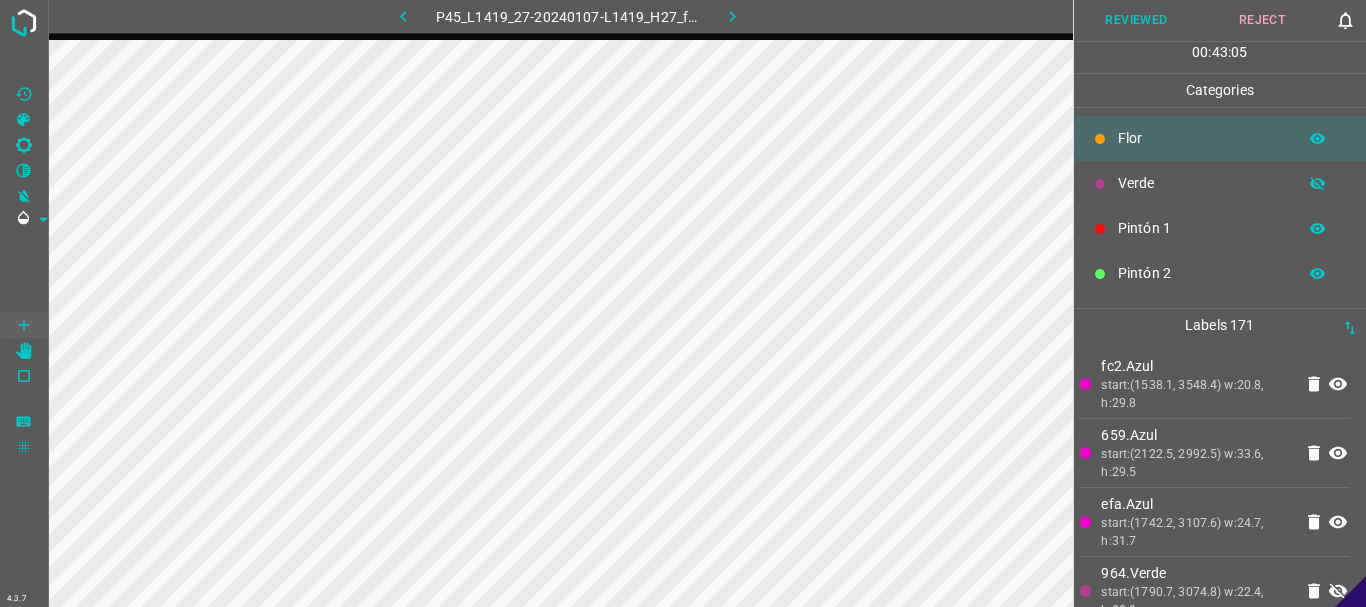 click 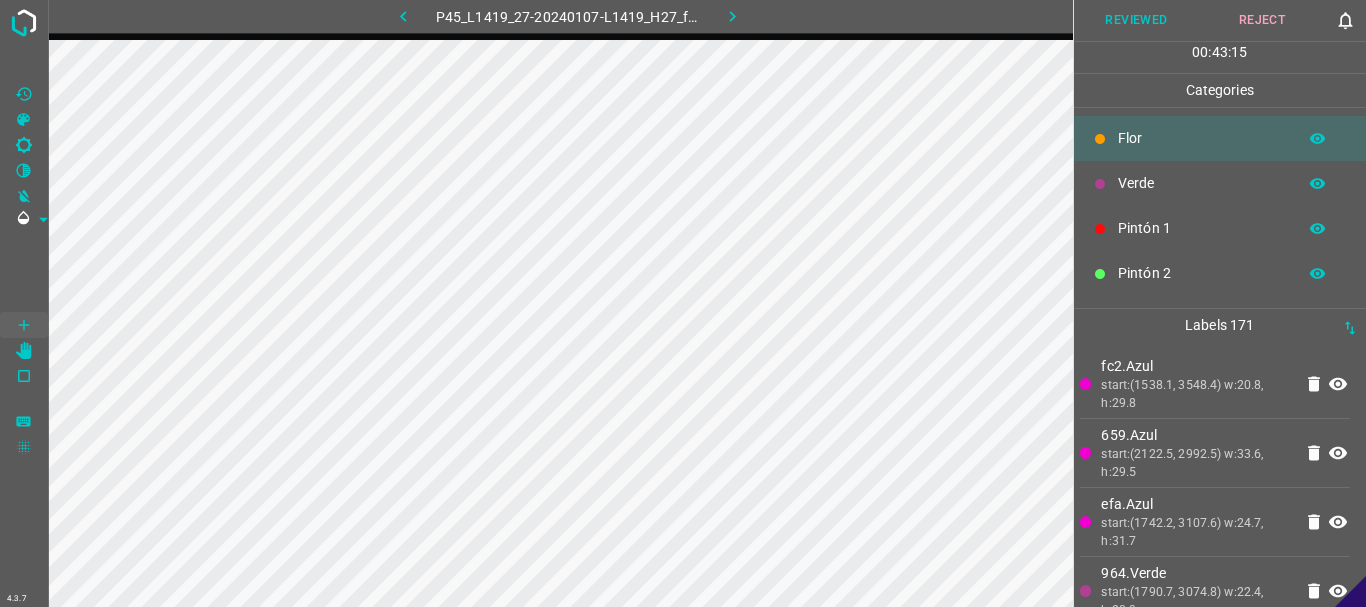 click on "Reviewed" at bounding box center [1137, 20] 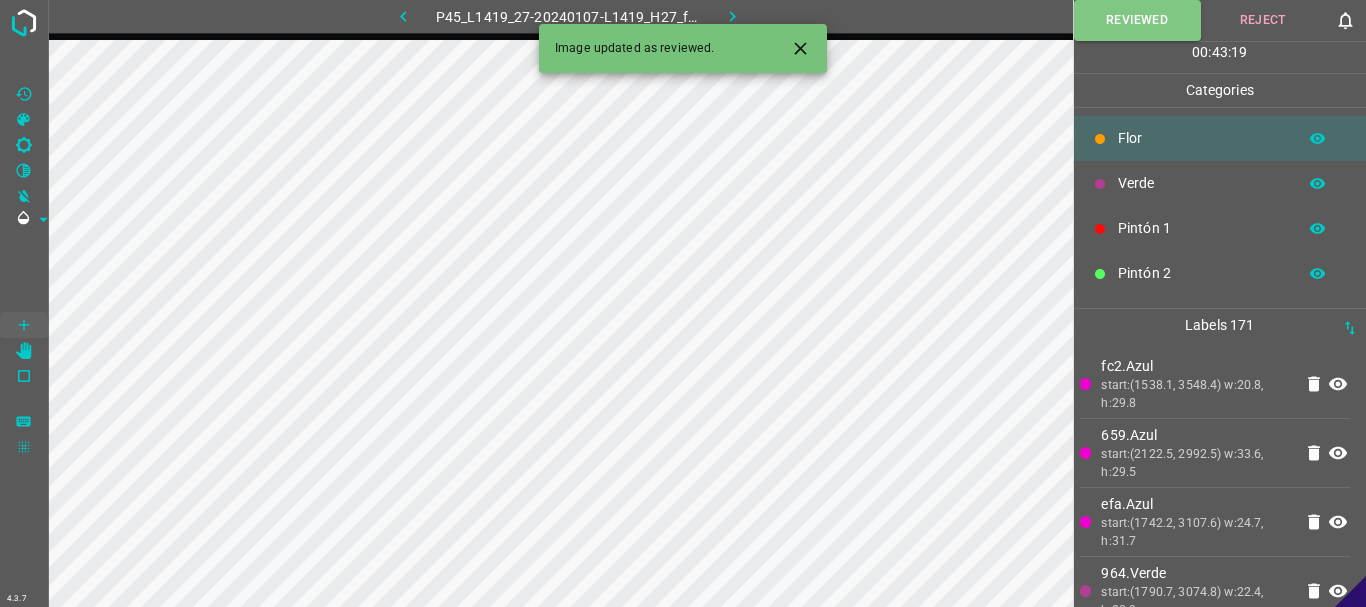 click 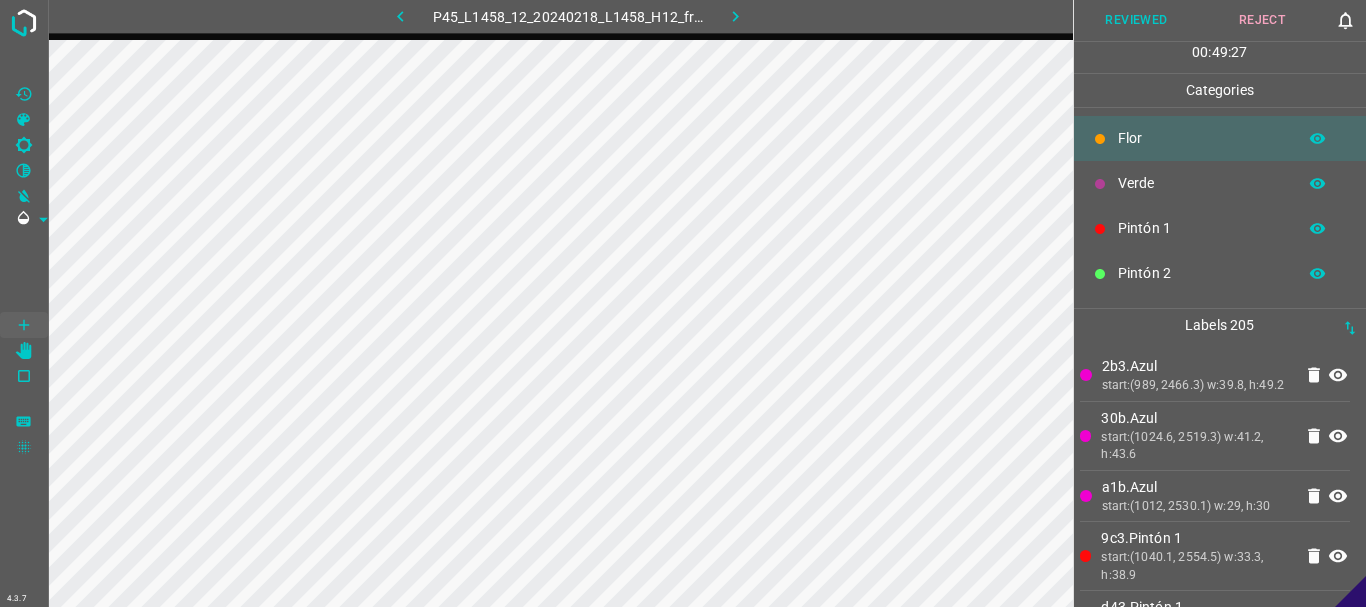 click 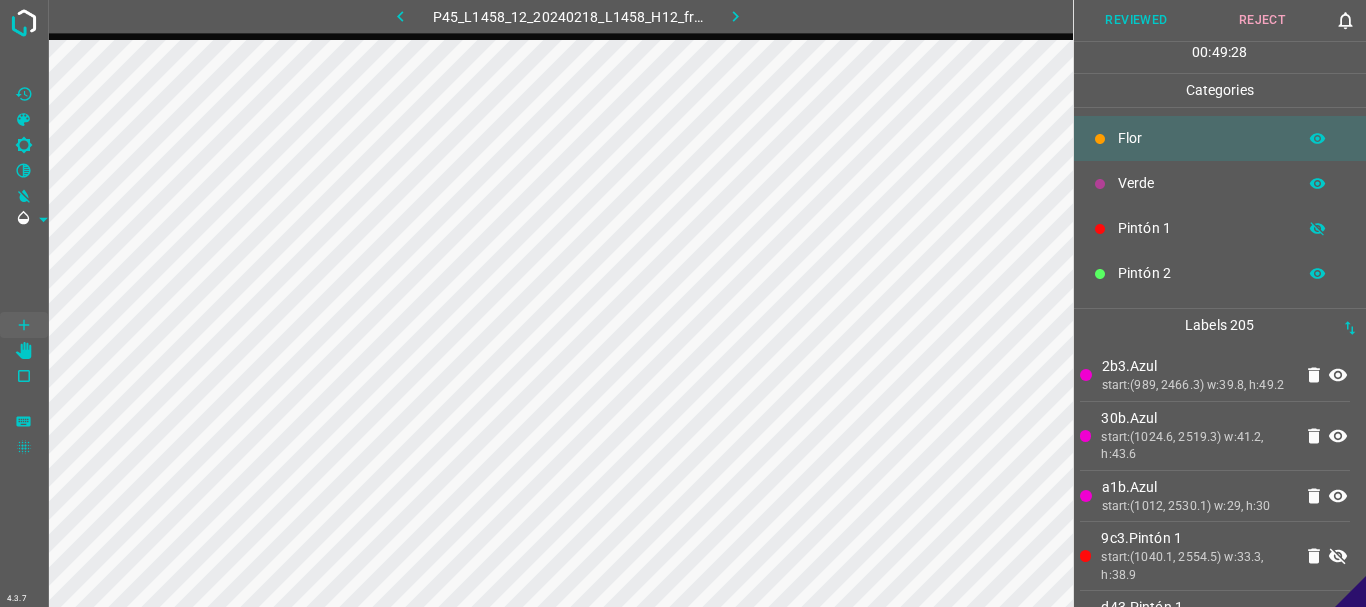 click 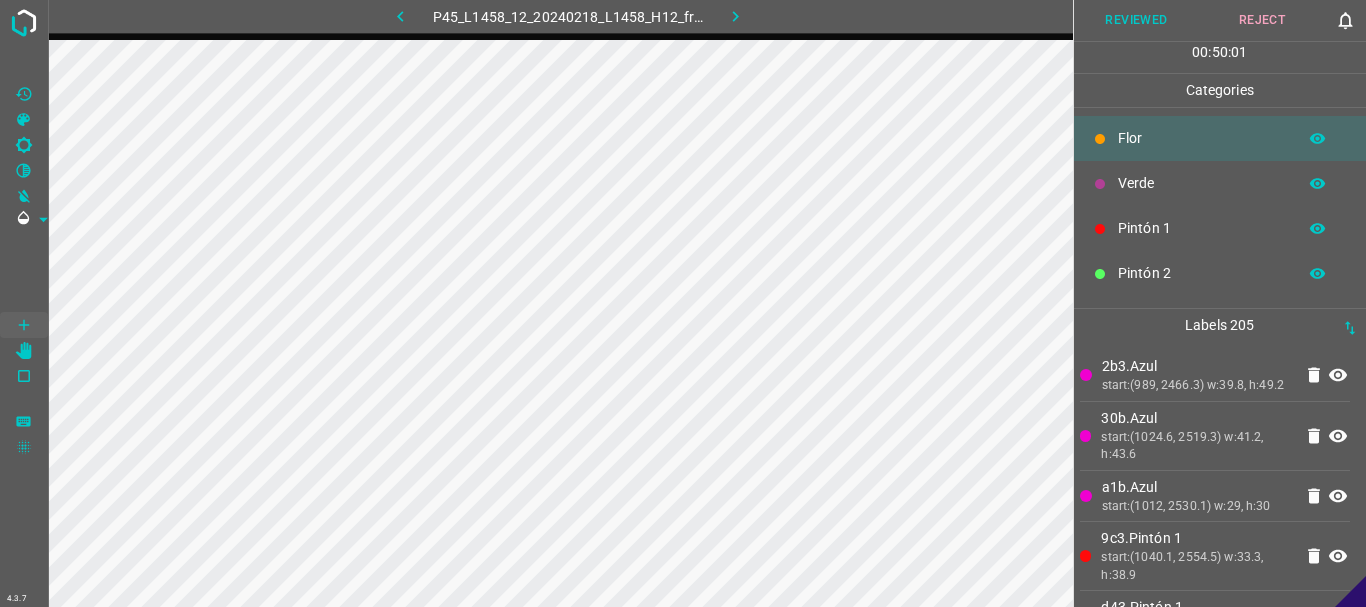 click on "Reviewed" at bounding box center [1137, 20] 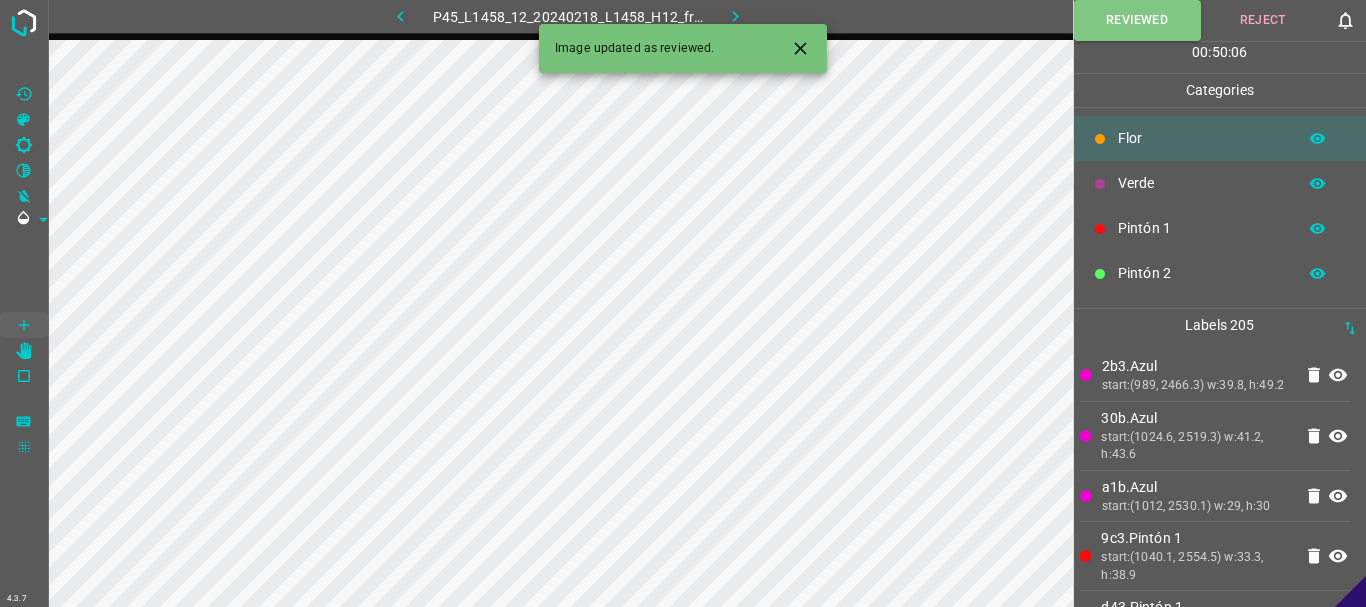 click 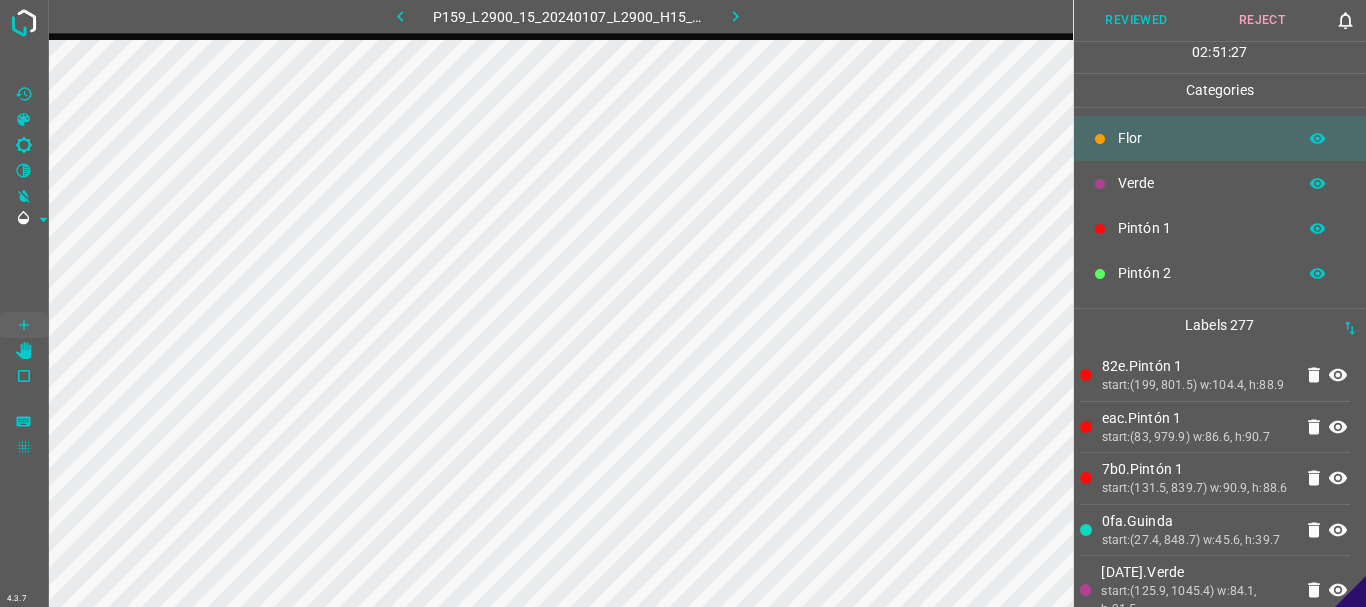 click on "Reviewed" at bounding box center [1137, 20] 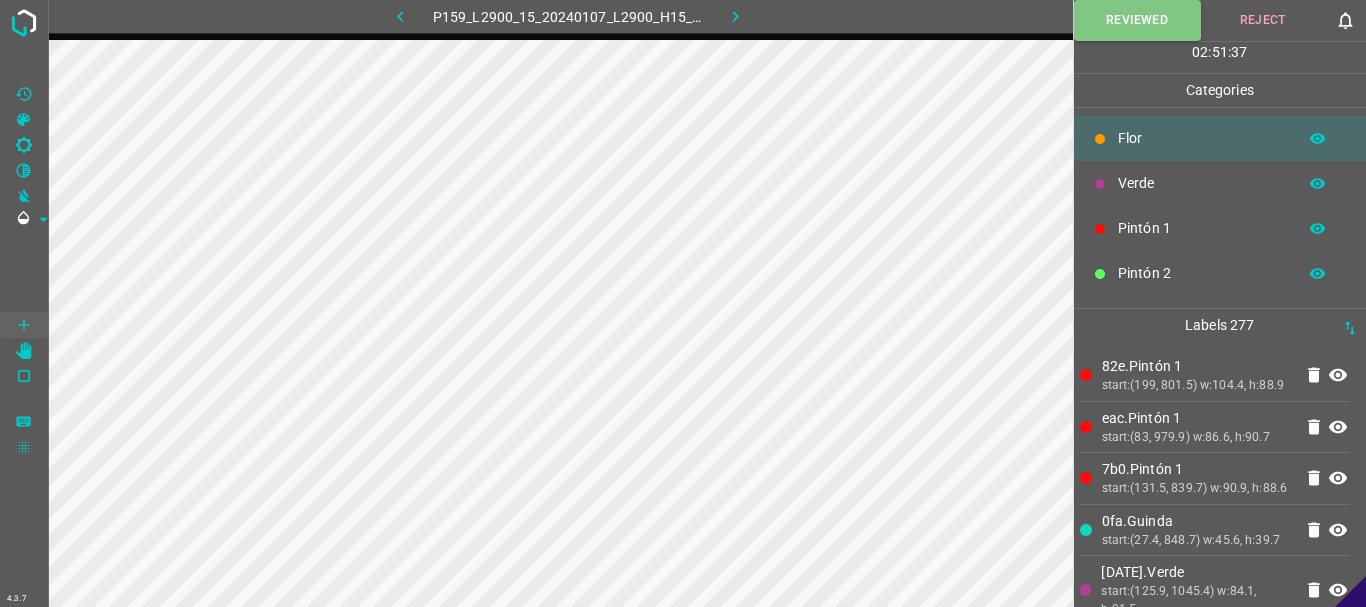 click 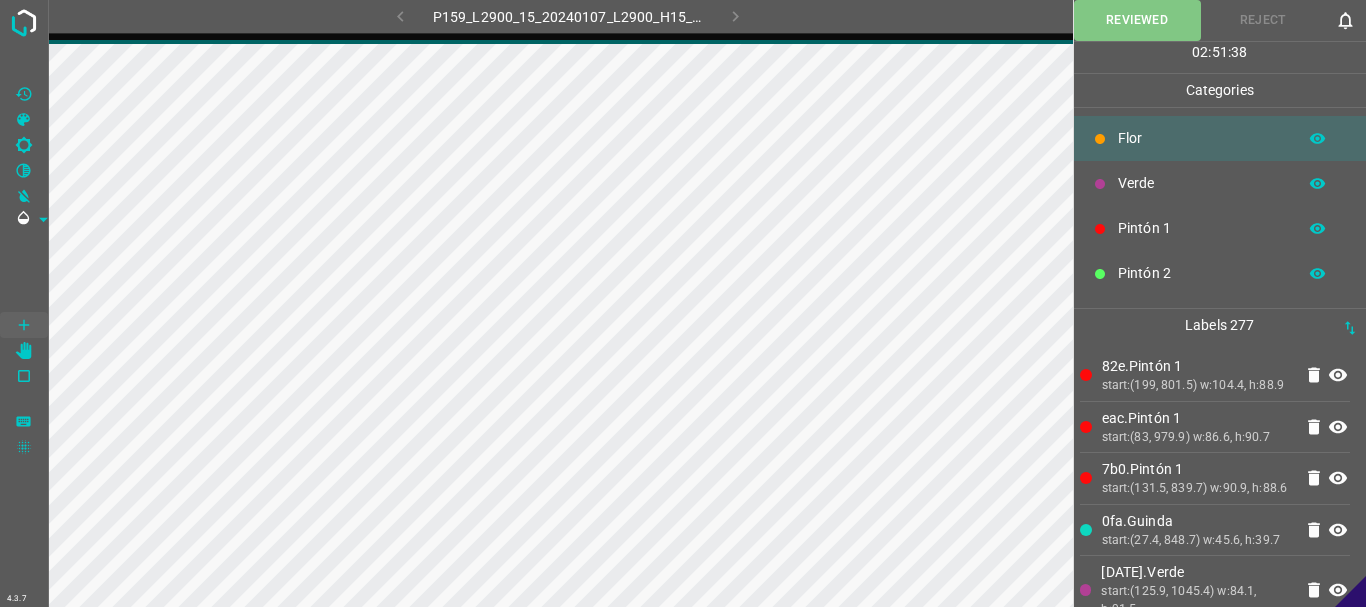 click on "P159_L2900_15_20240107_L2900_H15_frame_00019_18184.jpg" at bounding box center (568, 16) 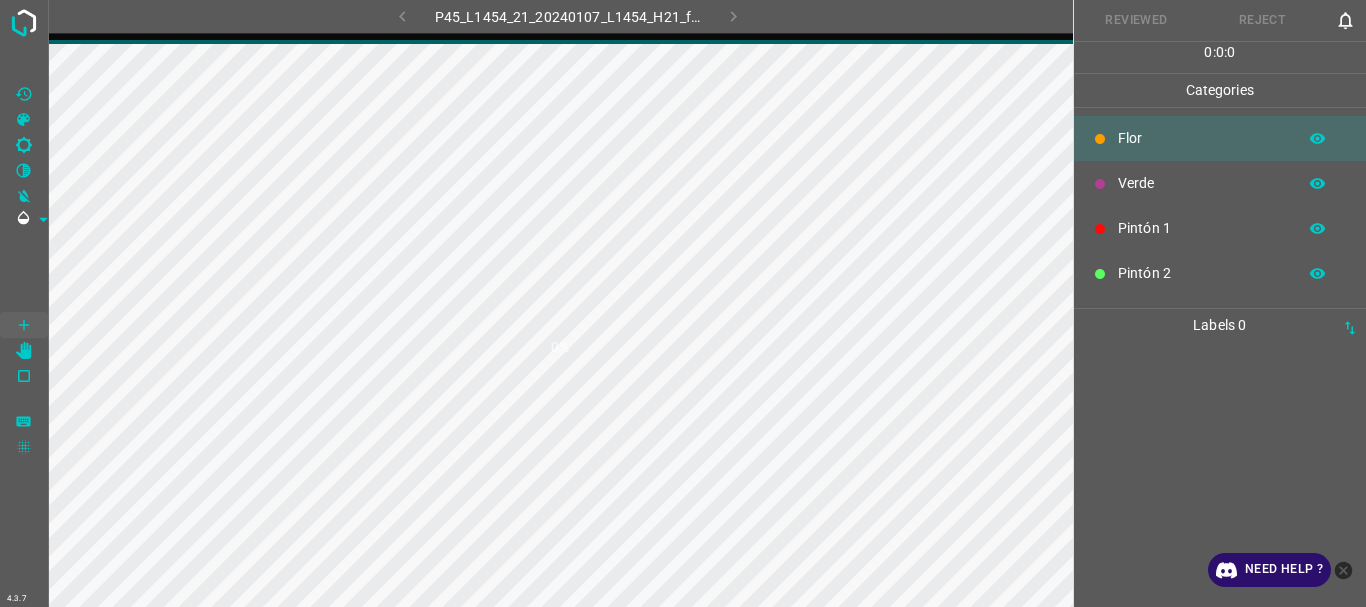 scroll, scrollTop: 0, scrollLeft: 0, axis: both 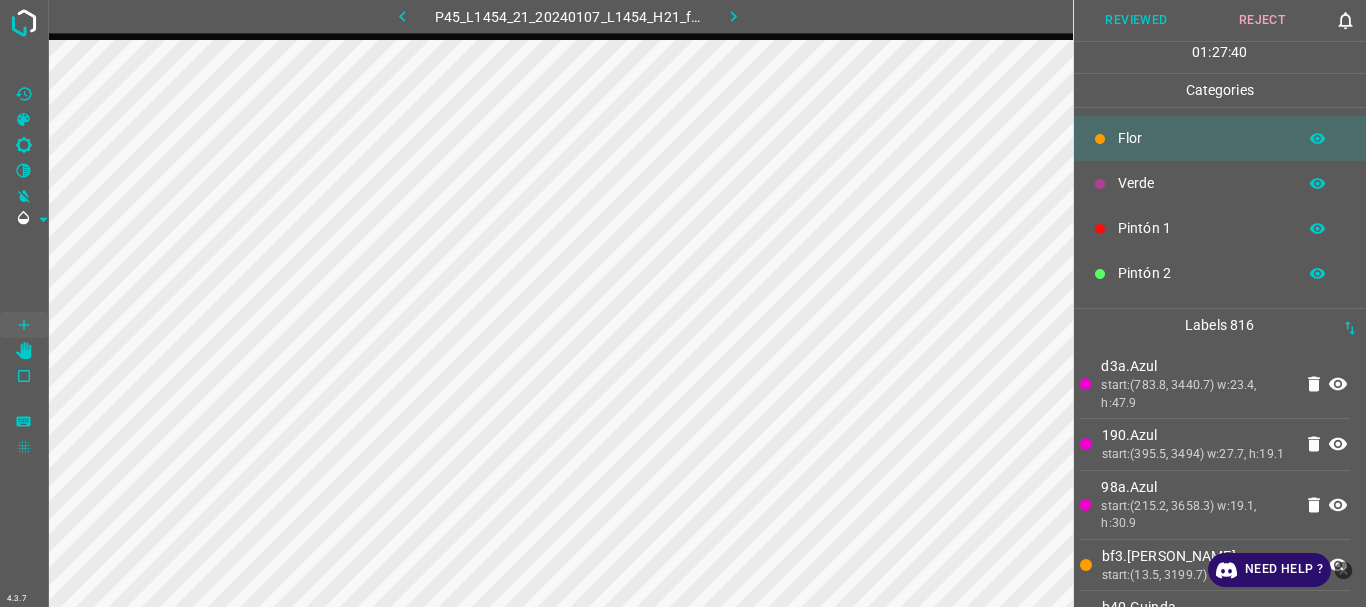 click on "Reviewed" at bounding box center [1137, 20] 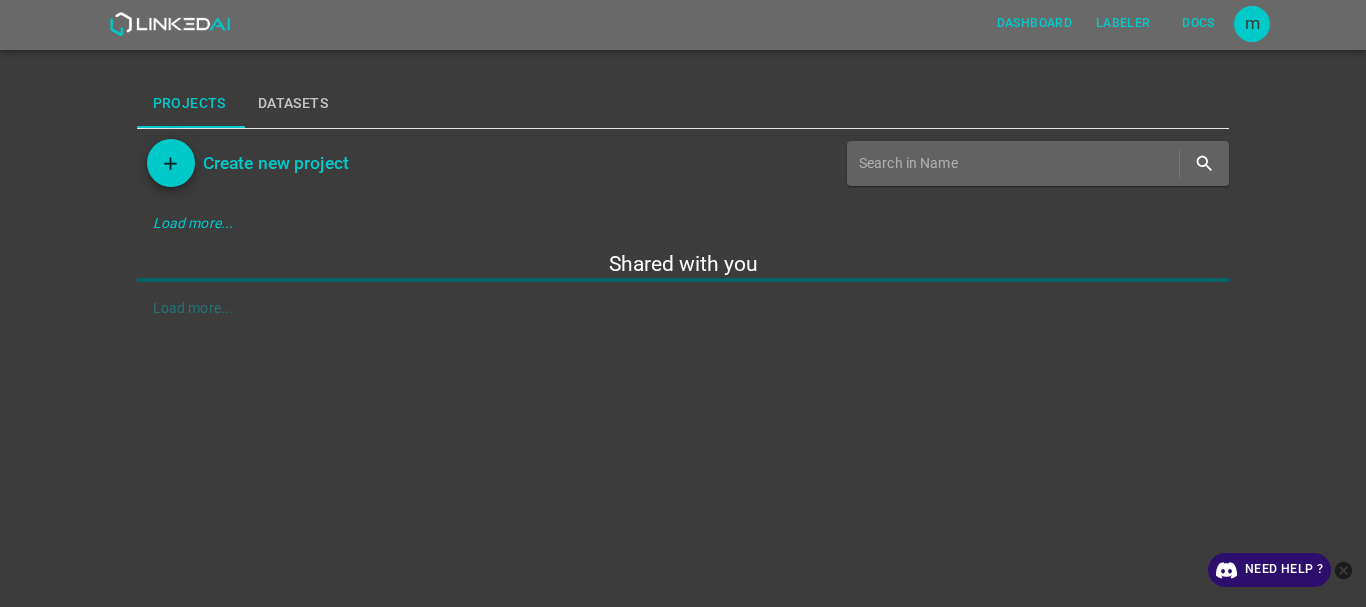 scroll, scrollTop: 0, scrollLeft: 0, axis: both 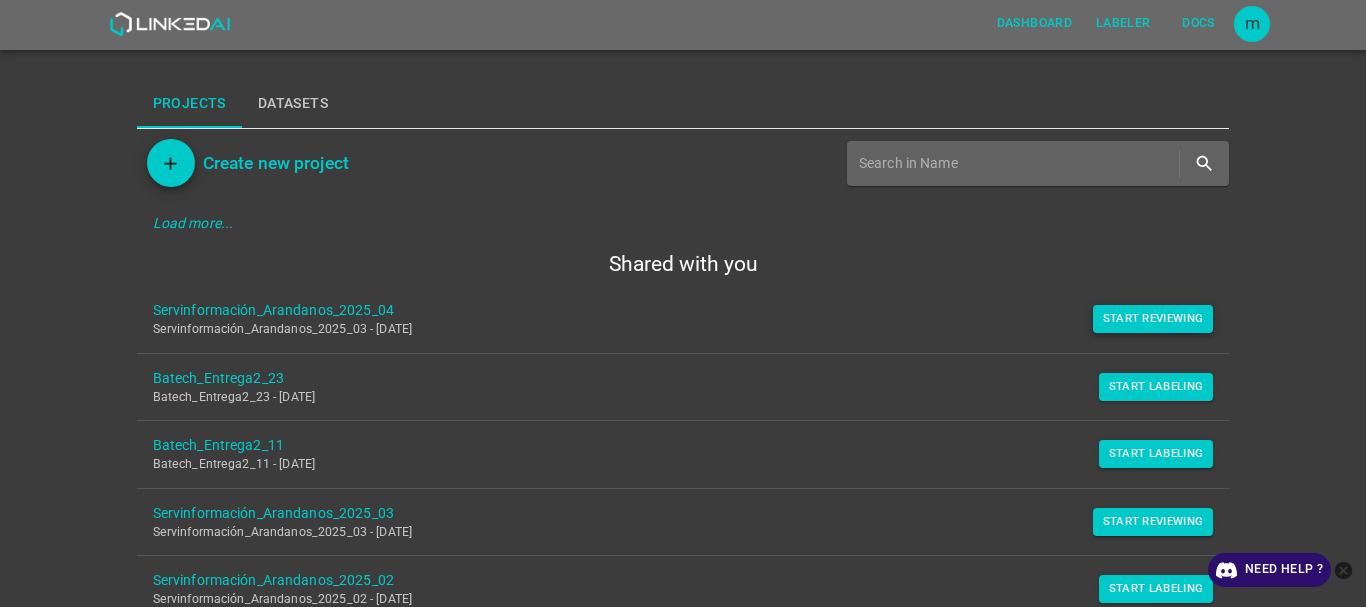 click on "Start Reviewing" at bounding box center [1153, 319] 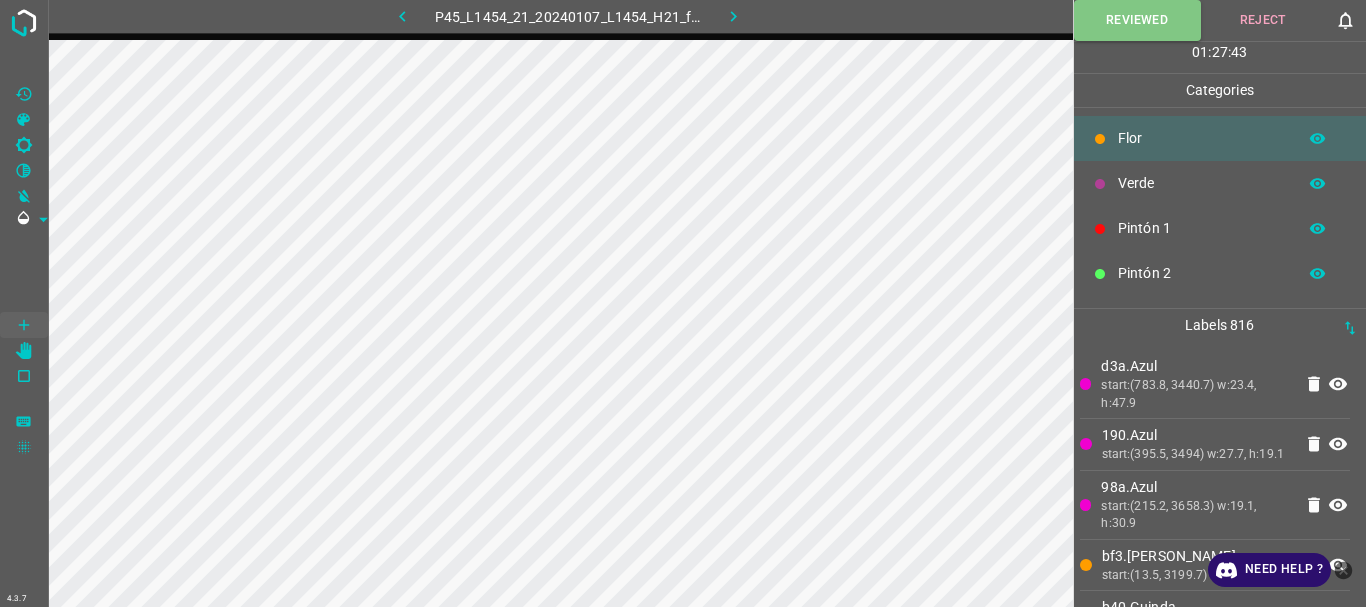 click 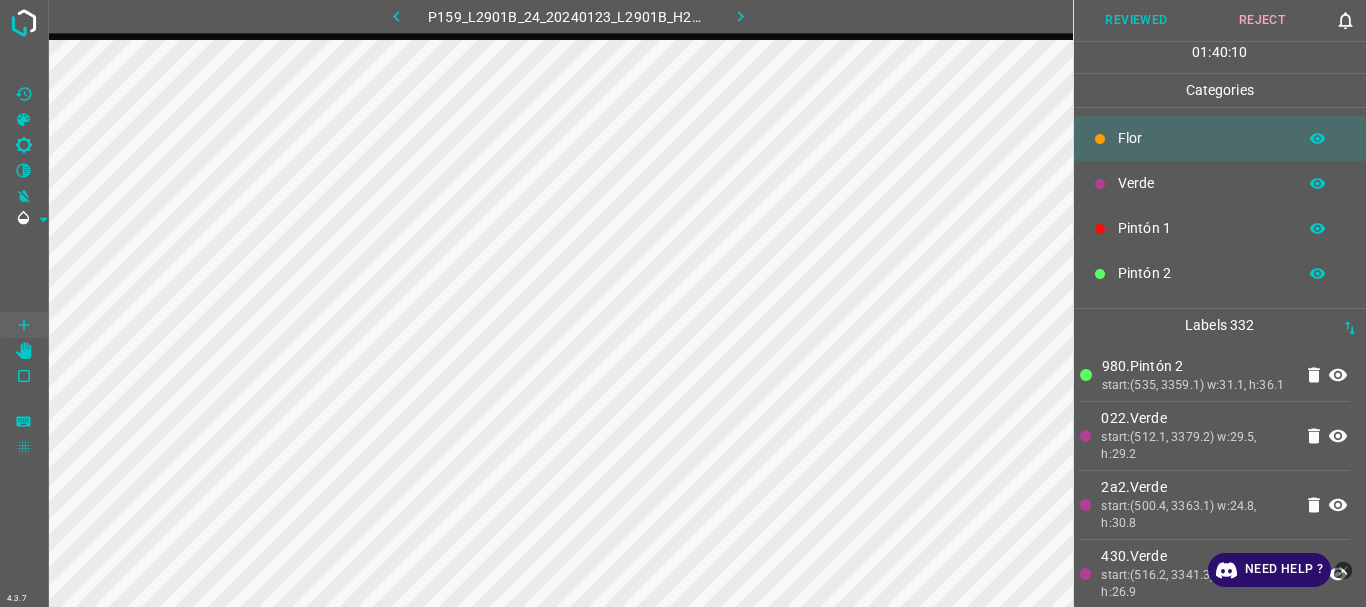 scroll, scrollTop: 176, scrollLeft: 0, axis: vertical 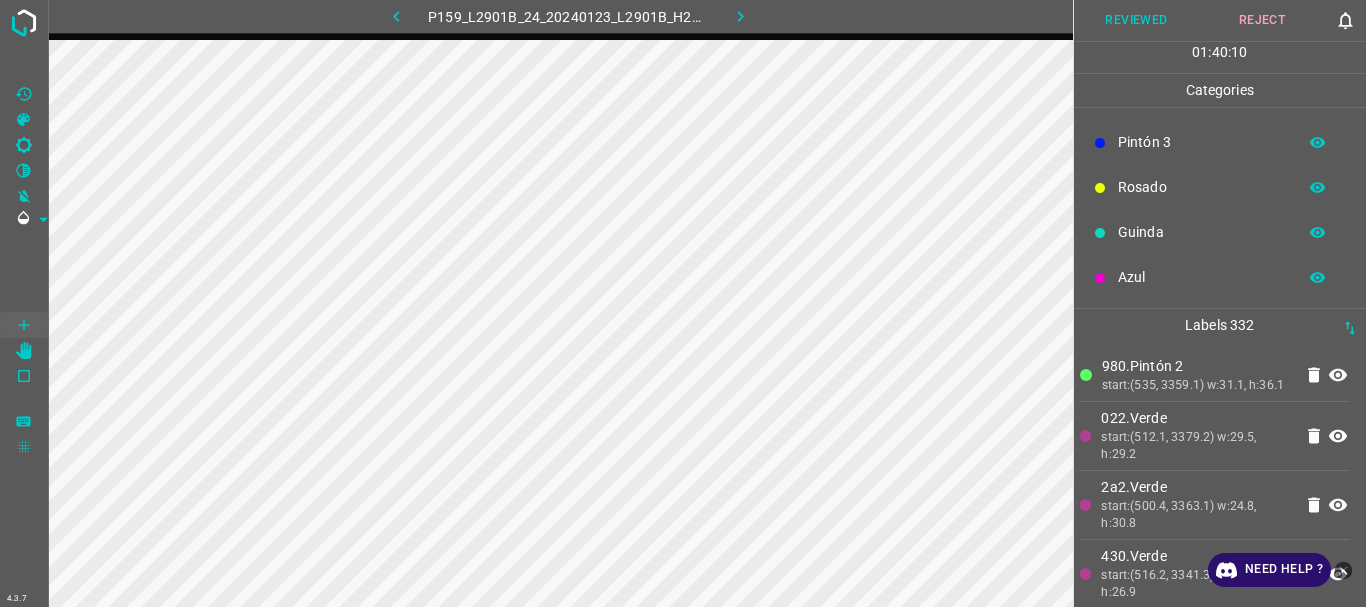 click 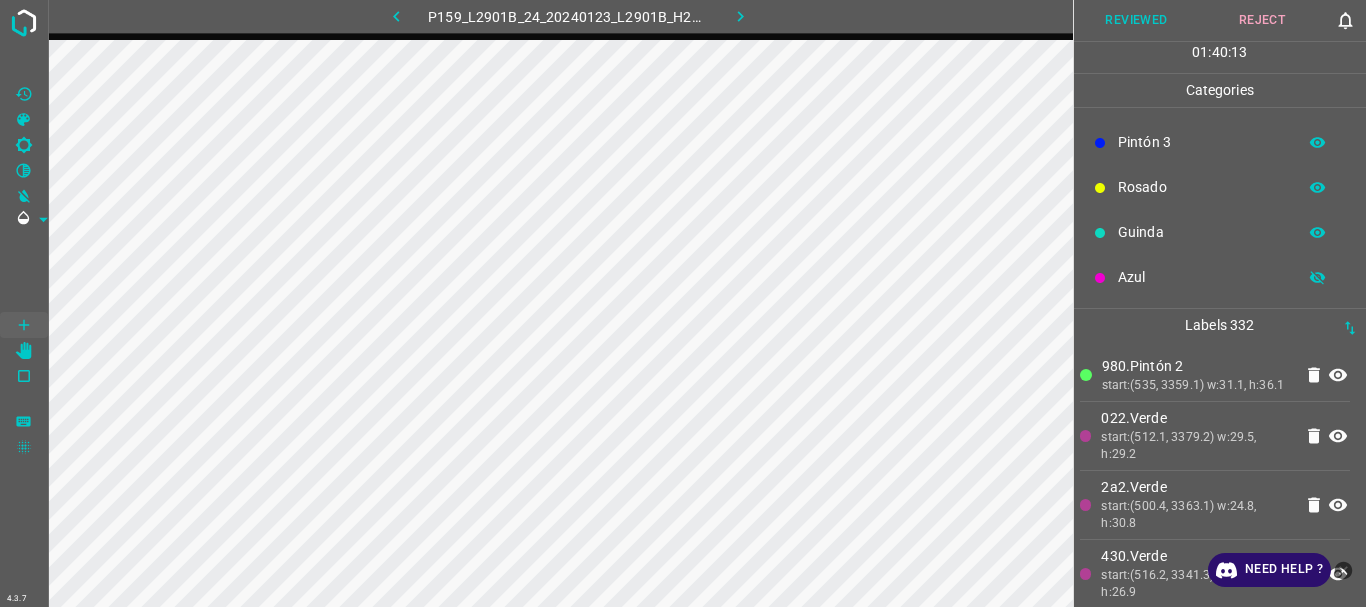 click 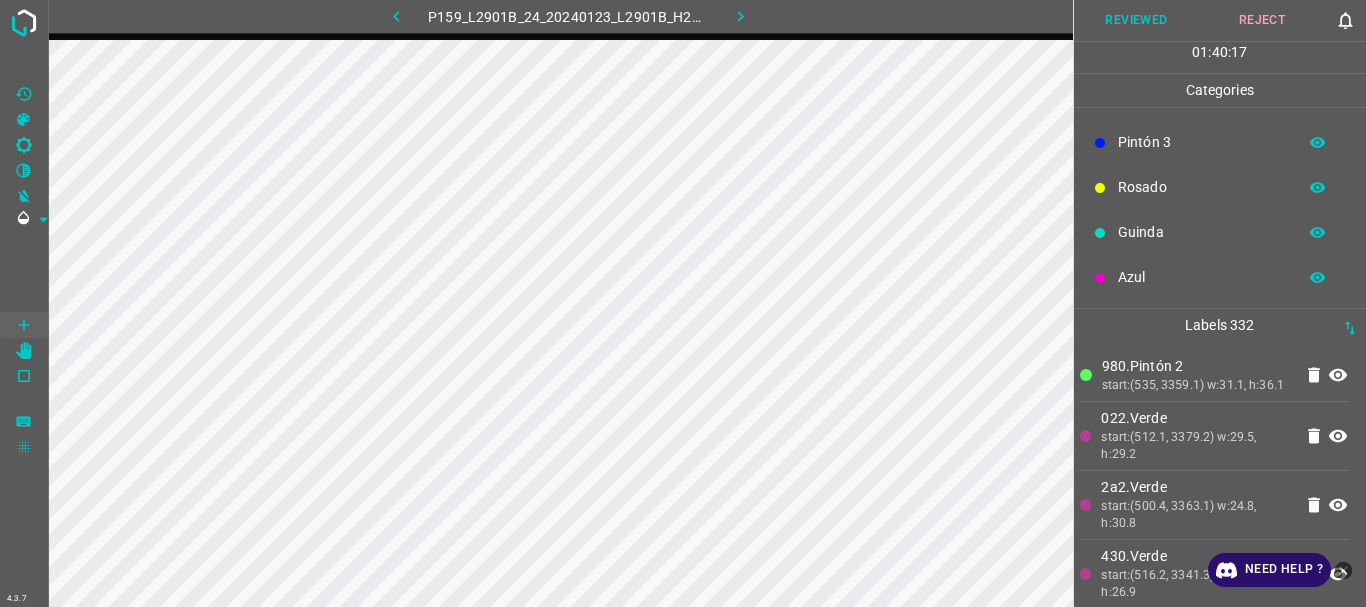 scroll, scrollTop: 0, scrollLeft: 0, axis: both 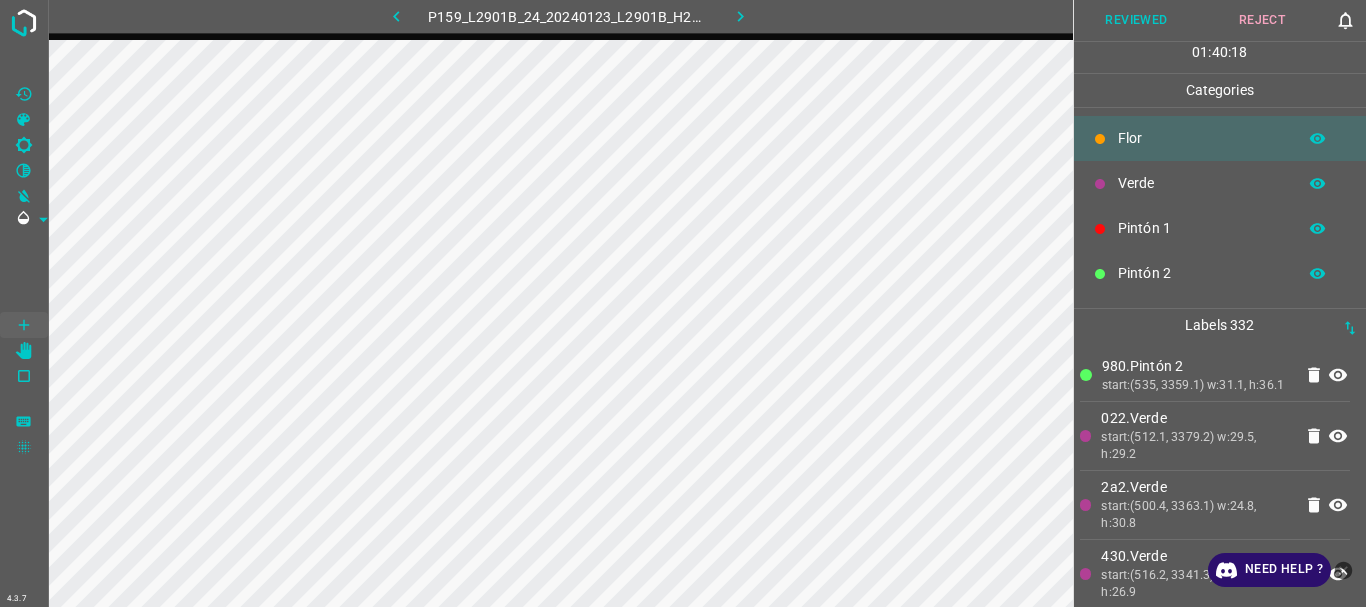 click 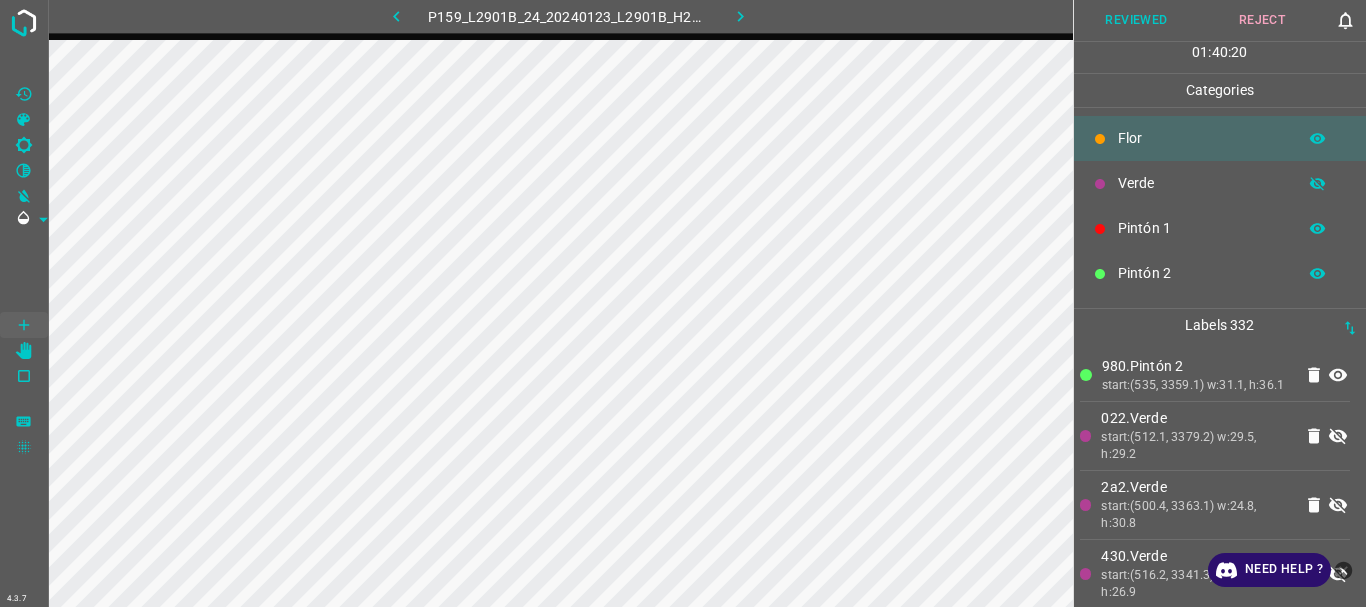click 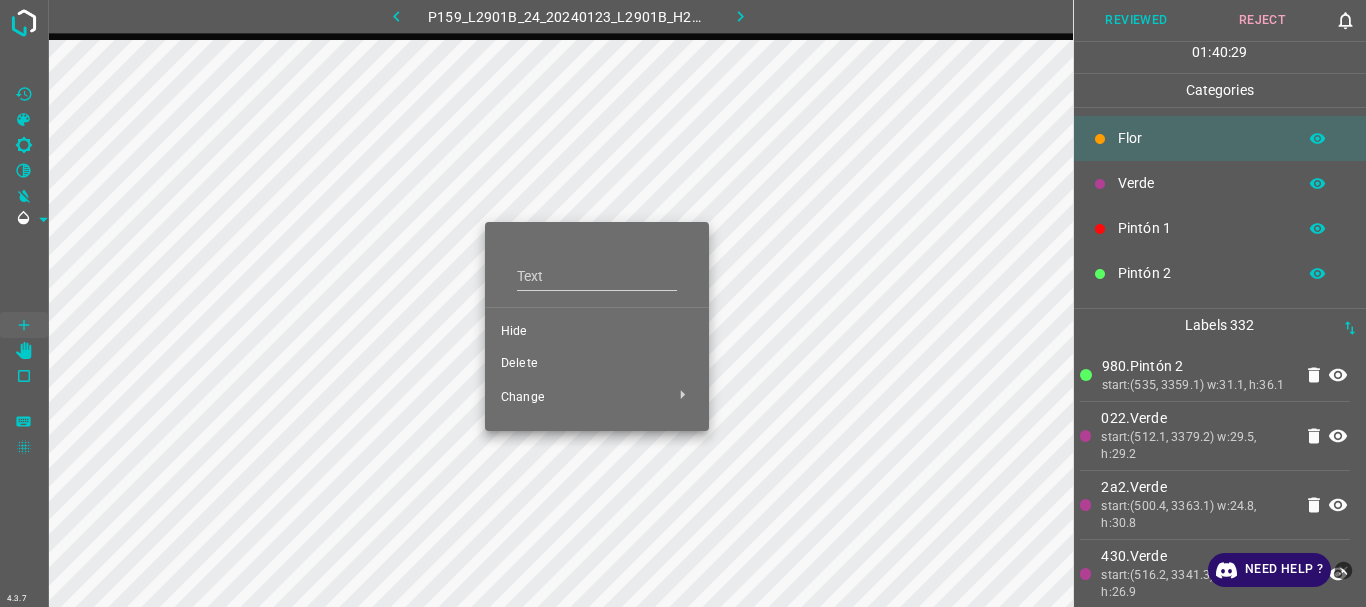 click on "Delete" at bounding box center [597, 364] 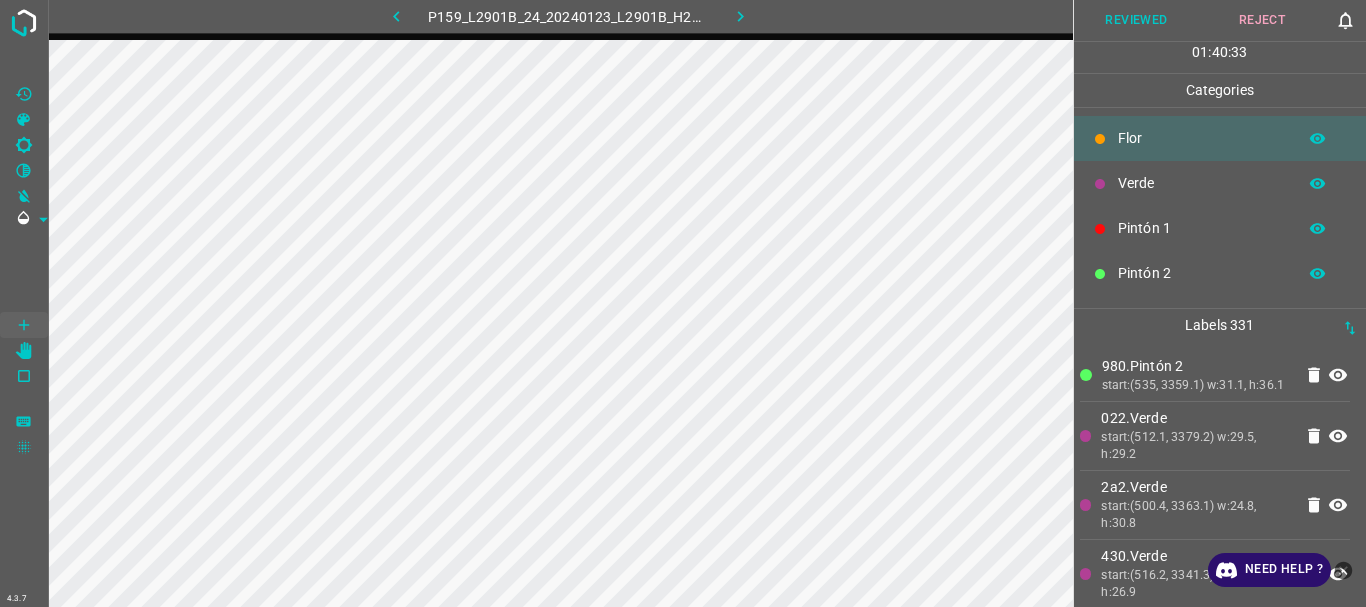 scroll, scrollTop: 176, scrollLeft: 0, axis: vertical 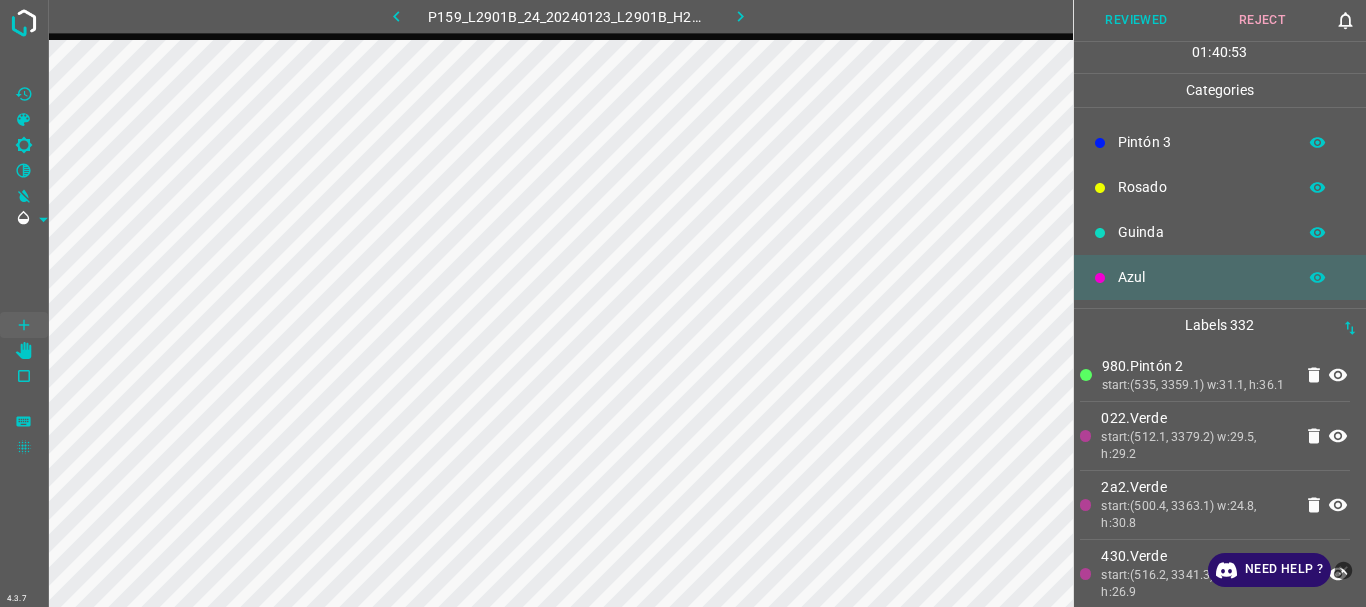 click 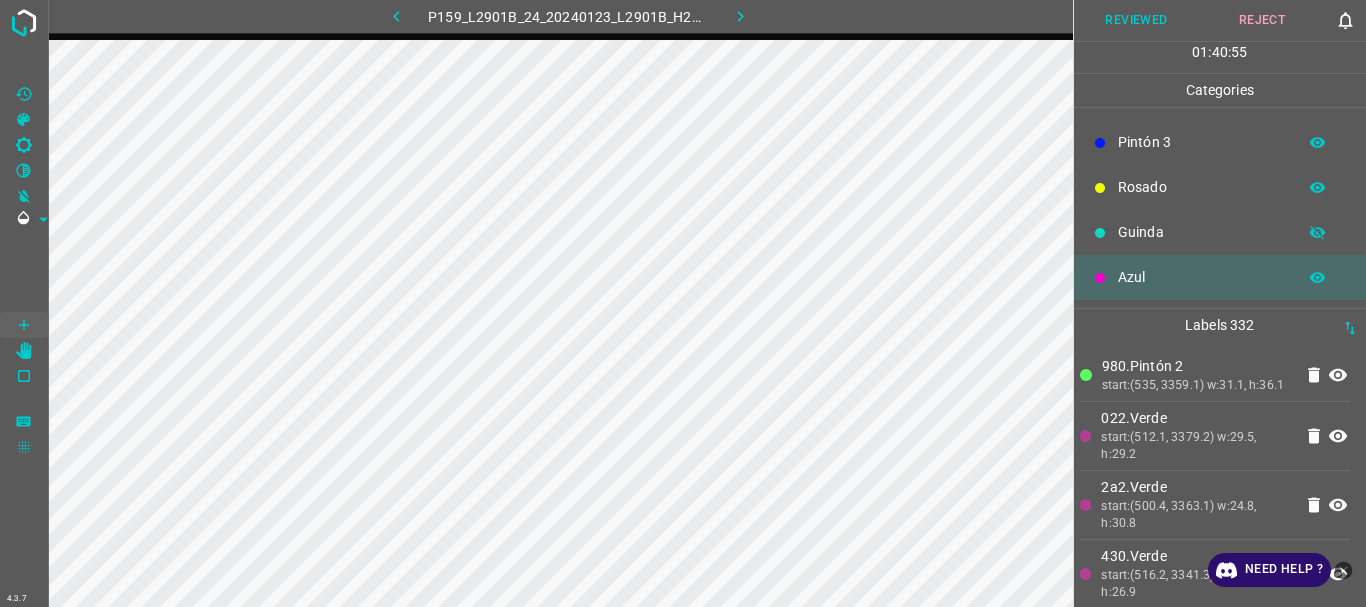 click 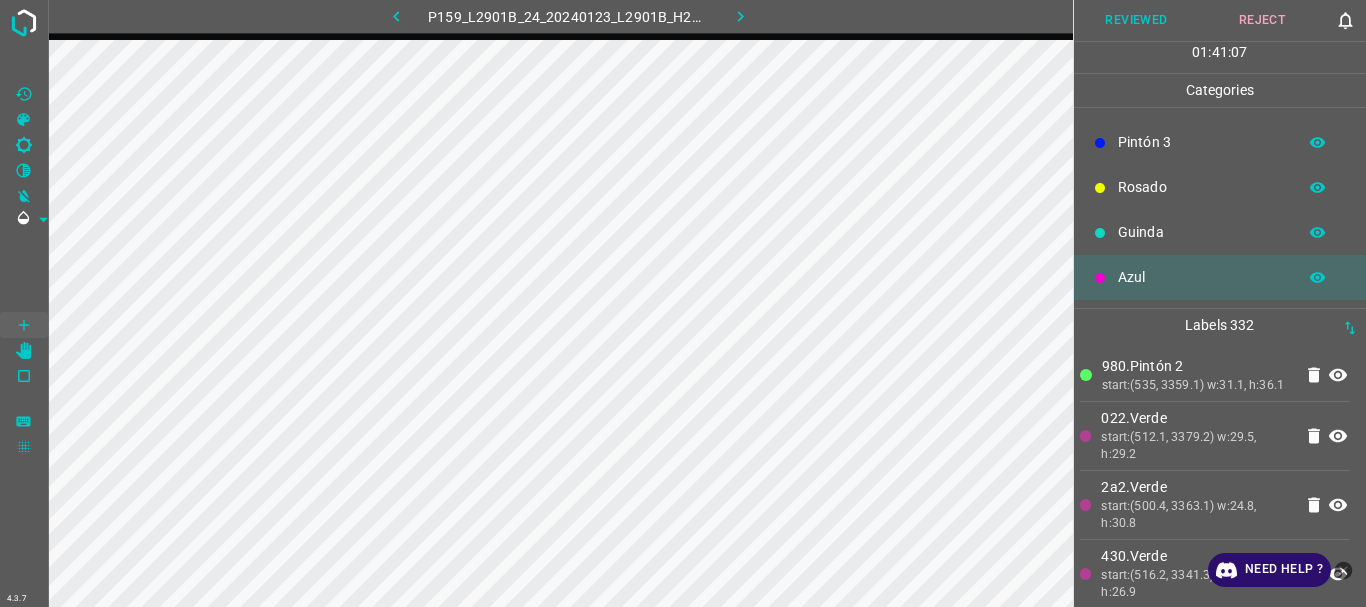 click on "Reviewed" at bounding box center [1137, 20] 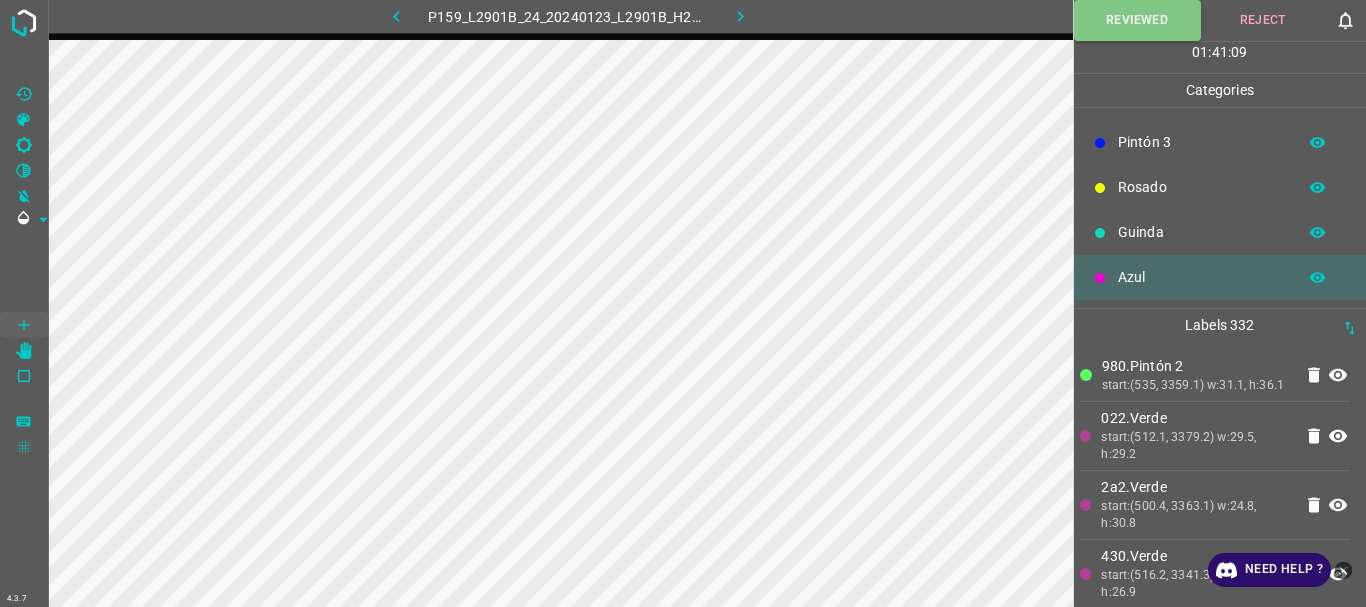 click 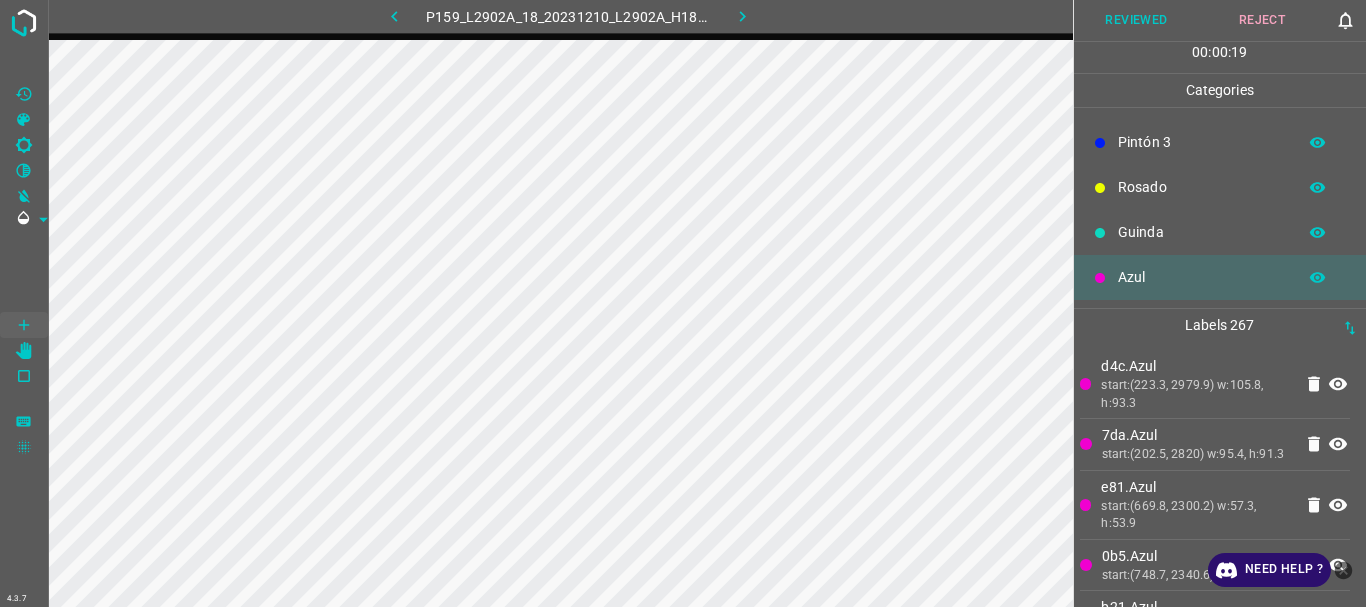 scroll, scrollTop: 0, scrollLeft: 0, axis: both 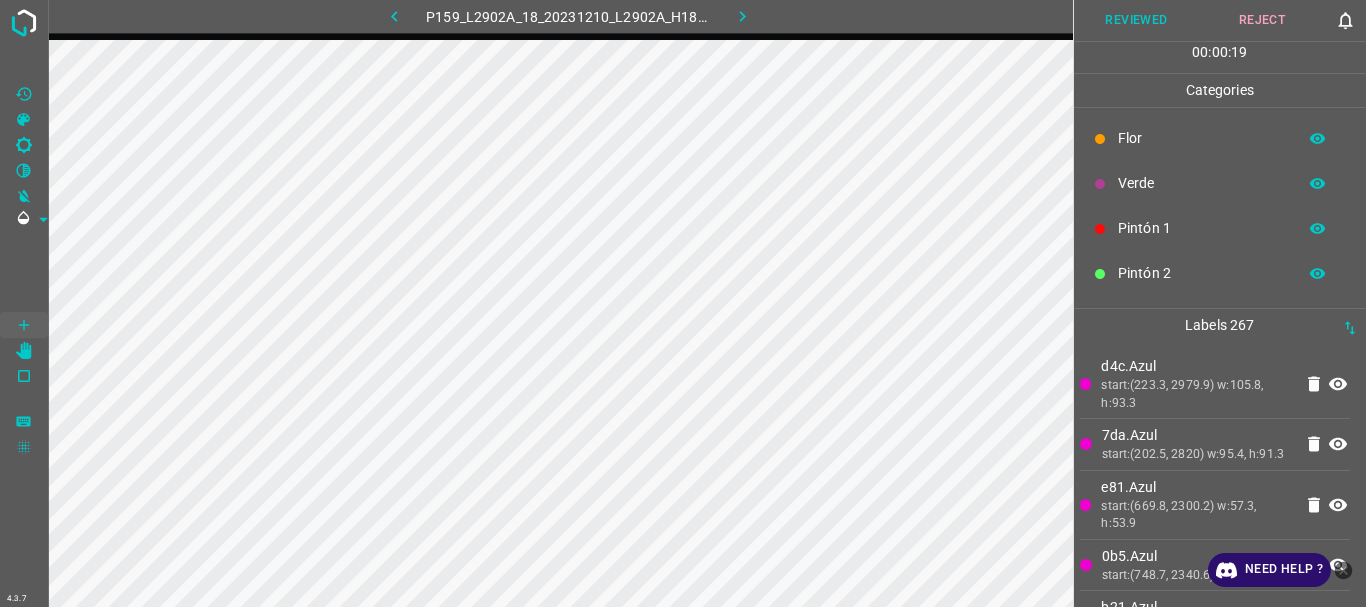 click on "Pintón 1" at bounding box center [1202, 228] 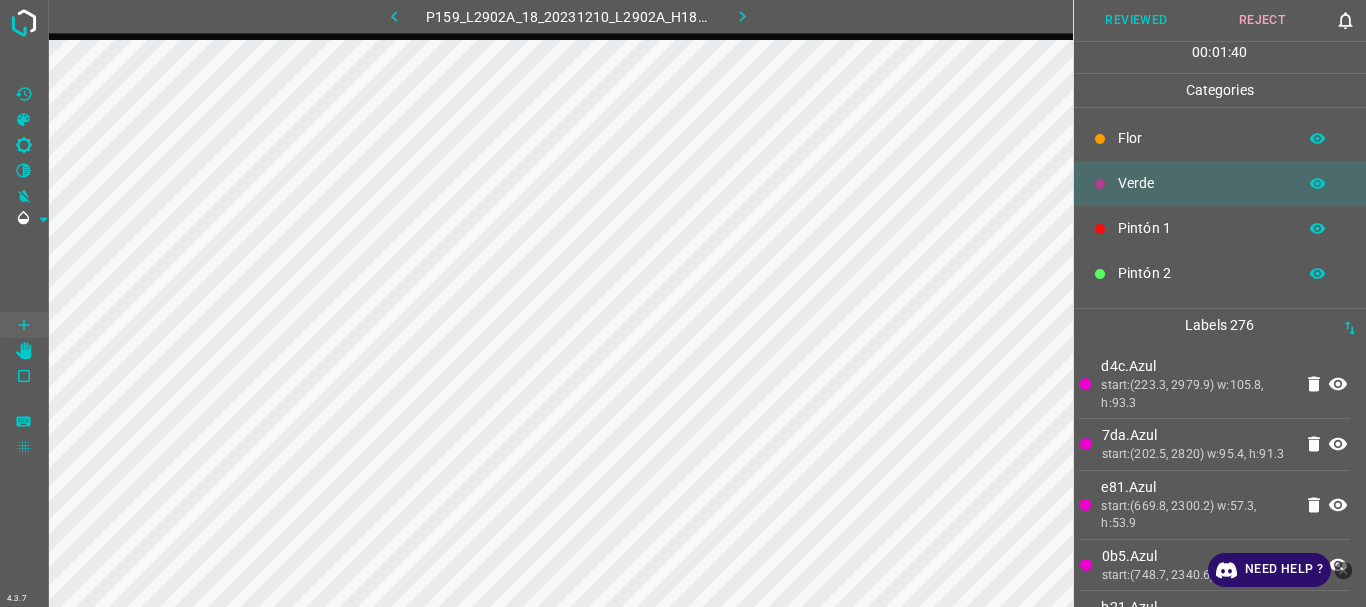 scroll, scrollTop: 176, scrollLeft: 0, axis: vertical 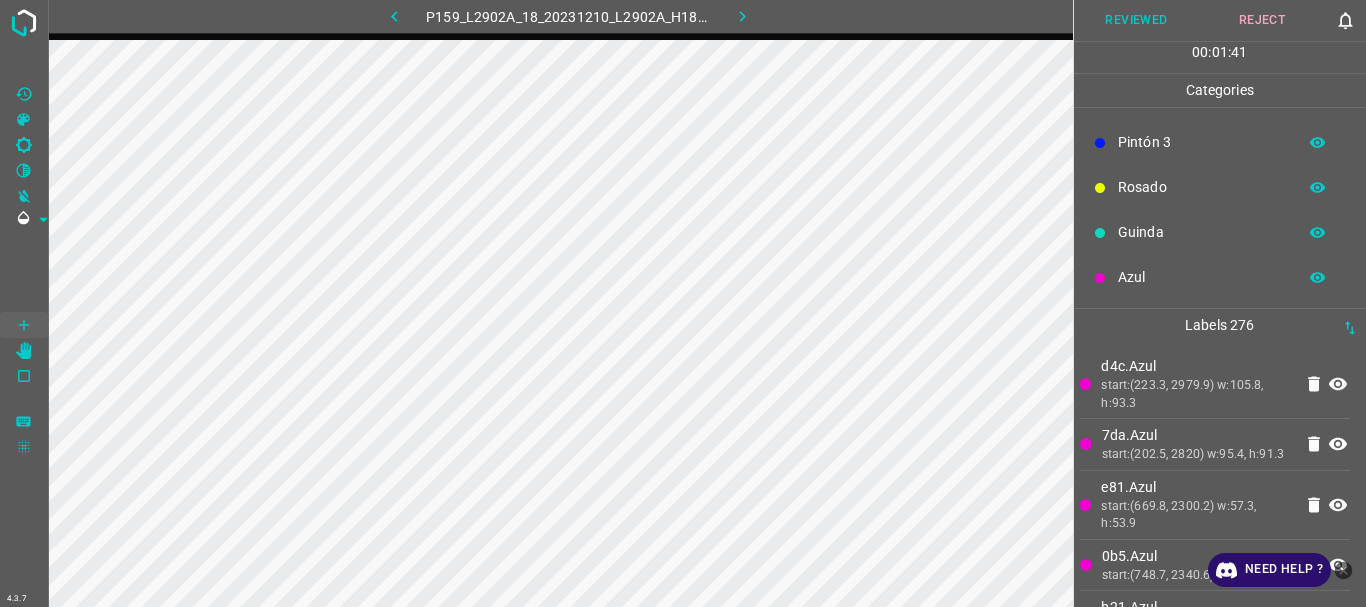 click on "Pintón 3" at bounding box center [1202, 142] 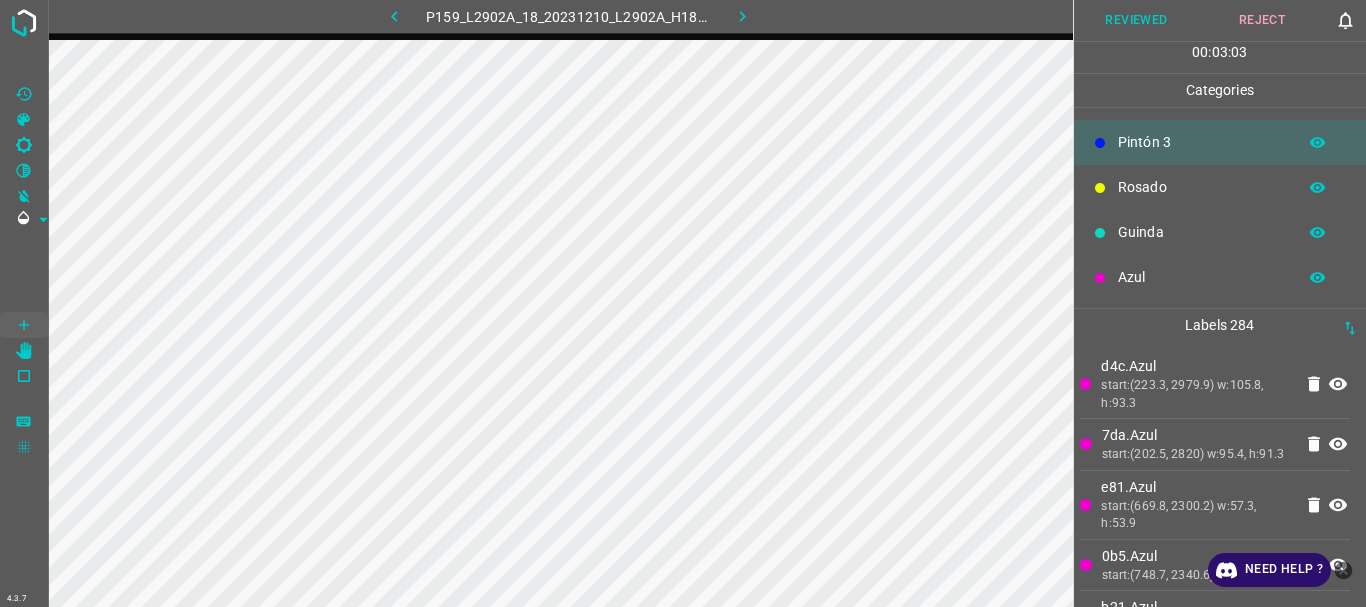 scroll, scrollTop: 0, scrollLeft: 0, axis: both 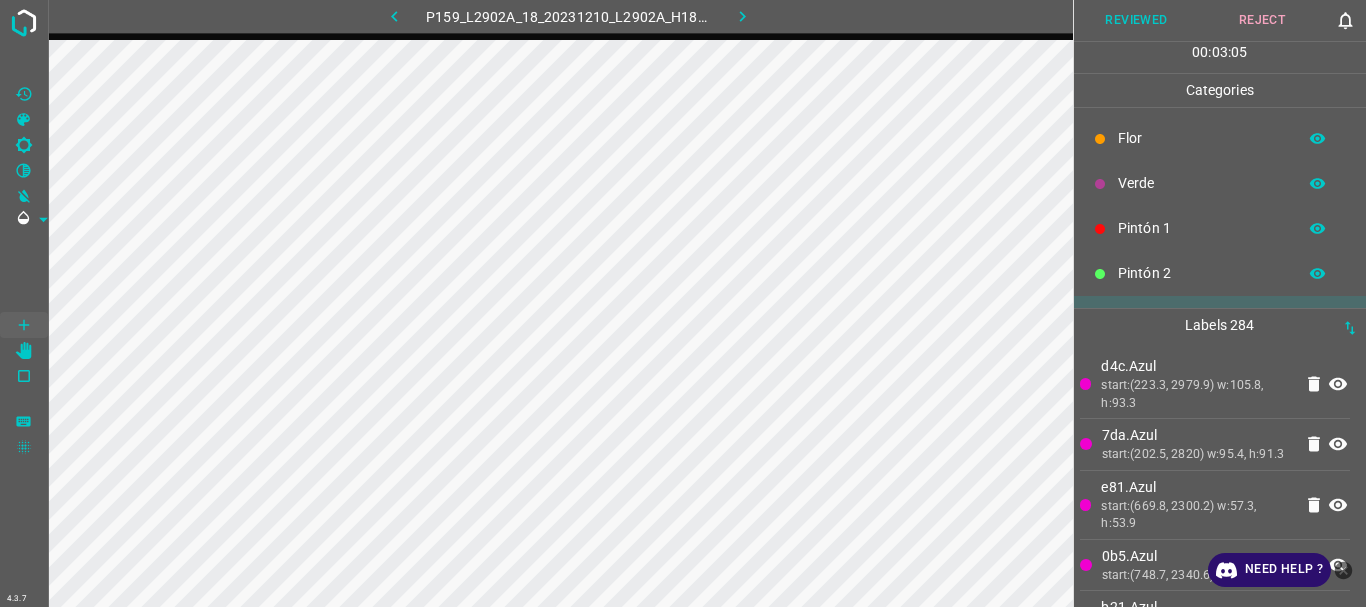 click on "Pintón 2" at bounding box center (1202, 273) 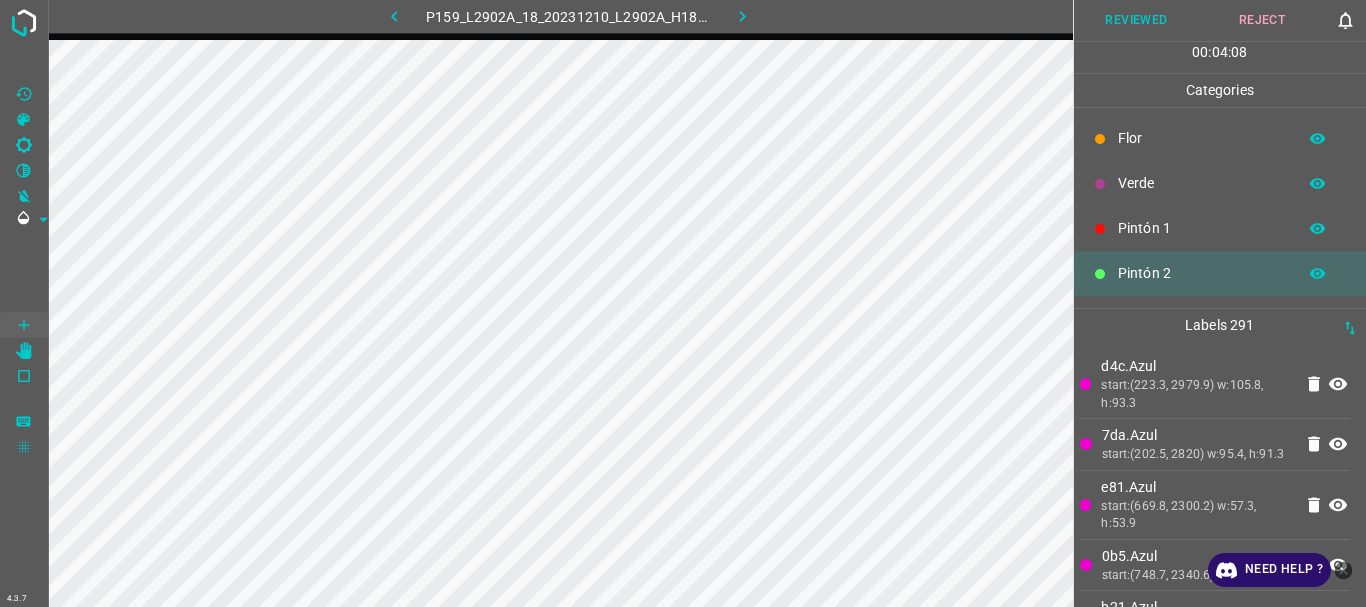 click on "Reviewed" at bounding box center (1137, 20) 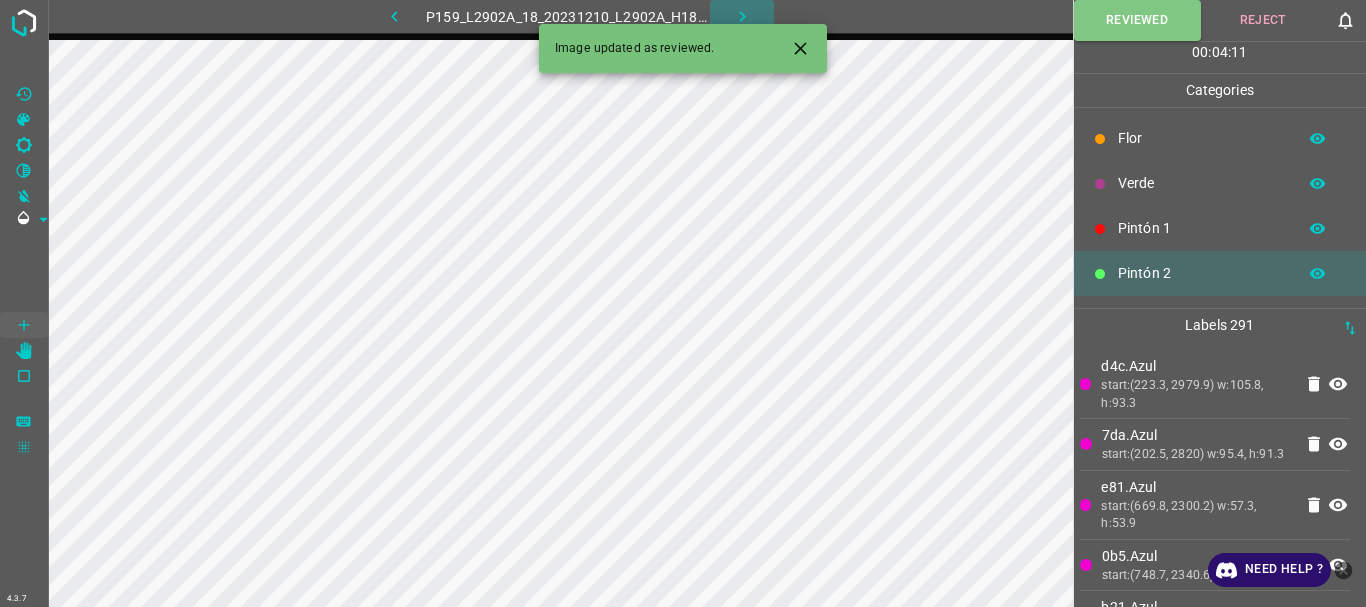 click 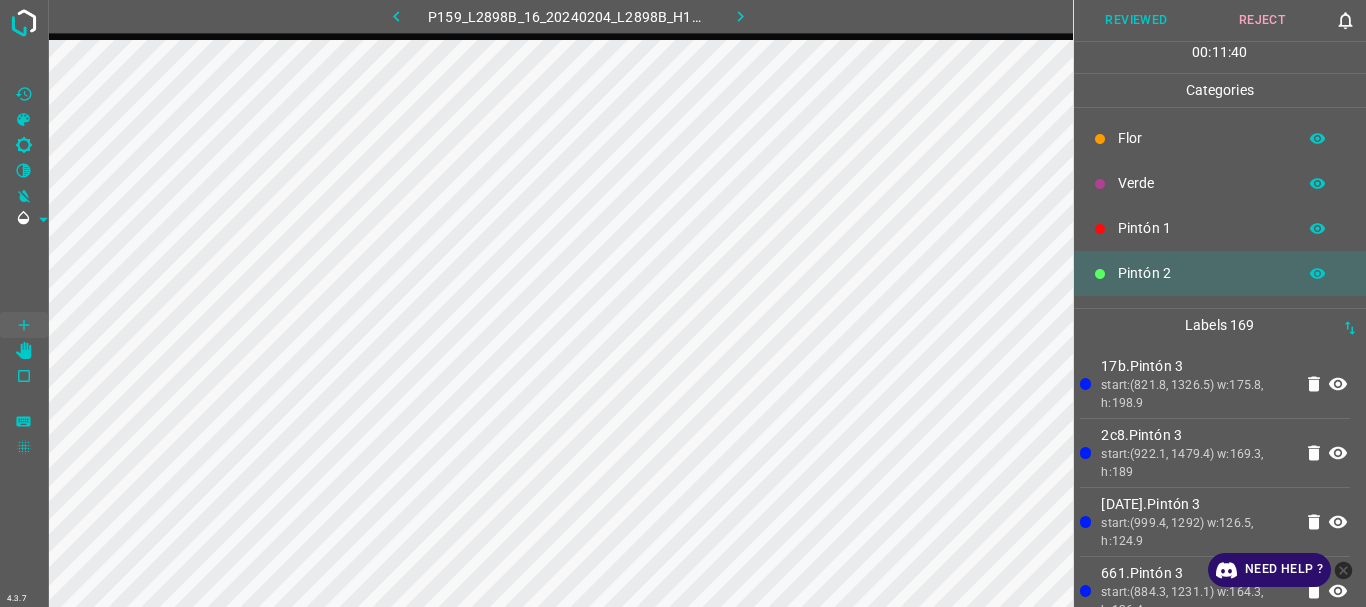 click on "Verde" at bounding box center [1202, 183] 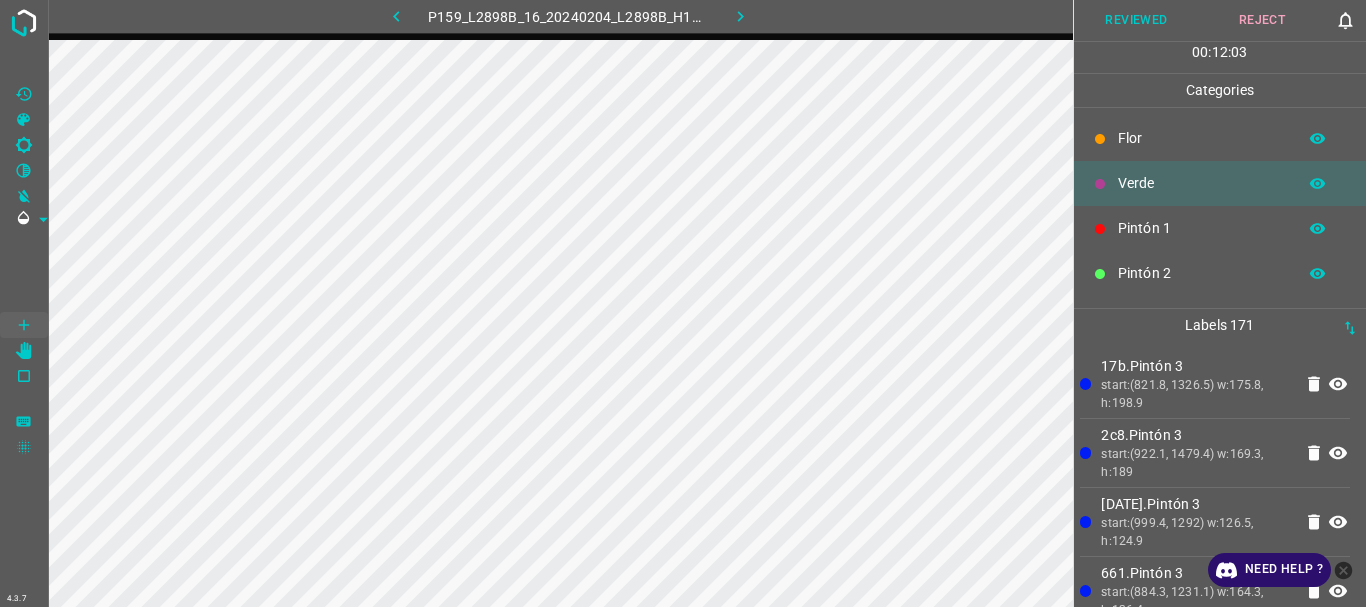 click on "Flor" at bounding box center [1202, 138] 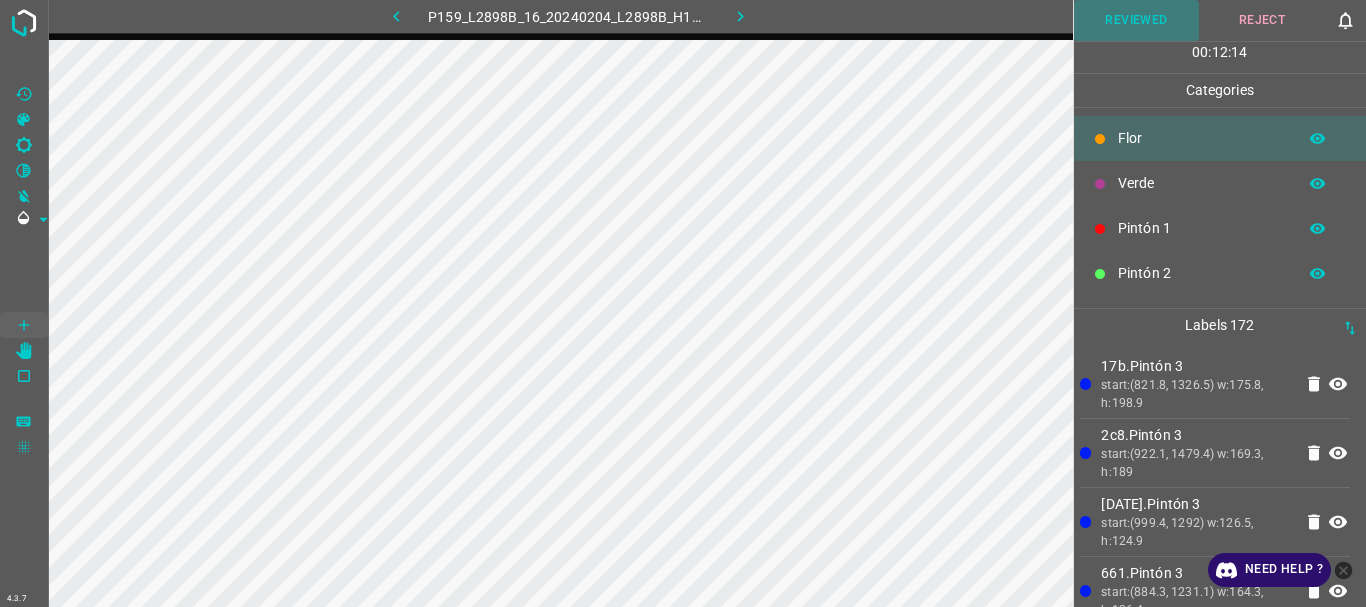 click on "Reviewed" at bounding box center [1137, 20] 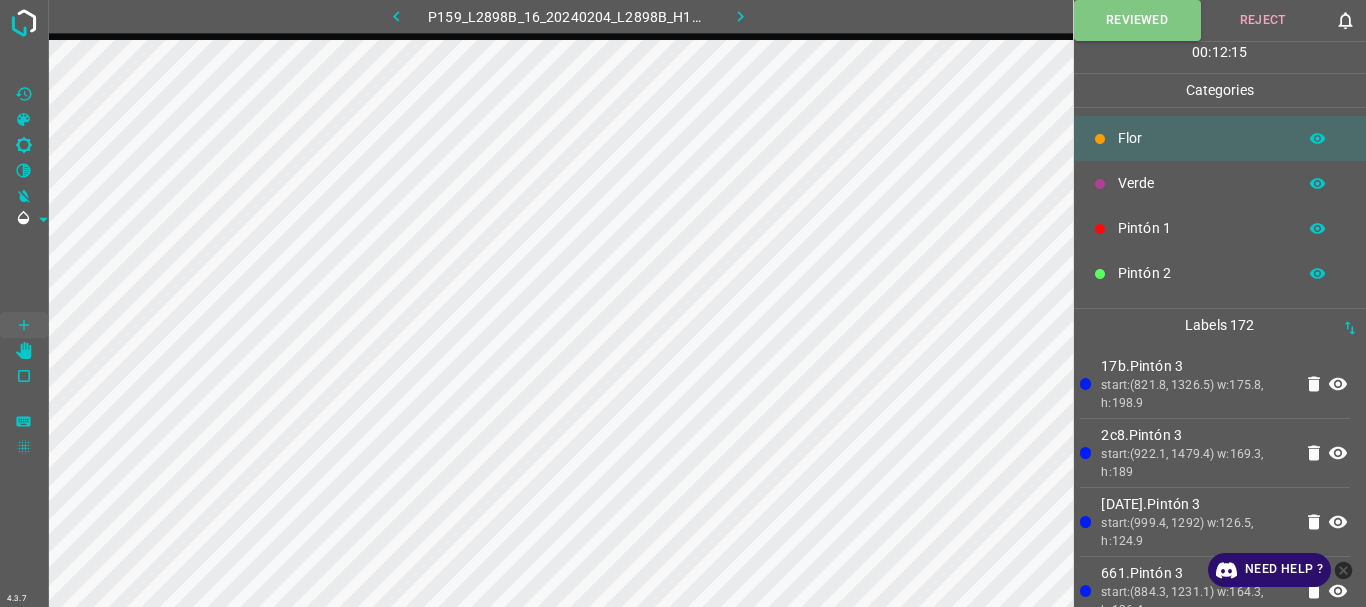 click 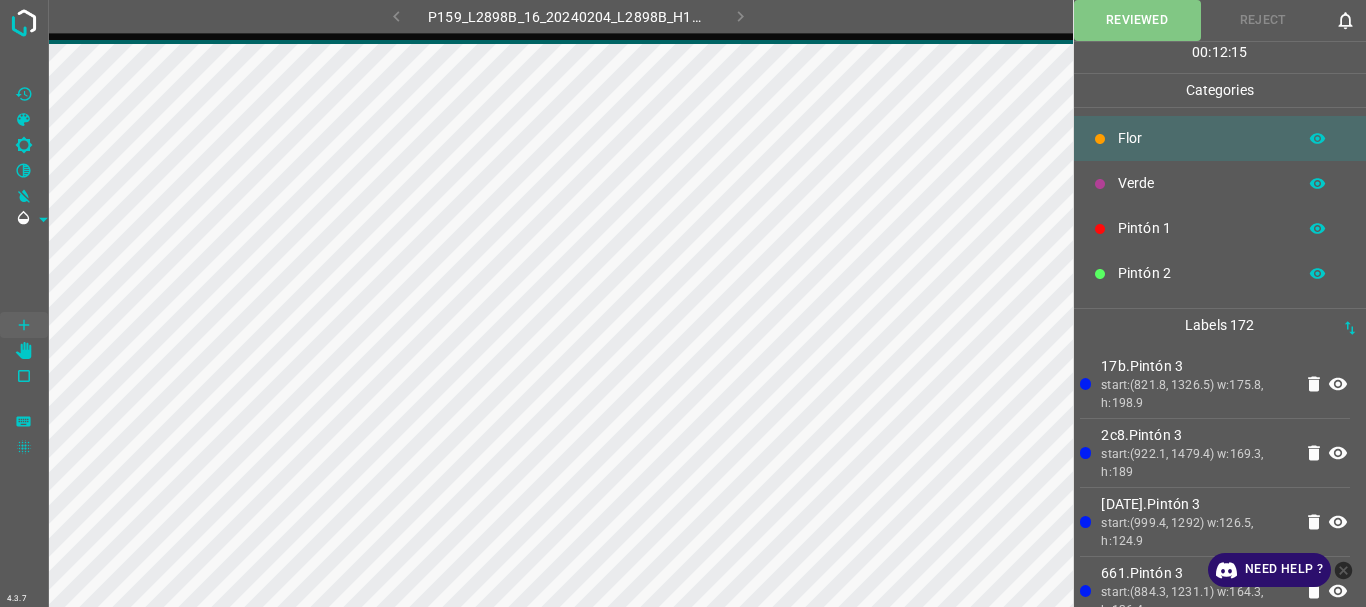 click on "P159_L2898B_16_20240204_L2898B_H16_frame_00066_63830.jpg" at bounding box center [568, 16] 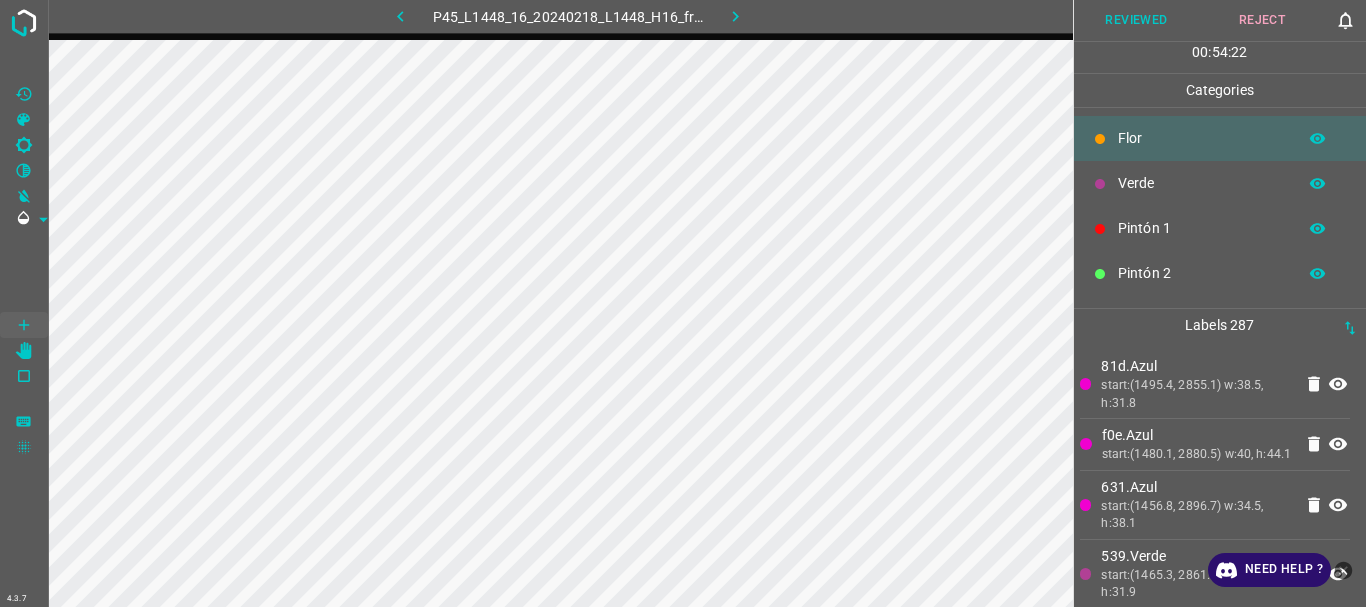 click on "Reviewed" at bounding box center [1137, 20] 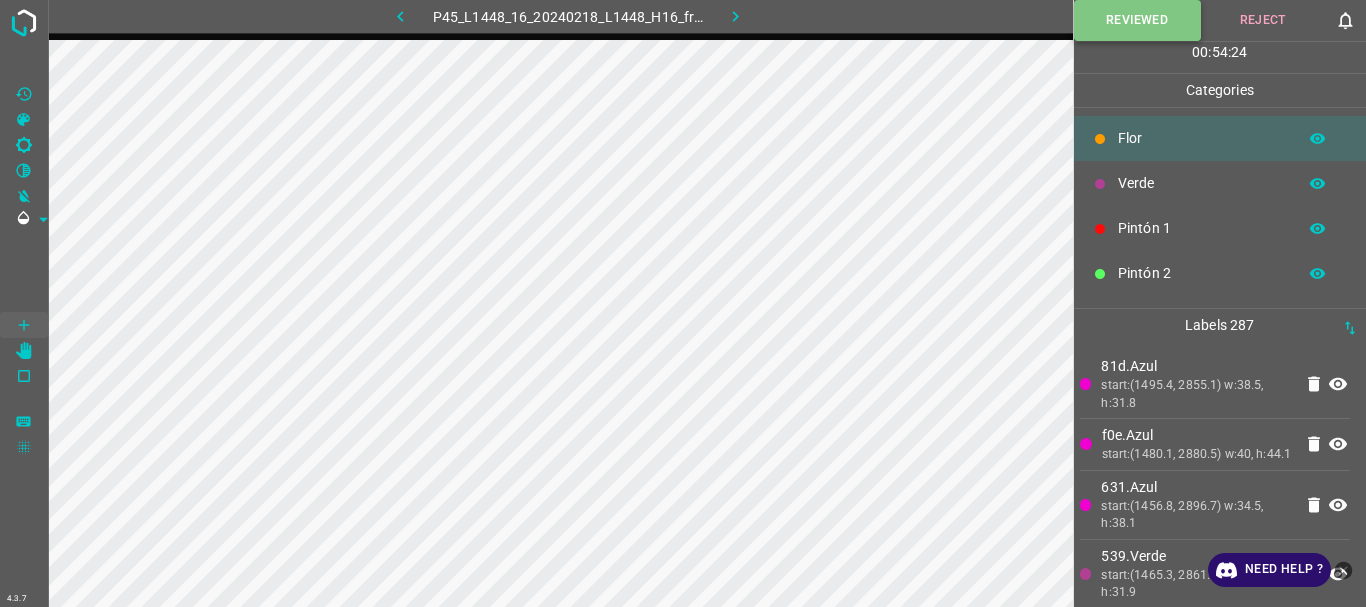 click on "Reviewed" at bounding box center [1137, 20] 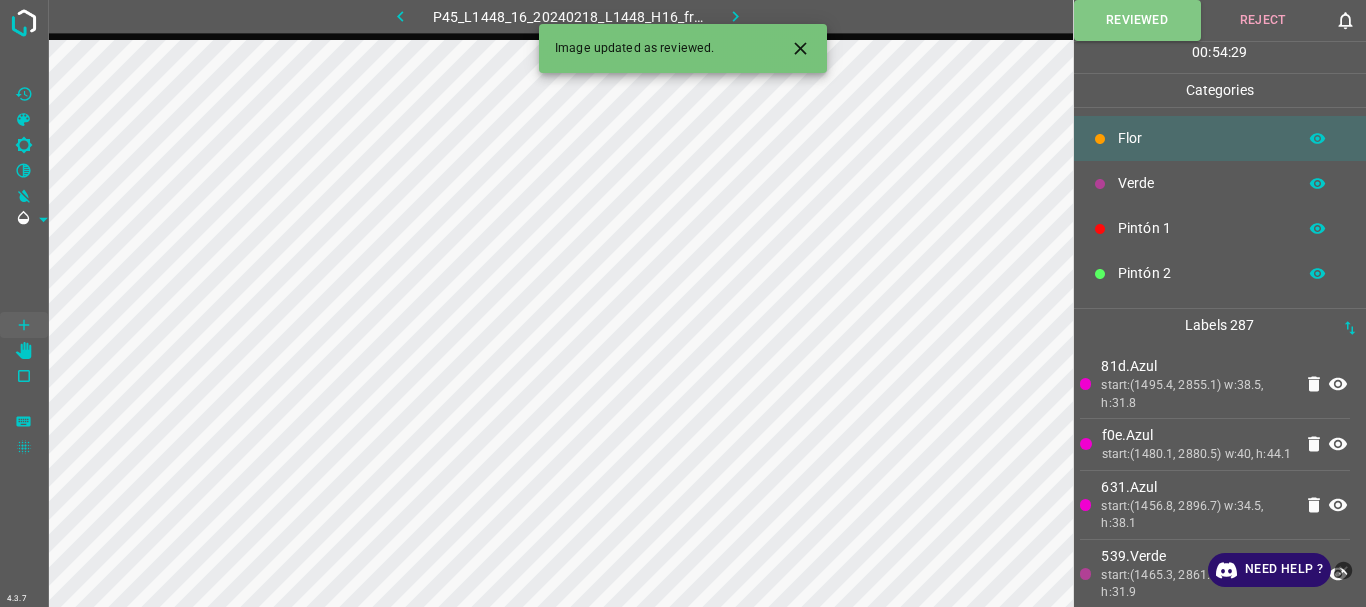 click 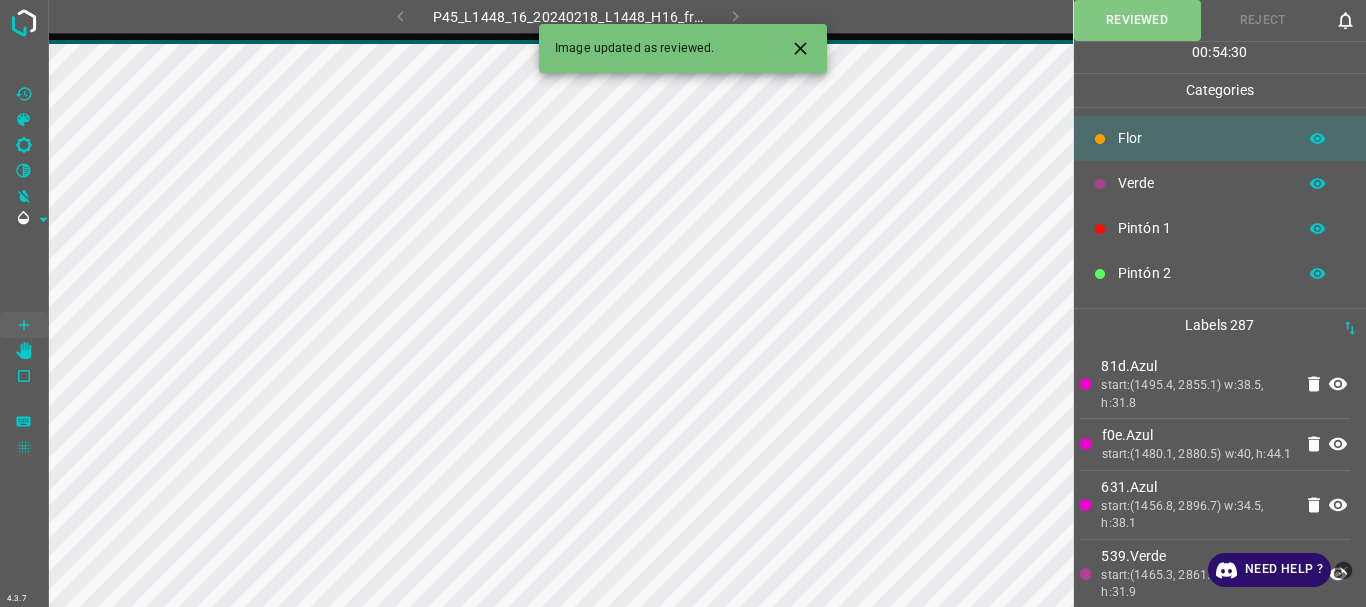 click on "P45_L1448_16_20240218_L1448_H16_frame_00140_135435.jpg" at bounding box center (568, 16) 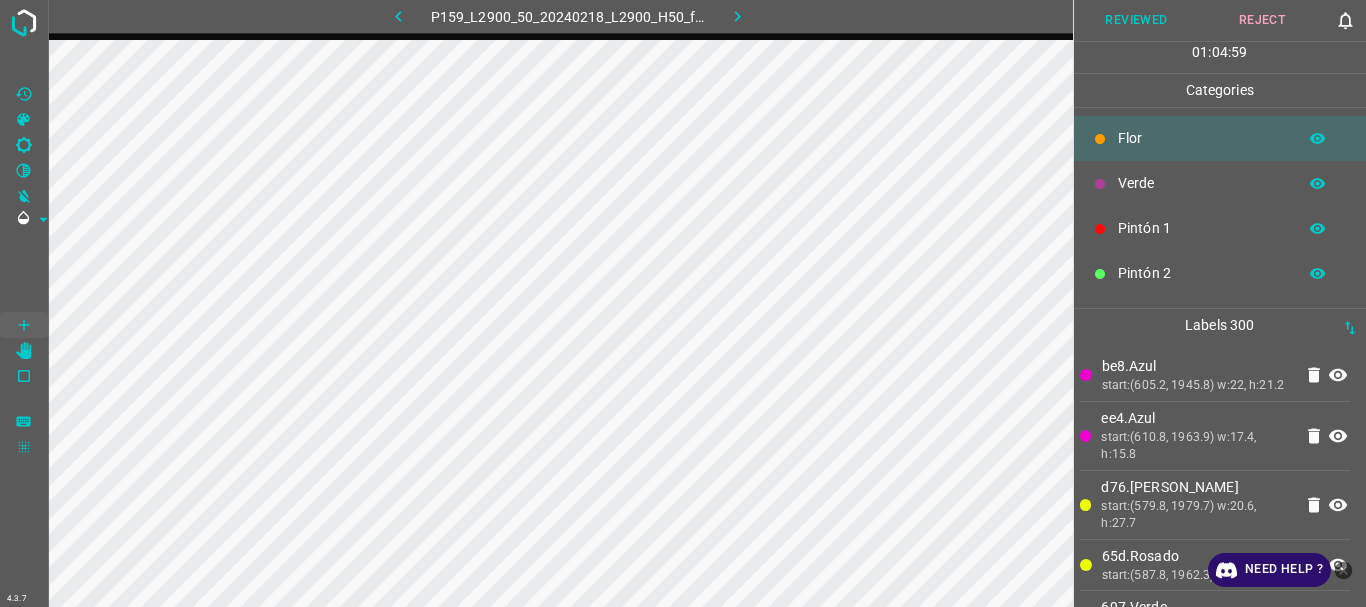 click on "Reviewed" at bounding box center [1137, 20] 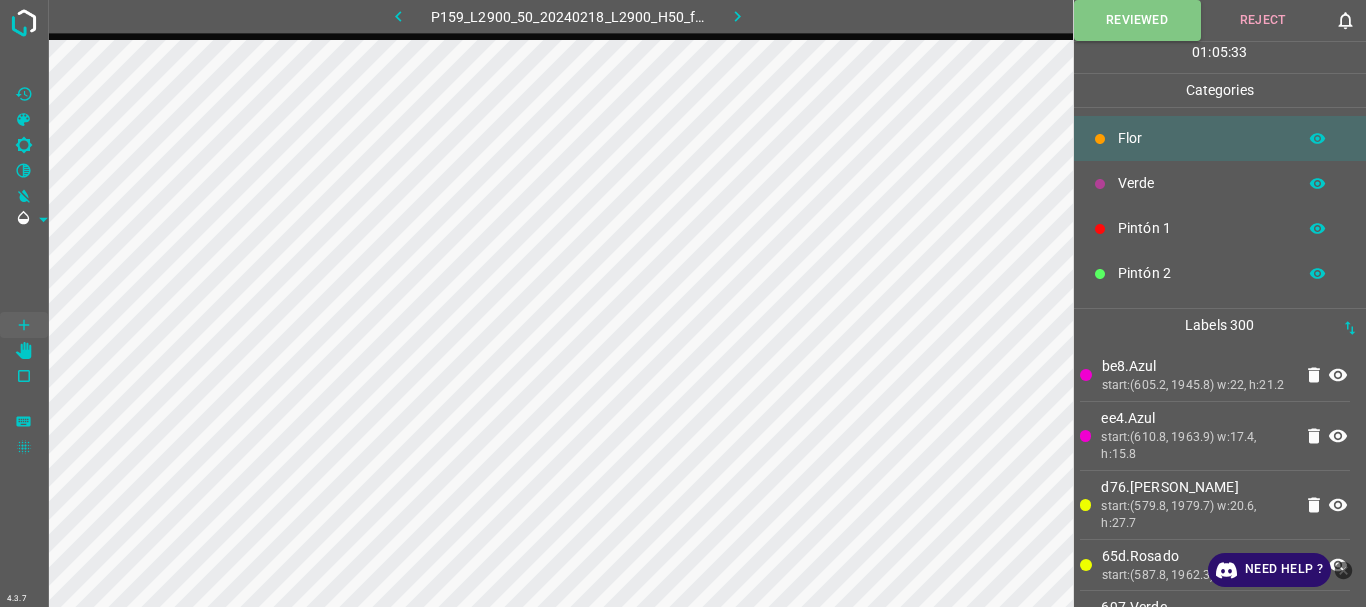 click 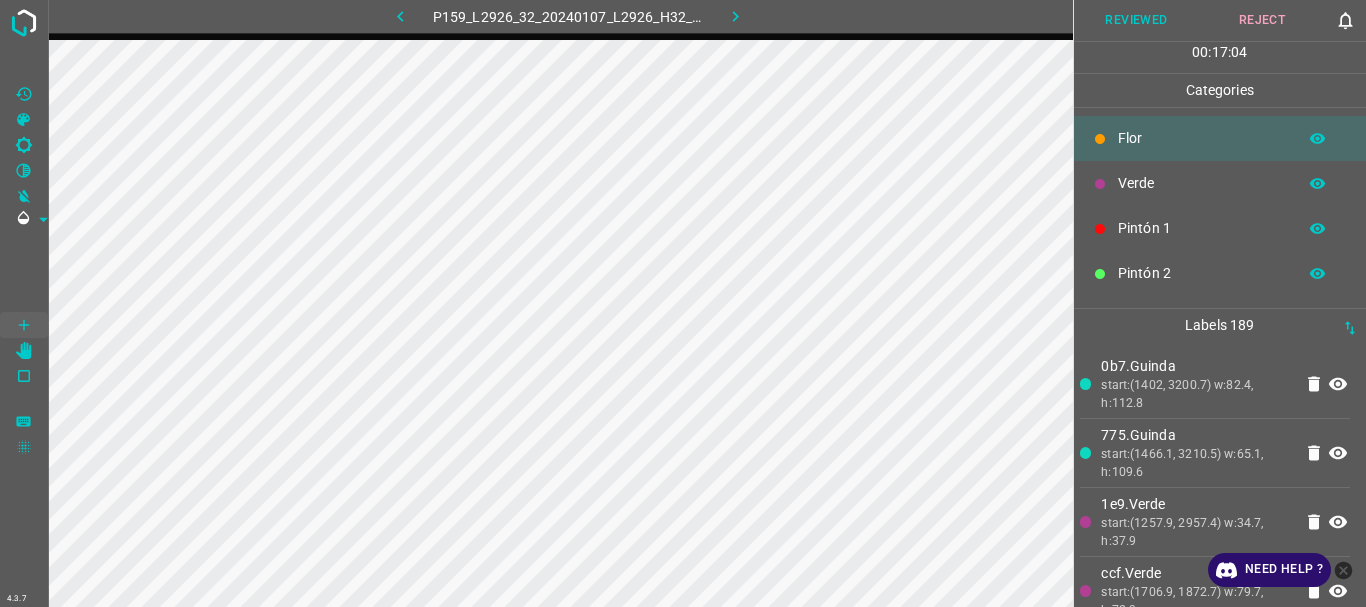 scroll, scrollTop: 176, scrollLeft: 0, axis: vertical 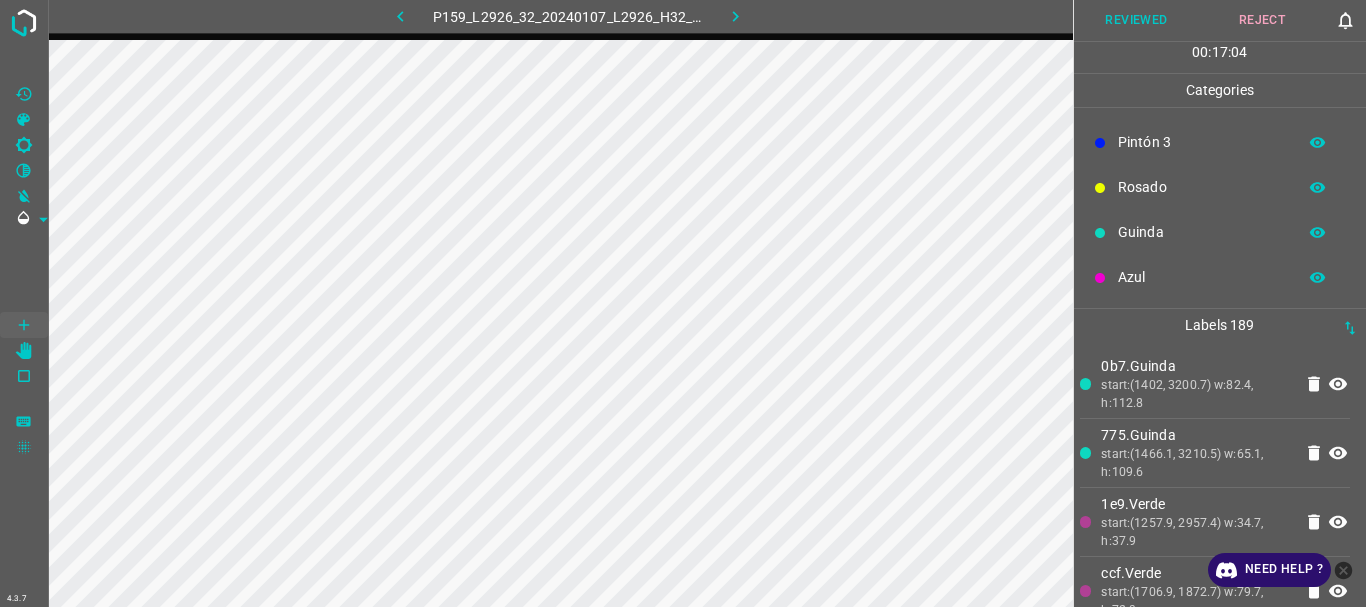 click 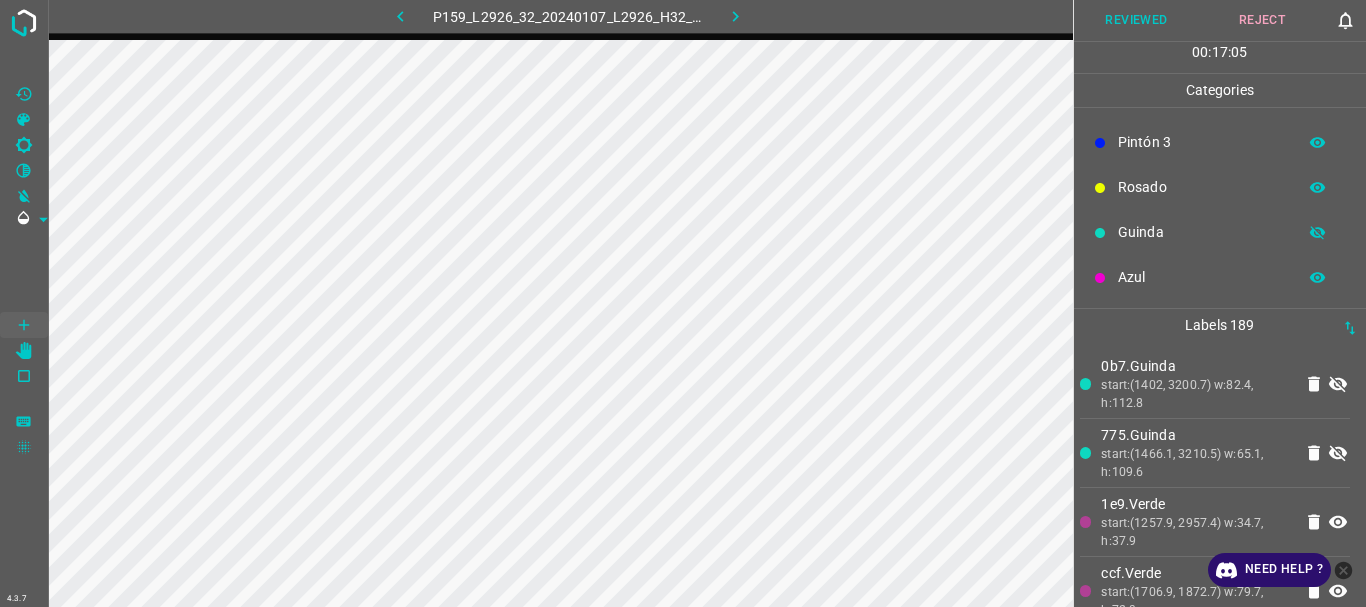 click 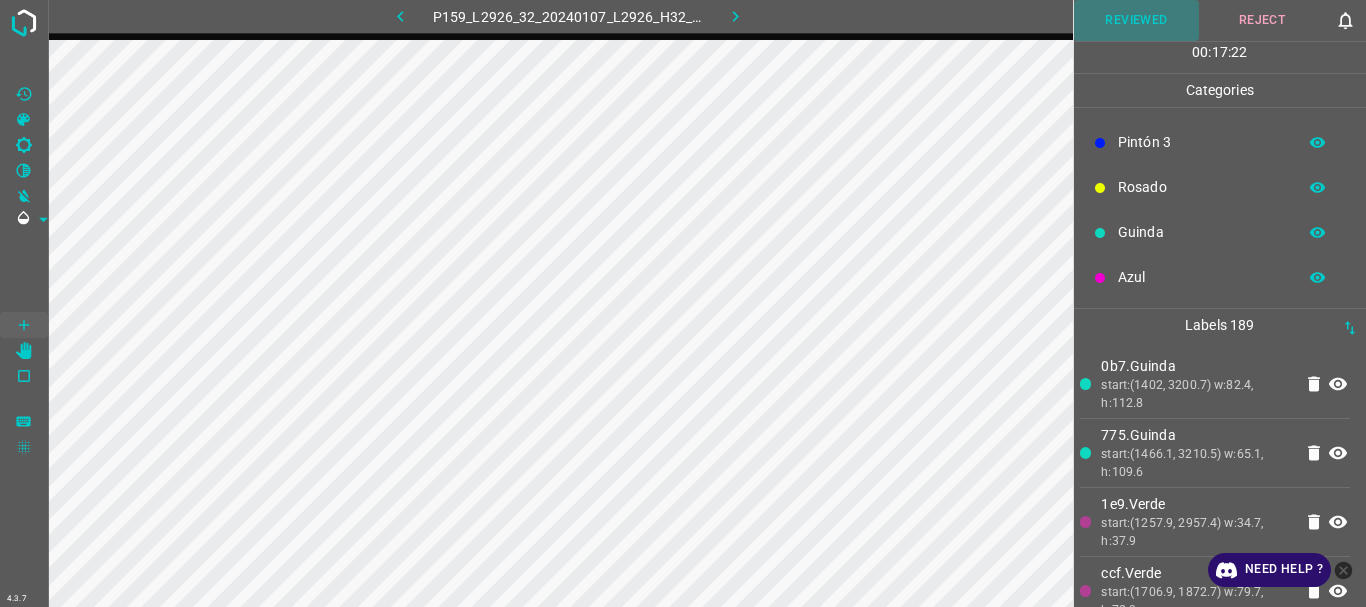 click on "Reviewed" at bounding box center [1137, 20] 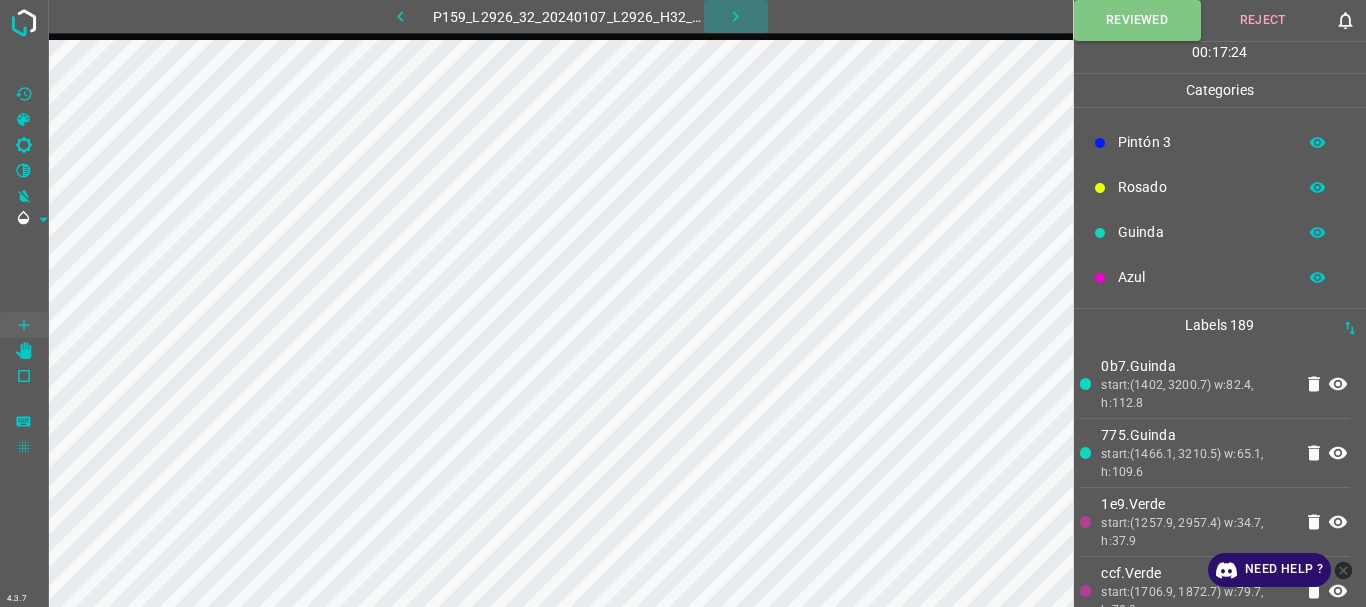 click 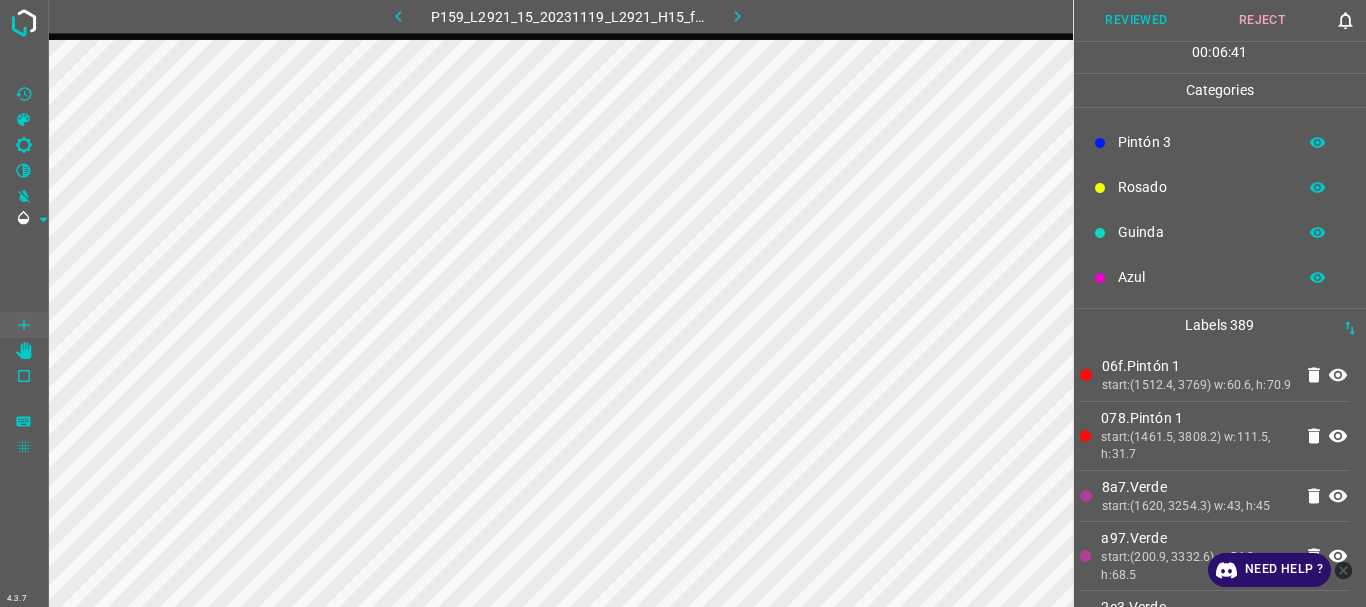 click on "Reviewed" at bounding box center [1137, 20] 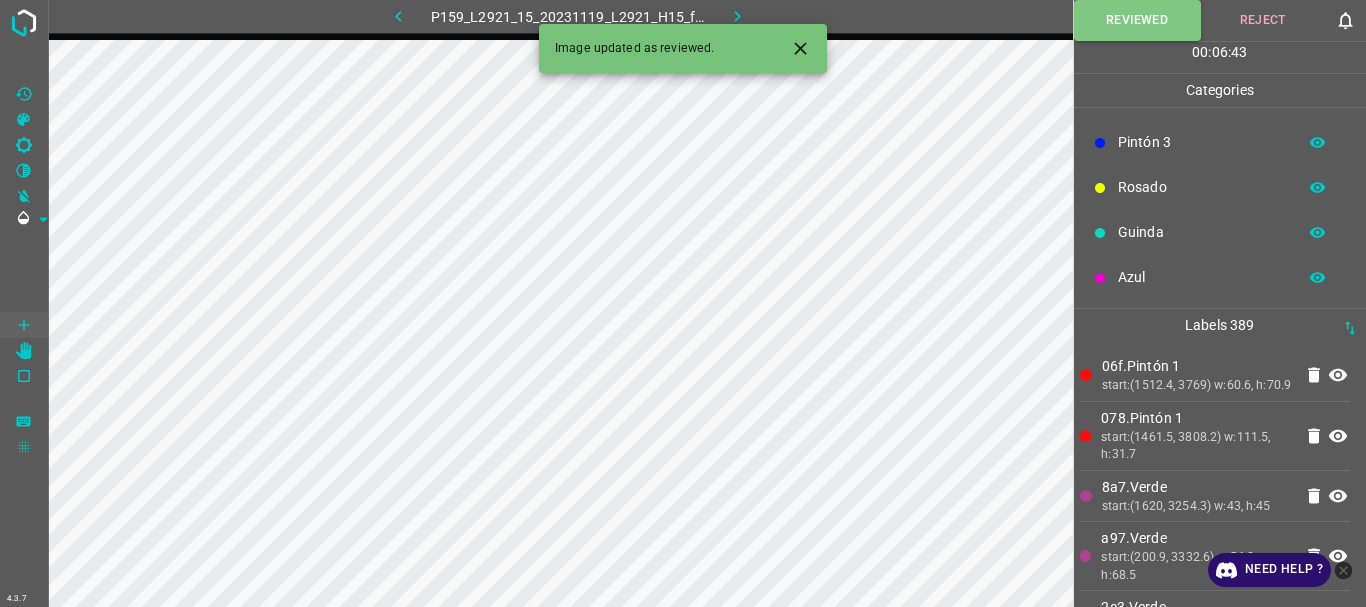 click 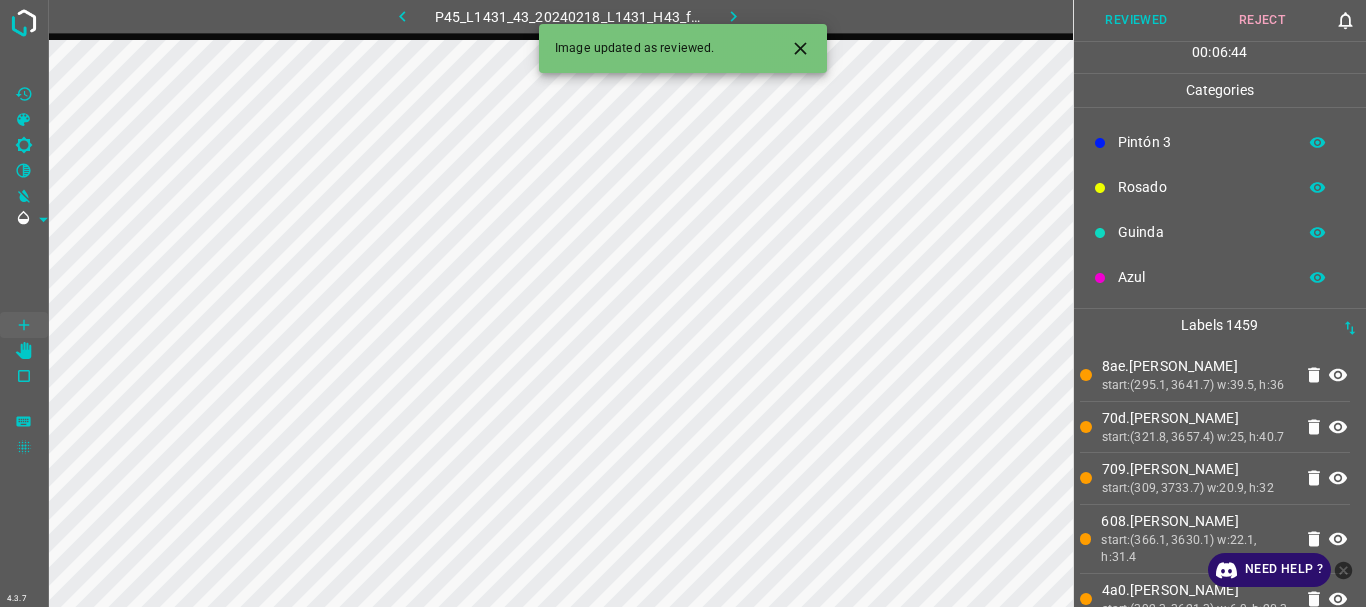 click on "Reviewed" at bounding box center (1137, 20) 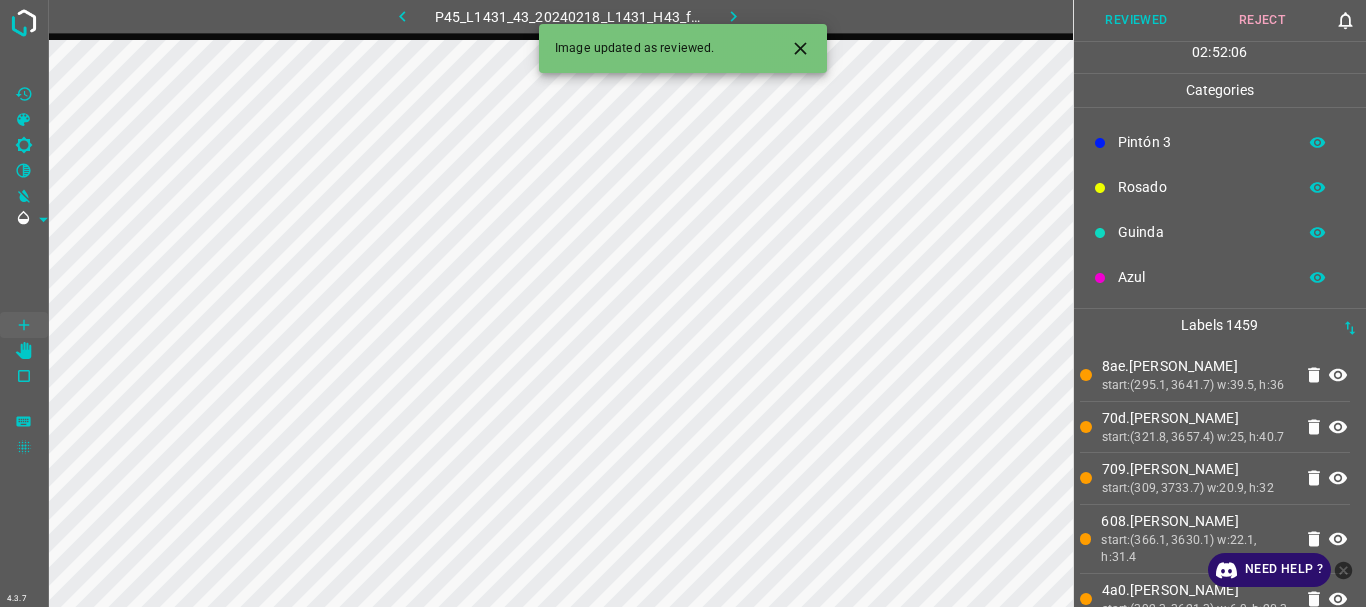 click on "Reviewed" at bounding box center [1137, 20] 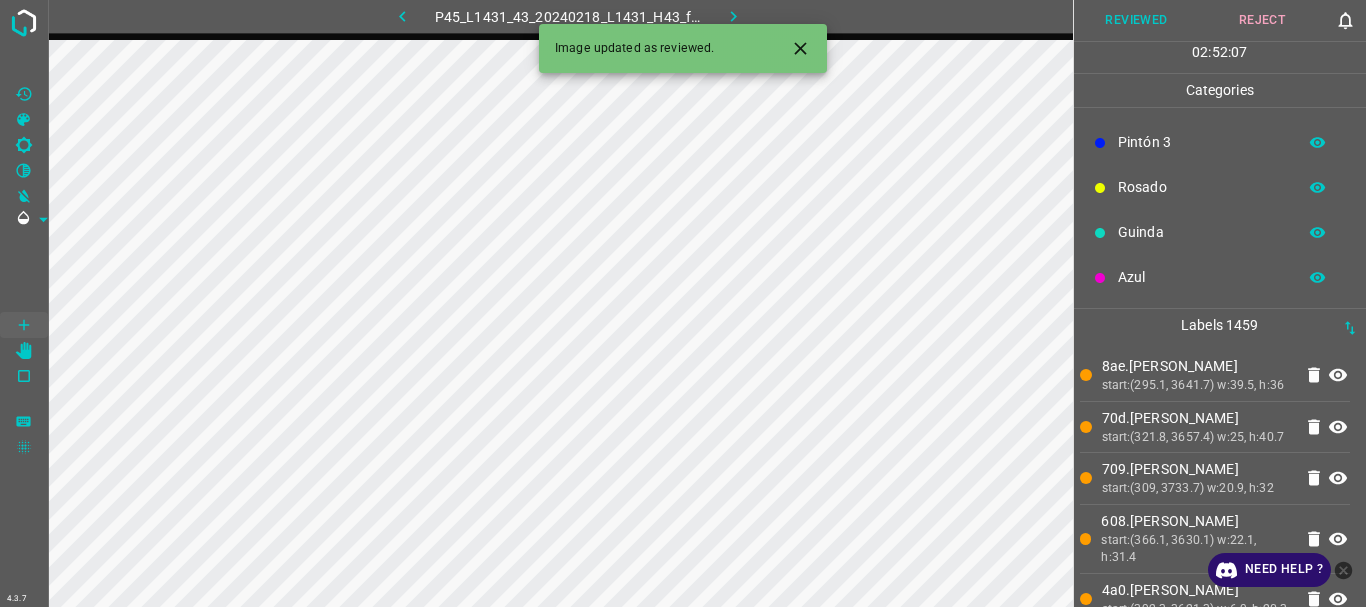 click on "Image updated as reviewed." at bounding box center (683, 48) 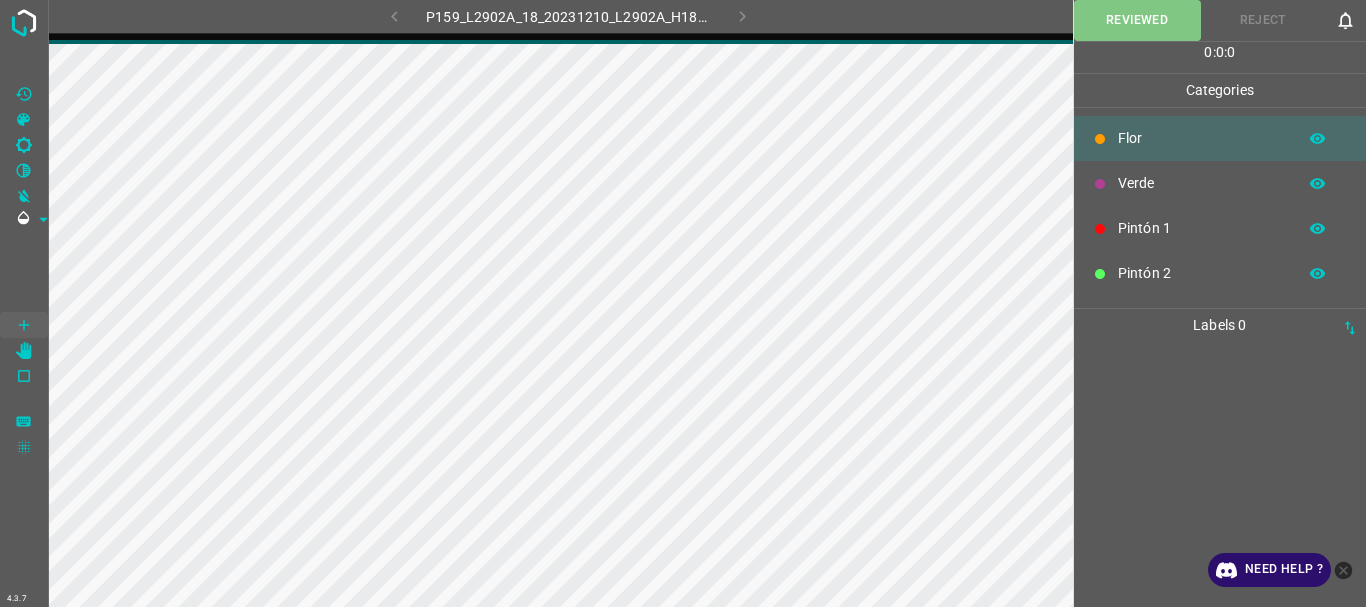 scroll, scrollTop: 0, scrollLeft: 0, axis: both 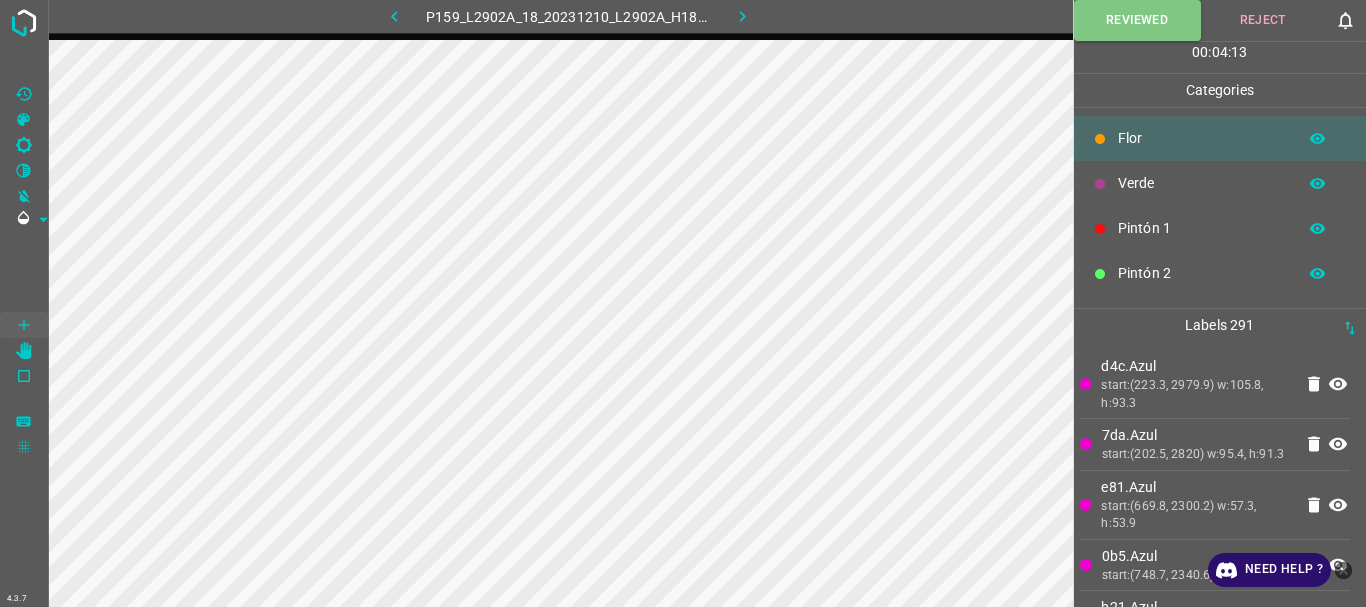 click 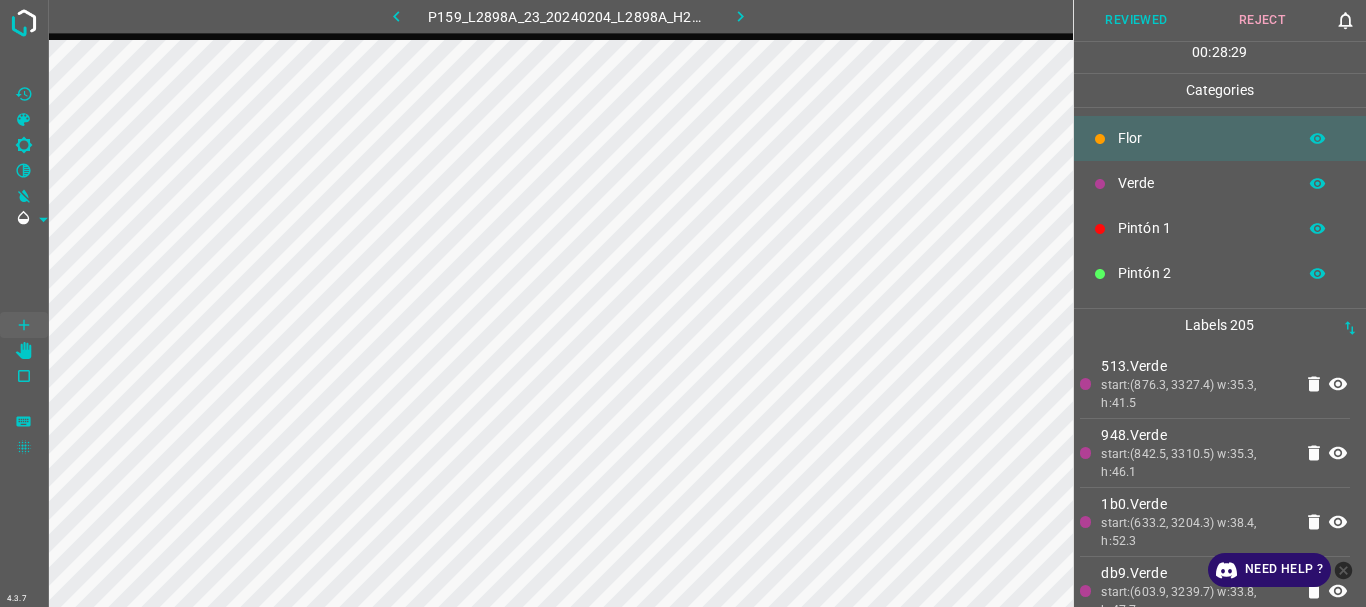 scroll, scrollTop: 176, scrollLeft: 0, axis: vertical 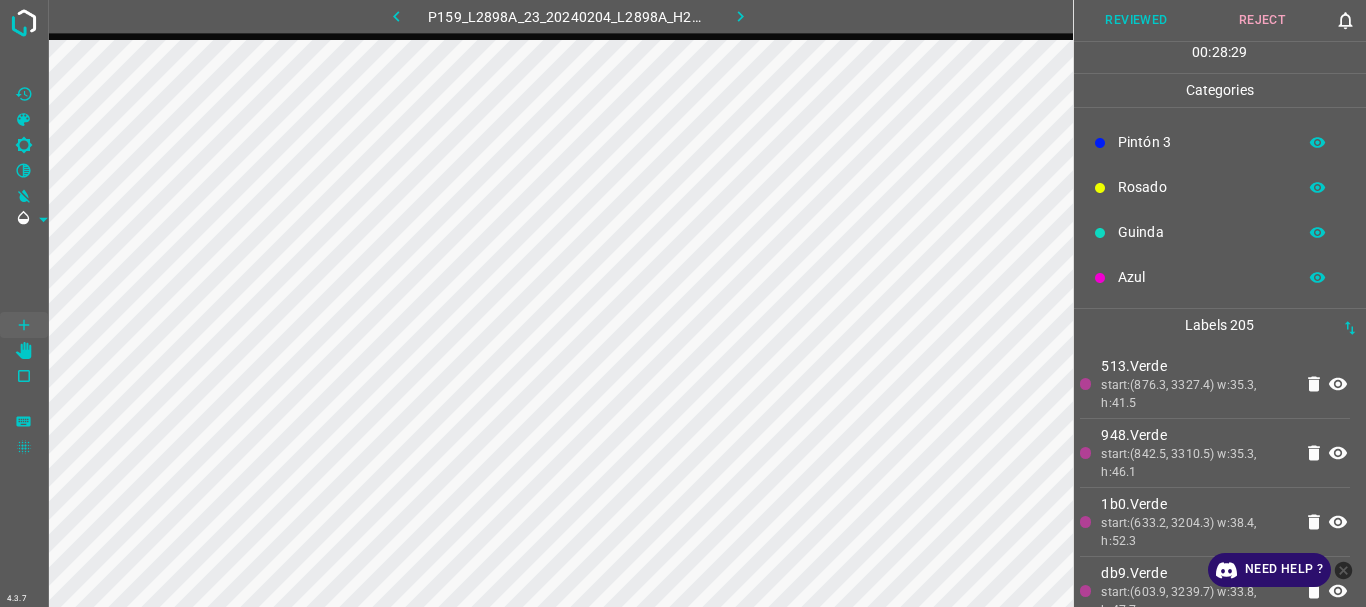 click 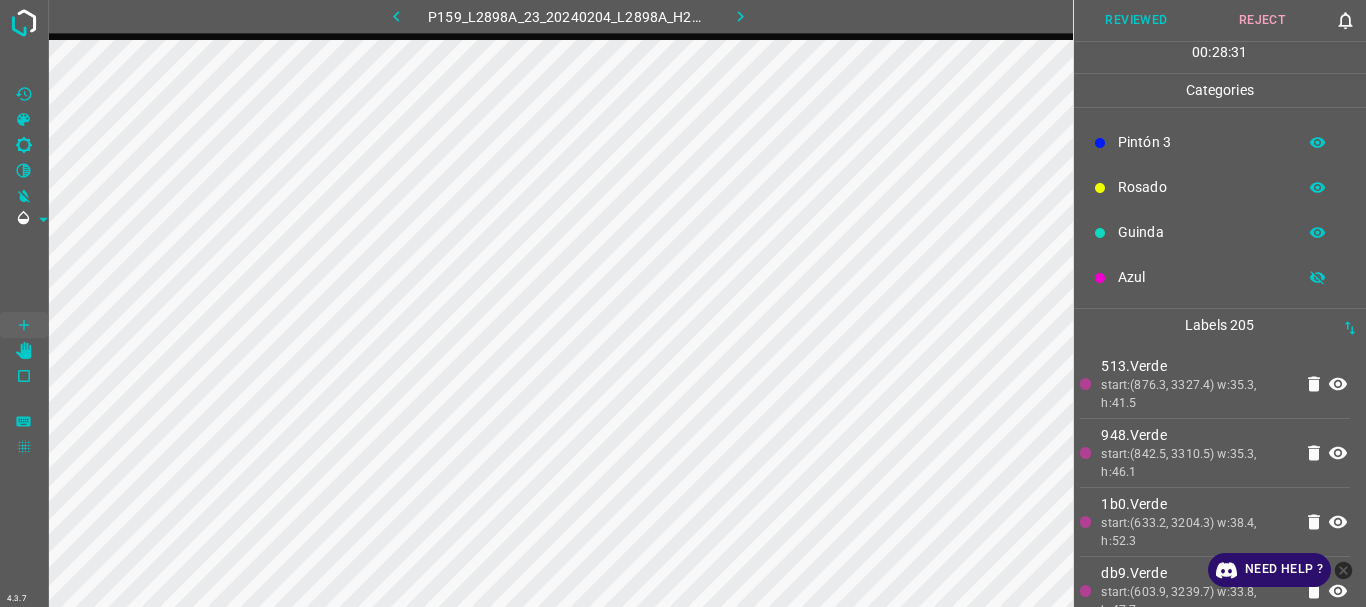 click 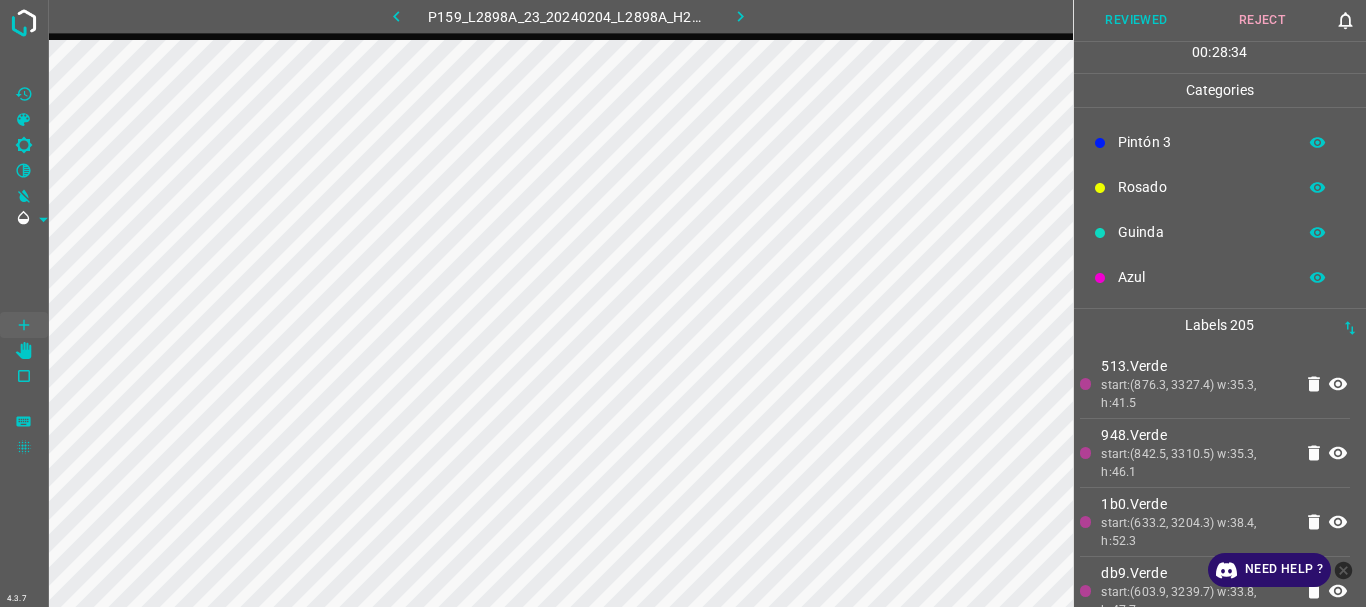 click on "Reviewed" at bounding box center (1137, 20) 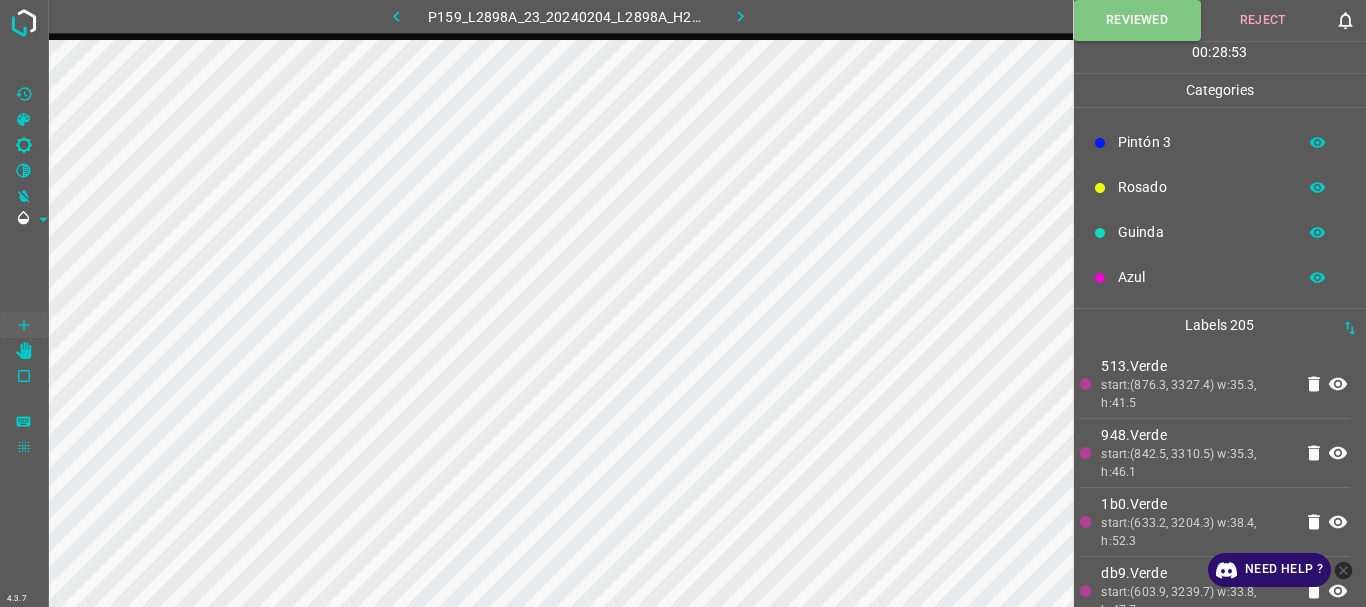 click 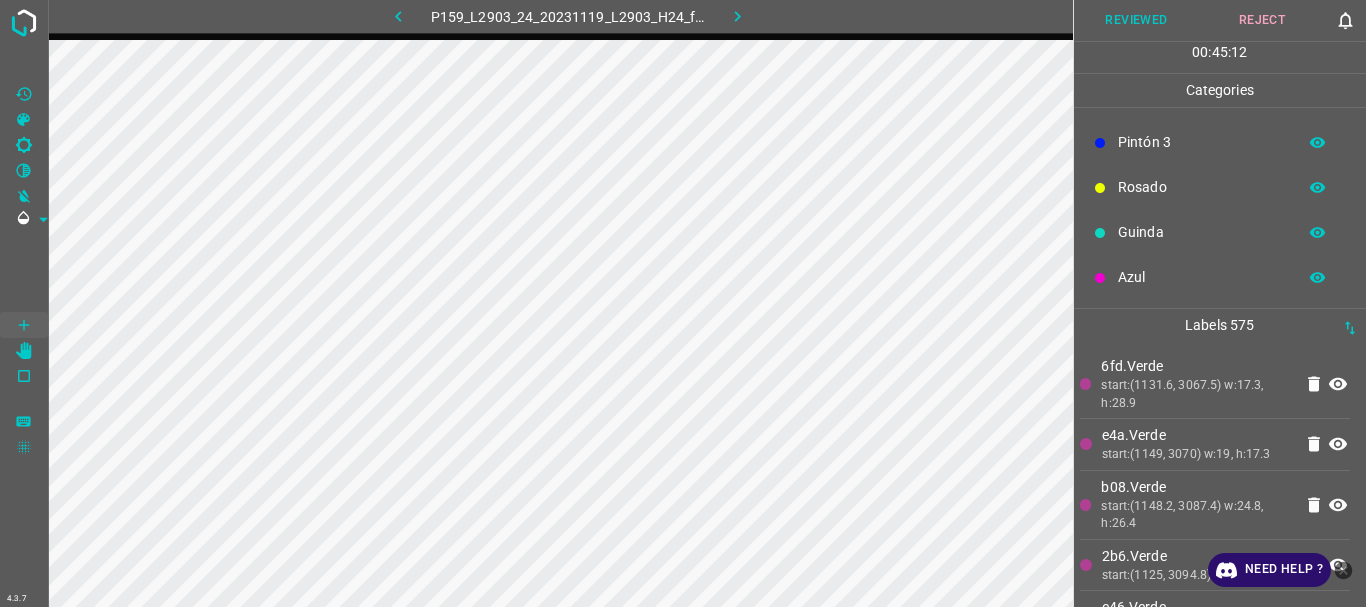 click on "Reviewed" at bounding box center [1137, 20] 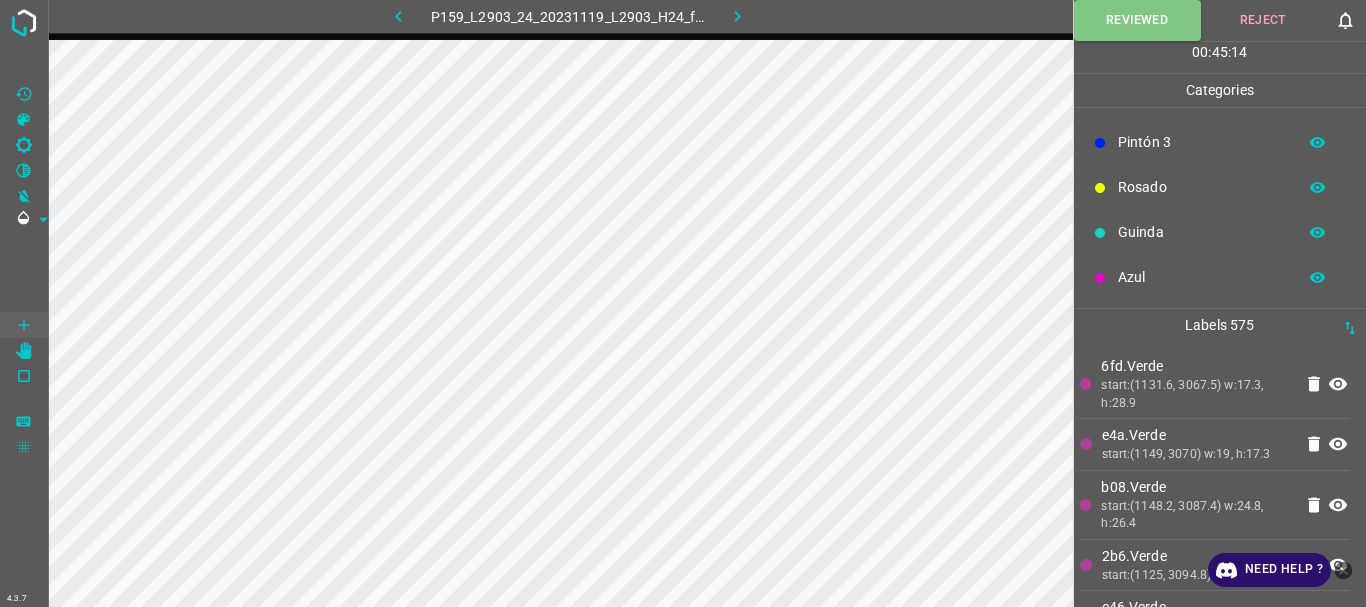 click 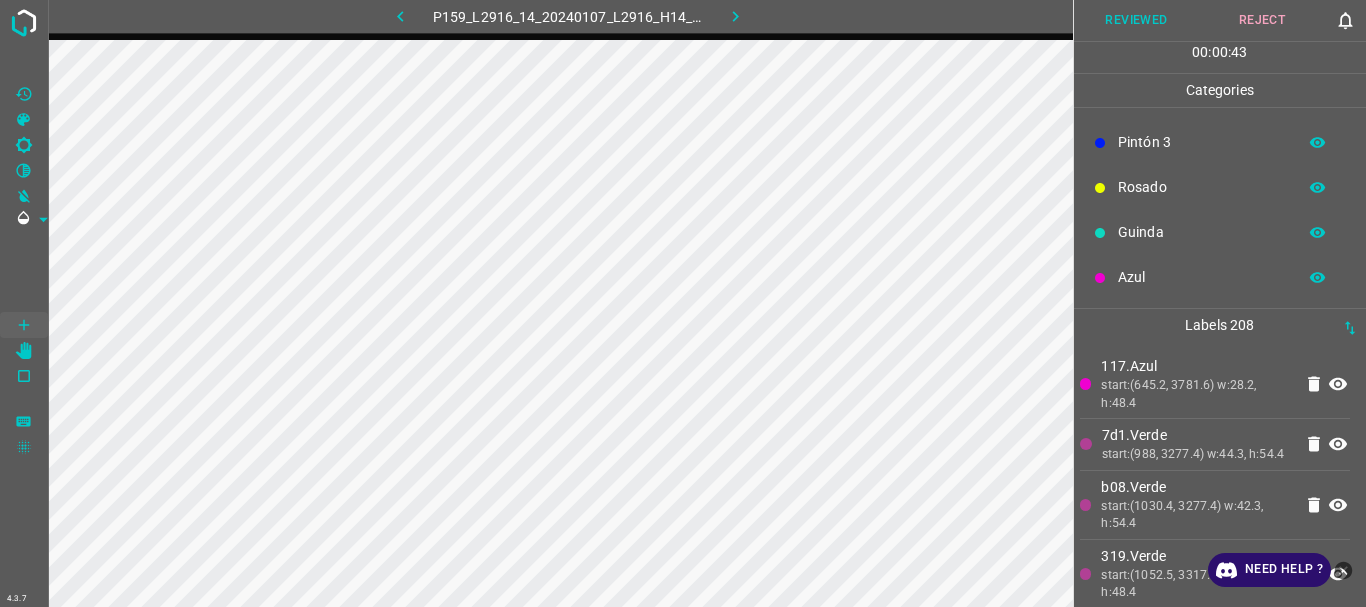 click 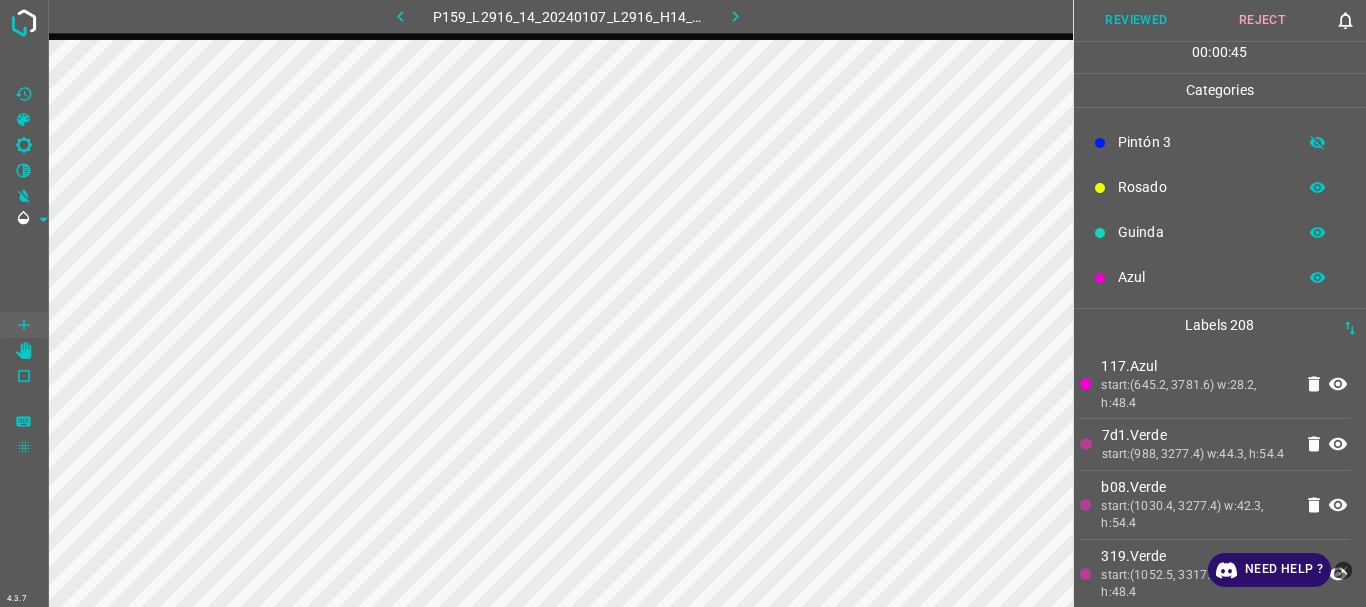 click 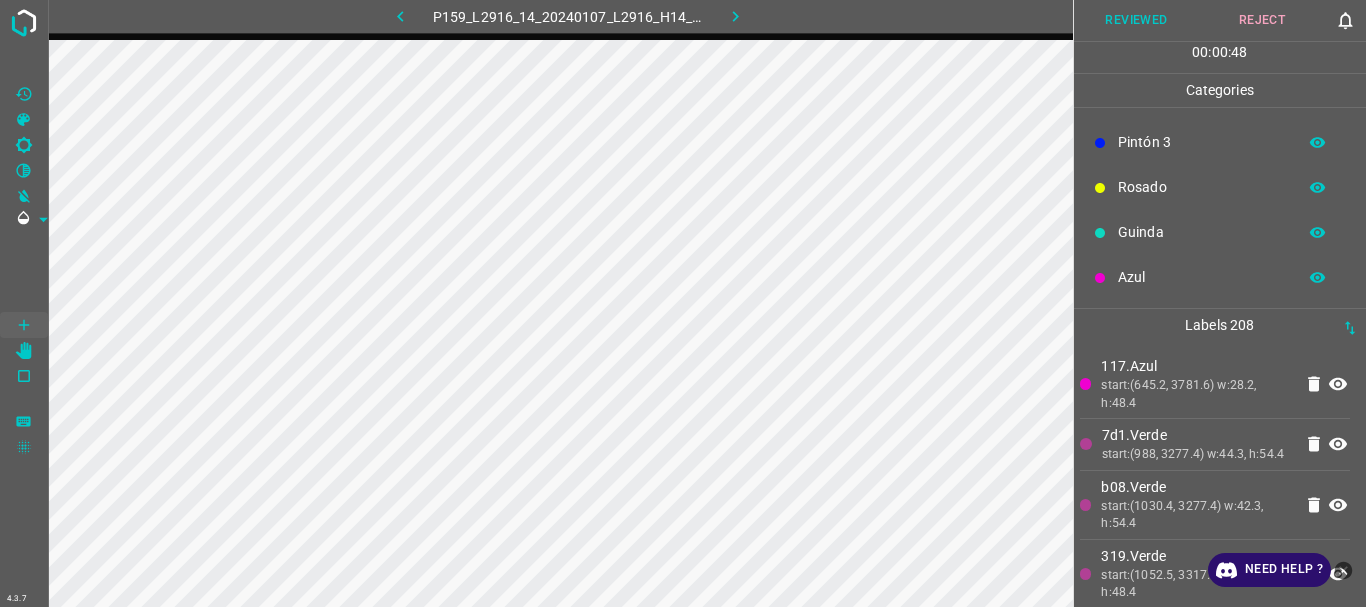 click 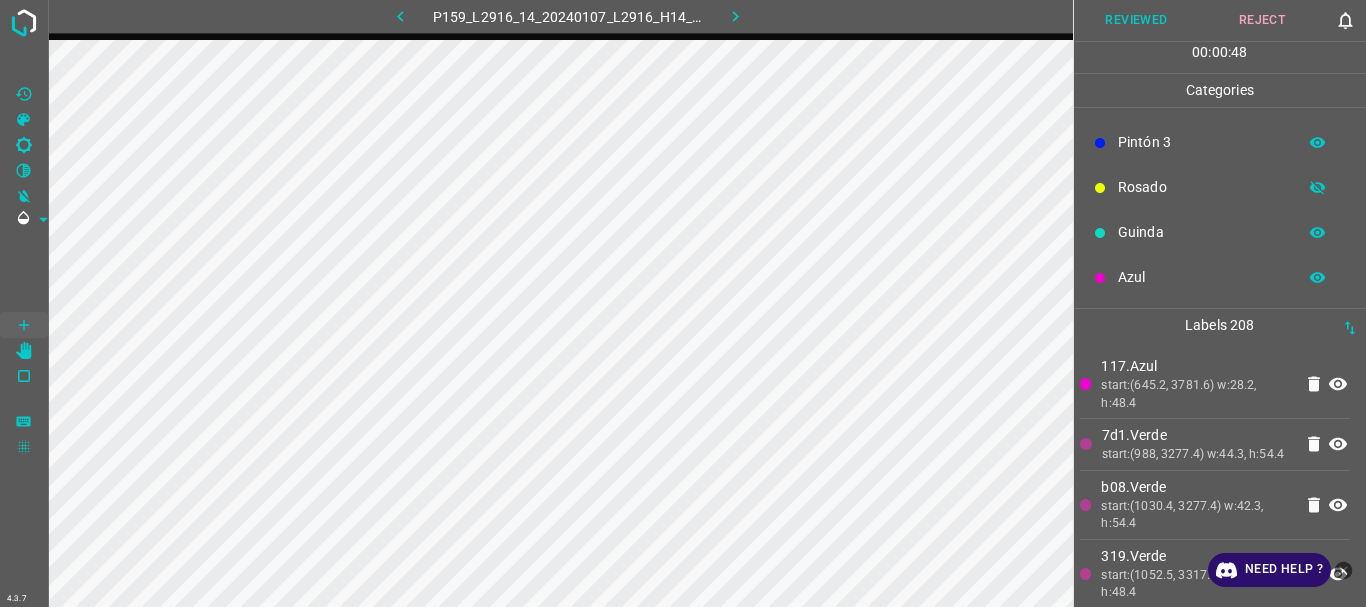 click 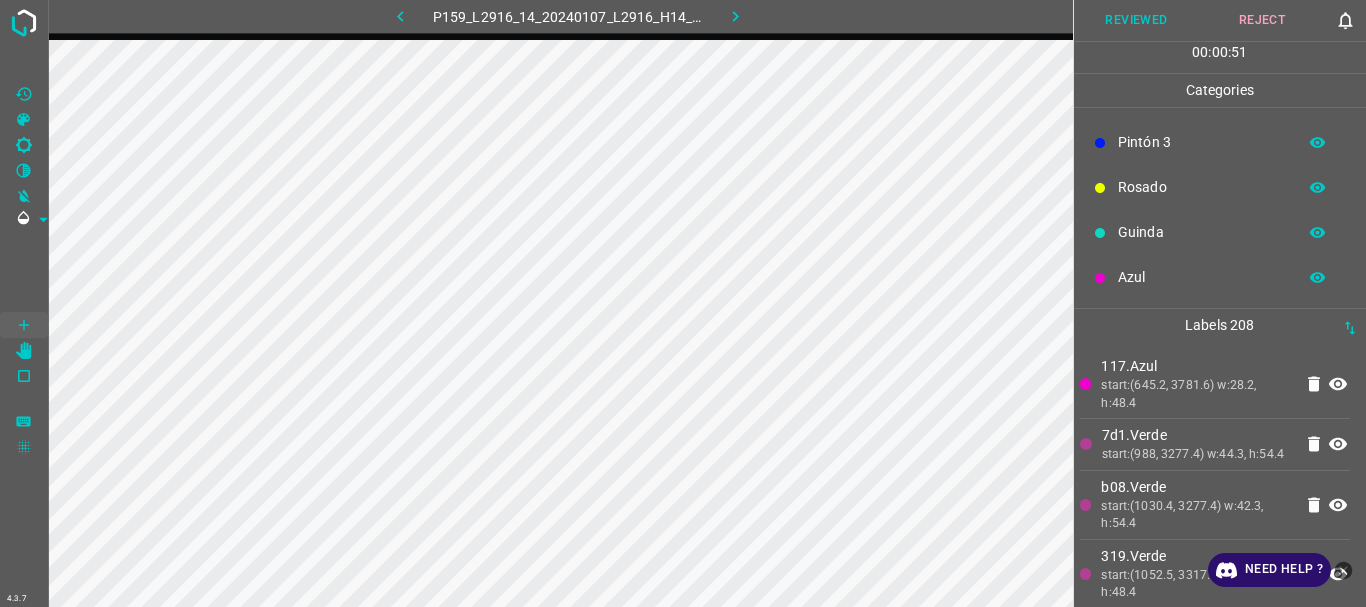 click on "Reviewed" at bounding box center (1137, 20) 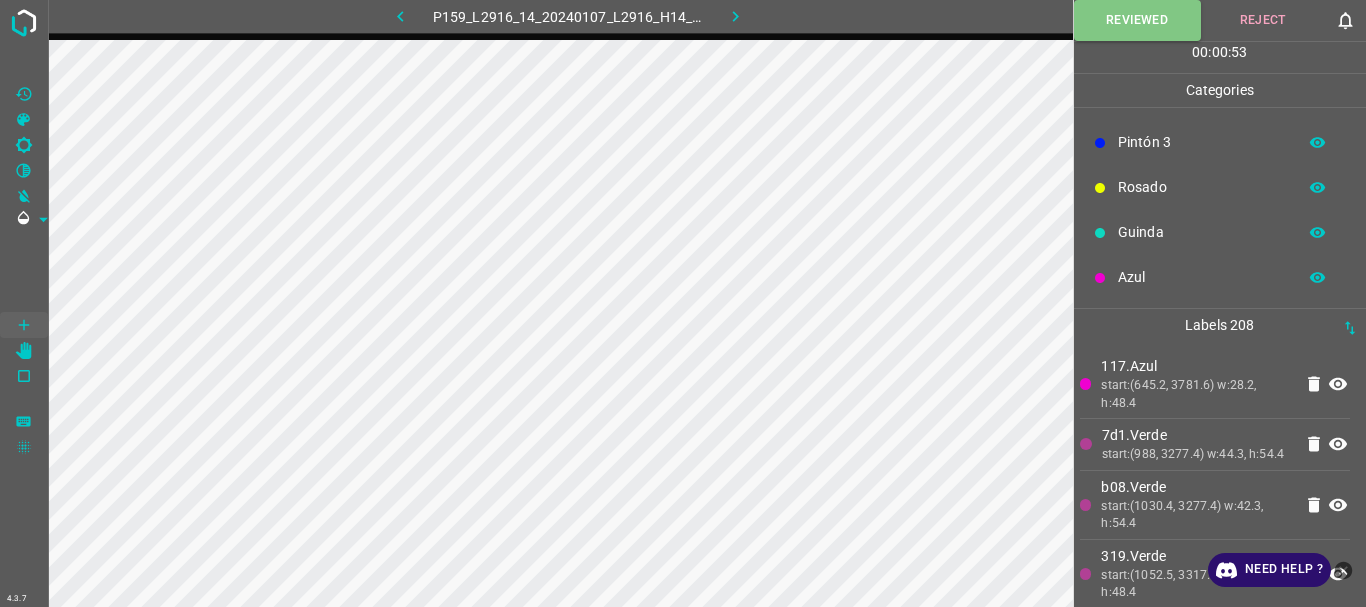 click 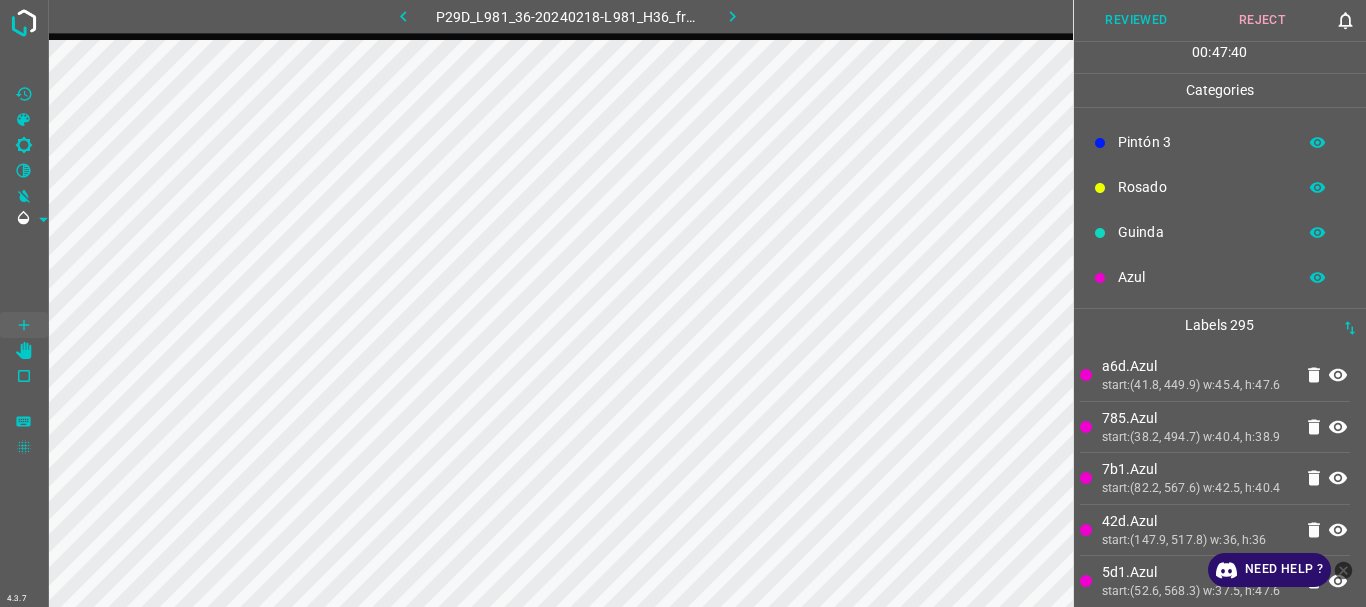 click on "Reviewed" at bounding box center [1137, 20] 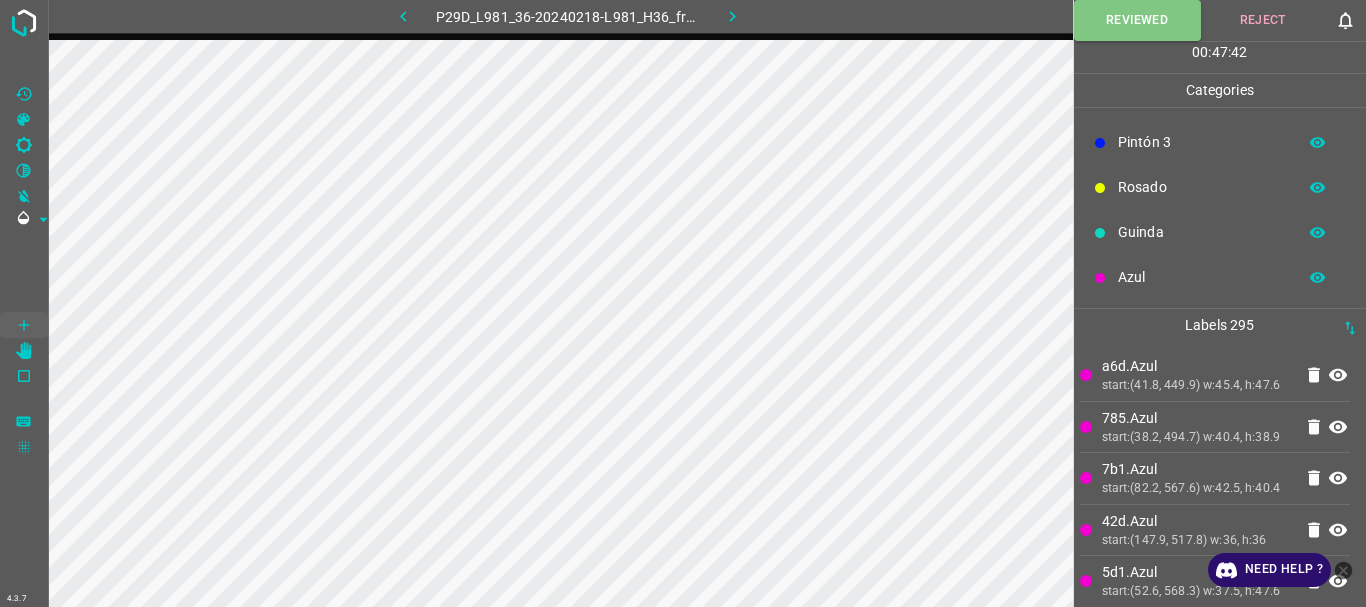 click 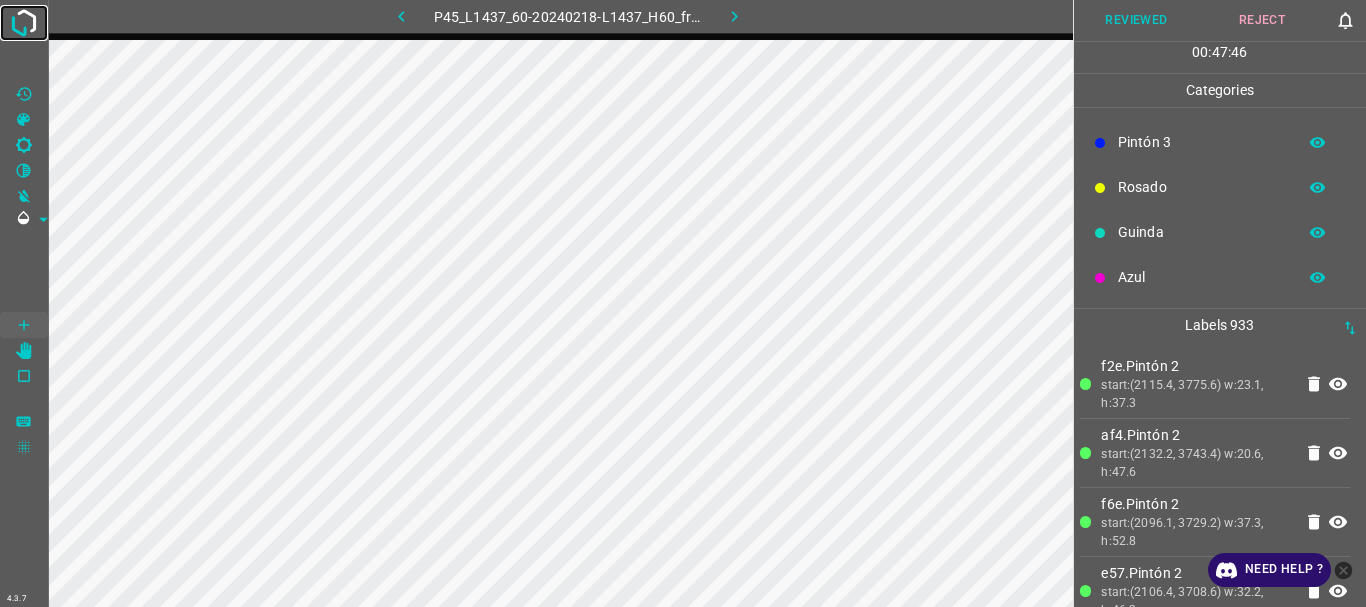 click at bounding box center (24, 23) 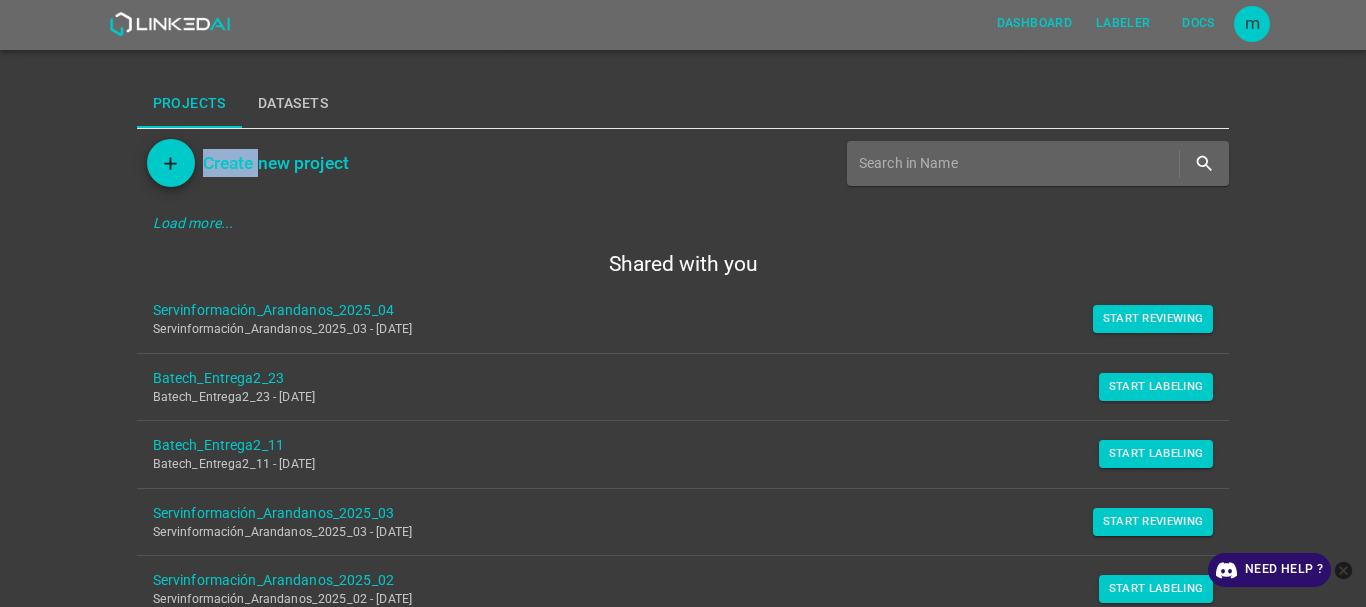 click on "Dashboard Labeler Docs m Projects Datasets   Create new project Load more... Shared with you Servinformación_Arandanos_2025_04 Servinformación_Arandanos_2025_03 - [DATE] Start Reviewing Batech_Entrega2_23 Batech_Entrega2_23 - [DATE] Start Labeling Batech_Entrega2_11 Batech_Entrega2_11 - [DATE] Start Labeling Servinformación_Arandanos_2025_03 Servinformación_Arandanos_2025_03 - [DATE] Start Reviewing Servinformación_Arandanos_2025_02 Servinformación_Arandanos_2025_02 - [DATE] Start Labeling LEGIT_Torrejon_HCP_IQA_08 LEGIT_Torrejon_HCP_IQA_08 - [DATE] Start Labeling LEGIT_IQA_Osakidetza_08 LEGIT_IQA_Osakidetza_08 - [DATE] Start Labeling Servinformación_Arandanos_2025 Servinformación_Arandanos_2025 - [DATE] Start Reviewing Arandanos_prueba_02 arandonos 2 - [DATE] Start Labeling Quercus_Estados_2025_ [GEOGRAPHIC_DATA][US_STATE] Quercus_Estados_2025_ [GEOGRAPHIC_DATA][US_STATE] - [DATE] Start Labeling Quercus_Estados_2025_USA_USA_NewYork Start Labeling" at bounding box center [683, 303] 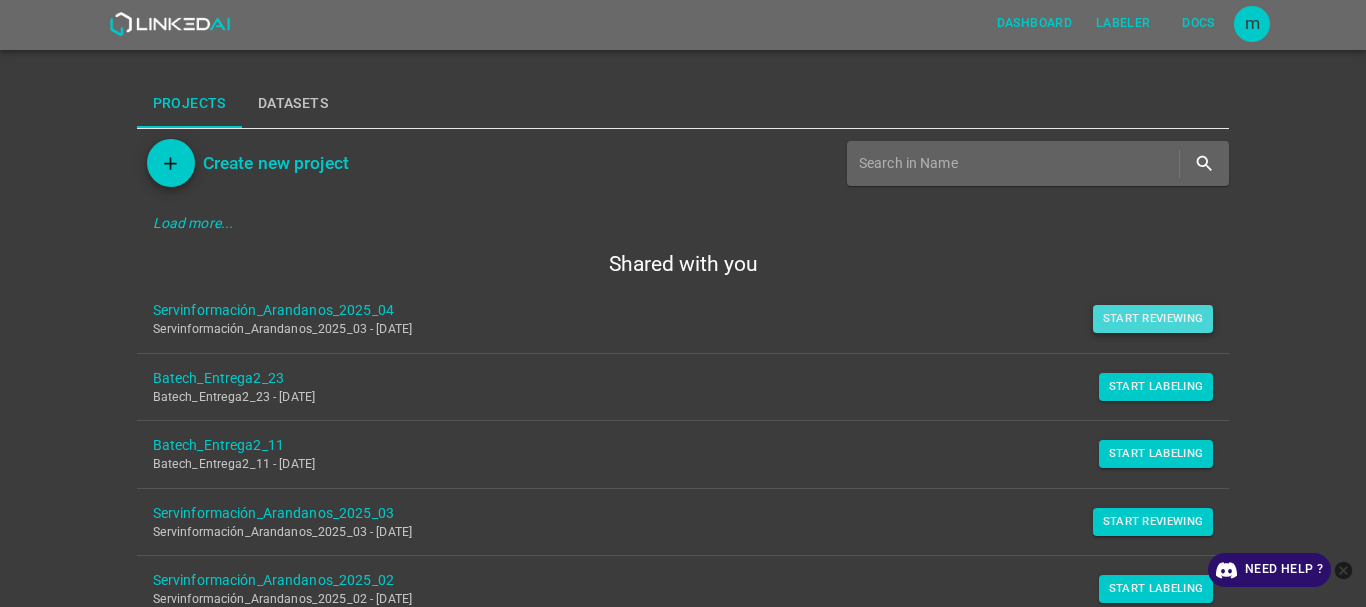 click on "Start Reviewing" at bounding box center [1153, 319] 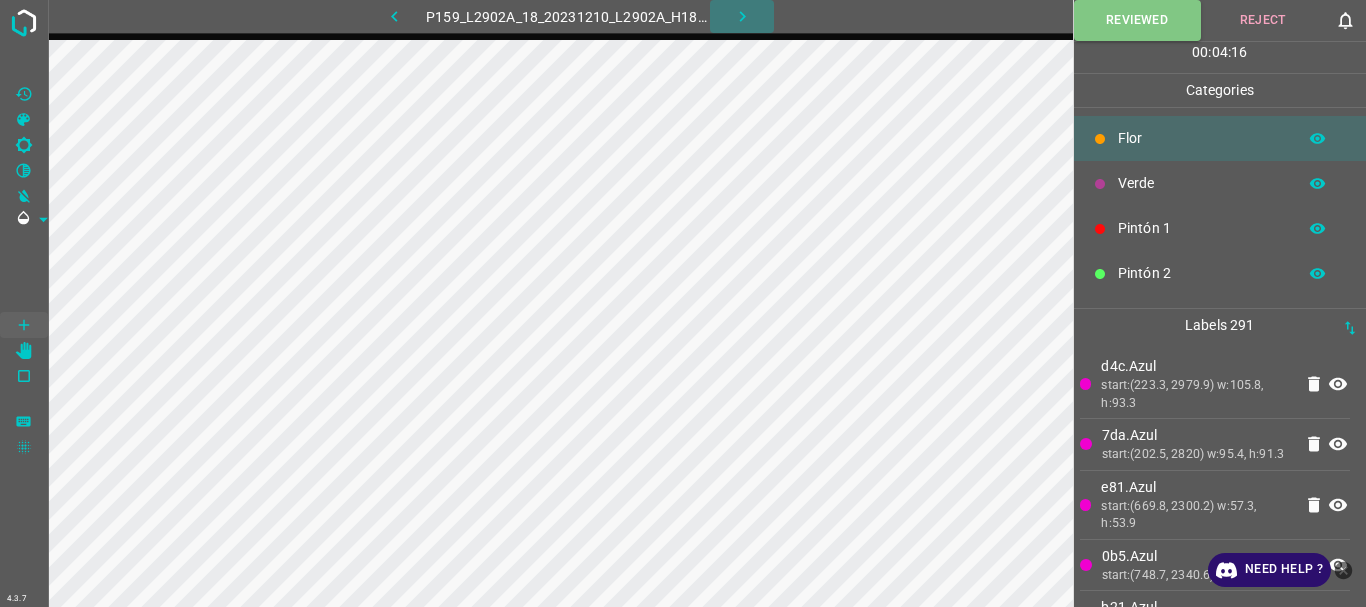 click 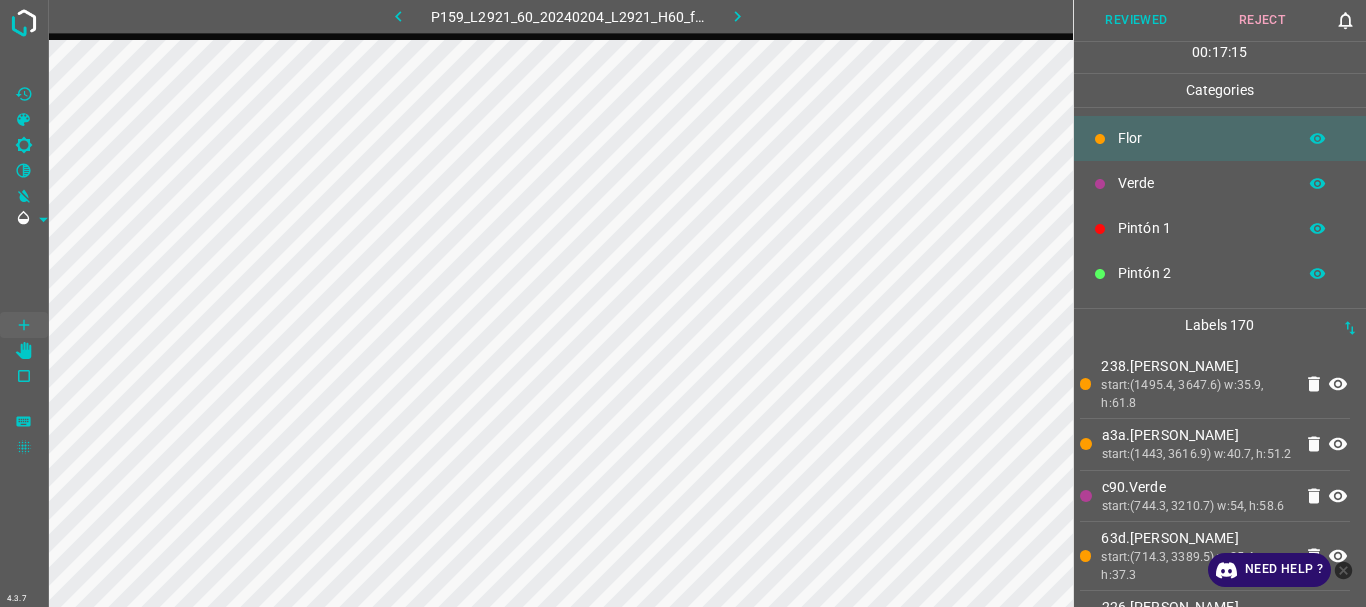click on "Reviewed" at bounding box center [1137, 20] 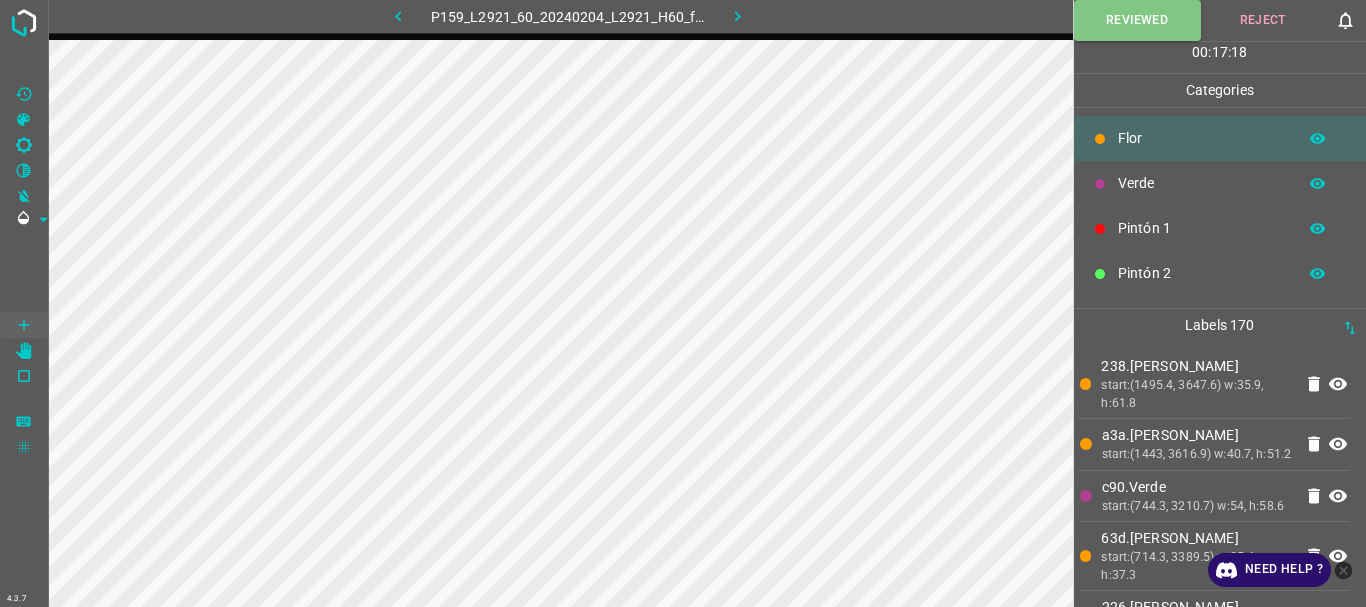 click 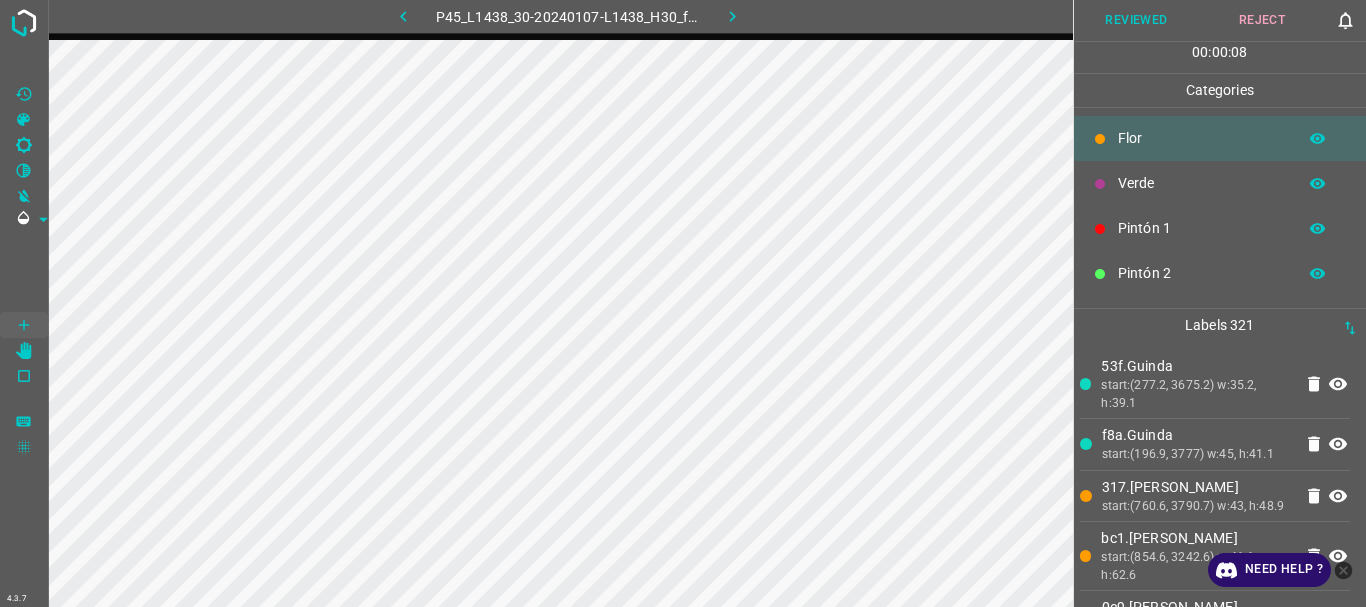 click 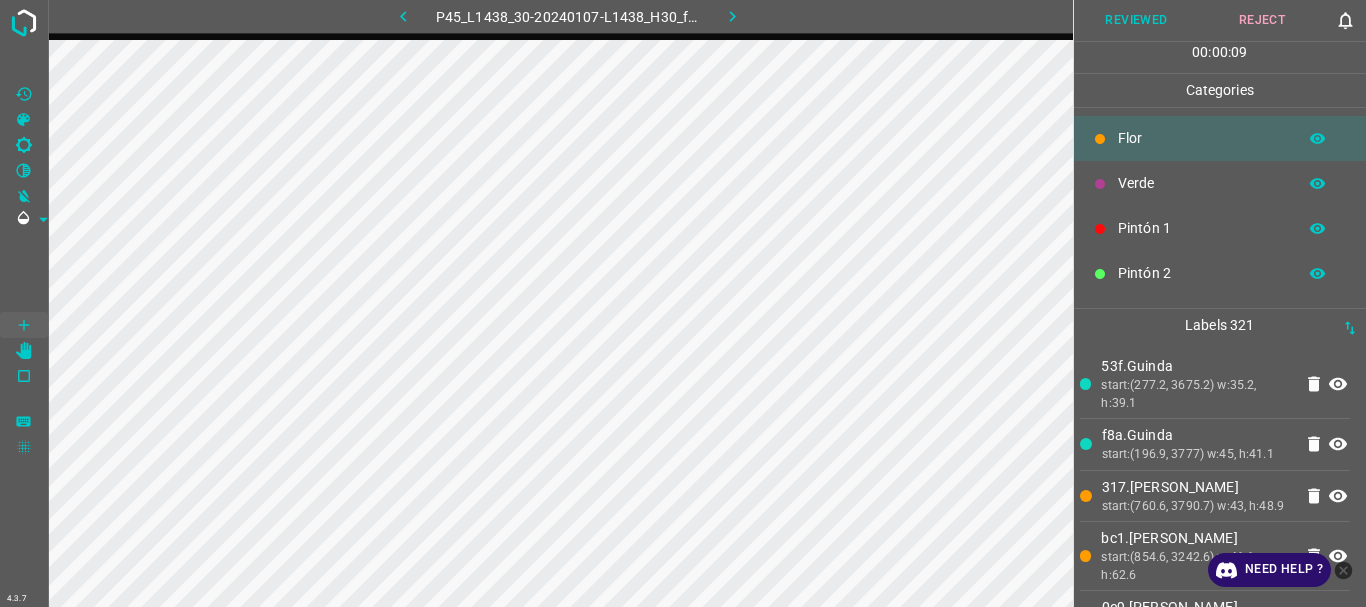 scroll, scrollTop: 176, scrollLeft: 0, axis: vertical 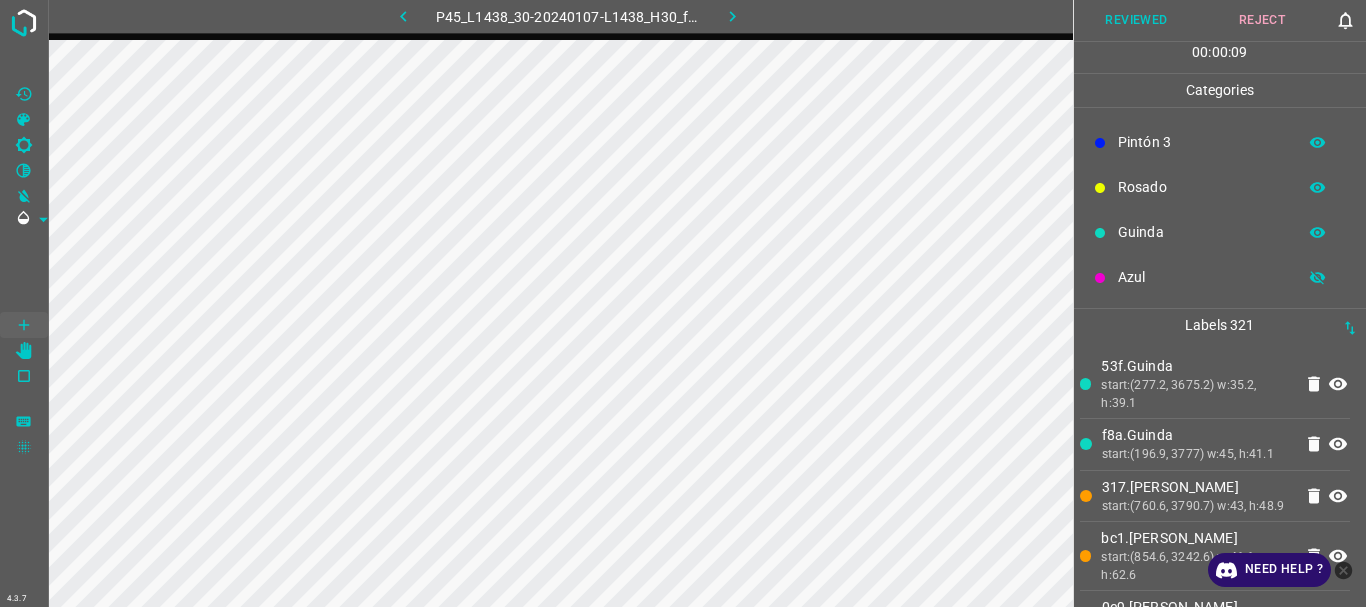 click 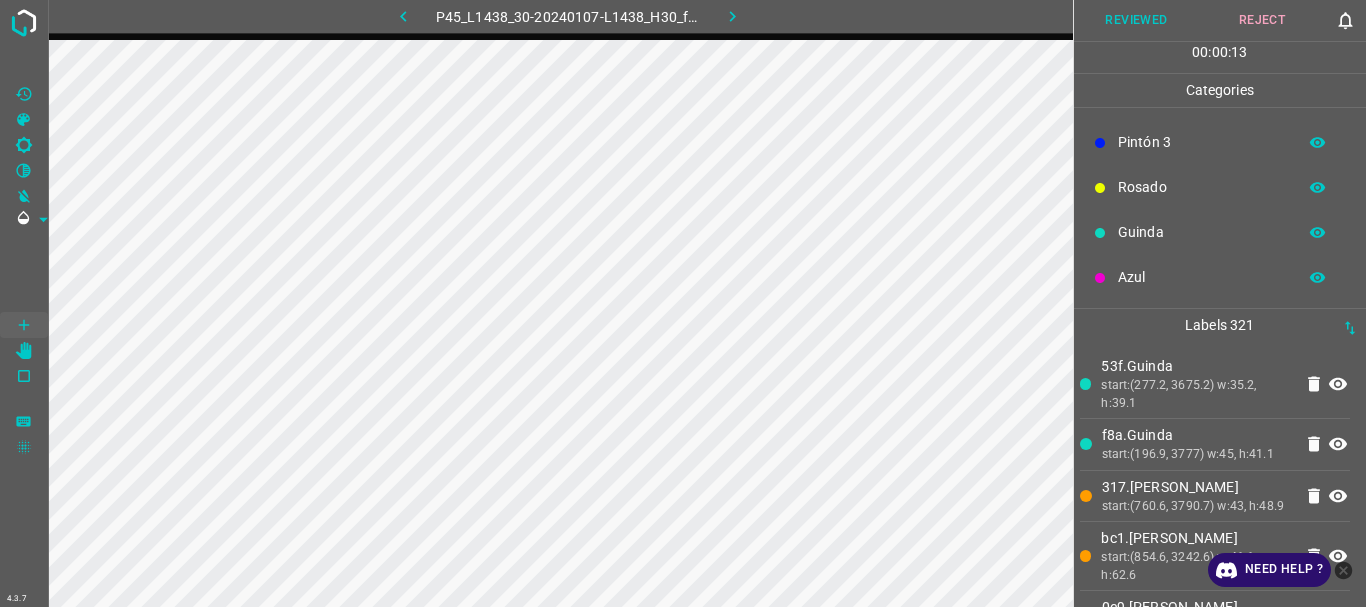 click on "Verde" at bounding box center (1202, 7) 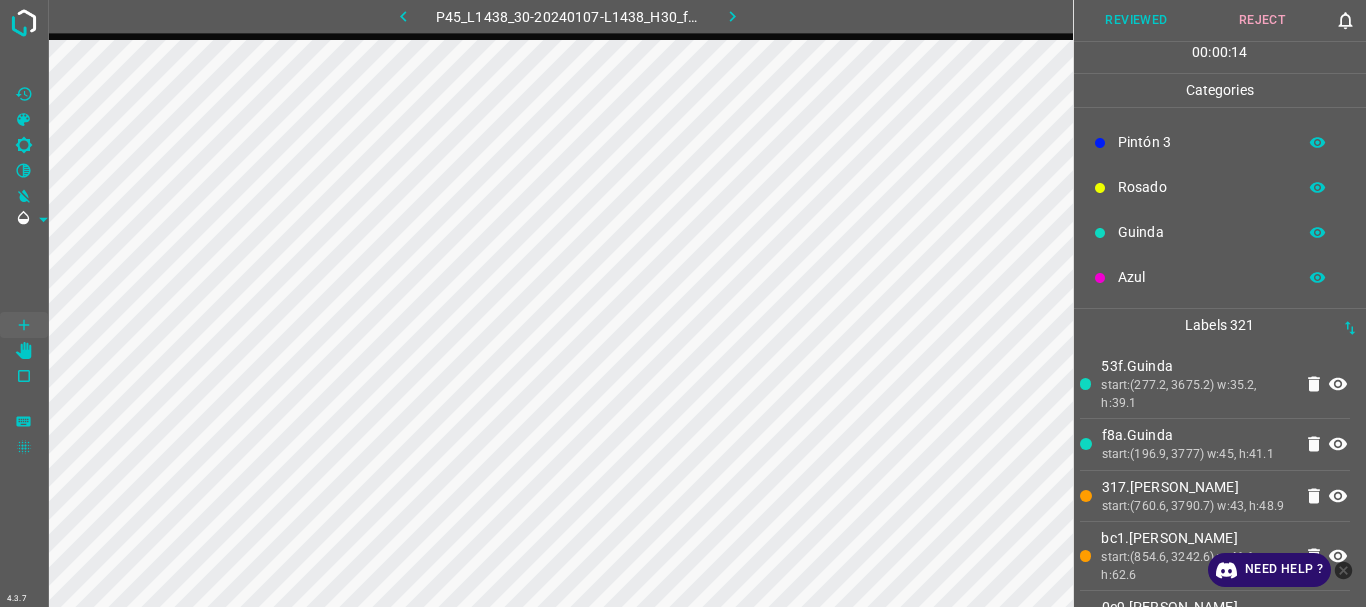 scroll, scrollTop: 0, scrollLeft: 0, axis: both 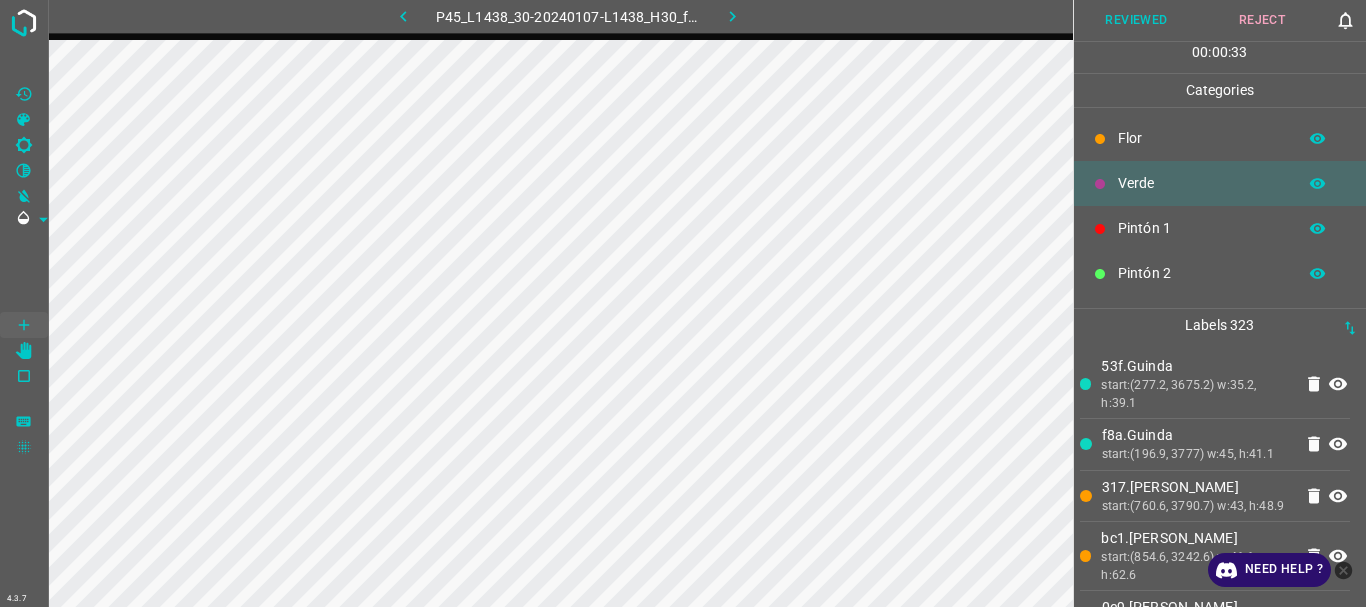 click on "Reviewed" at bounding box center [1137, 20] 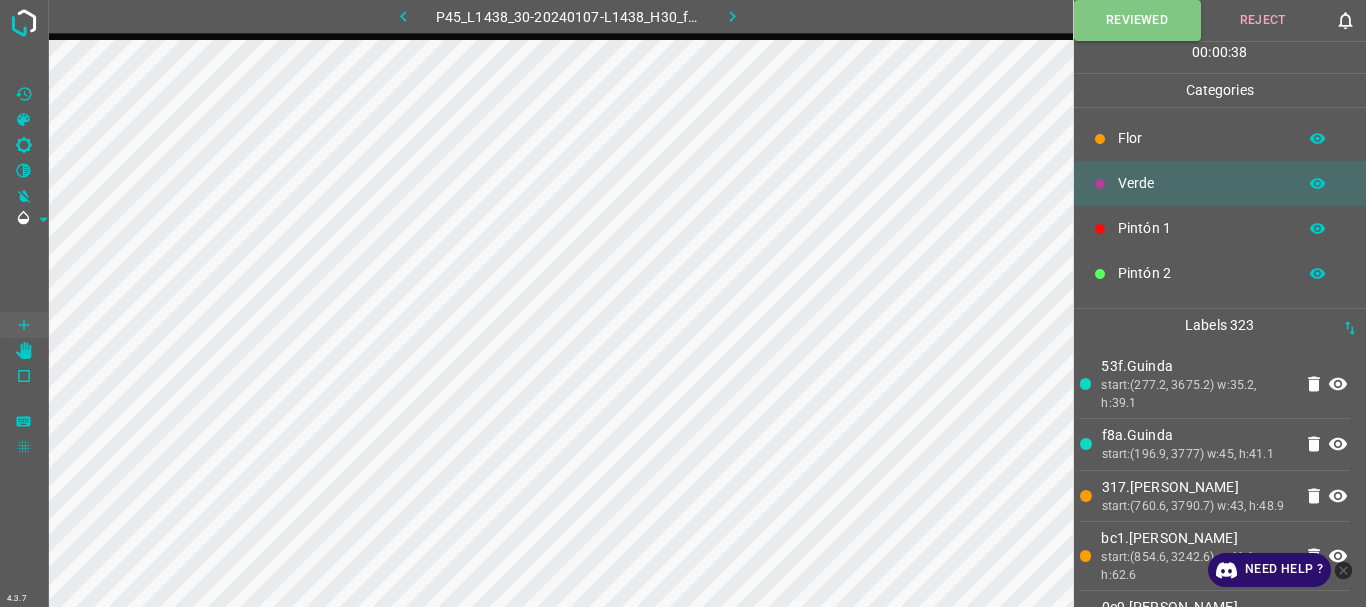 click 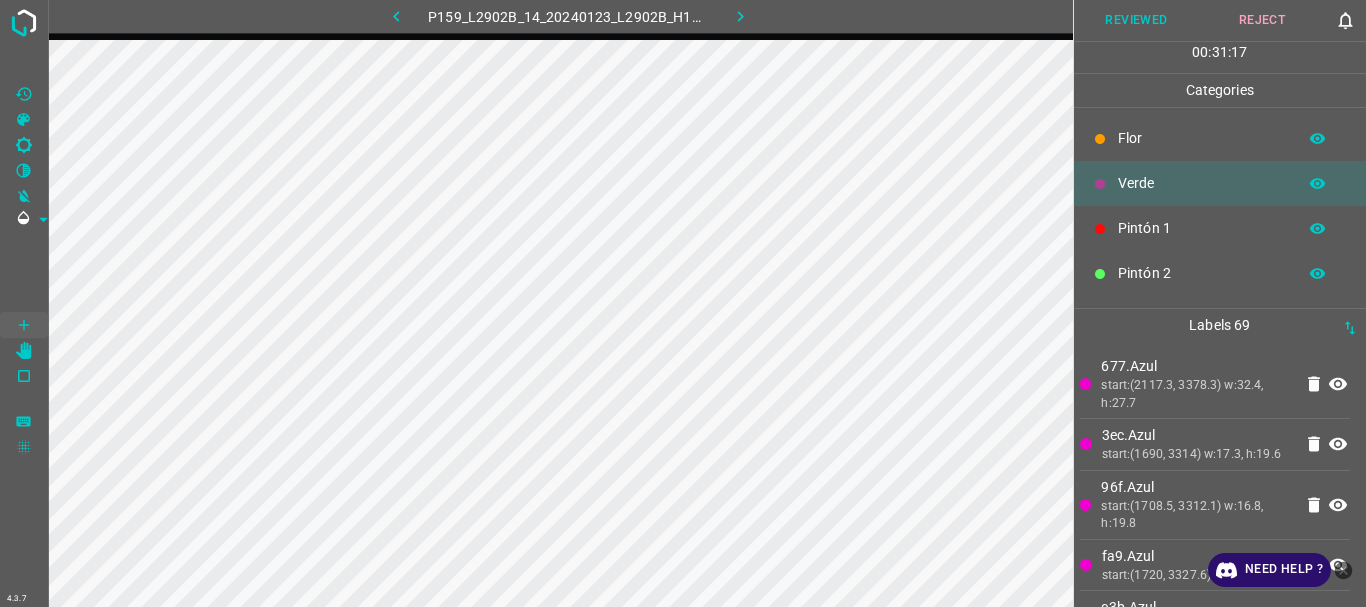 click on "Reviewed" at bounding box center [1137, 20] 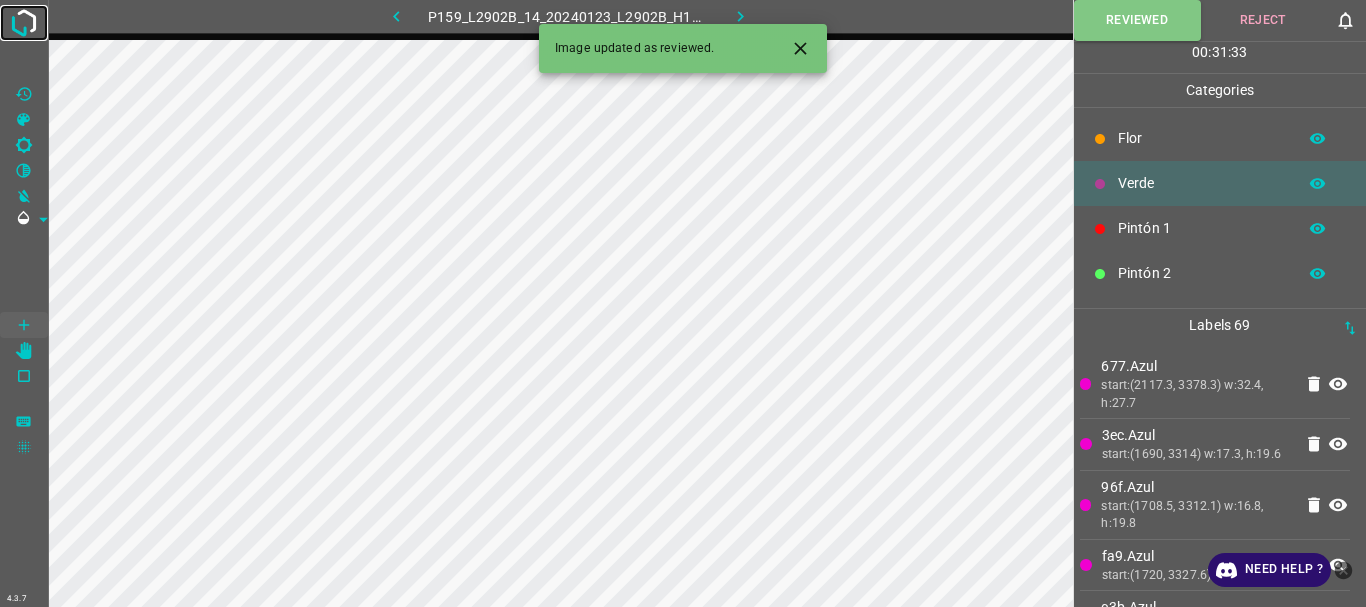 click at bounding box center (24, 23) 